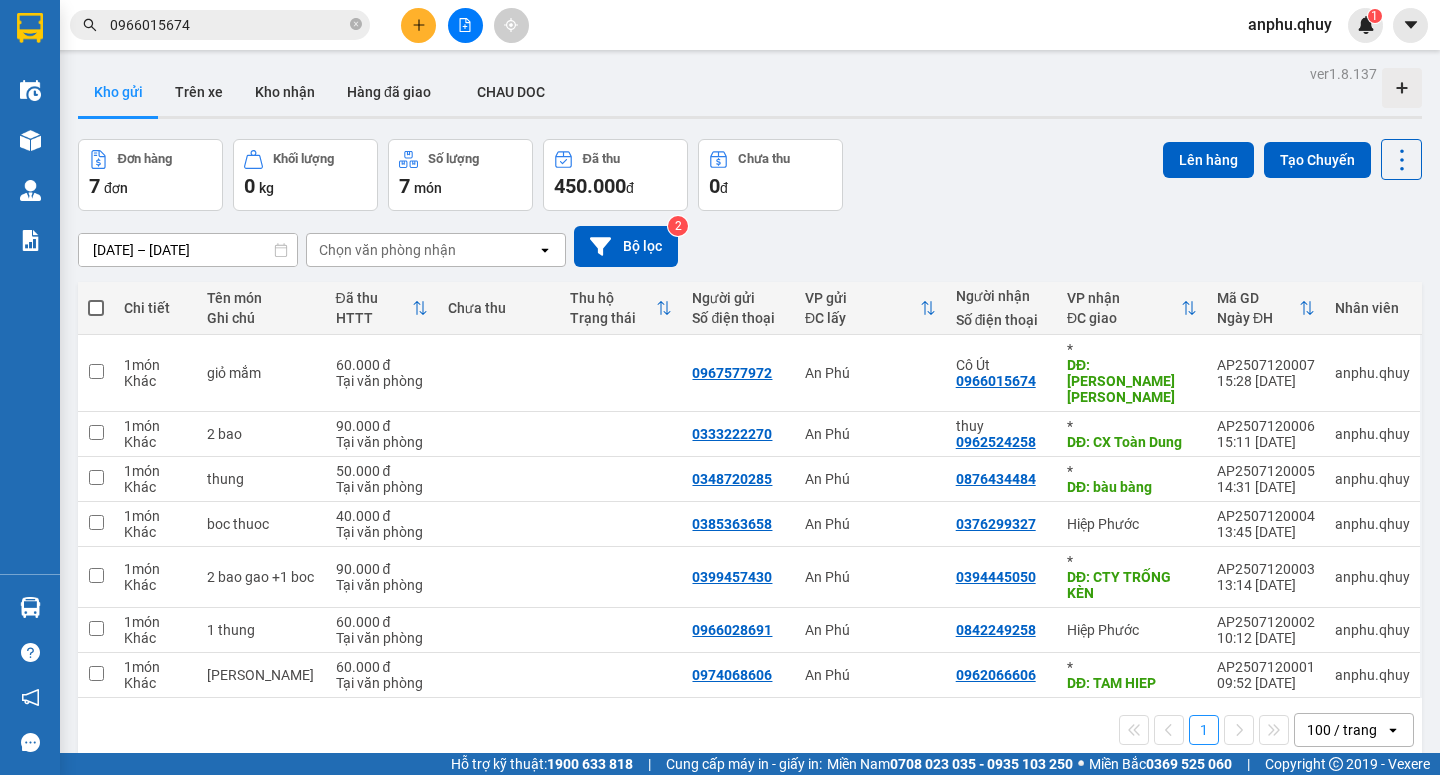 scroll, scrollTop: 0, scrollLeft: 0, axis: both 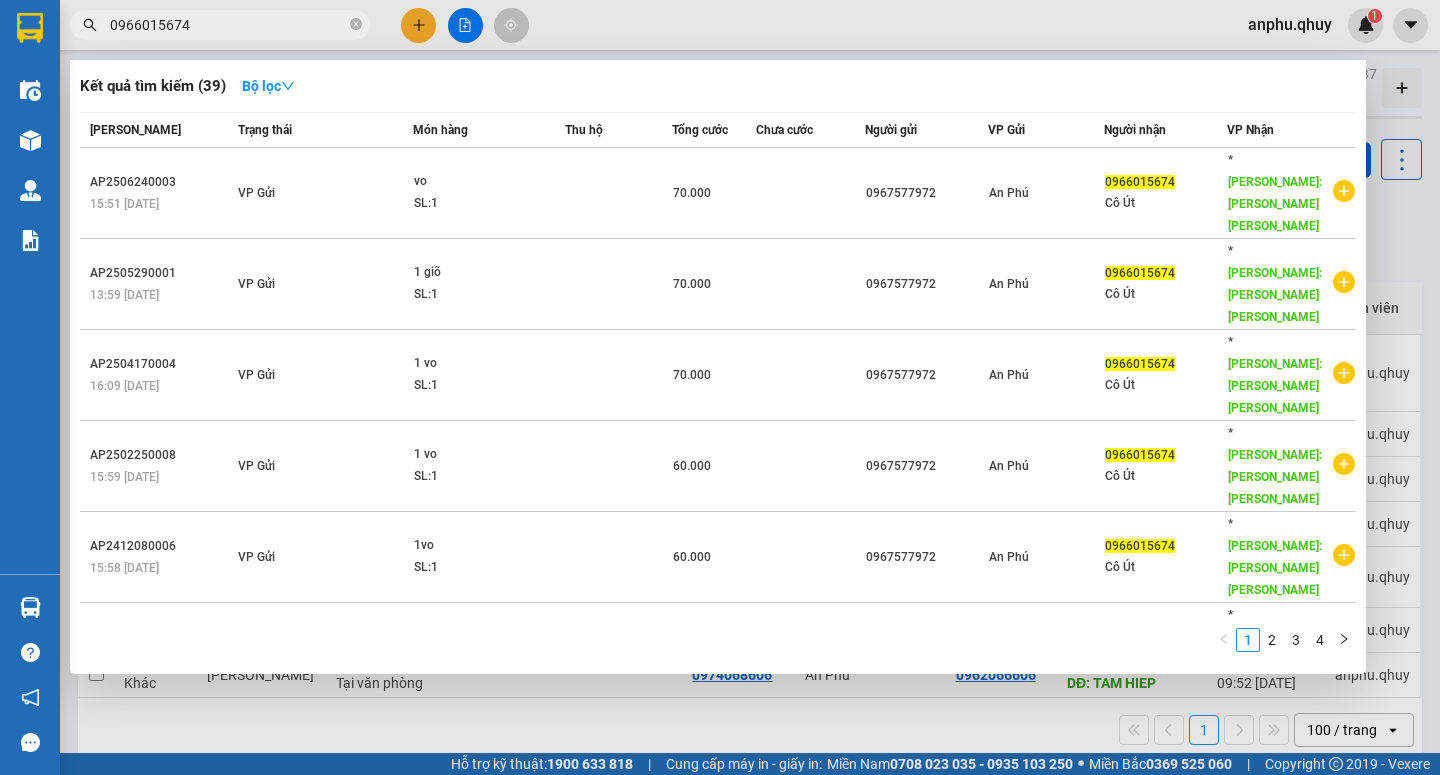 click on "0966015674" at bounding box center (228, 25) 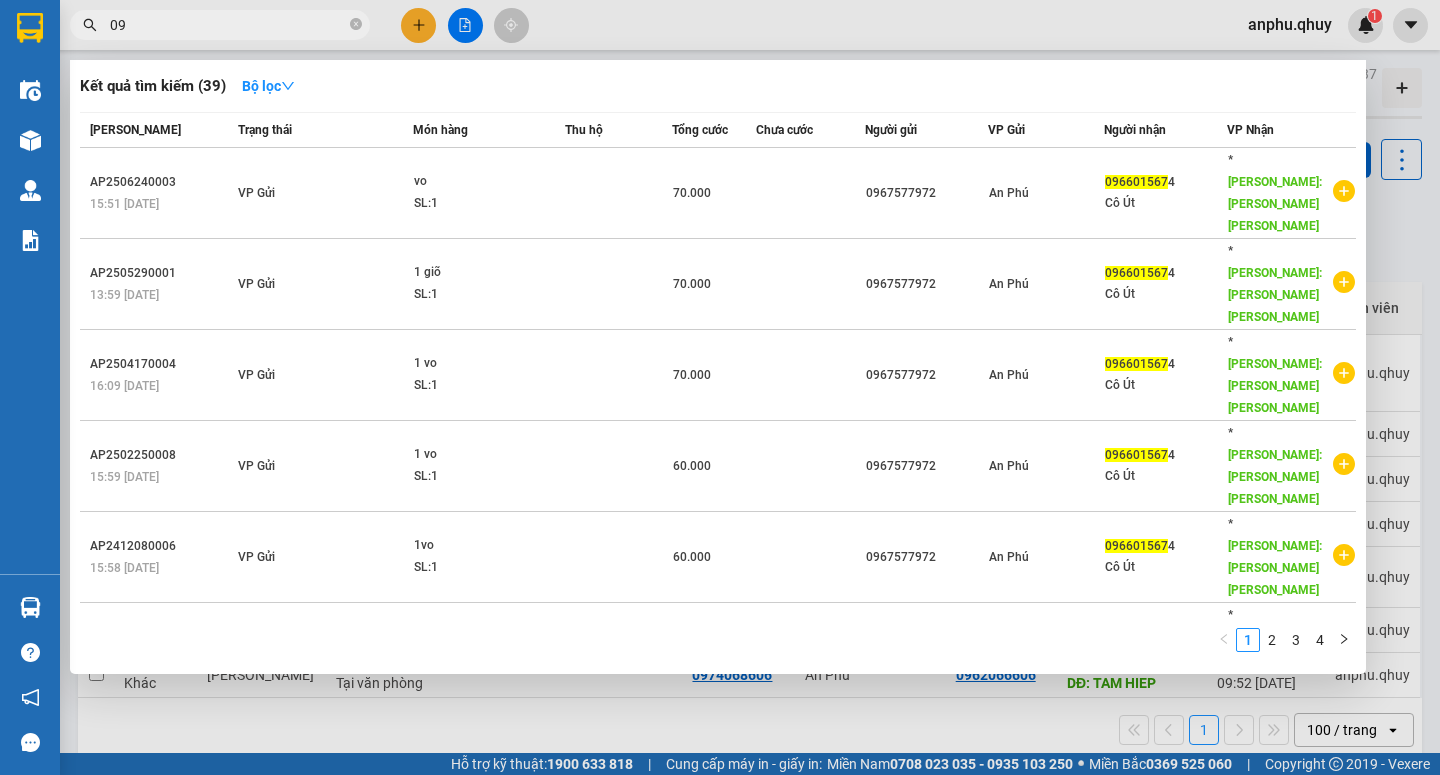 type on "0" 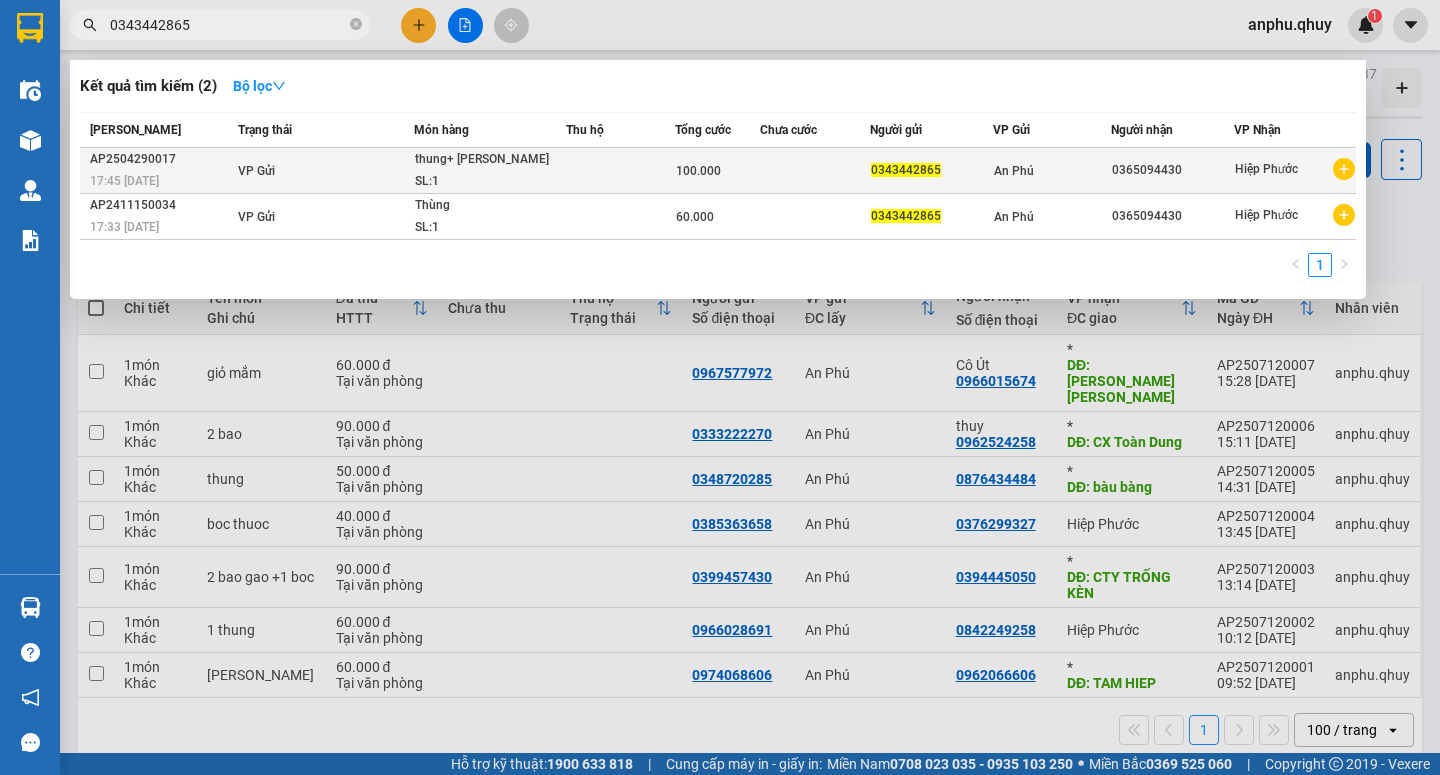 type on "0343442865" 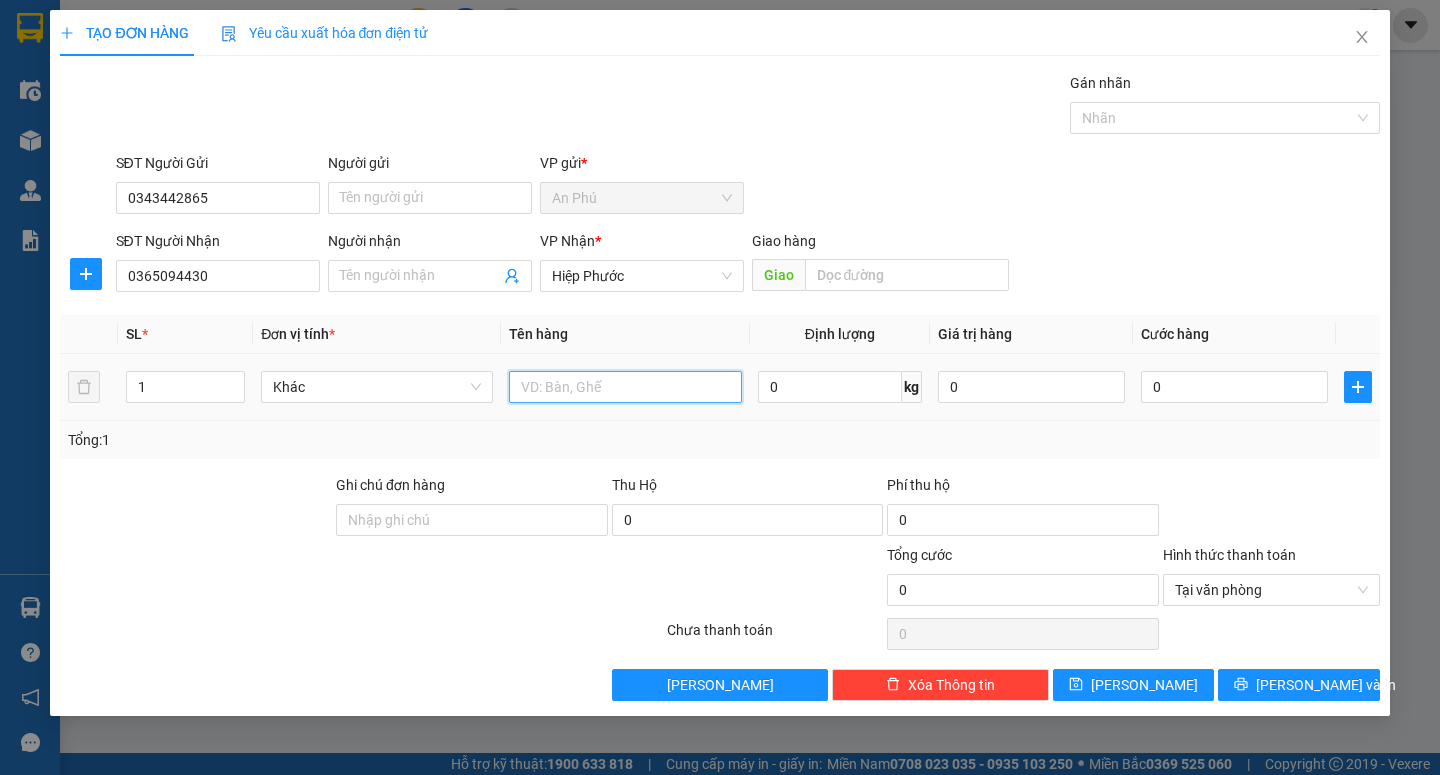 drag, startPoint x: 601, startPoint y: 387, endPoint x: 607, endPoint y: 377, distance: 11.661903 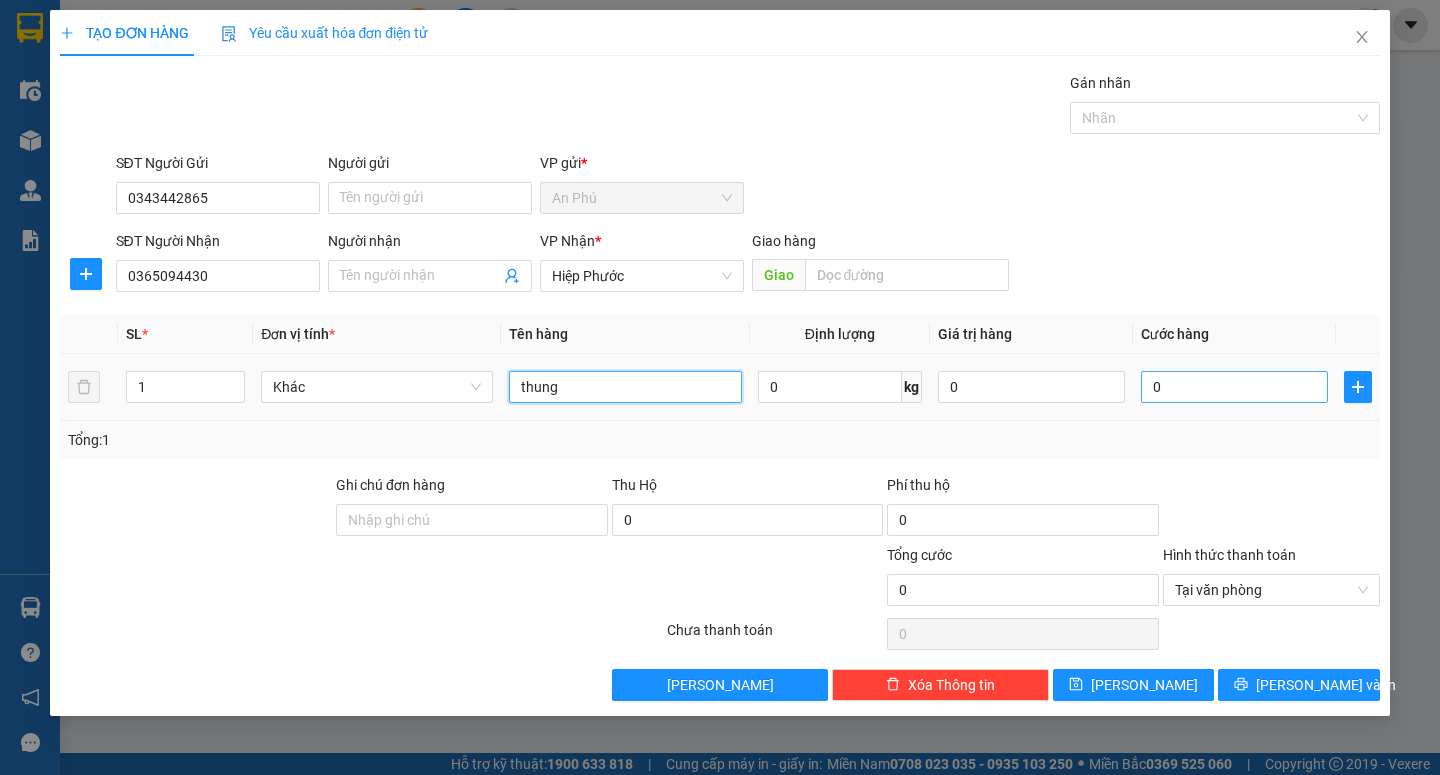 type on "thung" 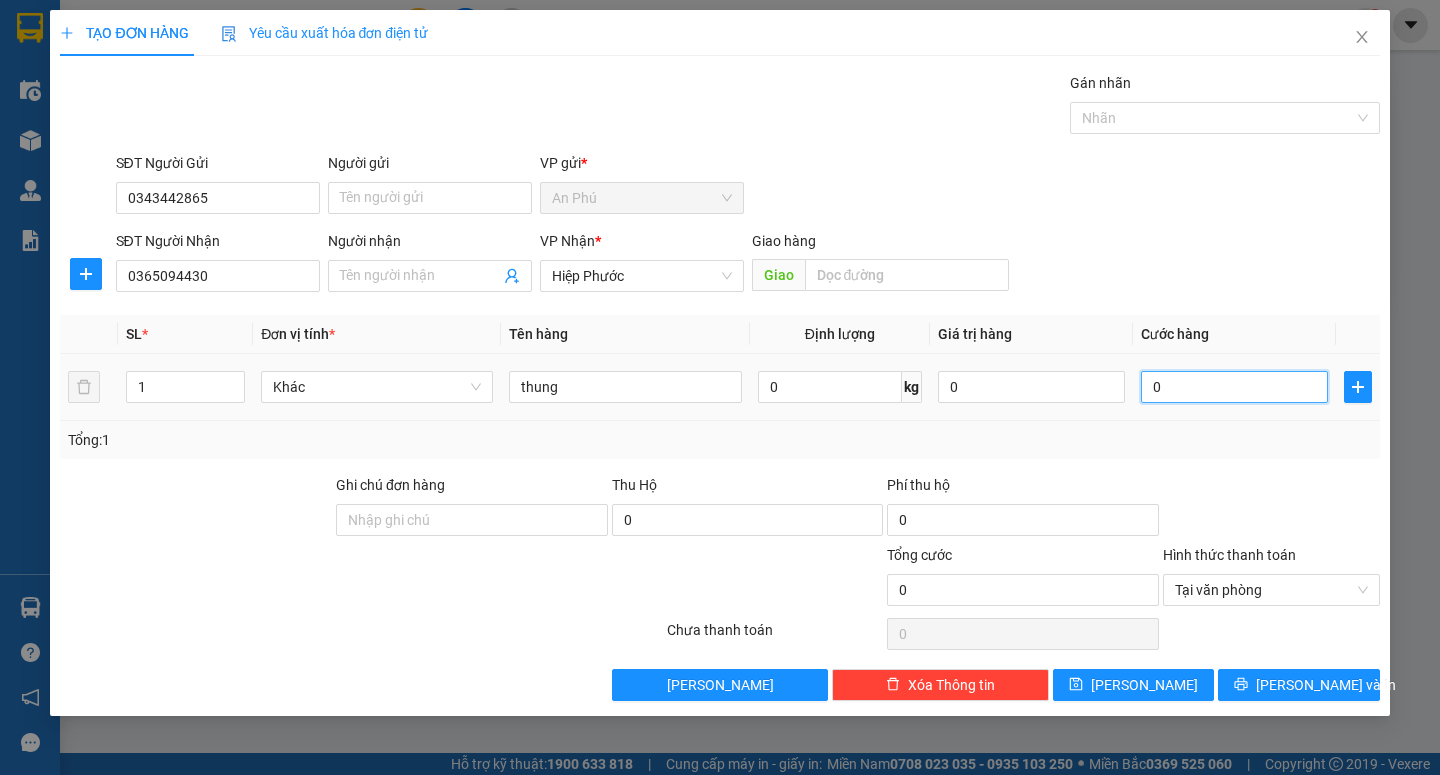 click on "0" at bounding box center [1234, 387] 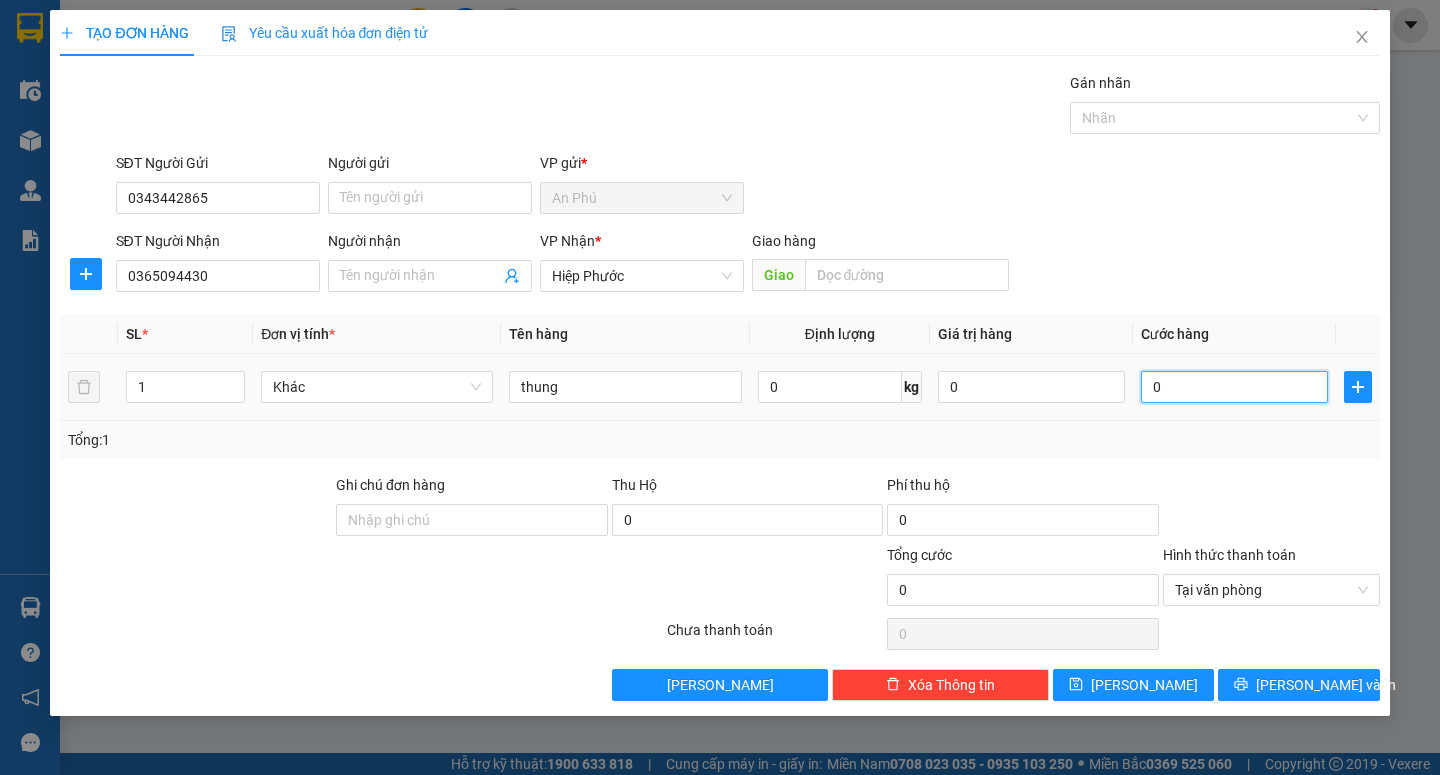 type on "7" 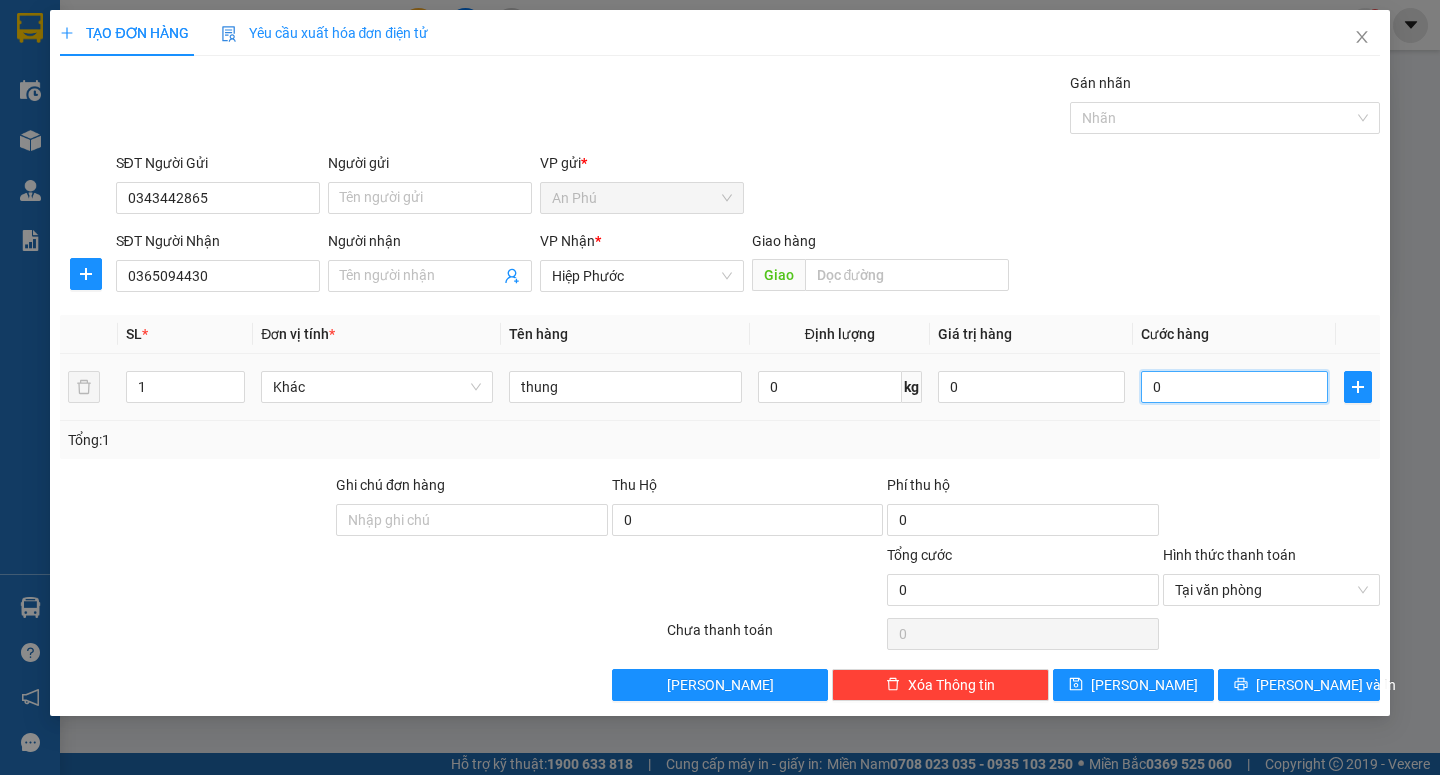 type on "7" 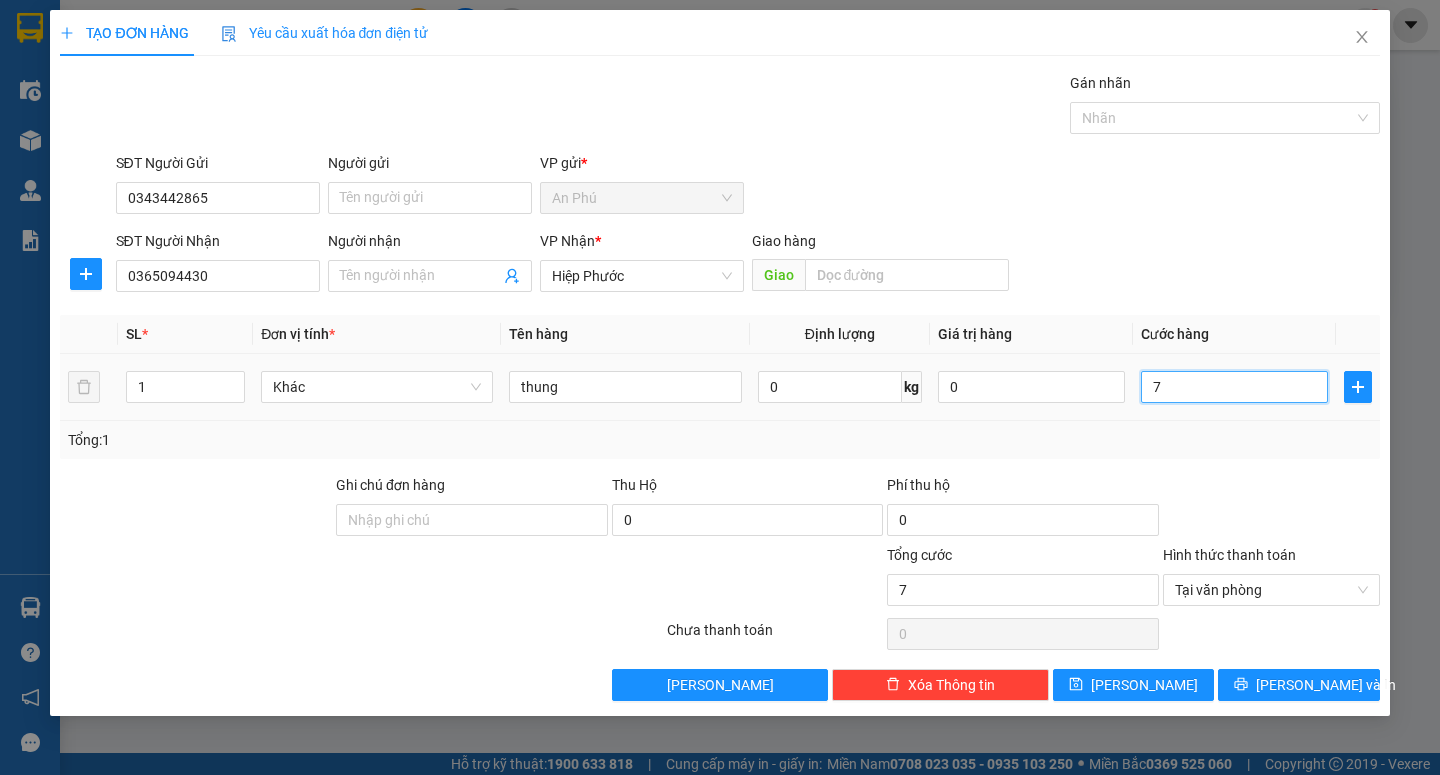 type on "70" 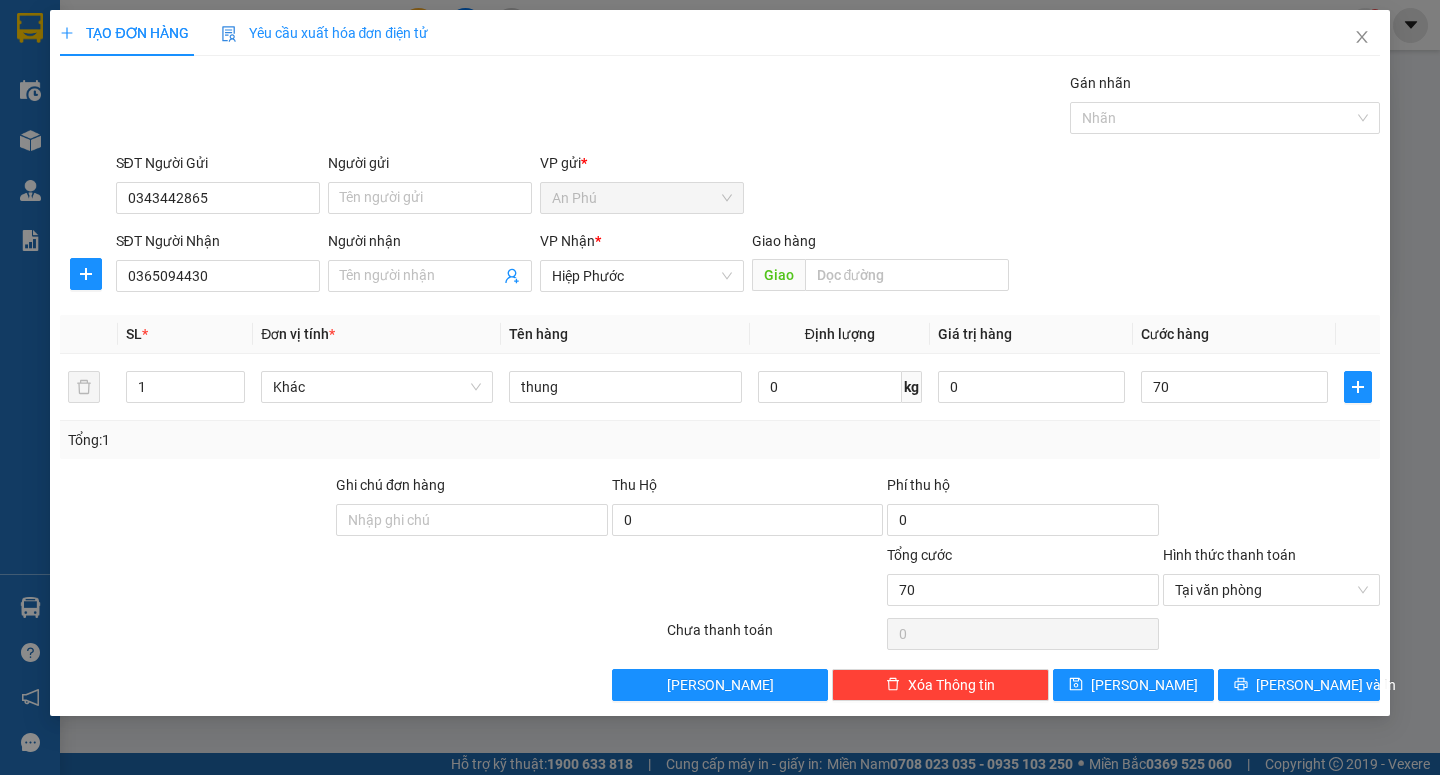 type on "70.000" 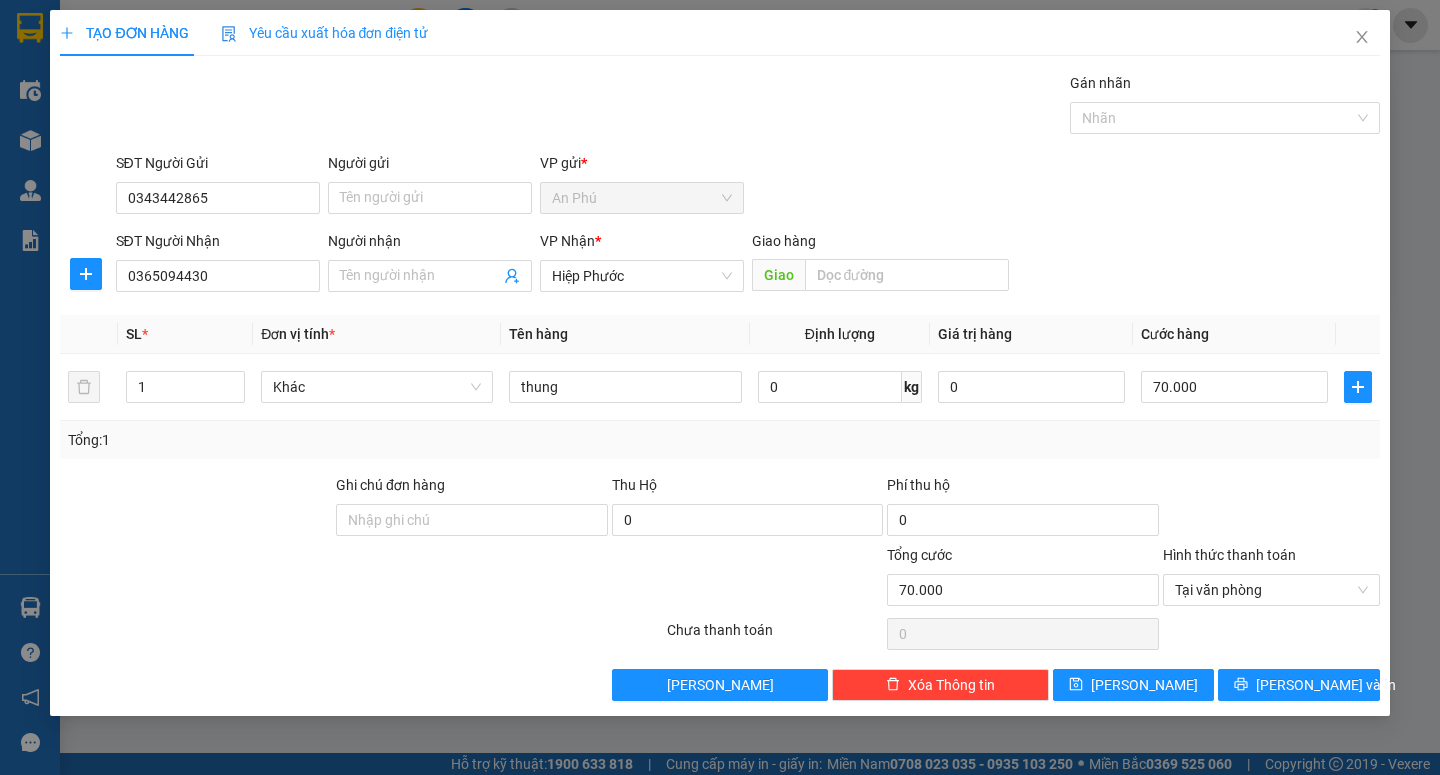 drag, startPoint x: 1295, startPoint y: 714, endPoint x: 1293, endPoint y: 702, distance: 12.165525 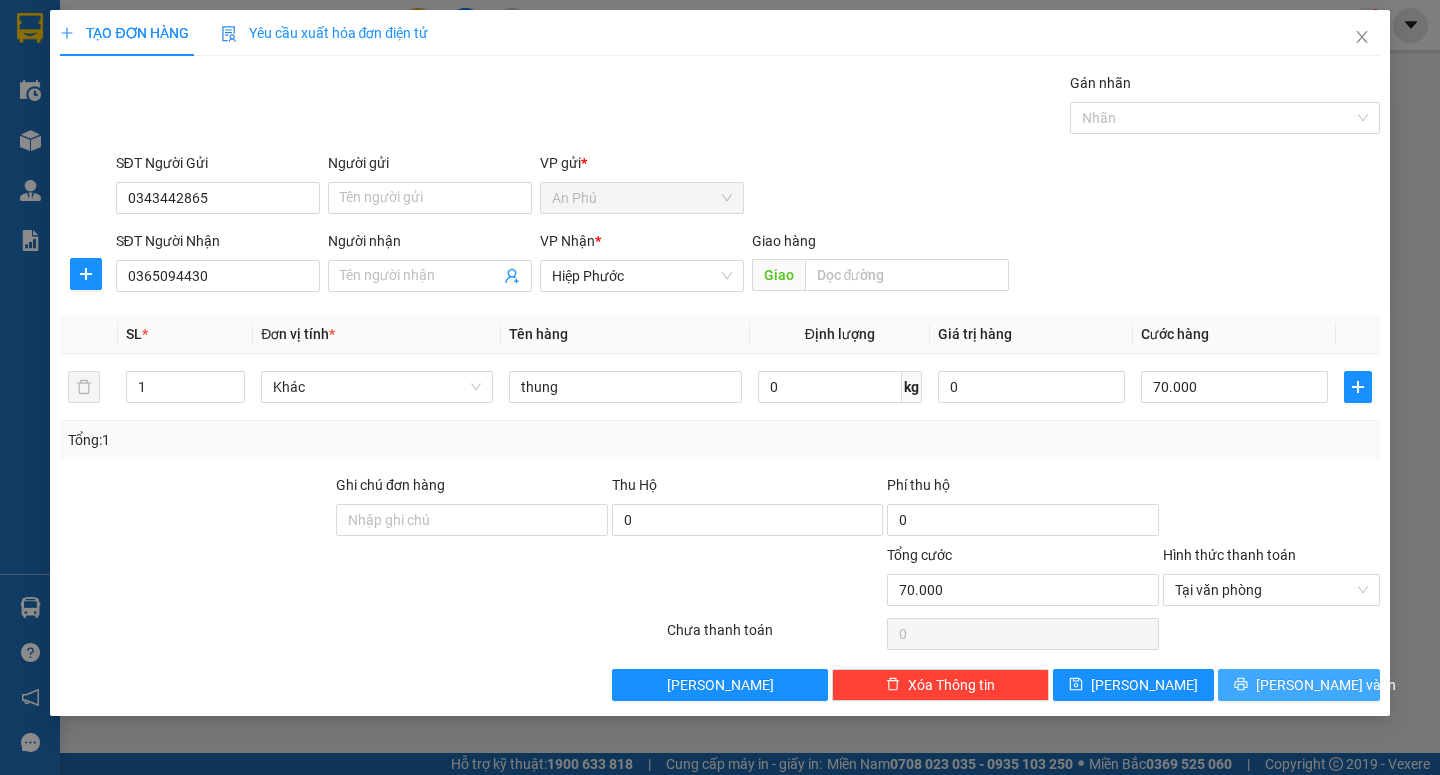 click on "[PERSON_NAME] và In" at bounding box center [1298, 685] 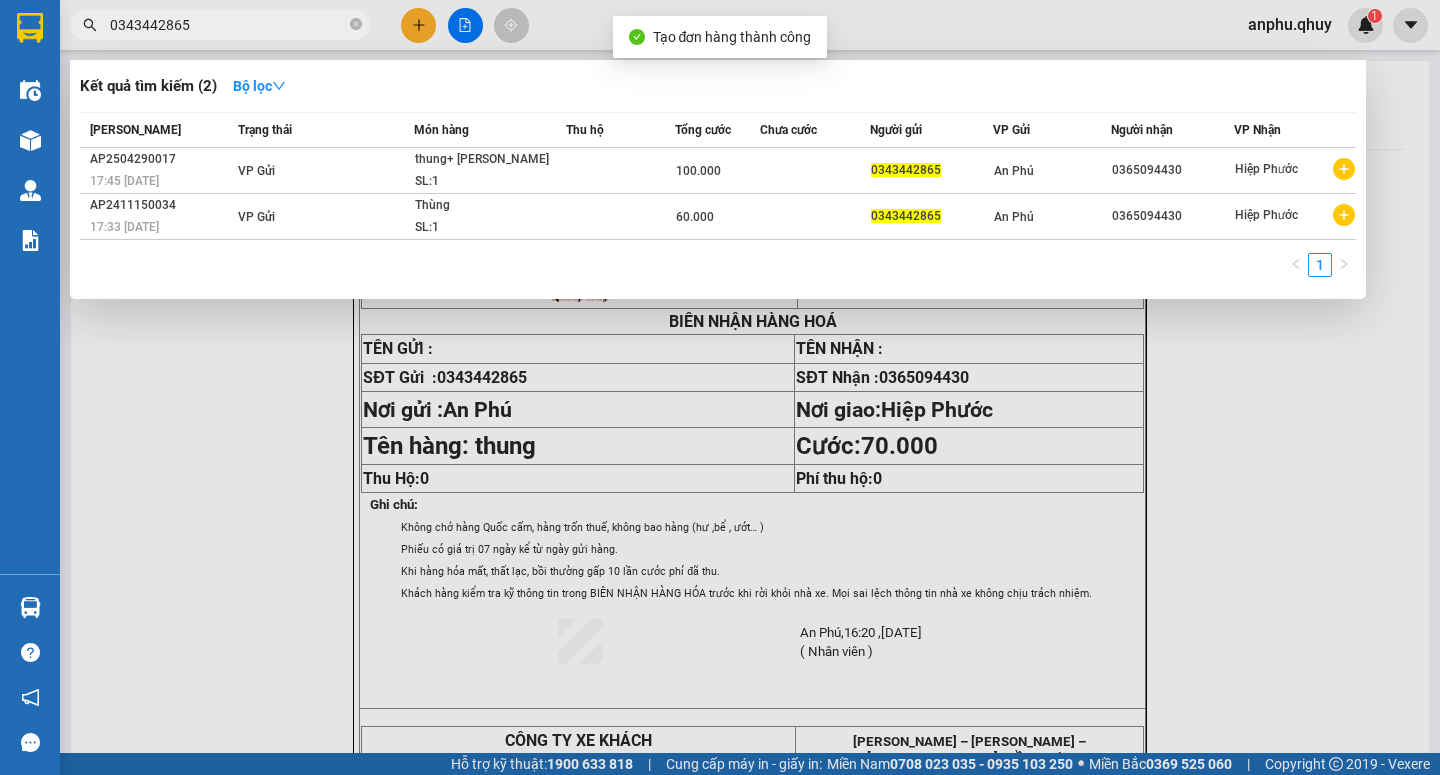 click at bounding box center [720, 387] 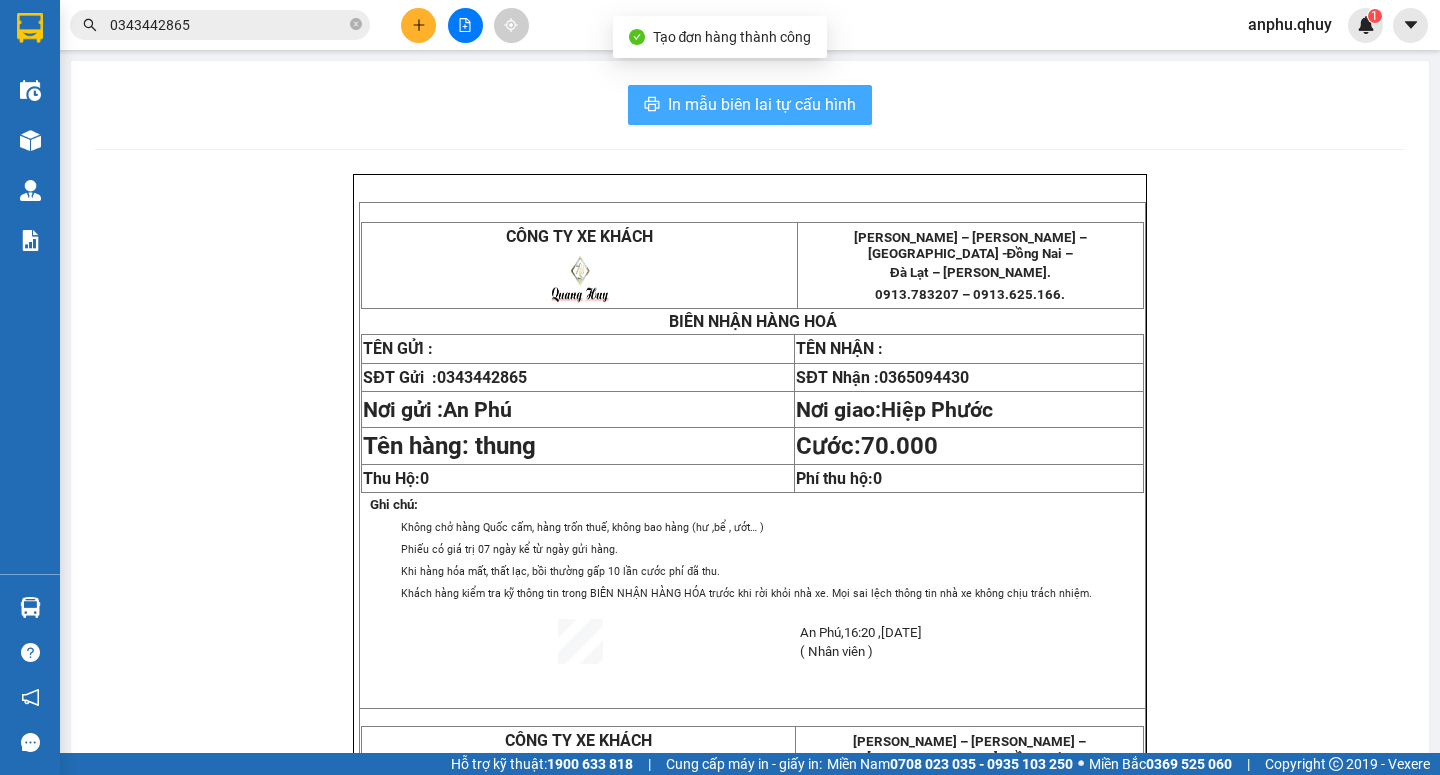 click on "In mẫu biên lai tự cấu hình" at bounding box center [762, 104] 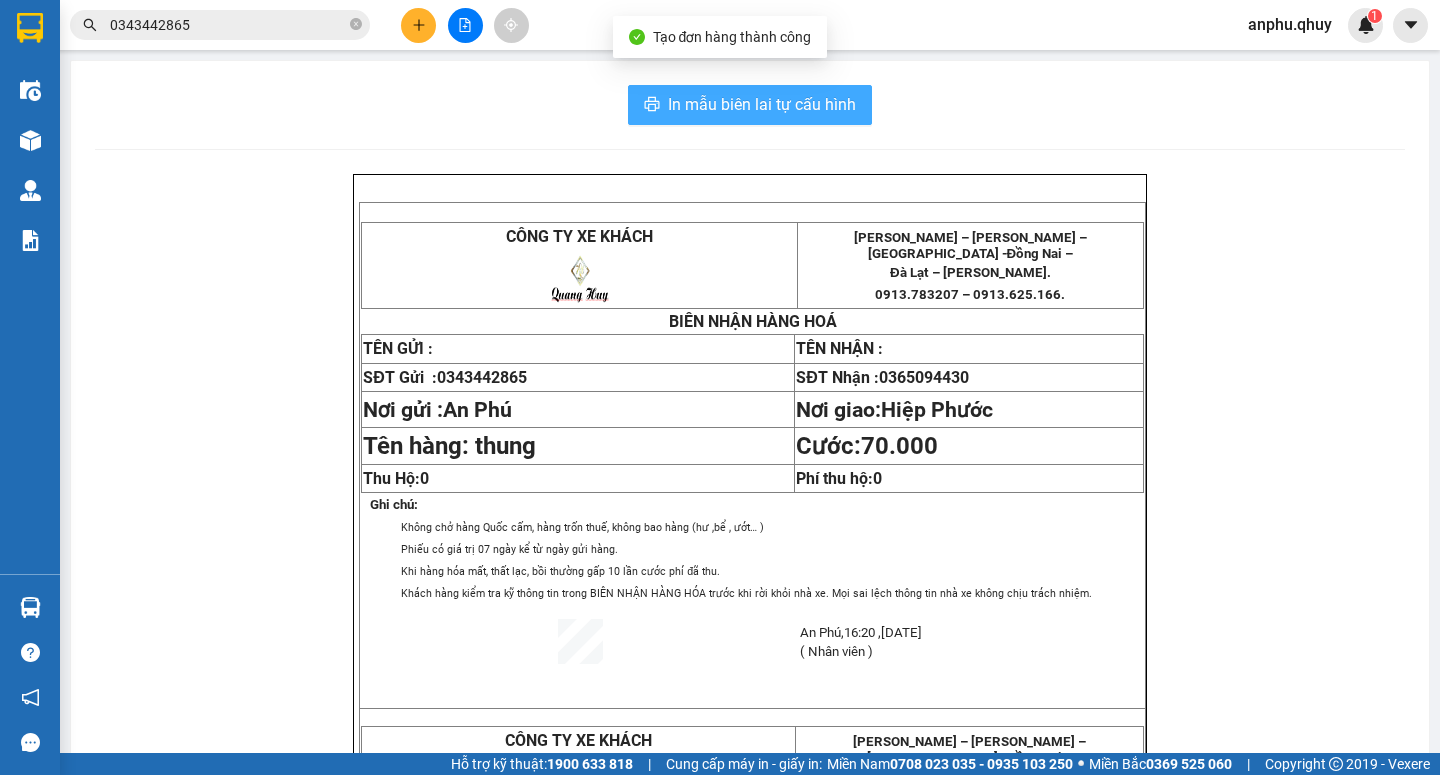 scroll, scrollTop: 0, scrollLeft: 0, axis: both 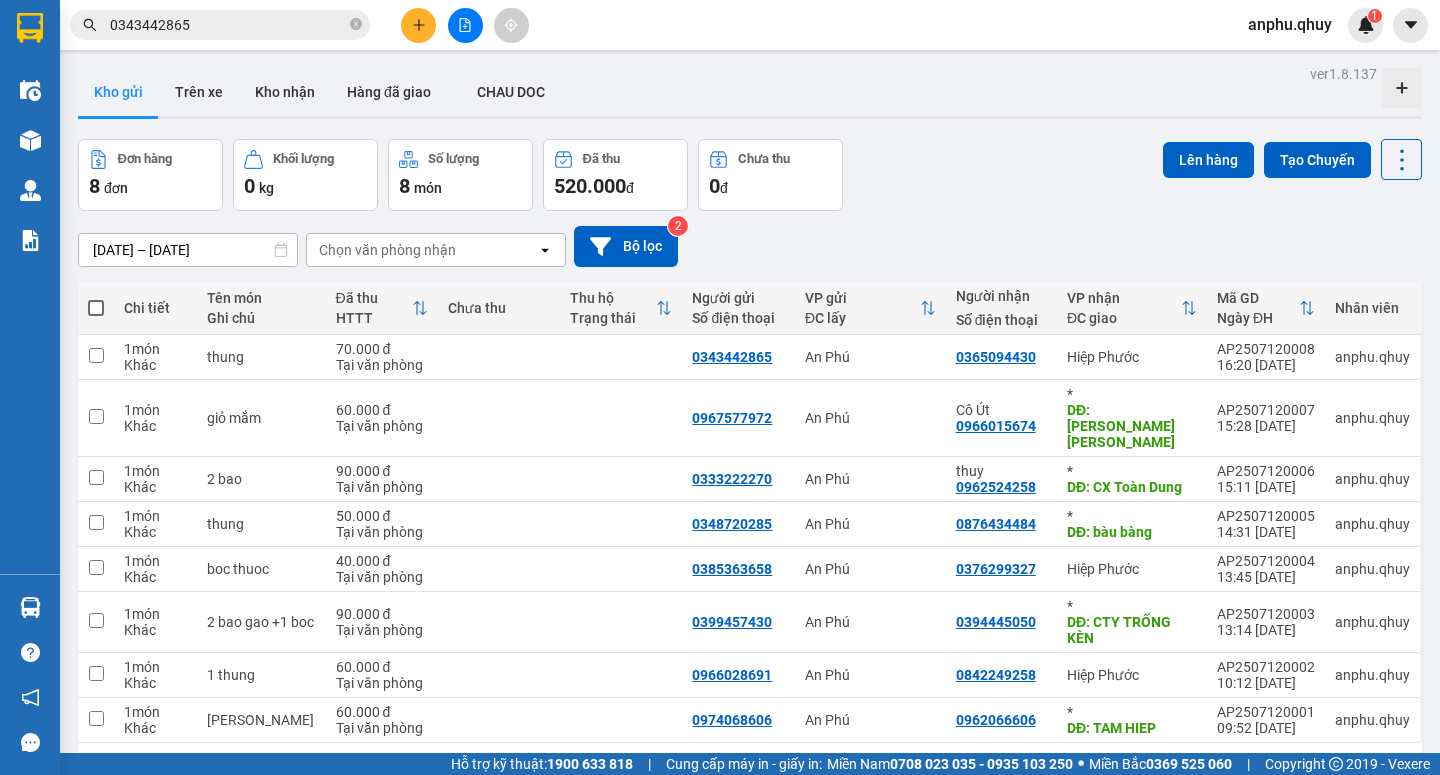 click on "0343442865" at bounding box center (228, 25) 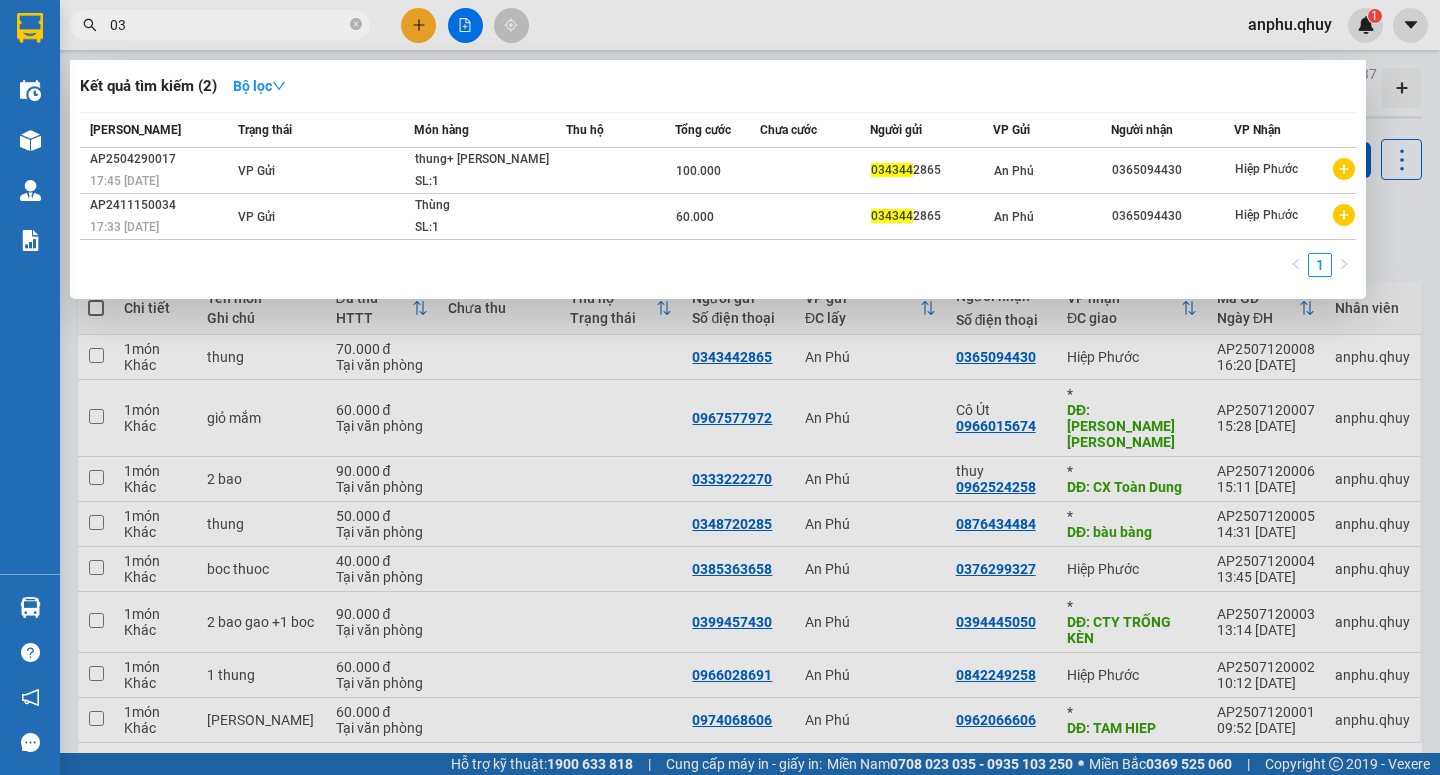 type on "0" 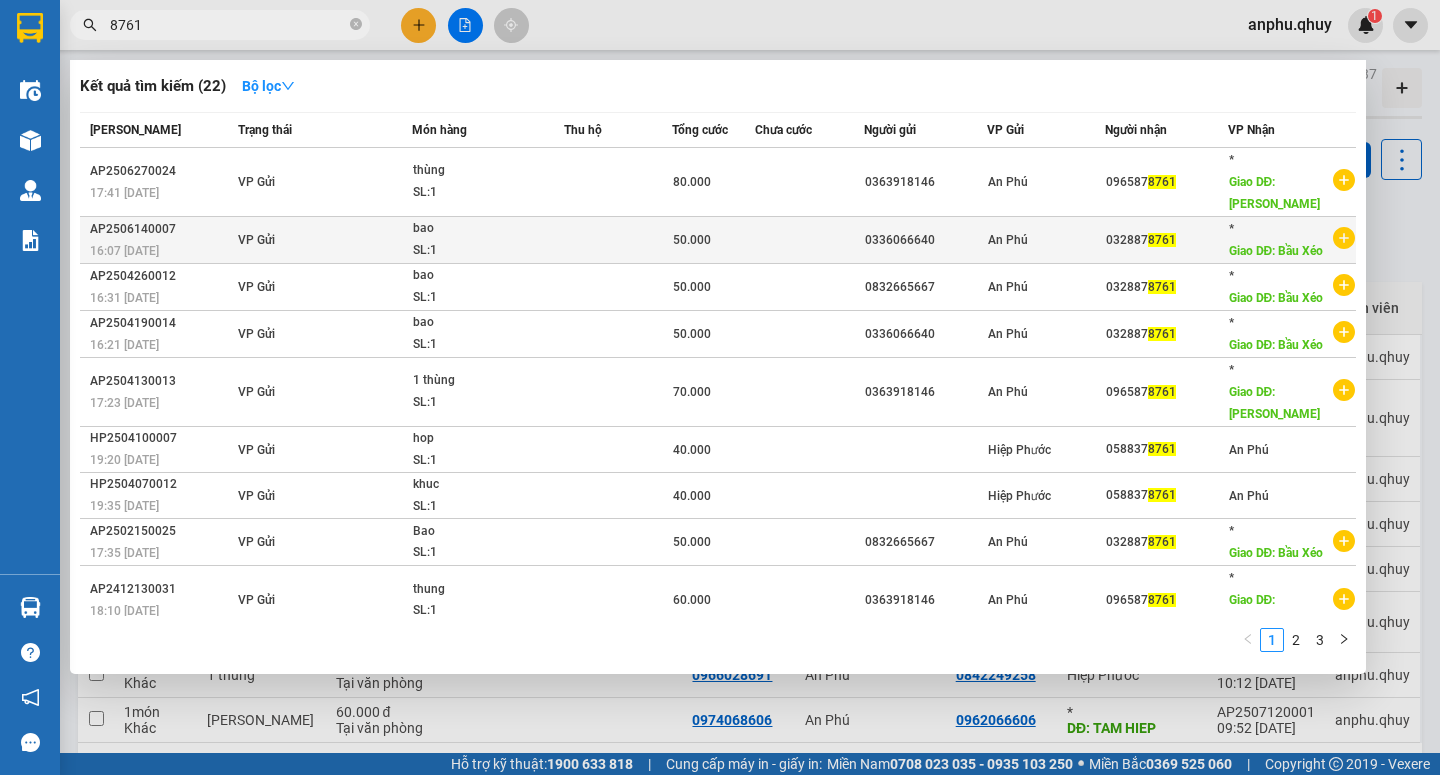 type on "8761" 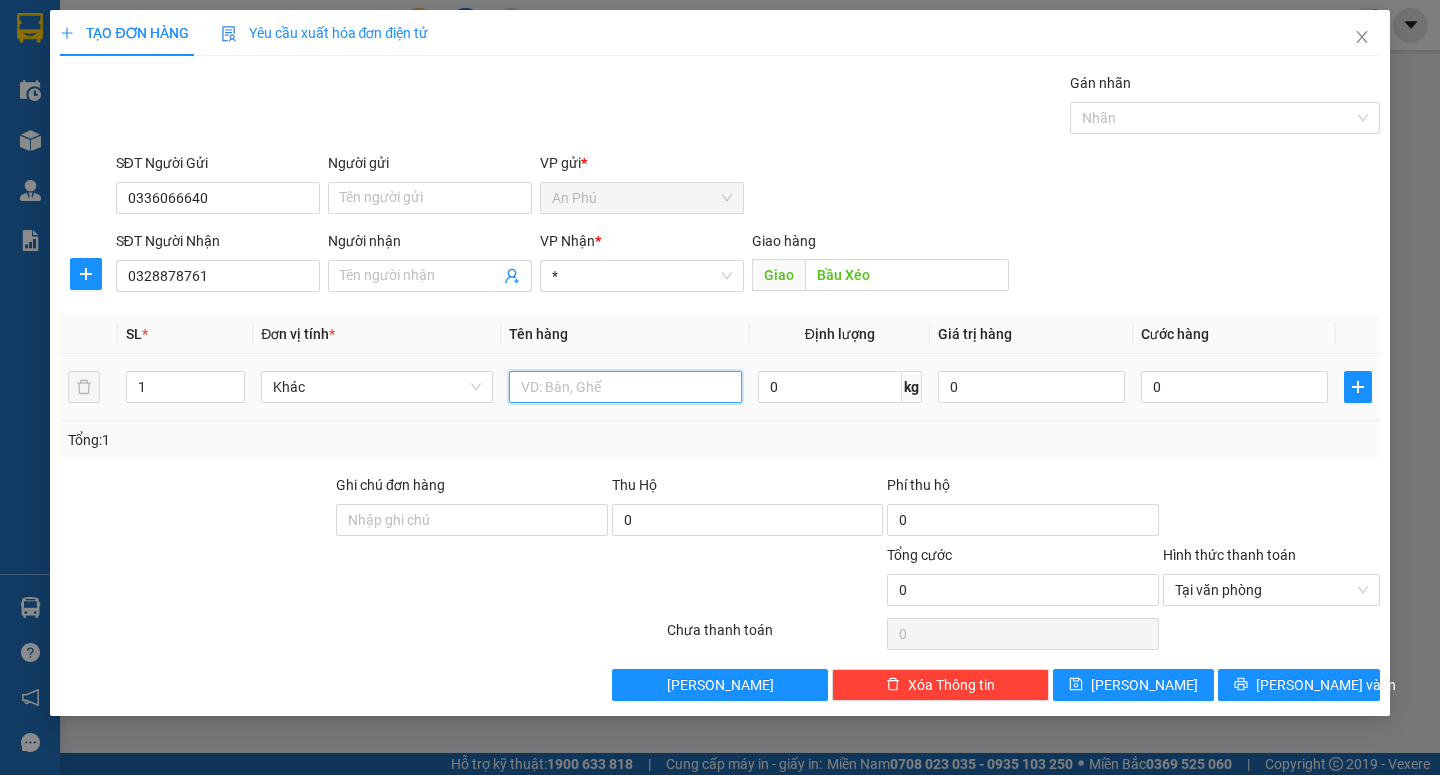 click at bounding box center [625, 387] 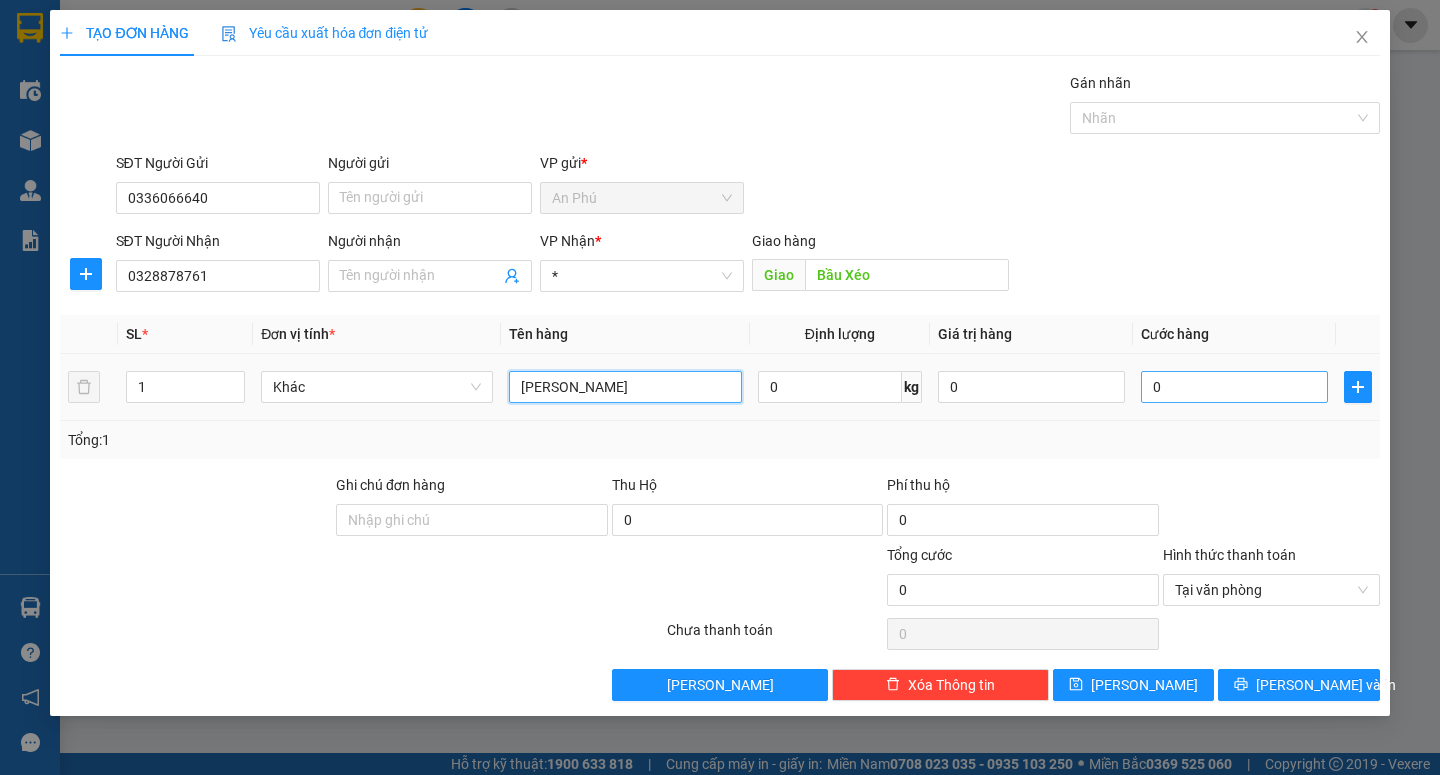 type on "[PERSON_NAME]" 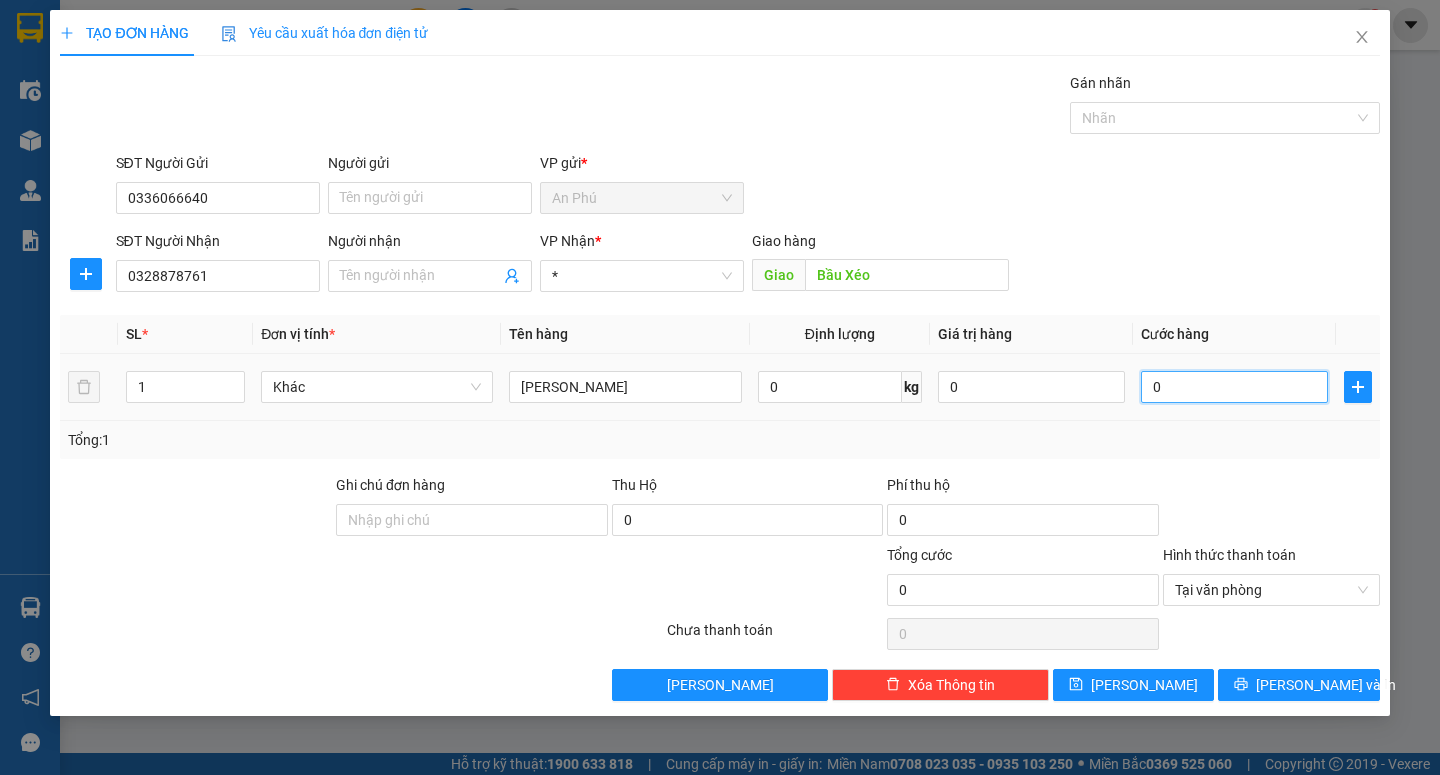 click on "0" at bounding box center (1234, 387) 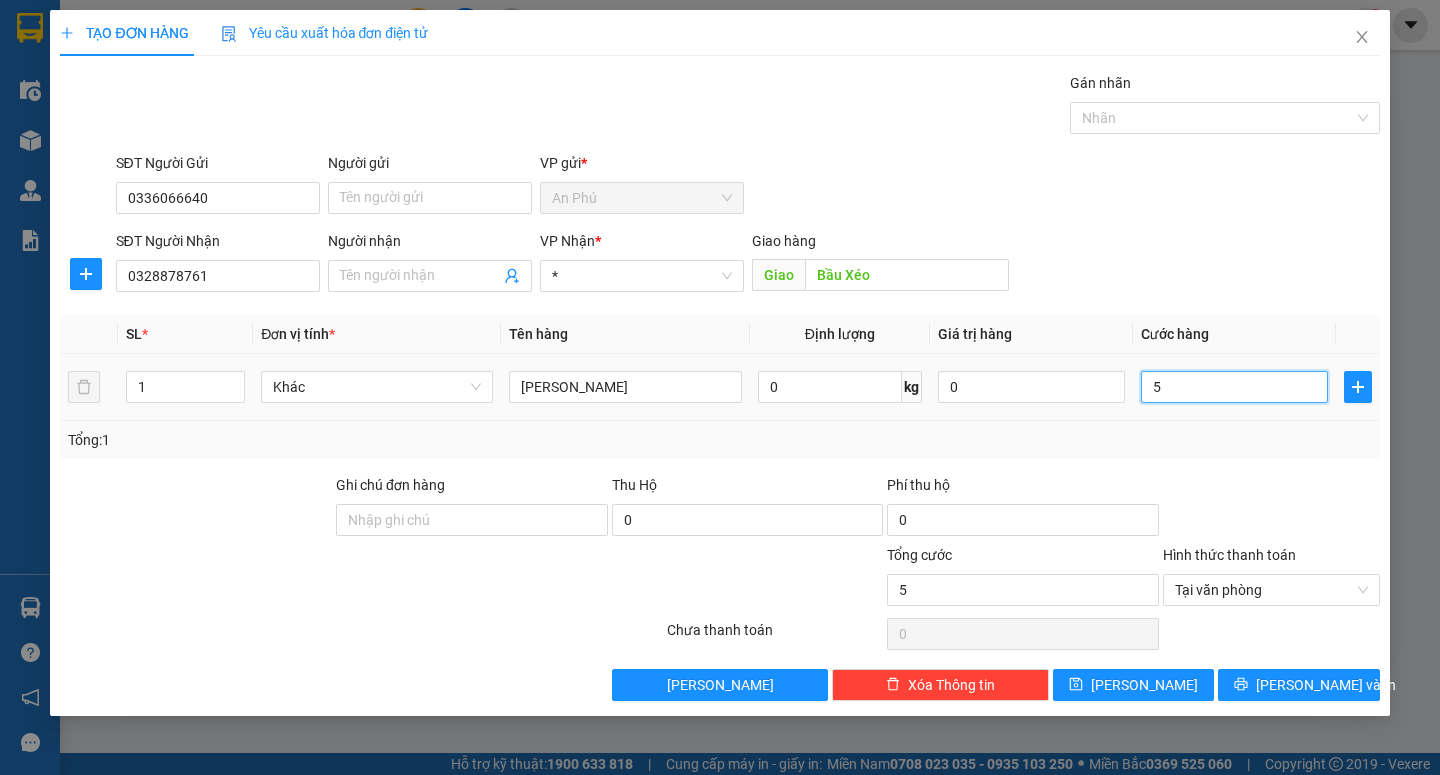 type on "50" 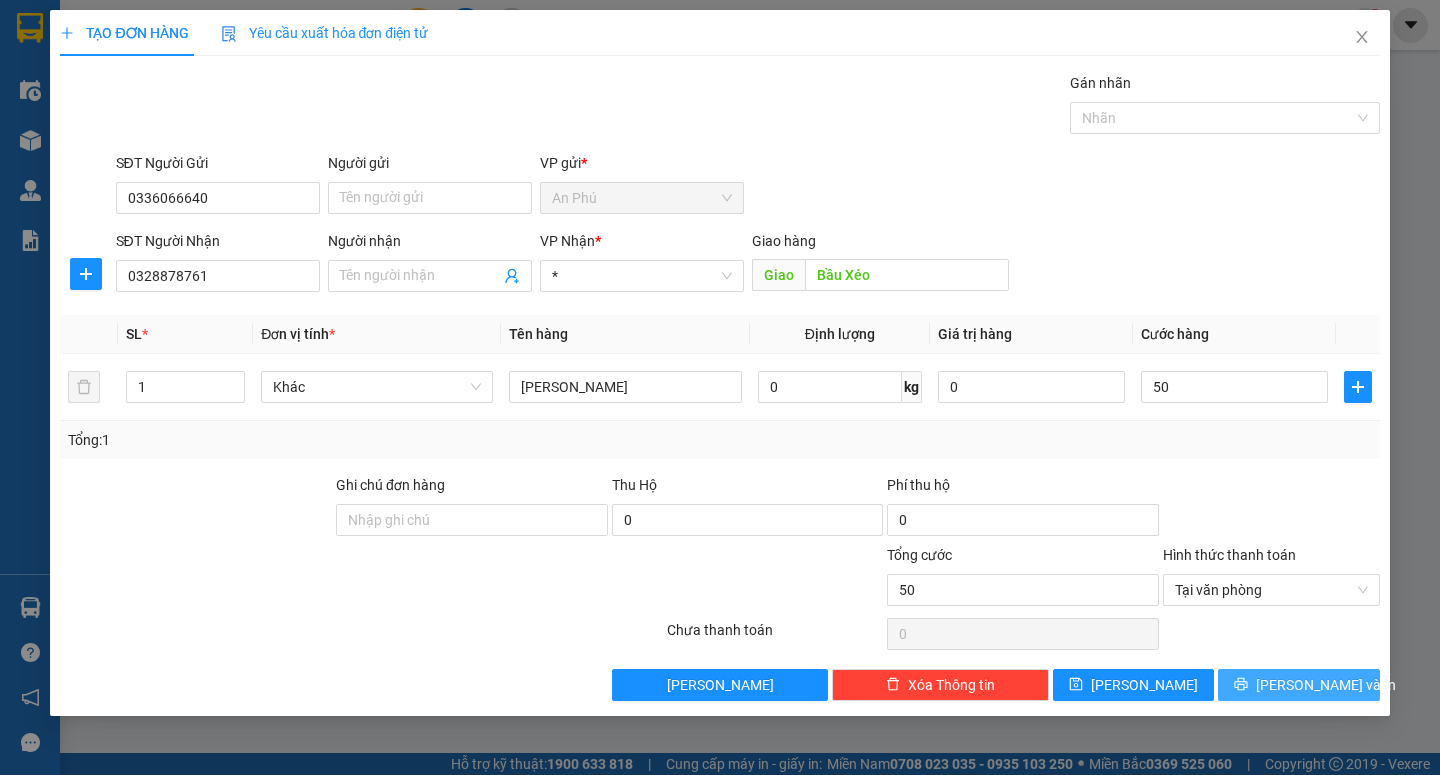 type on "50.000" 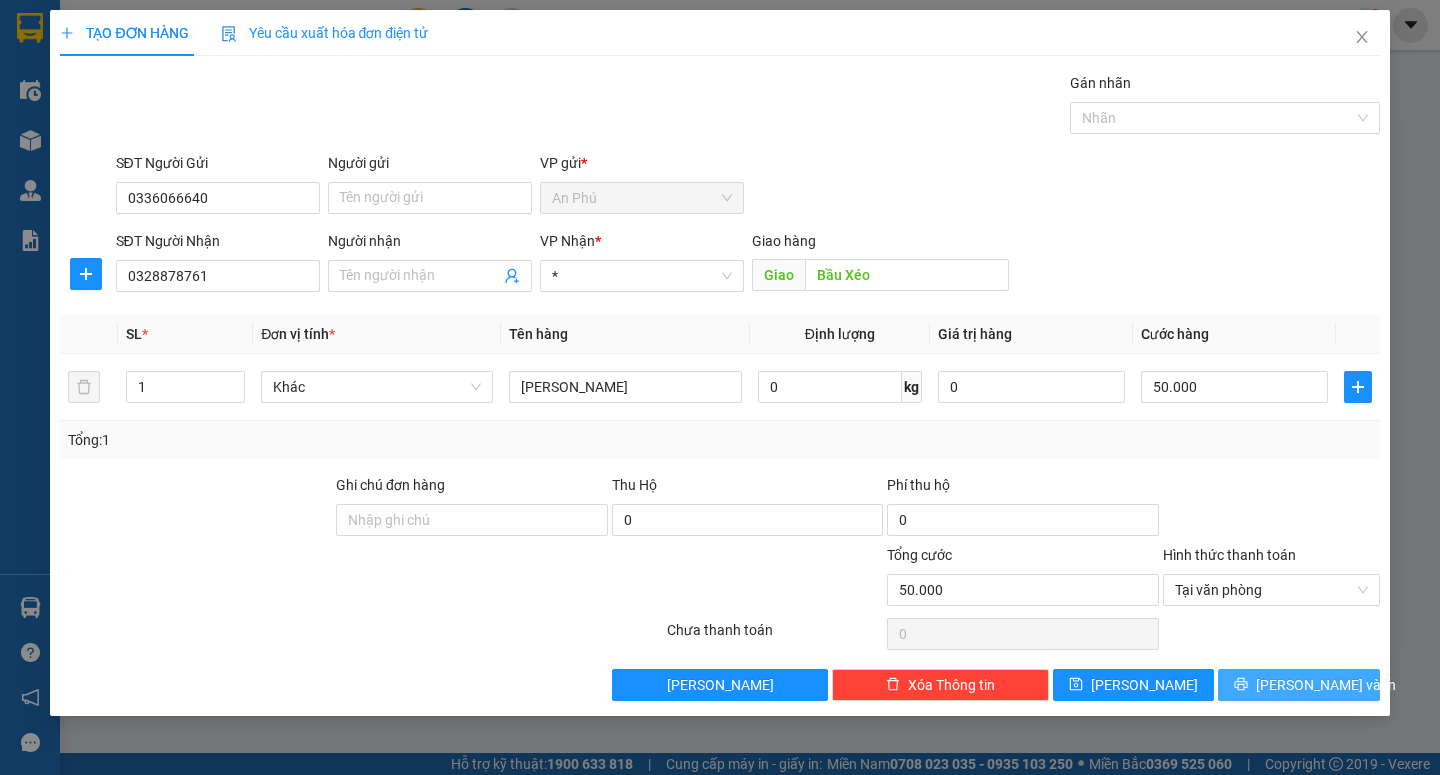 click on "[PERSON_NAME] và In" at bounding box center [1326, 685] 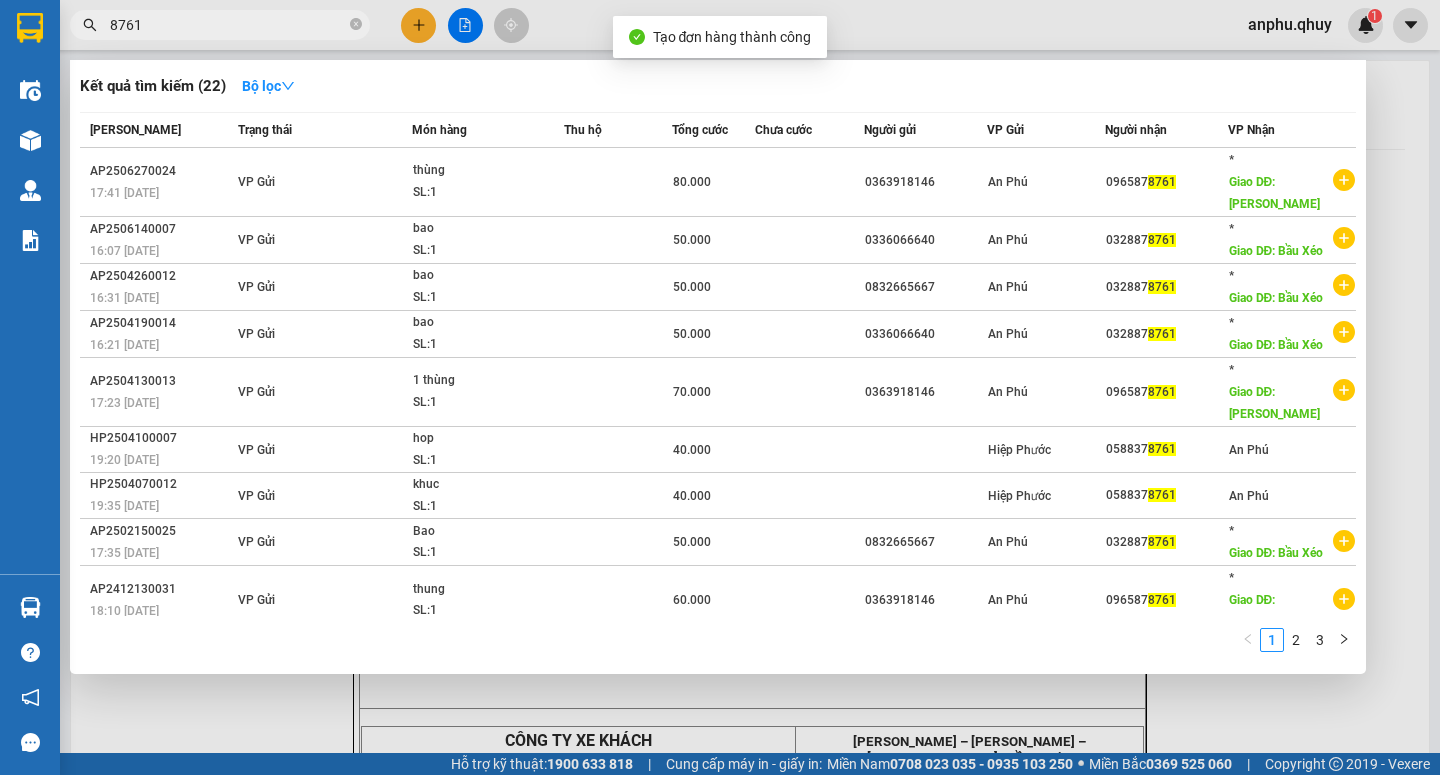 click at bounding box center [720, 387] 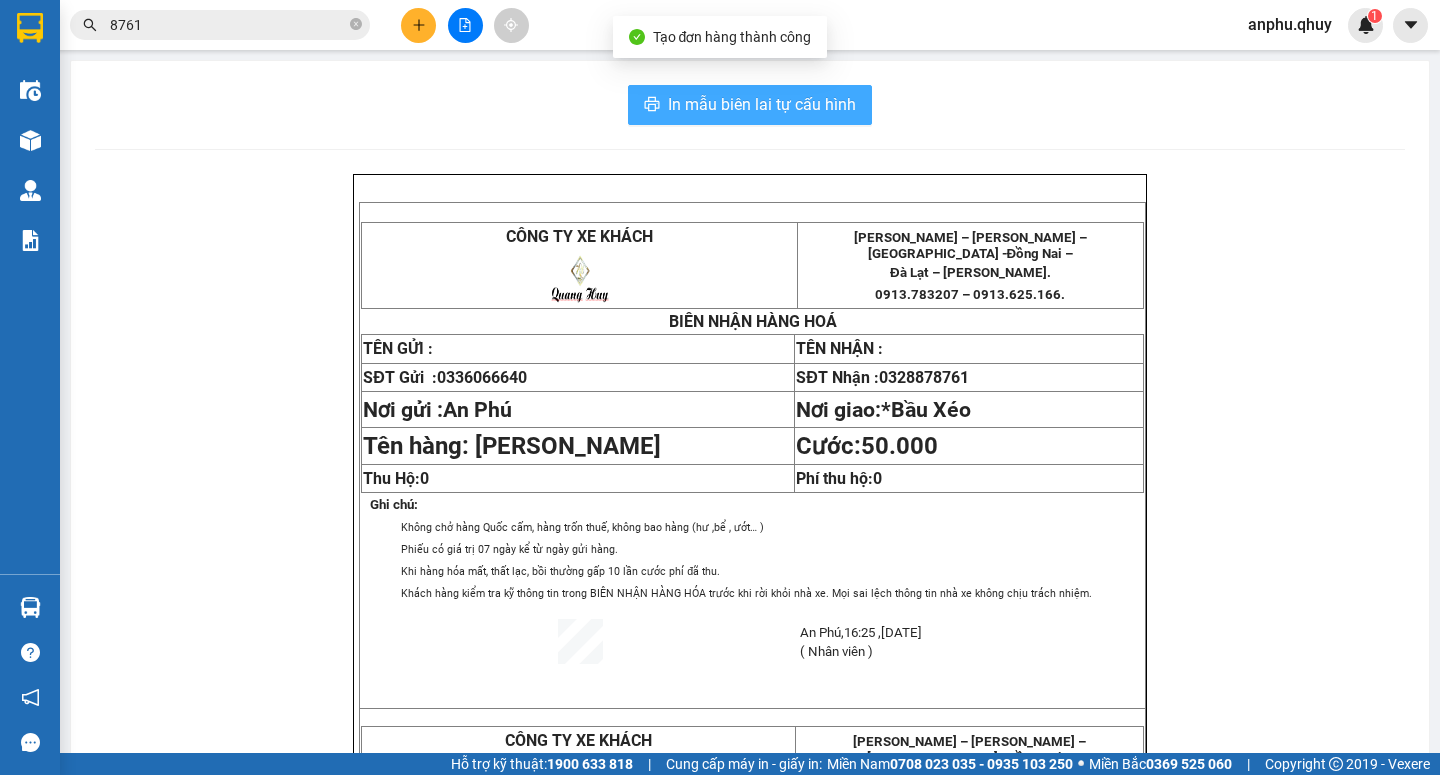 click on "In mẫu biên lai tự cấu hình" at bounding box center [762, 104] 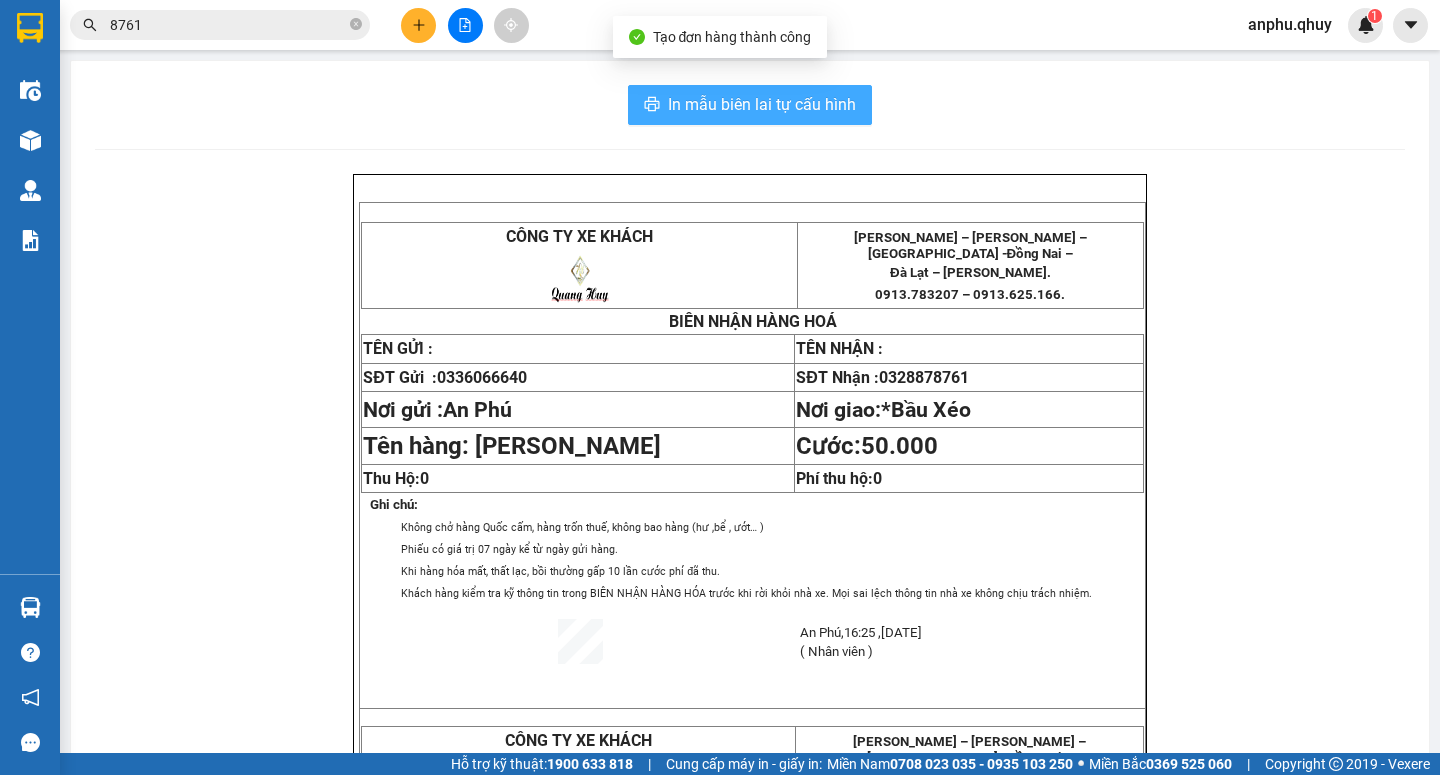 scroll, scrollTop: 0, scrollLeft: 0, axis: both 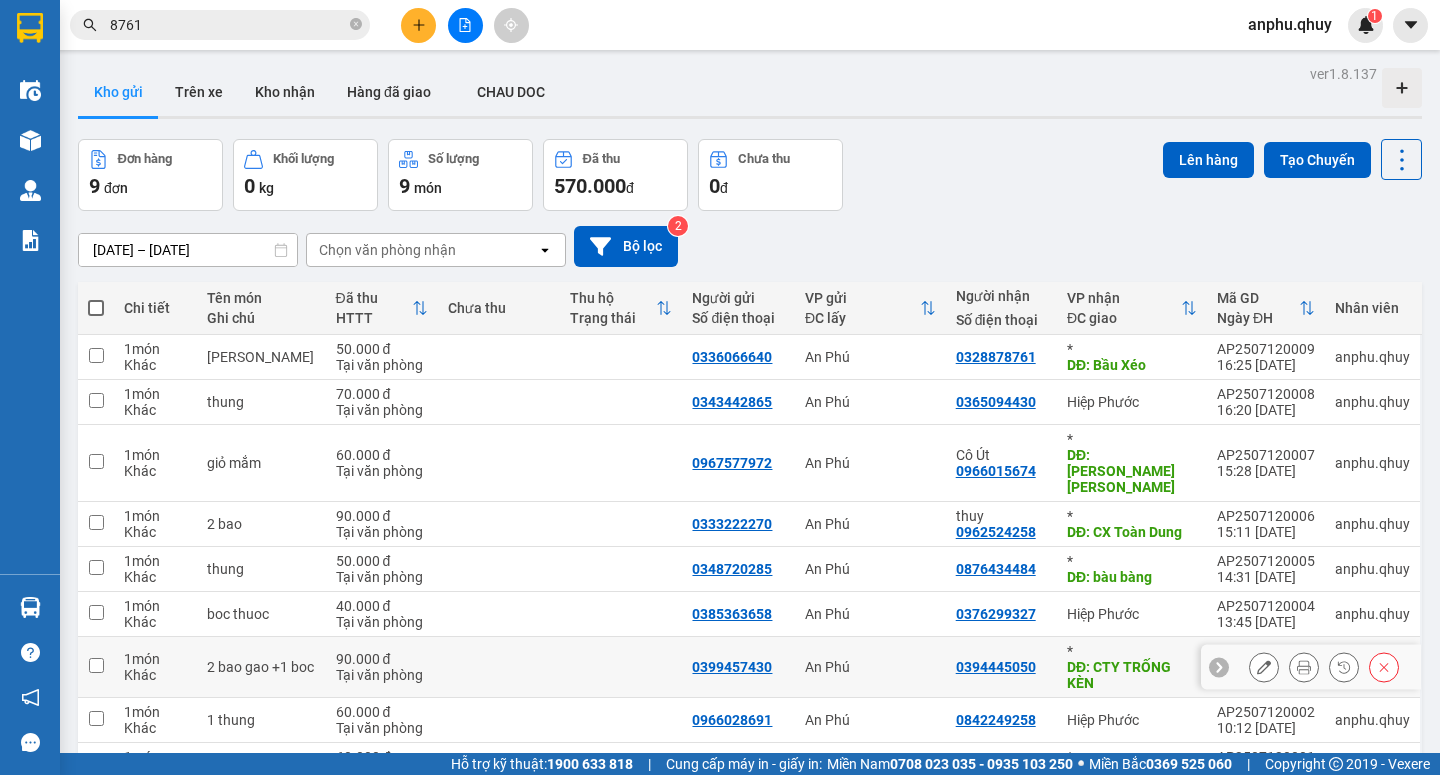 drag, startPoint x: 994, startPoint y: 667, endPoint x: 1078, endPoint y: 680, distance: 85 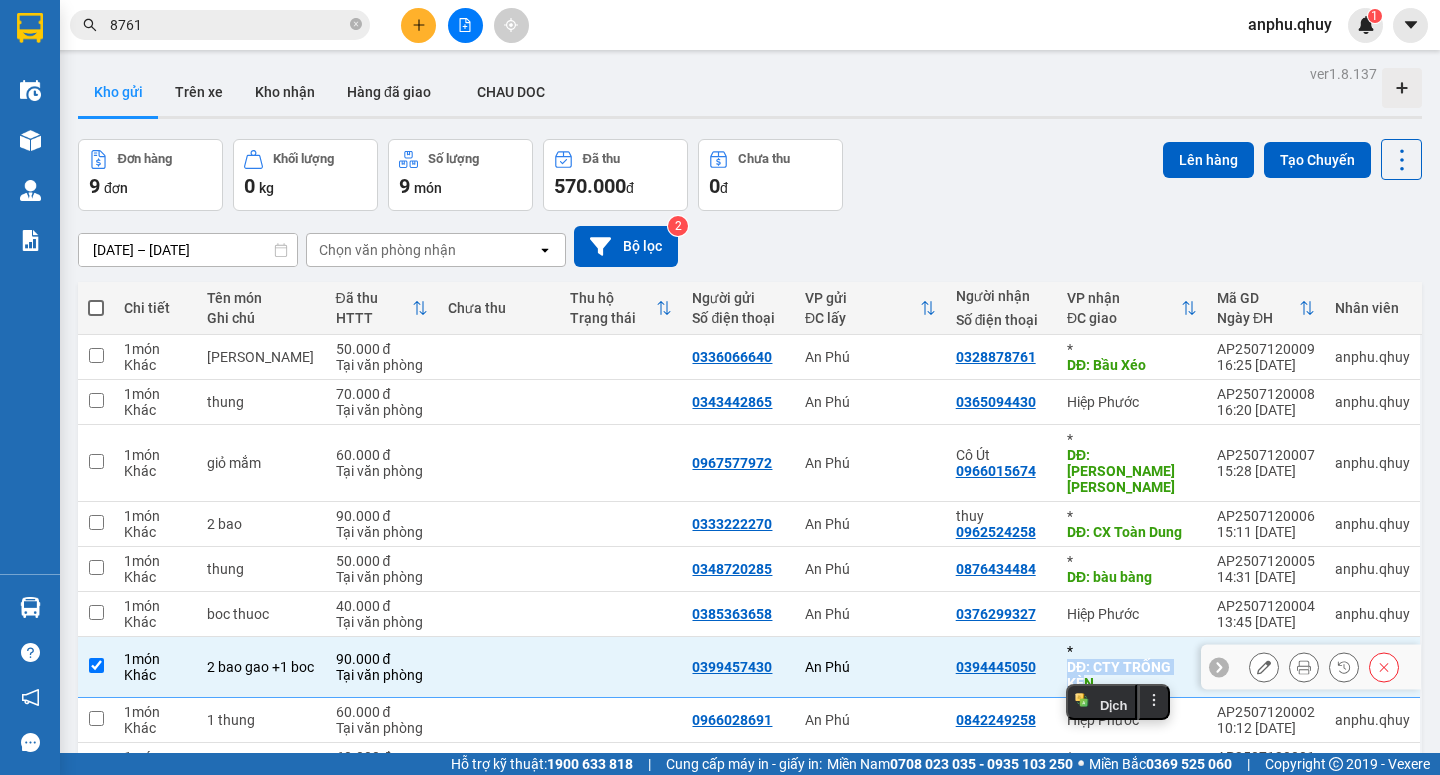 click on "* DĐ: CTY [PERSON_NAME]" at bounding box center (1132, 667) 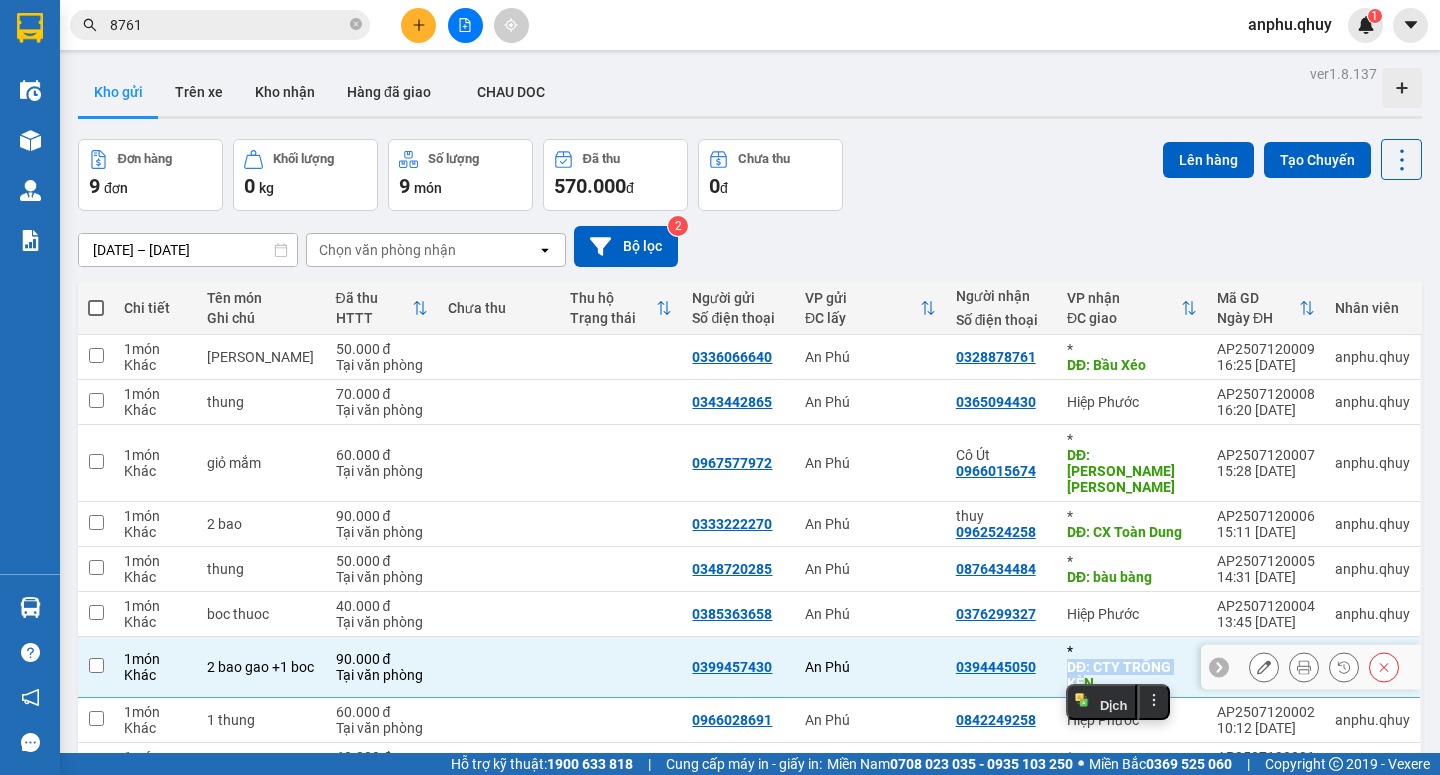 checkbox on "false" 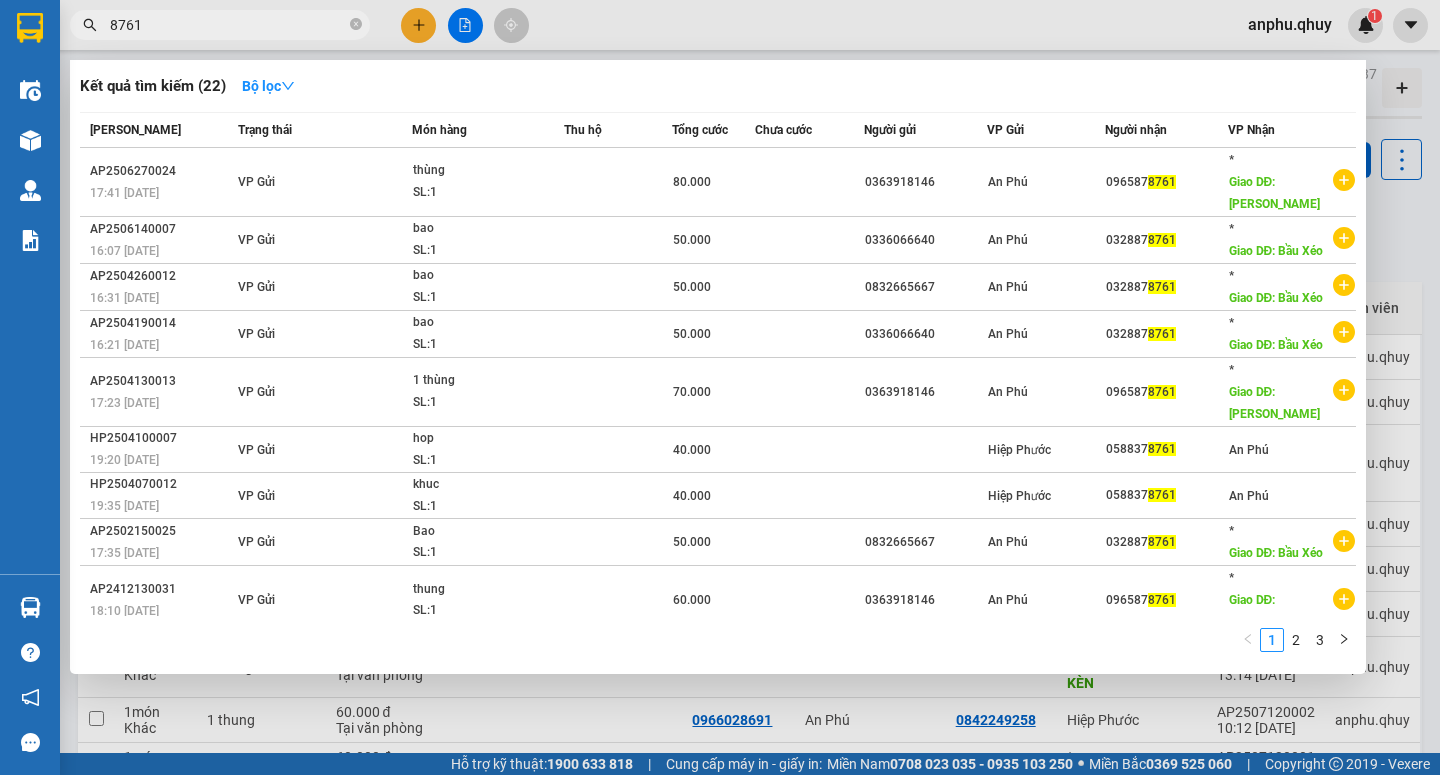 click on "8761" at bounding box center (228, 25) 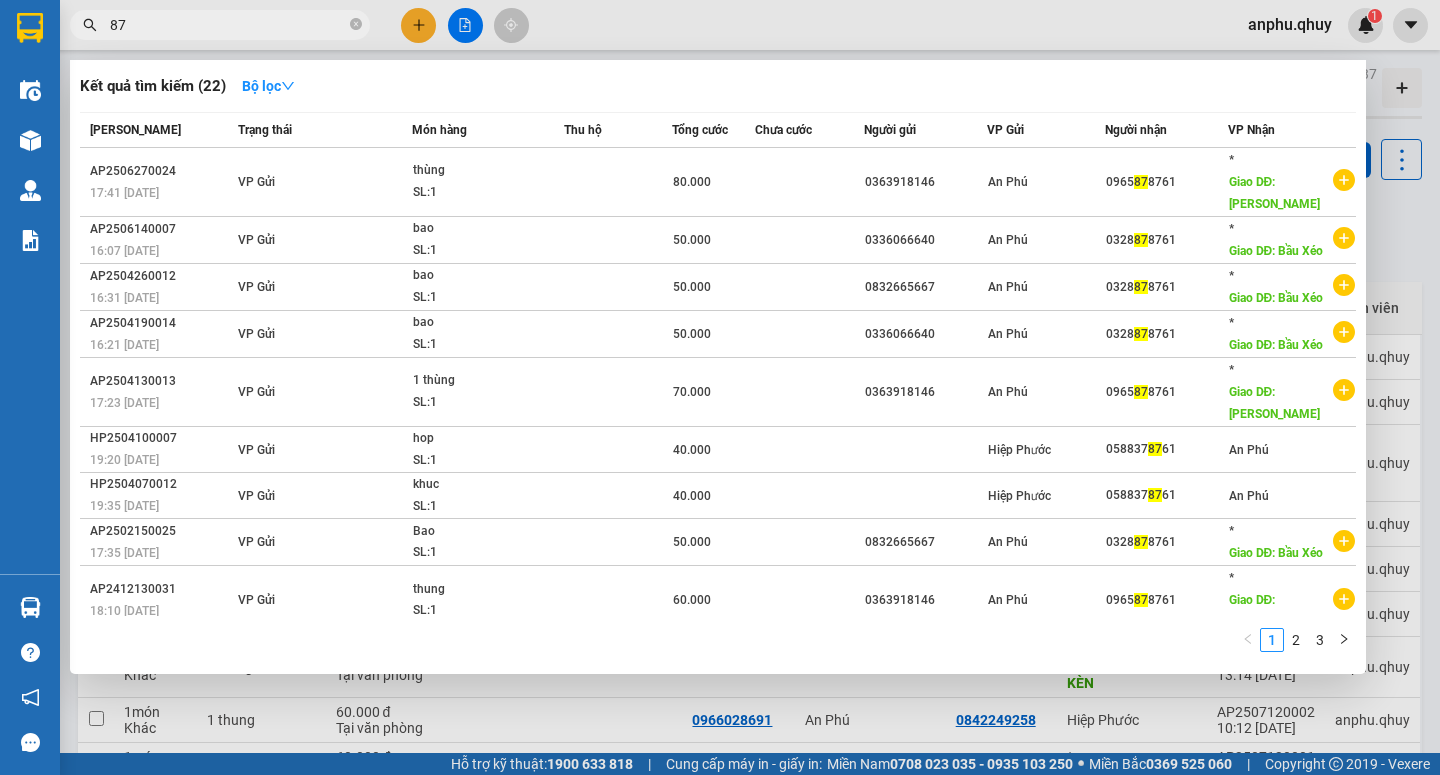 type on "8" 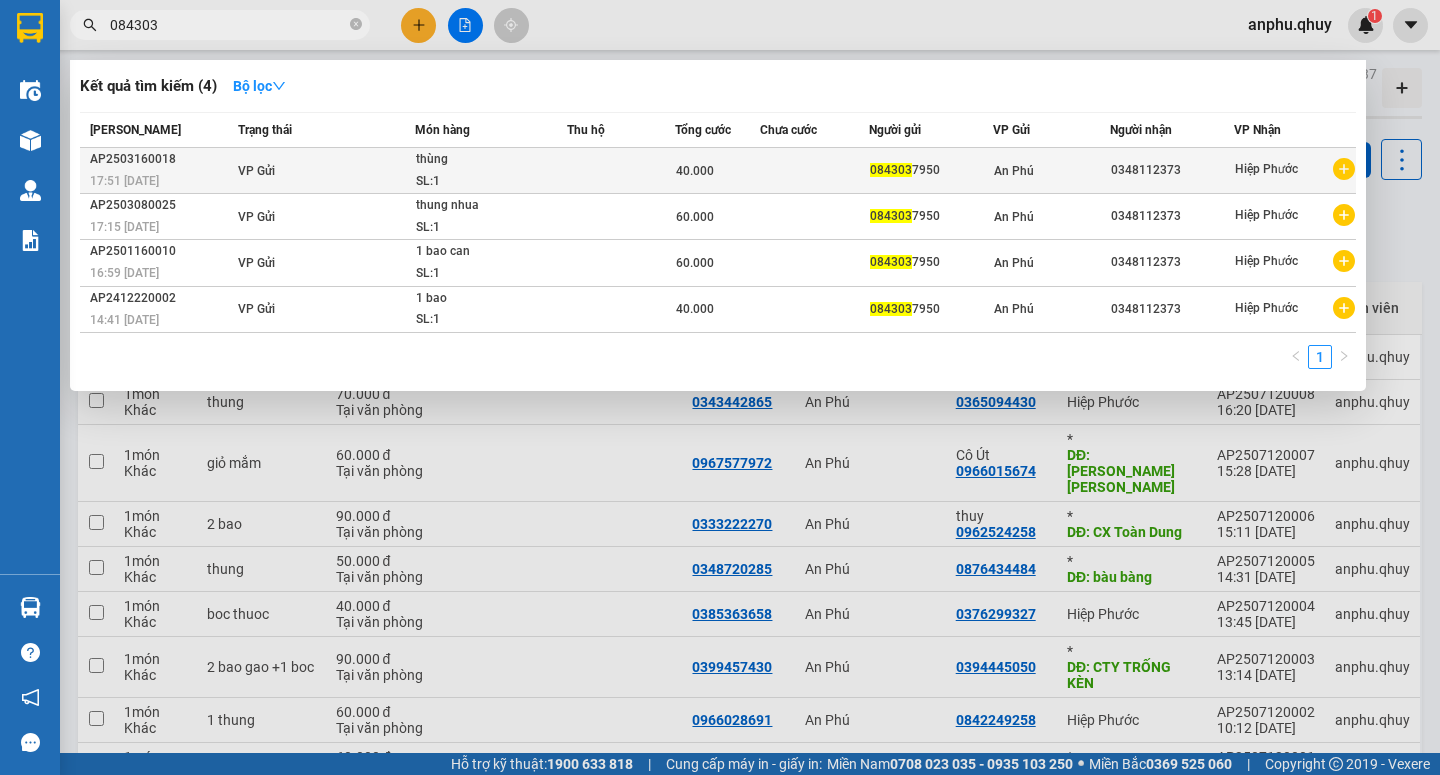 type on "084303" 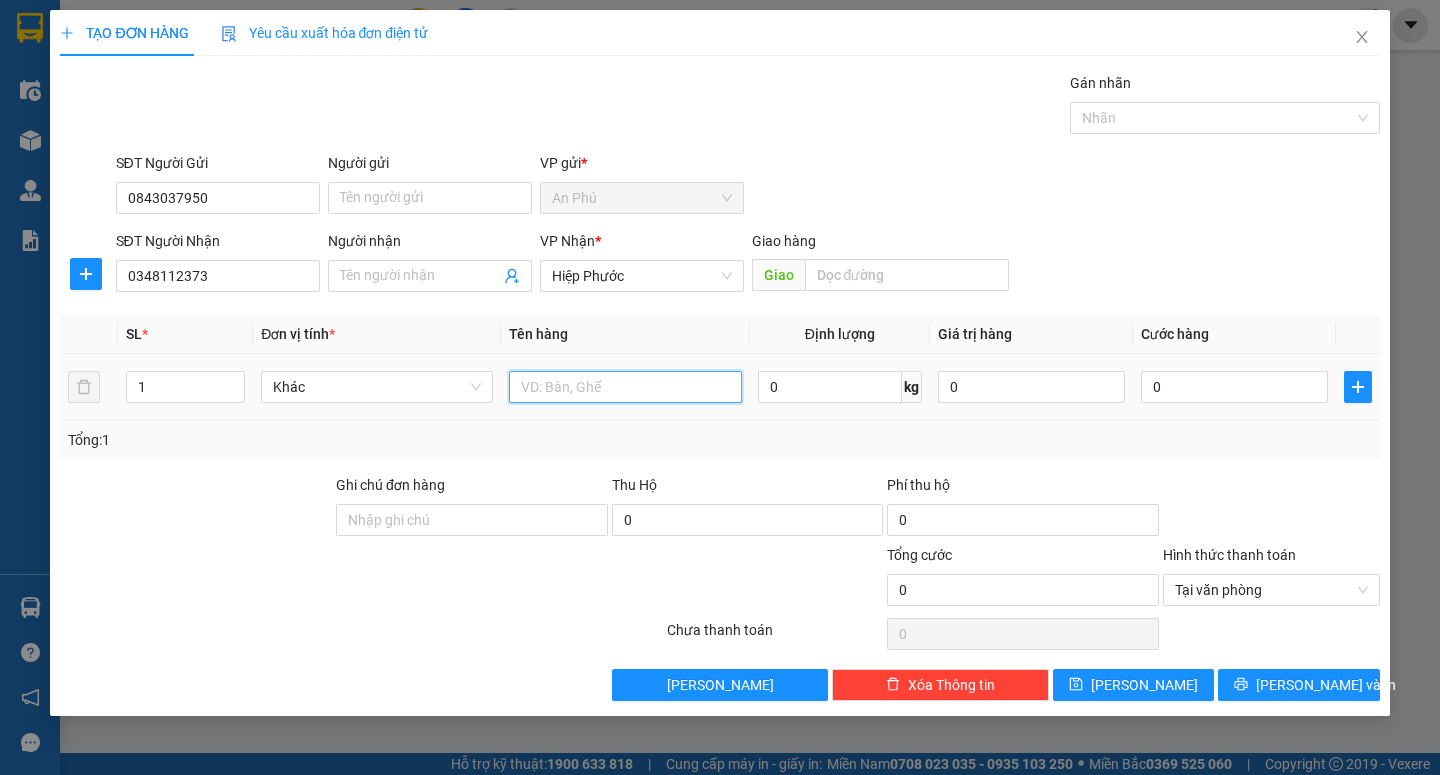 drag, startPoint x: 648, startPoint y: 392, endPoint x: 637, endPoint y: 415, distance: 25.495098 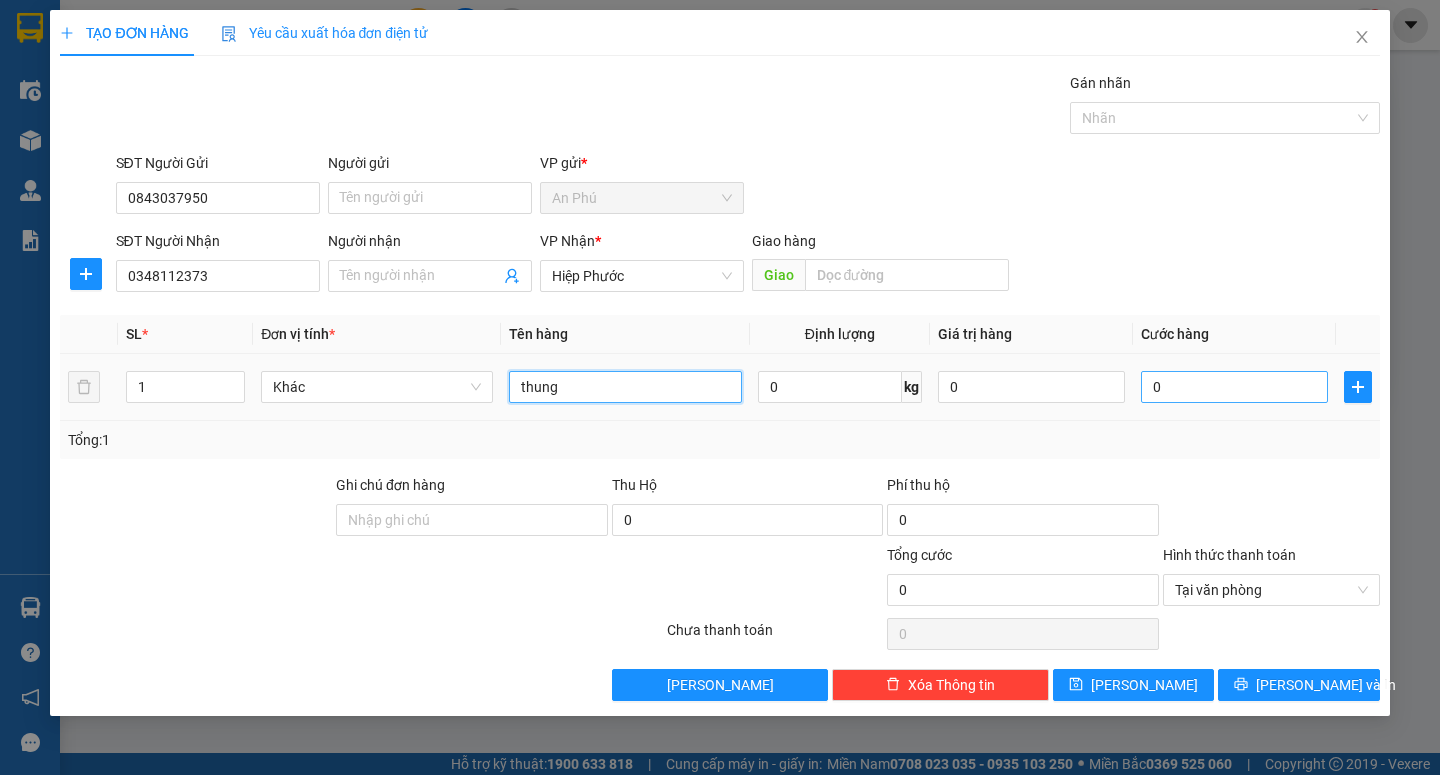 type on "thung" 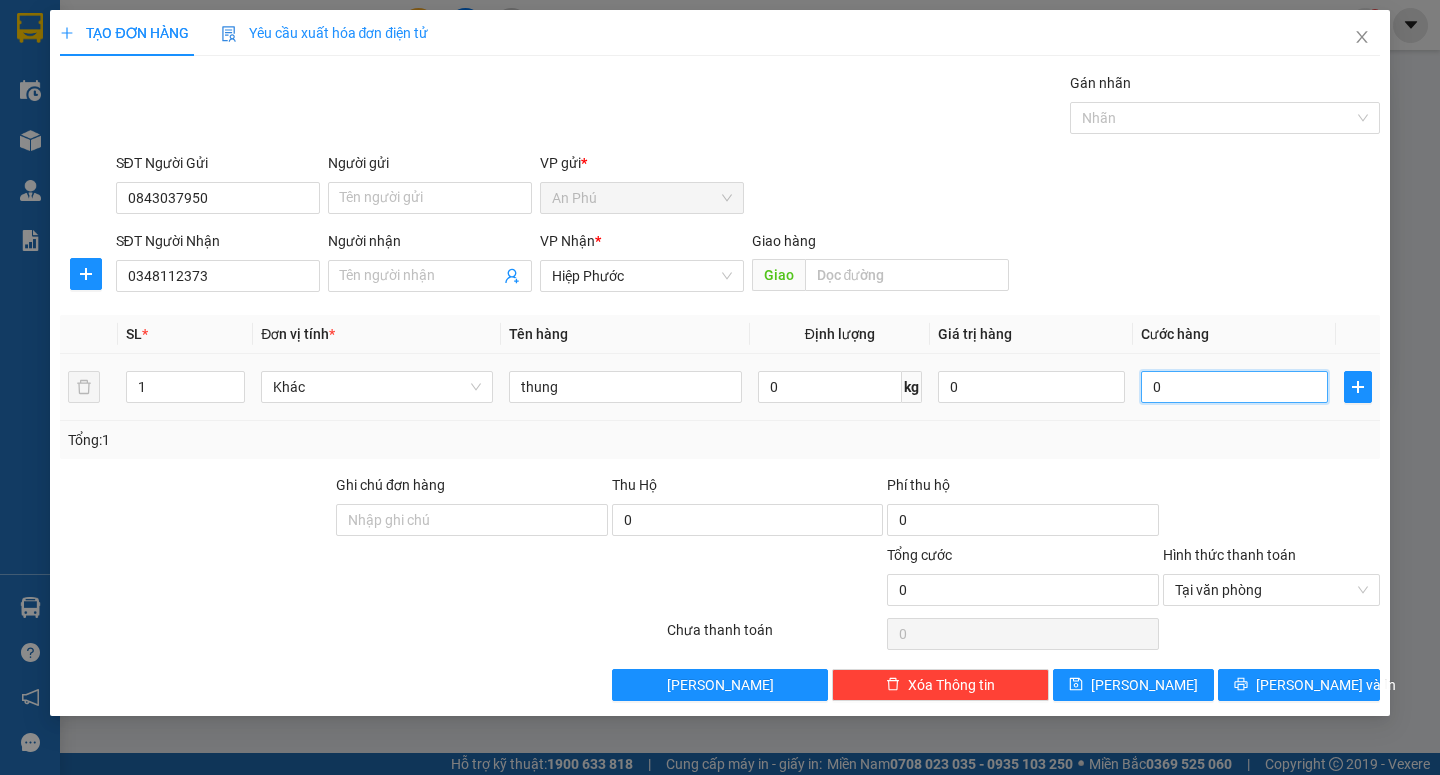 click on "0" at bounding box center [1234, 387] 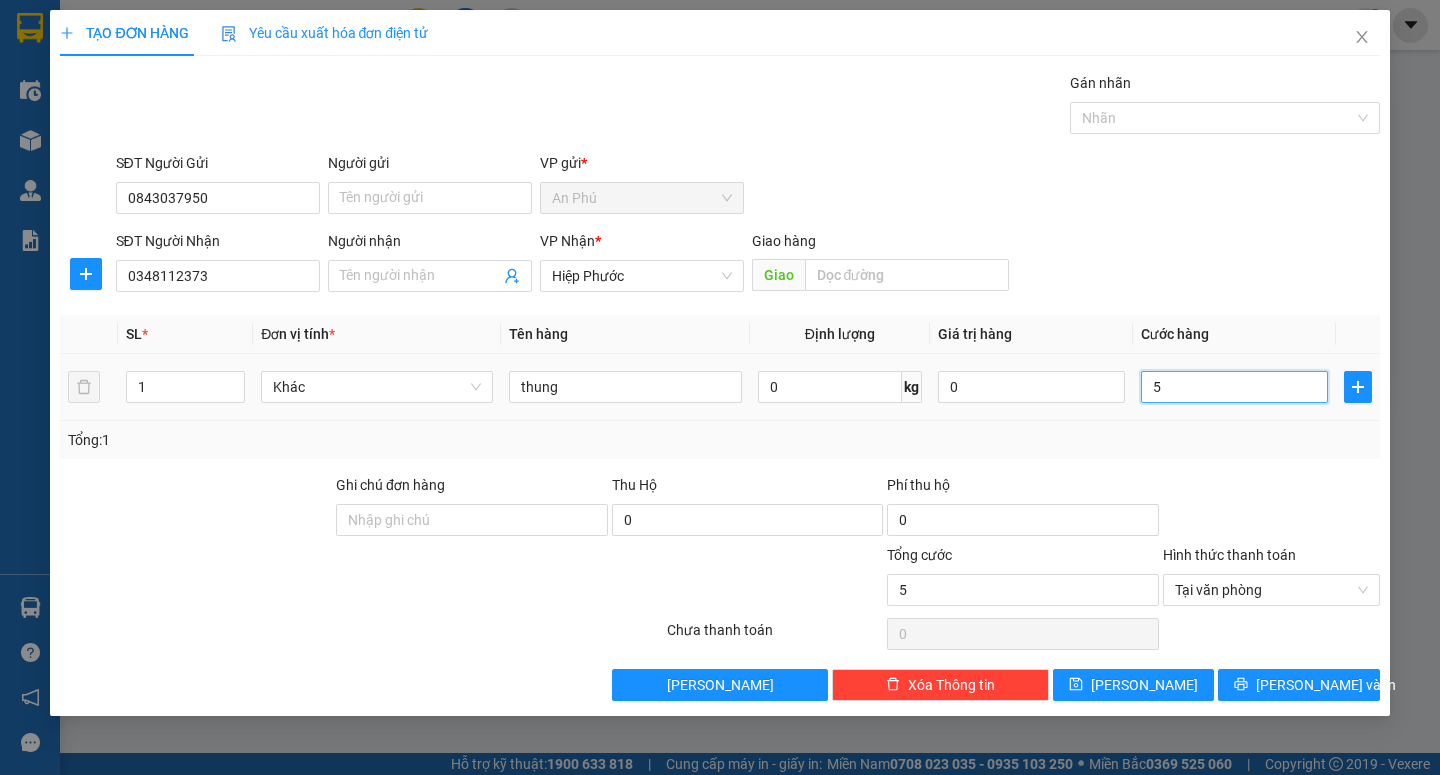 type on "50" 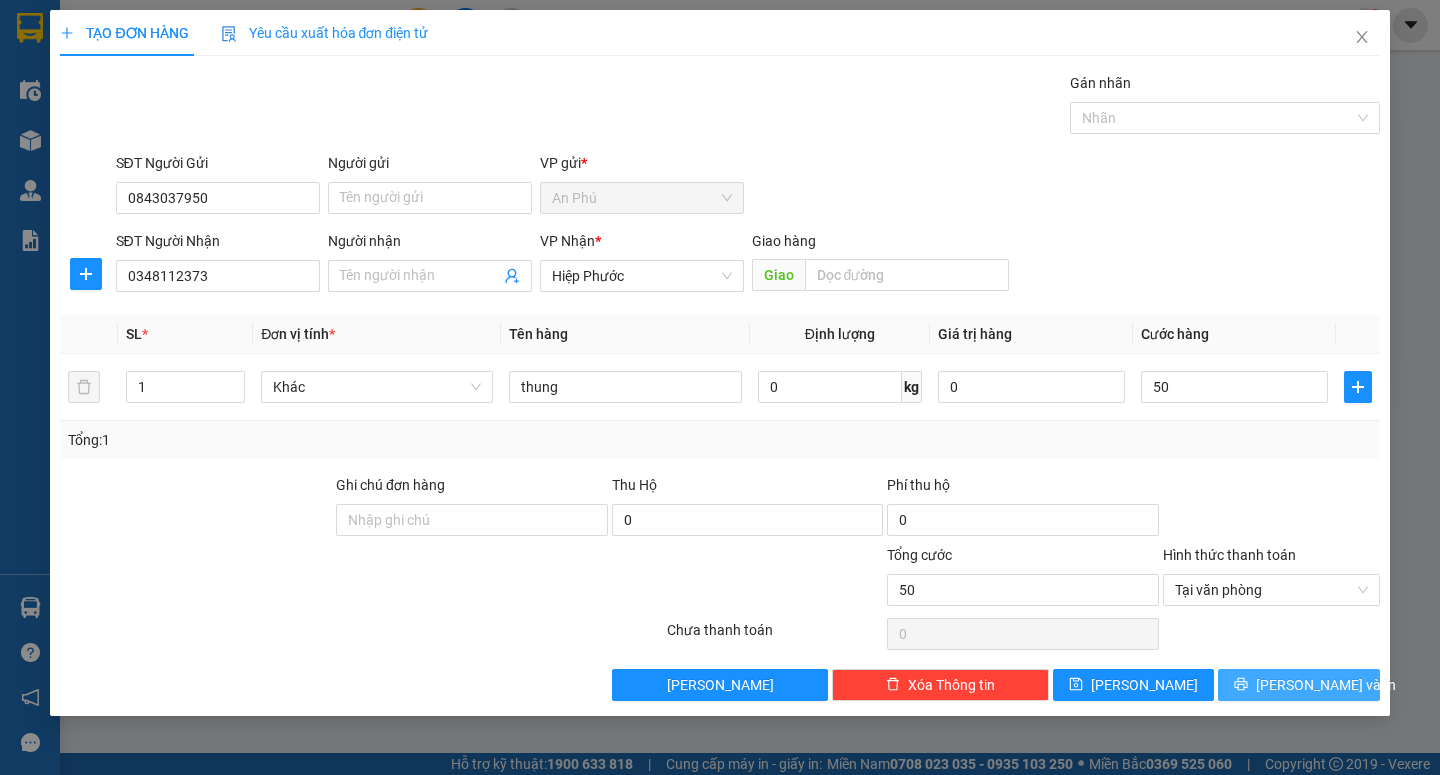 type on "50.000" 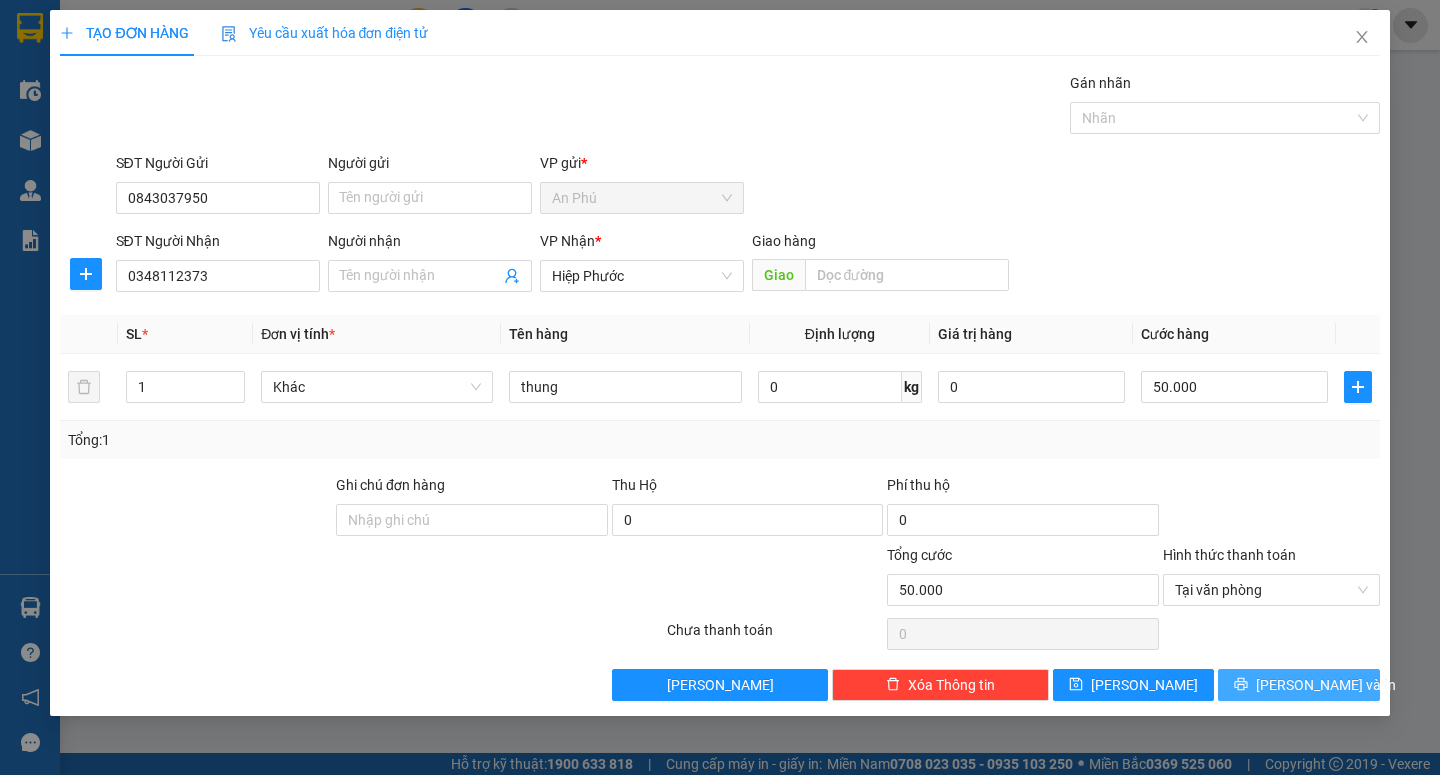 click on "[PERSON_NAME] và In" at bounding box center (1326, 685) 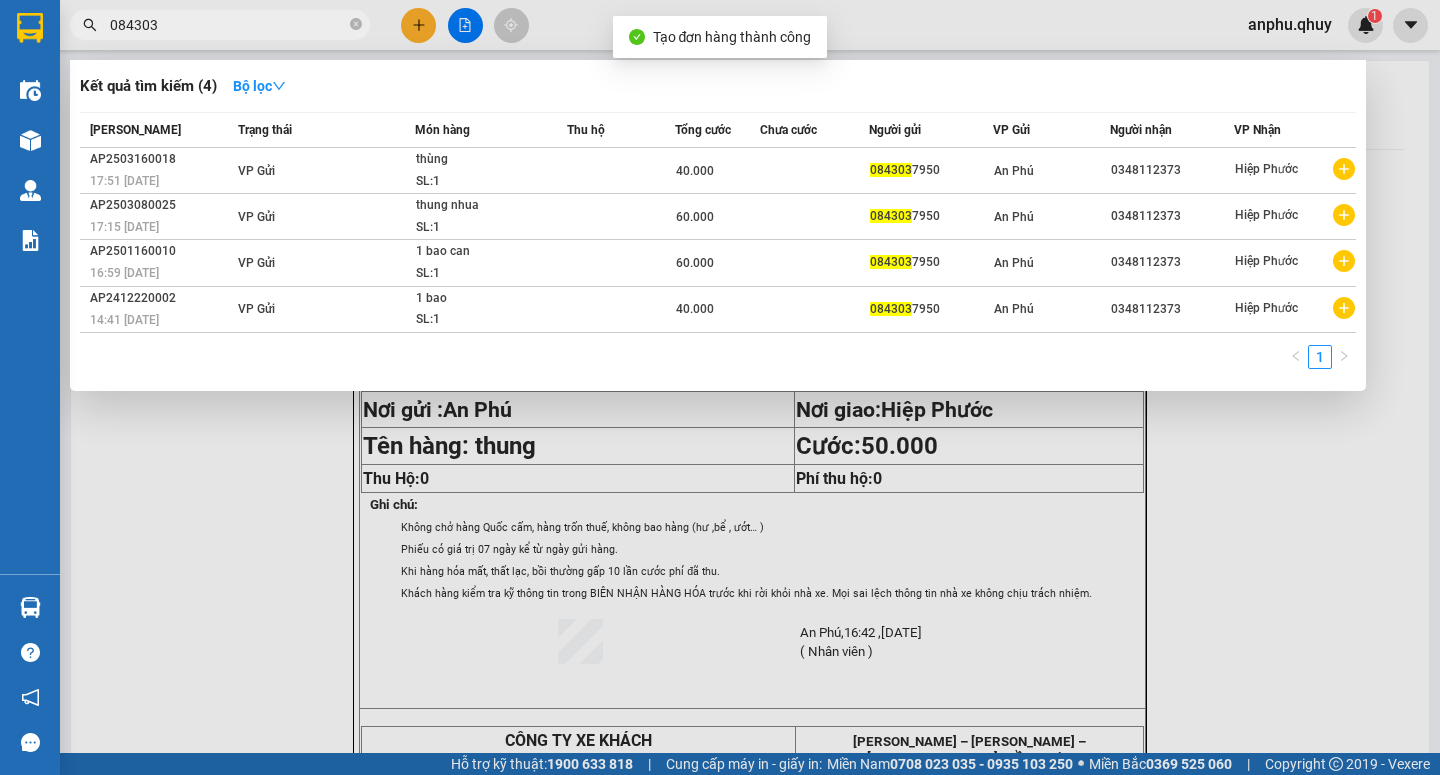 click at bounding box center (720, 387) 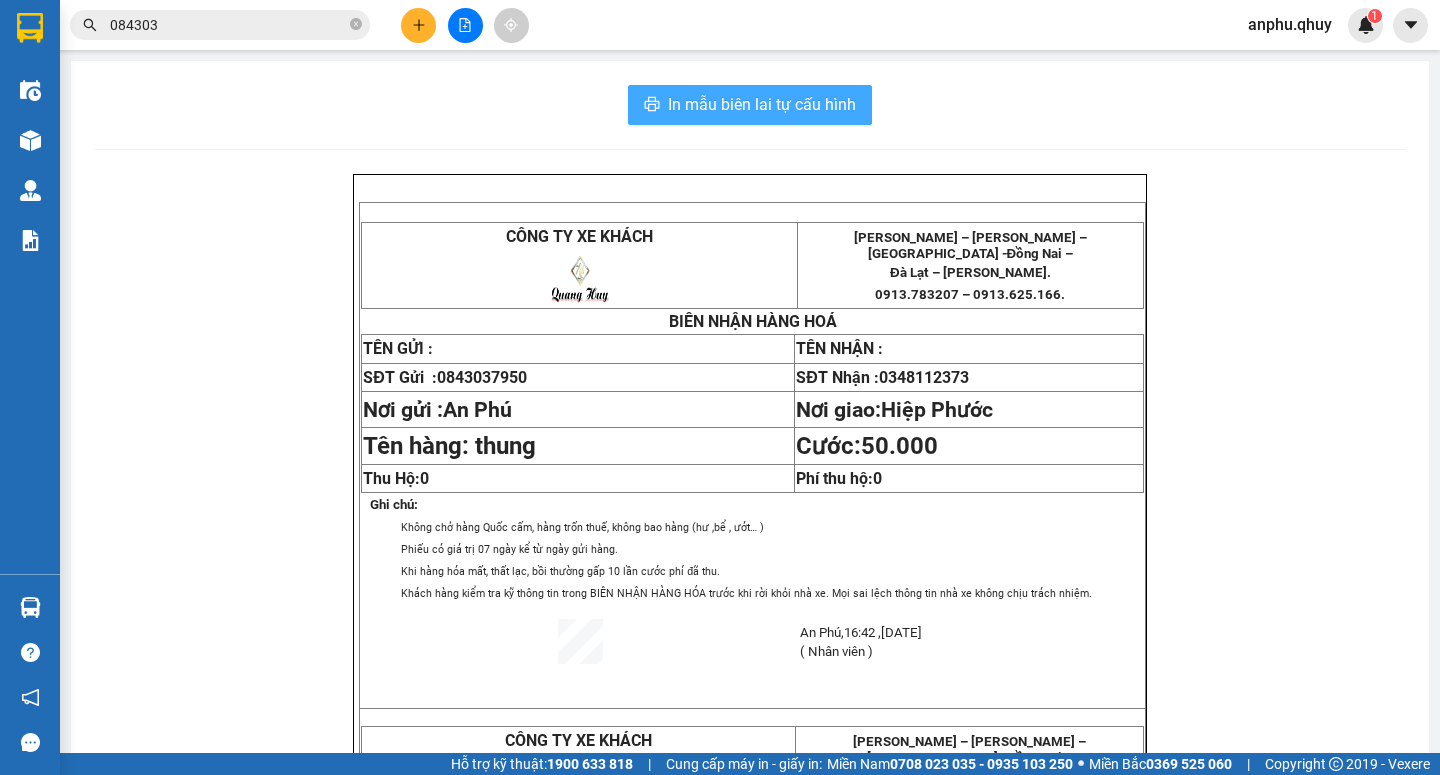 click on "In mẫu biên lai tự cấu hình" at bounding box center (762, 104) 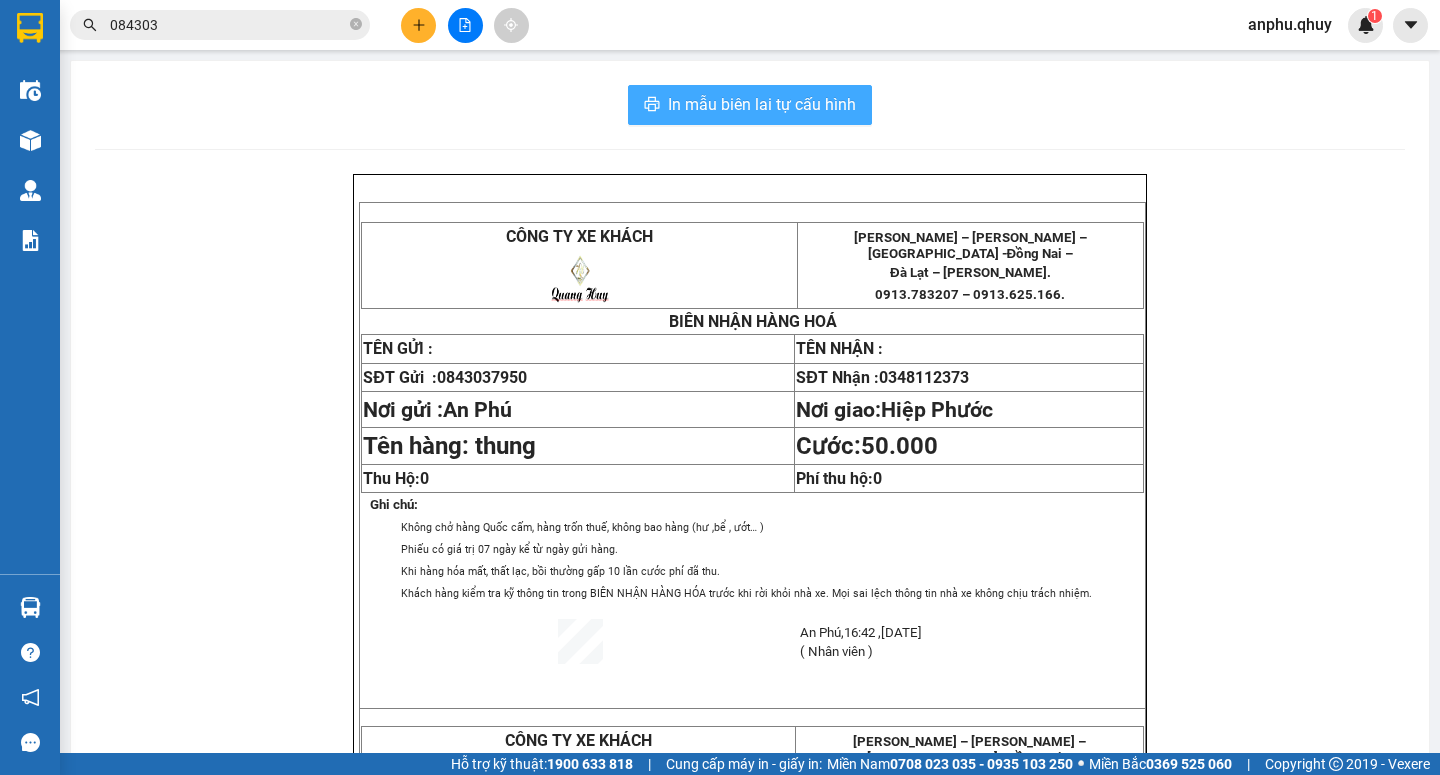 scroll, scrollTop: 0, scrollLeft: 0, axis: both 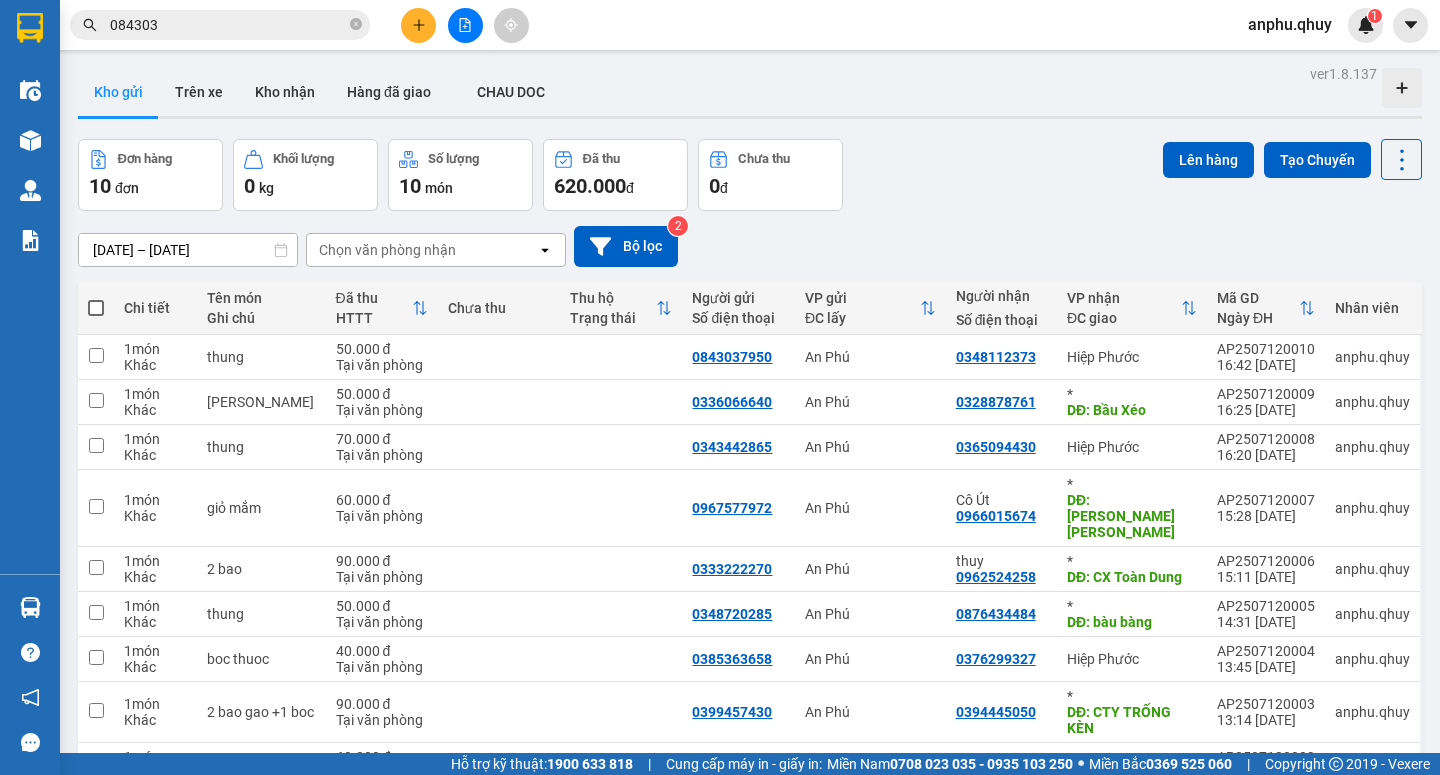 drag, startPoint x: 780, startPoint y: 111, endPoint x: 823, endPoint y: 124, distance: 44.922153 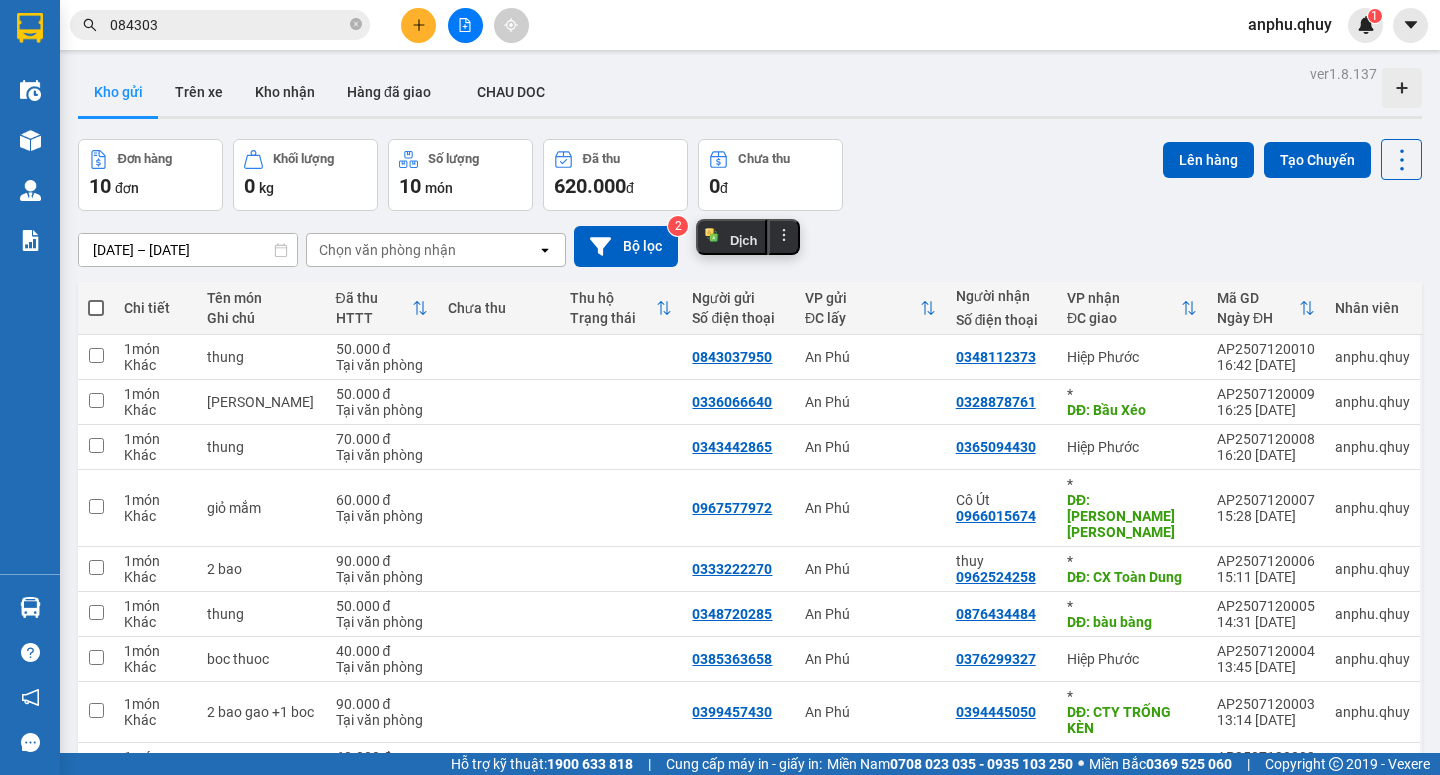 click on "Kết quả [PERSON_NAME] ( 4 )  Bộ lọc  Mã ĐH Trạng thái Món hàng Thu hộ [PERSON_NAME] [PERSON_NAME] Người gửi VP Gửi Người [PERSON_NAME] [PERSON_NAME] AP2503160018 17:51 [DATE] VP Gửi   [PERSON_NAME]:  1 40.000 084303 7950 An Phú 0348112373 [PERSON_NAME][GEOGRAPHIC_DATA] 17:15 [DATE] VP Gửi   thung nhua SL:  1 60.000 084303 7950 An Phú 0348112373 [PERSON_NAME] AP2501160010 16:59 [DATE] VP Gửi   1 bao can SL:  1 60.000 084303 7950 An Phú 0348112373 [PERSON_NAME][GEOGRAPHIC_DATA] 14:41 [DATE] VP Gửi   1 [PERSON_NAME]:  1 40.000 084303 7950 An Phú 0348112373 [PERSON_NAME] 1 084303" at bounding box center [195, 25] 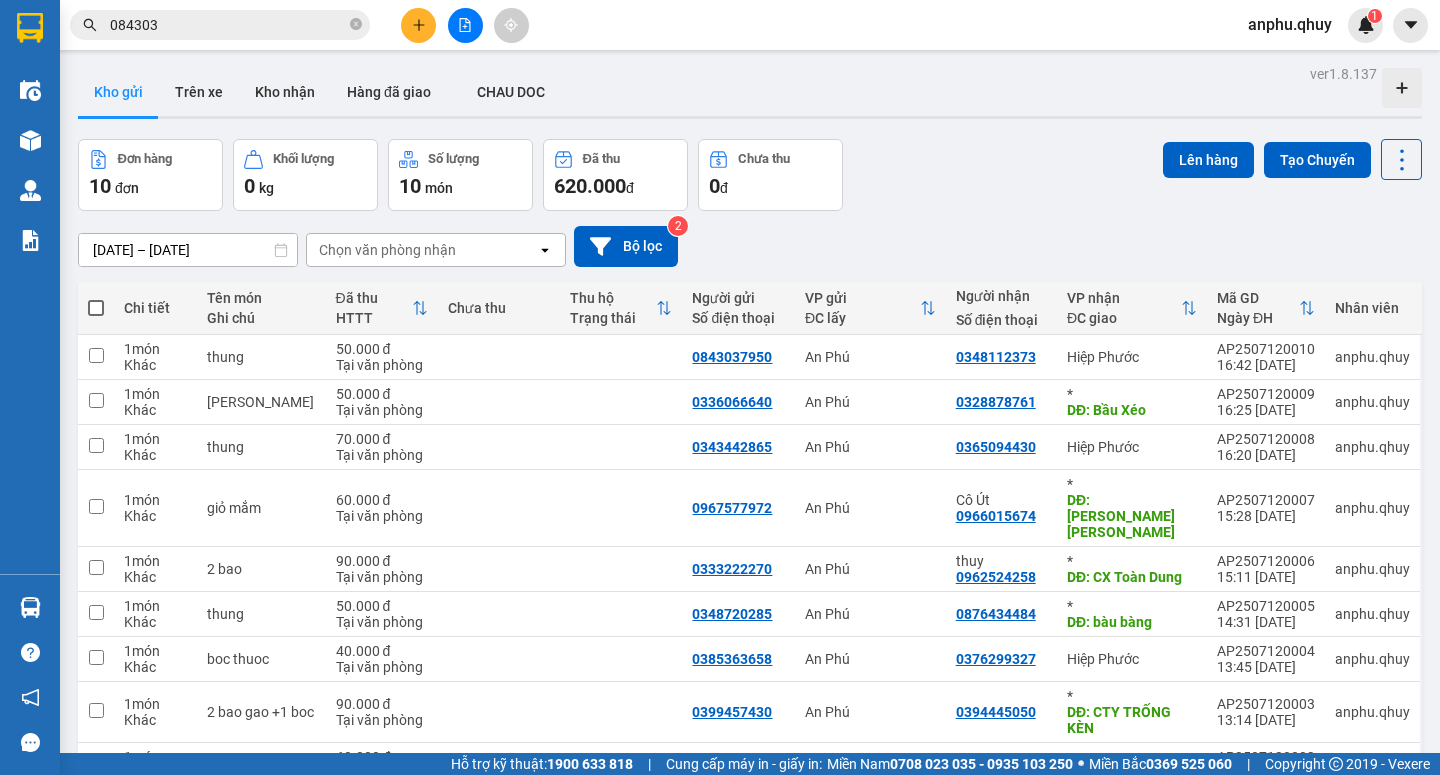 click on "084303" at bounding box center (228, 25) 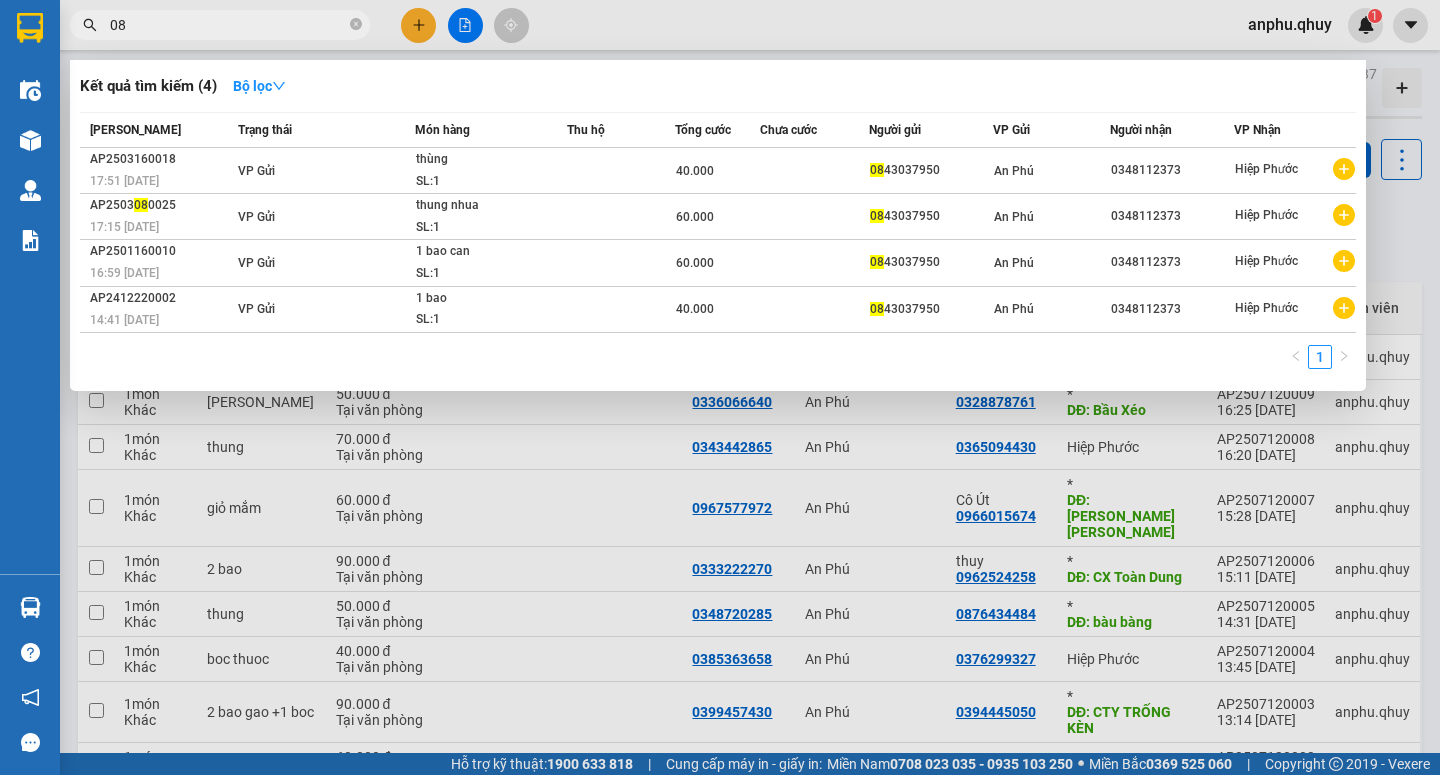 type on "0" 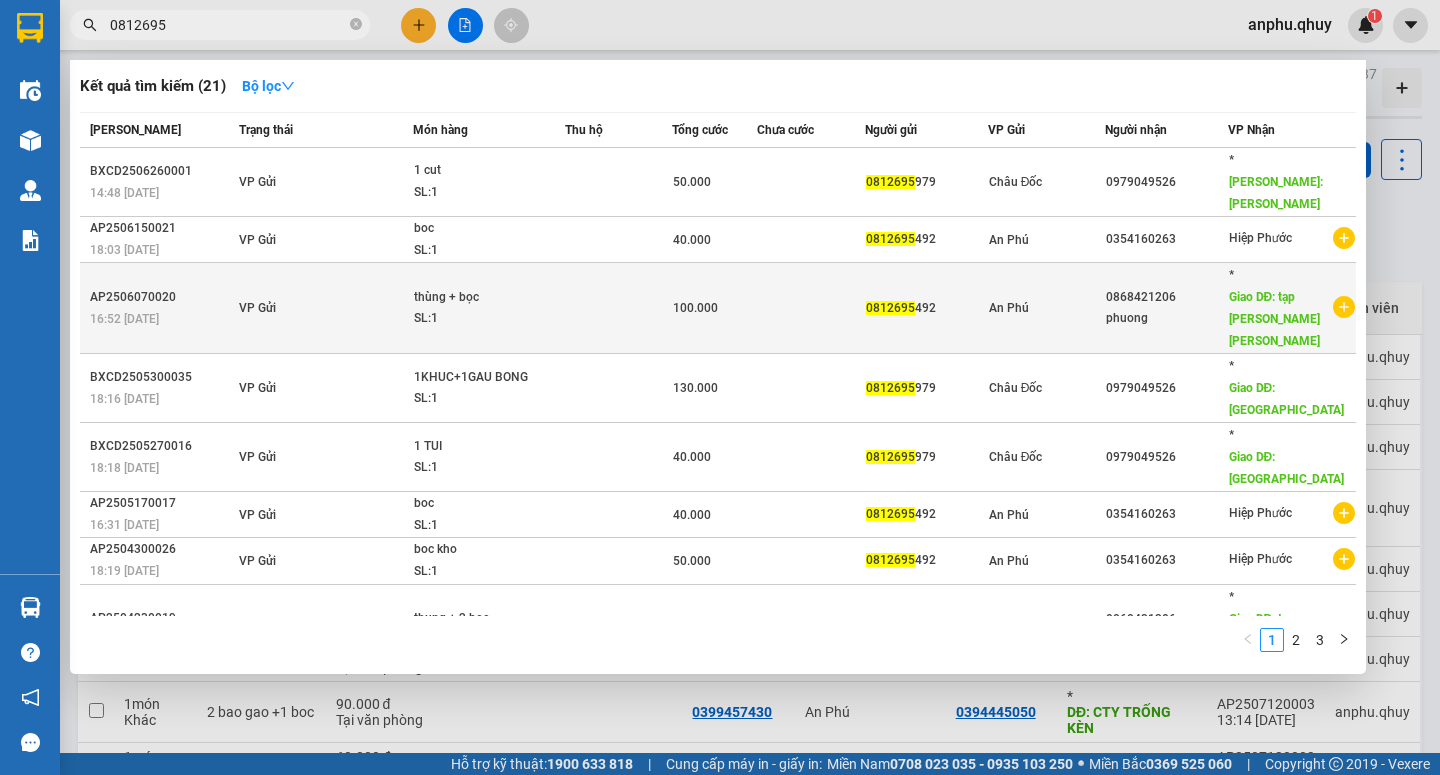 type on "0812695" 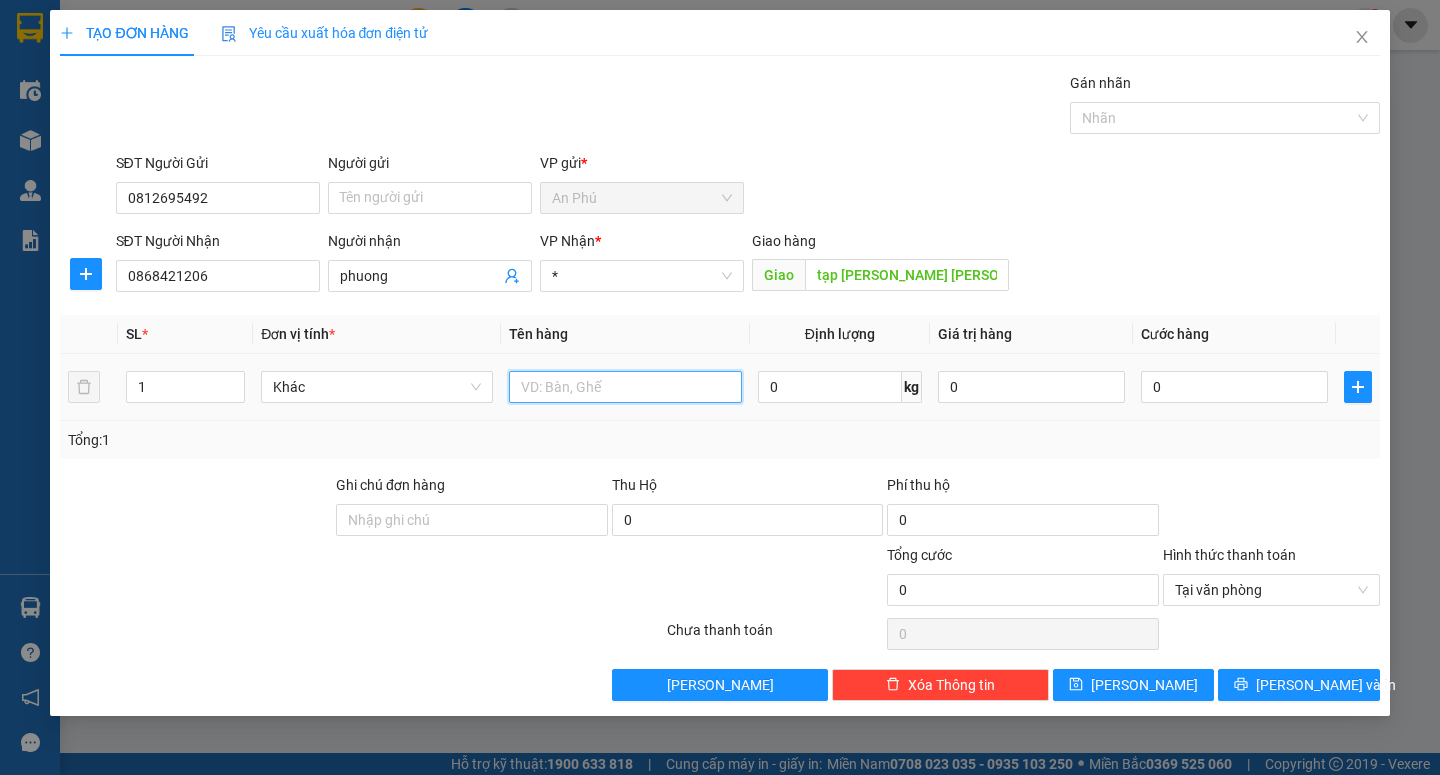 click at bounding box center [625, 387] 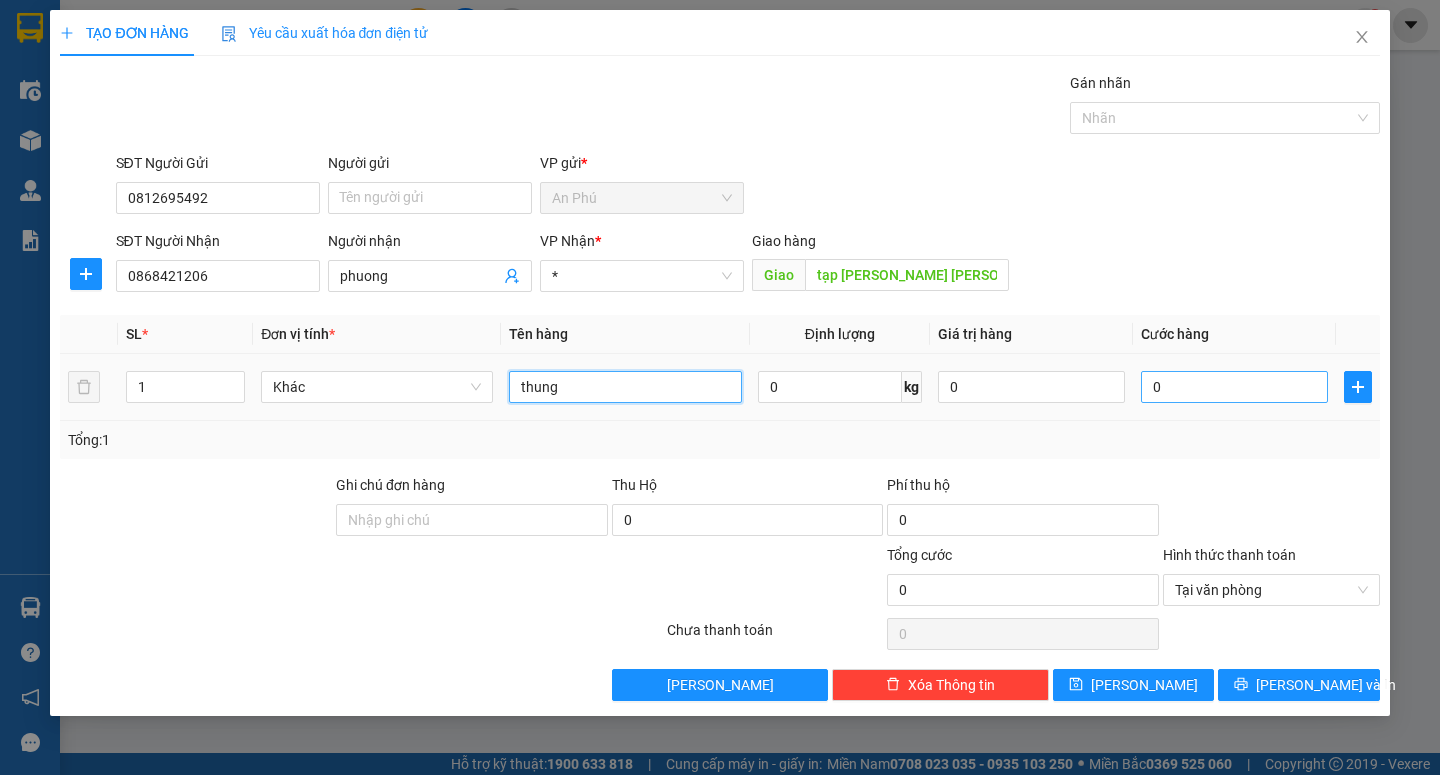 type on "thung" 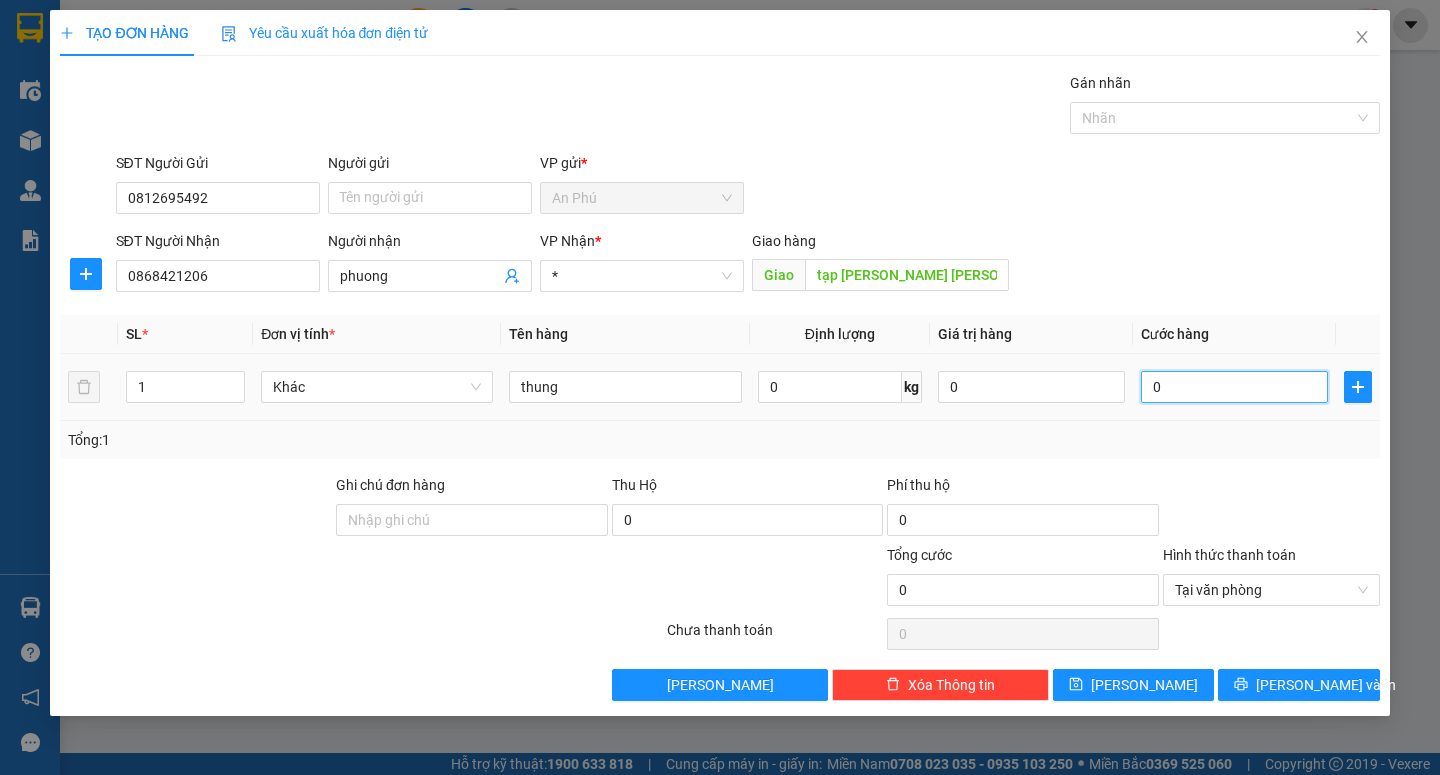click on "0" at bounding box center (1234, 387) 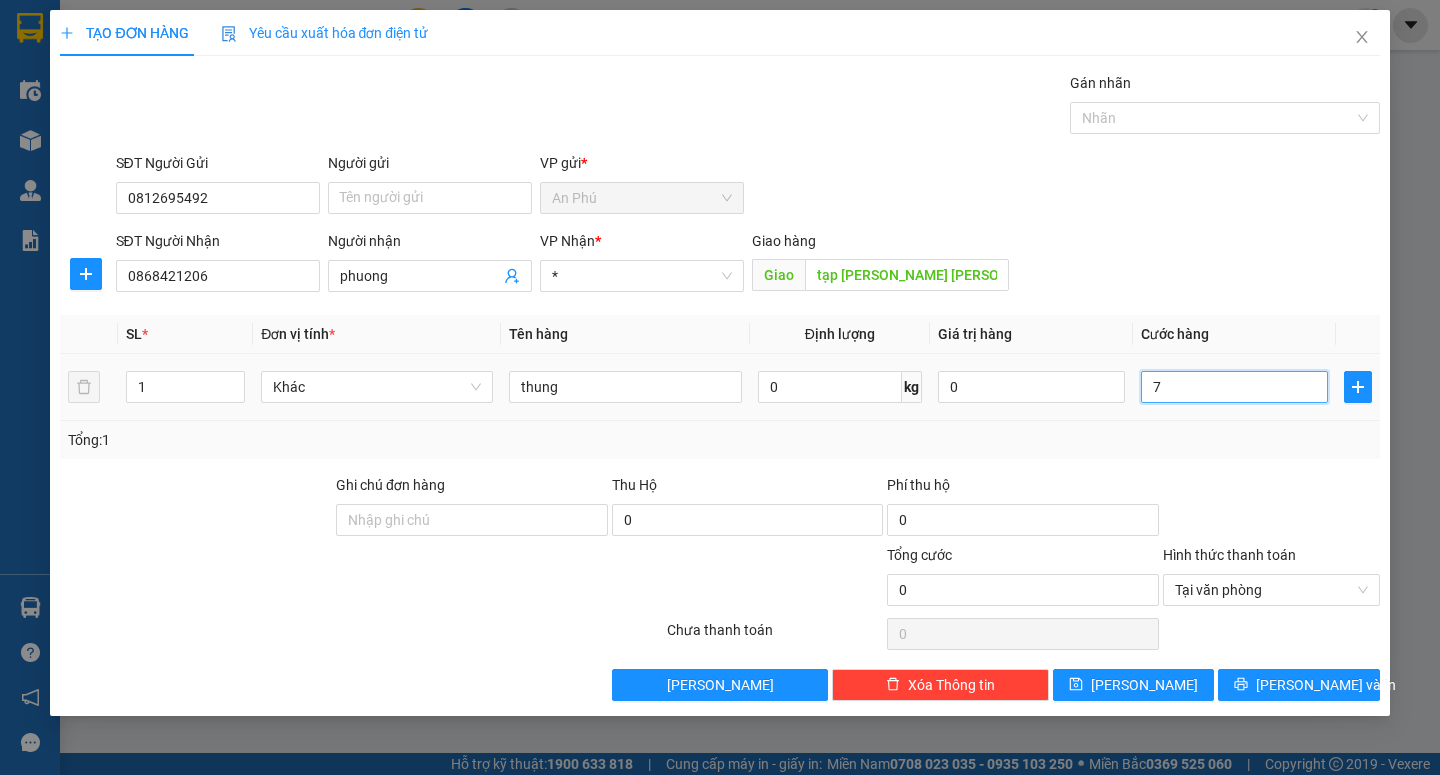 type on "7" 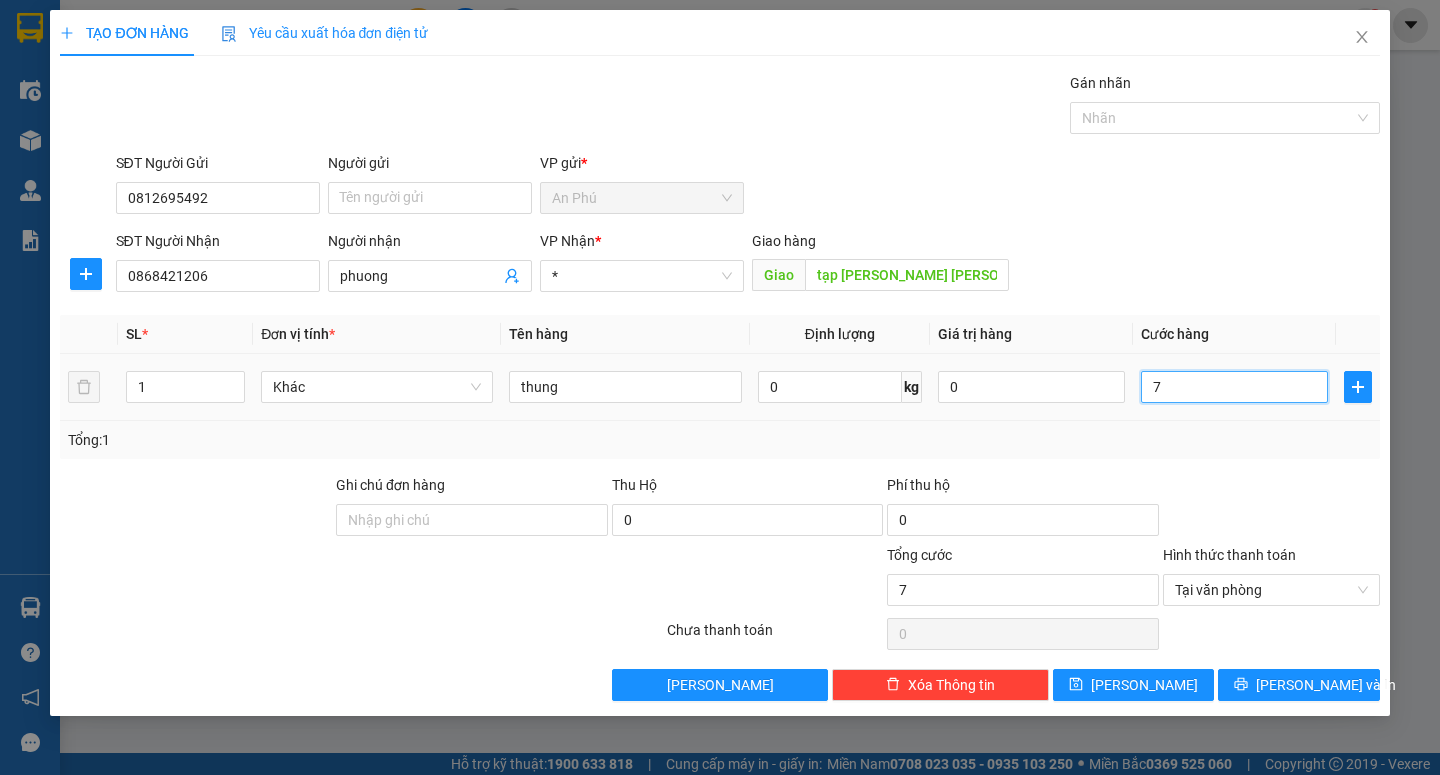 type on "70" 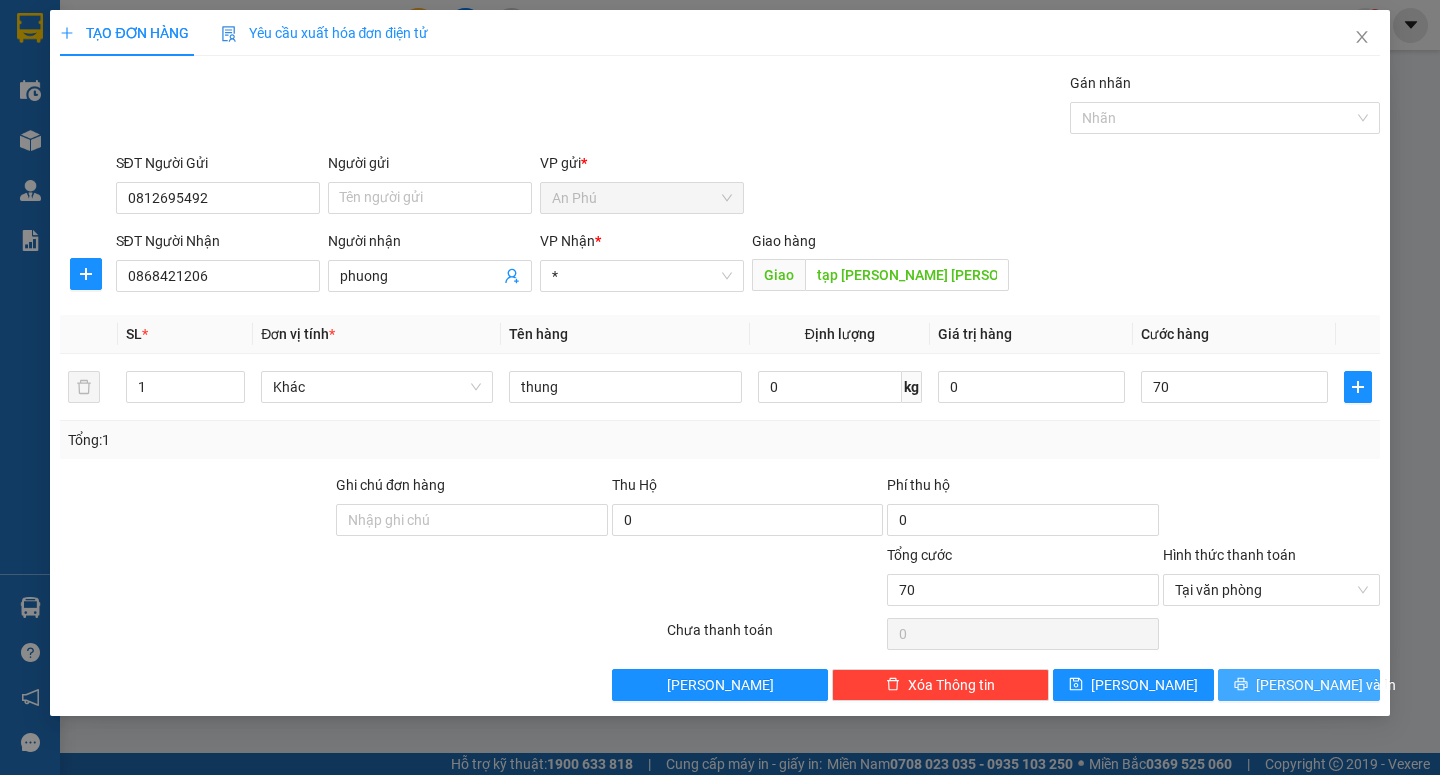 type on "70.000" 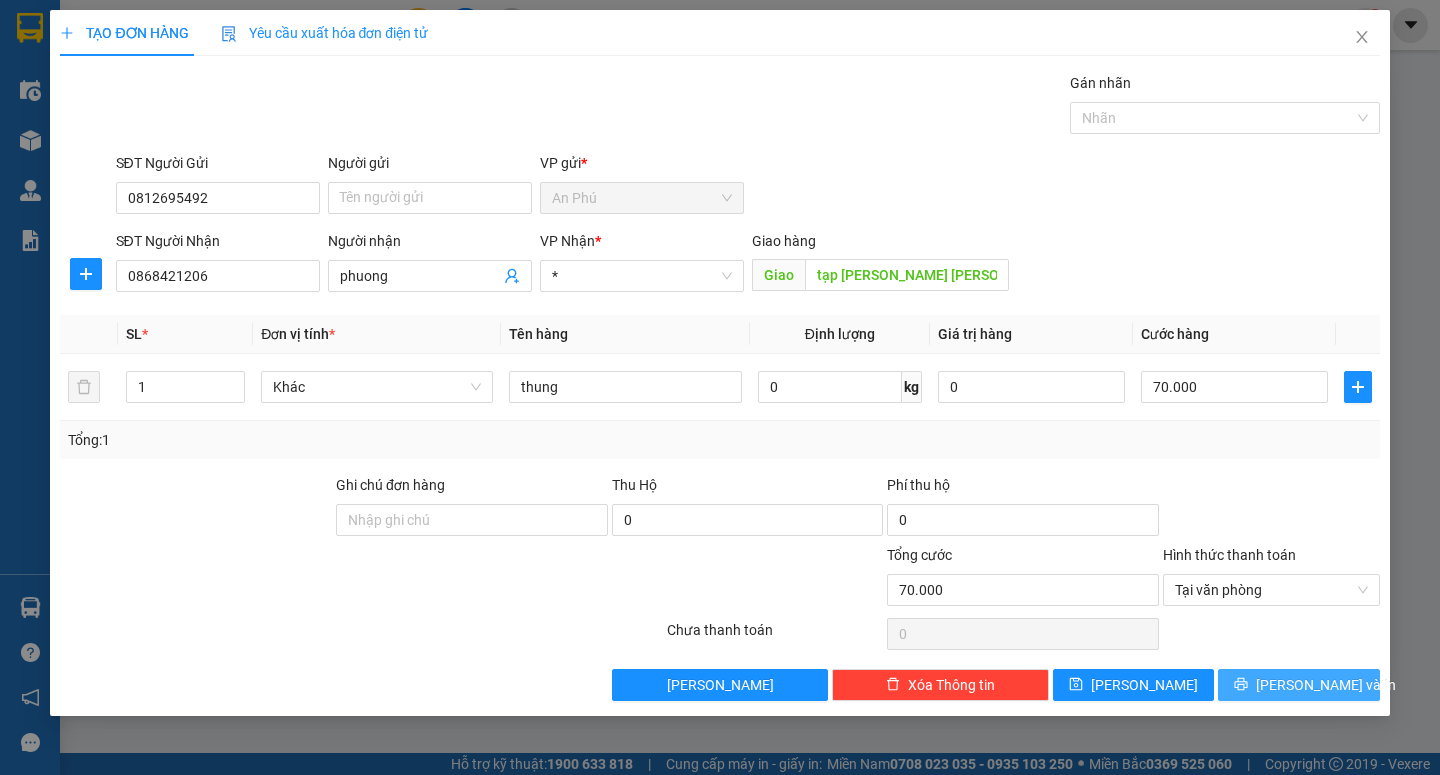 click on "[PERSON_NAME] và In" at bounding box center (1326, 685) 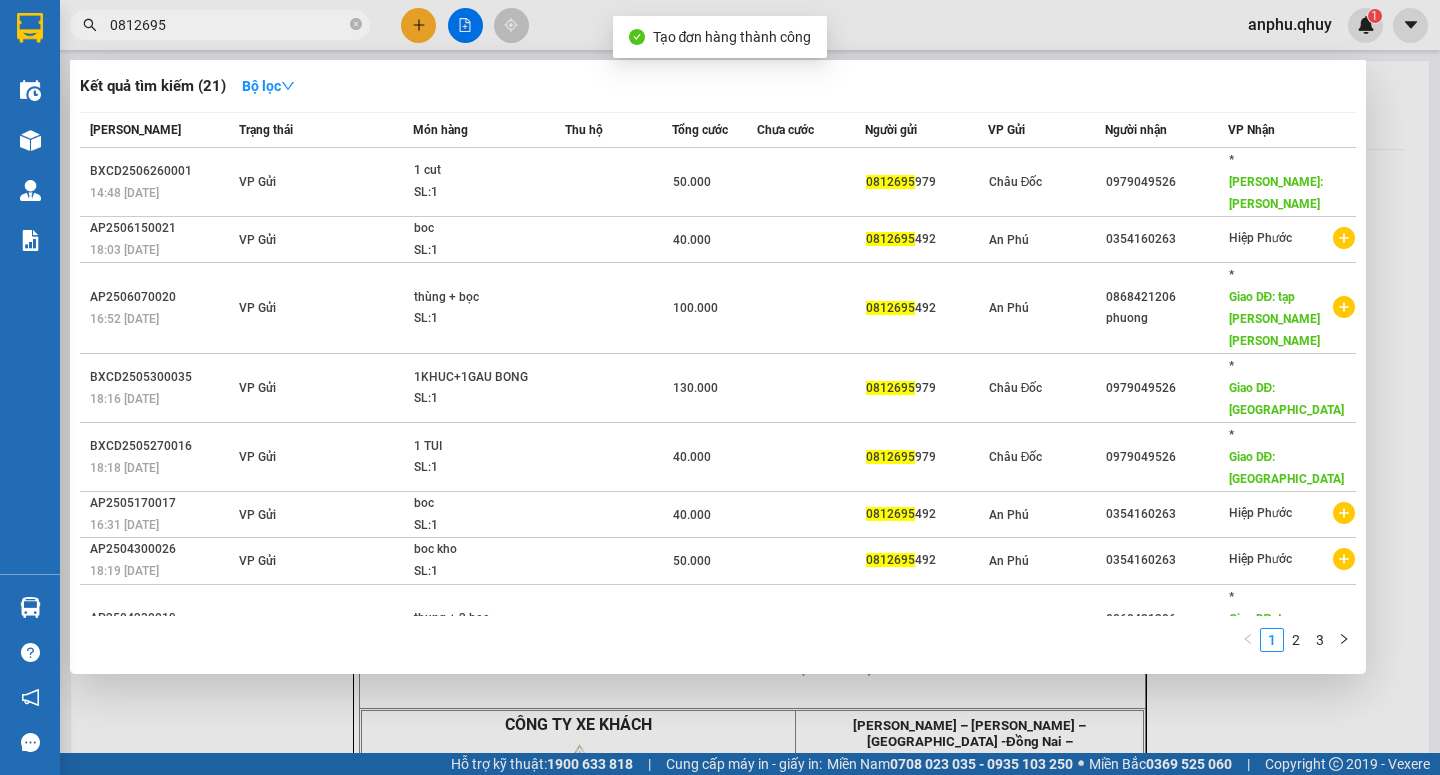 click at bounding box center [720, 387] 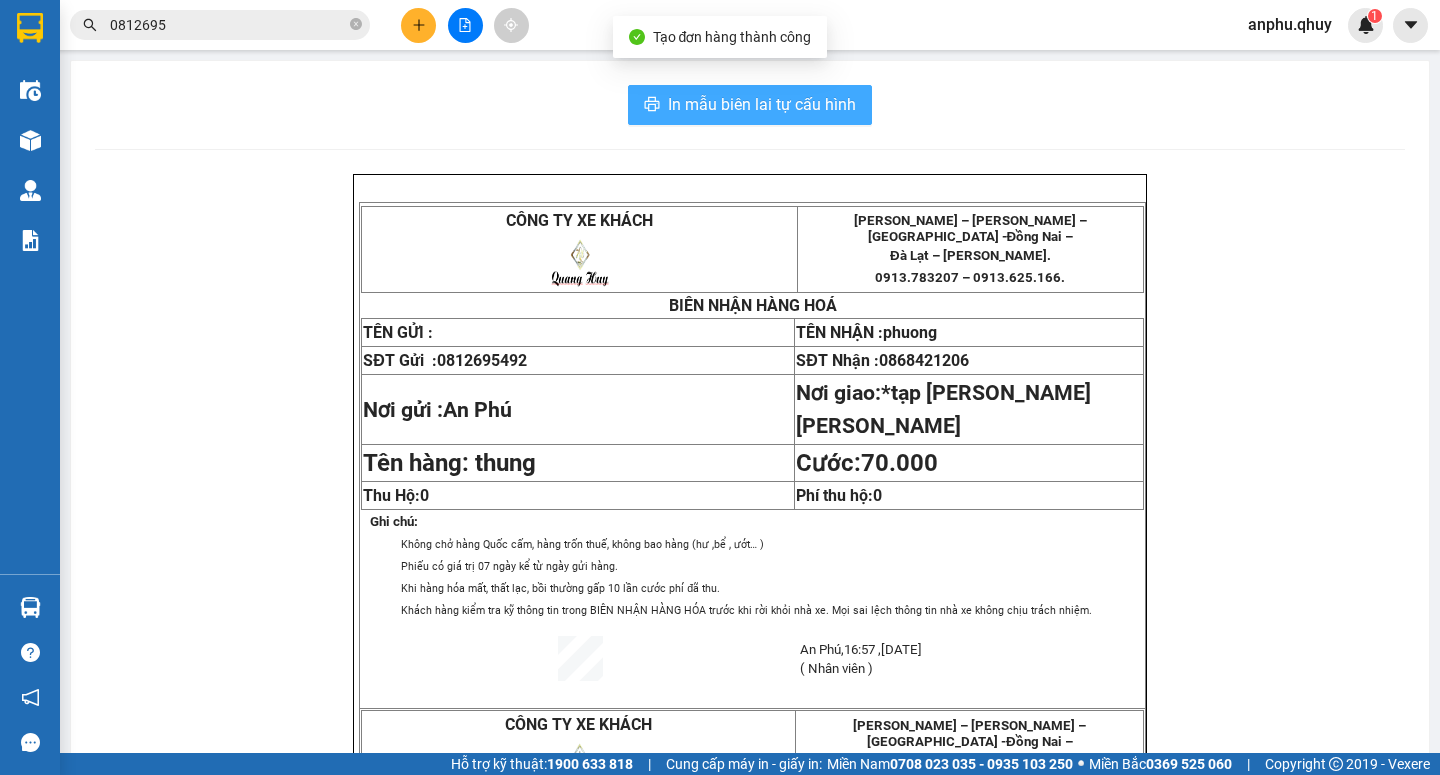click on "In mẫu biên lai tự cấu hình" at bounding box center (762, 104) 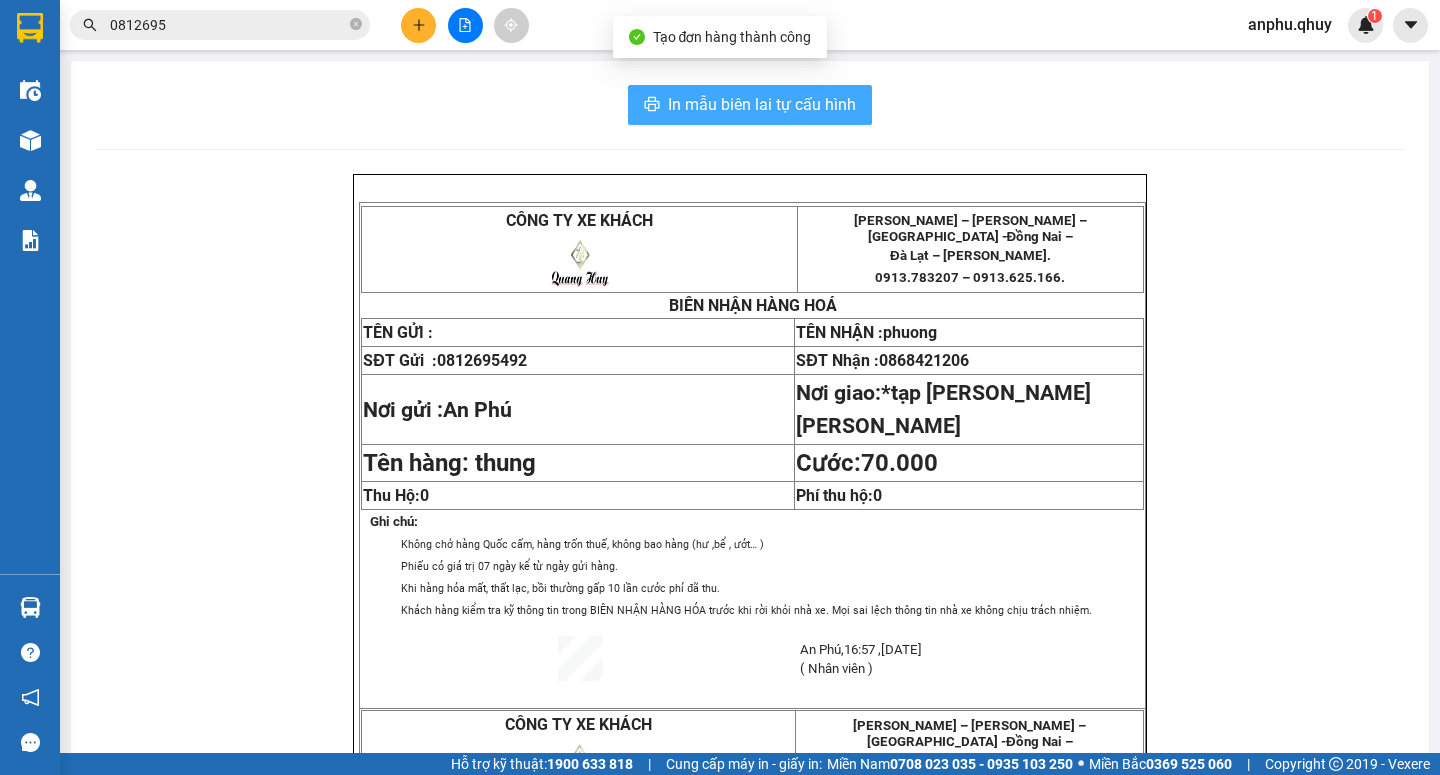 scroll, scrollTop: 0, scrollLeft: 0, axis: both 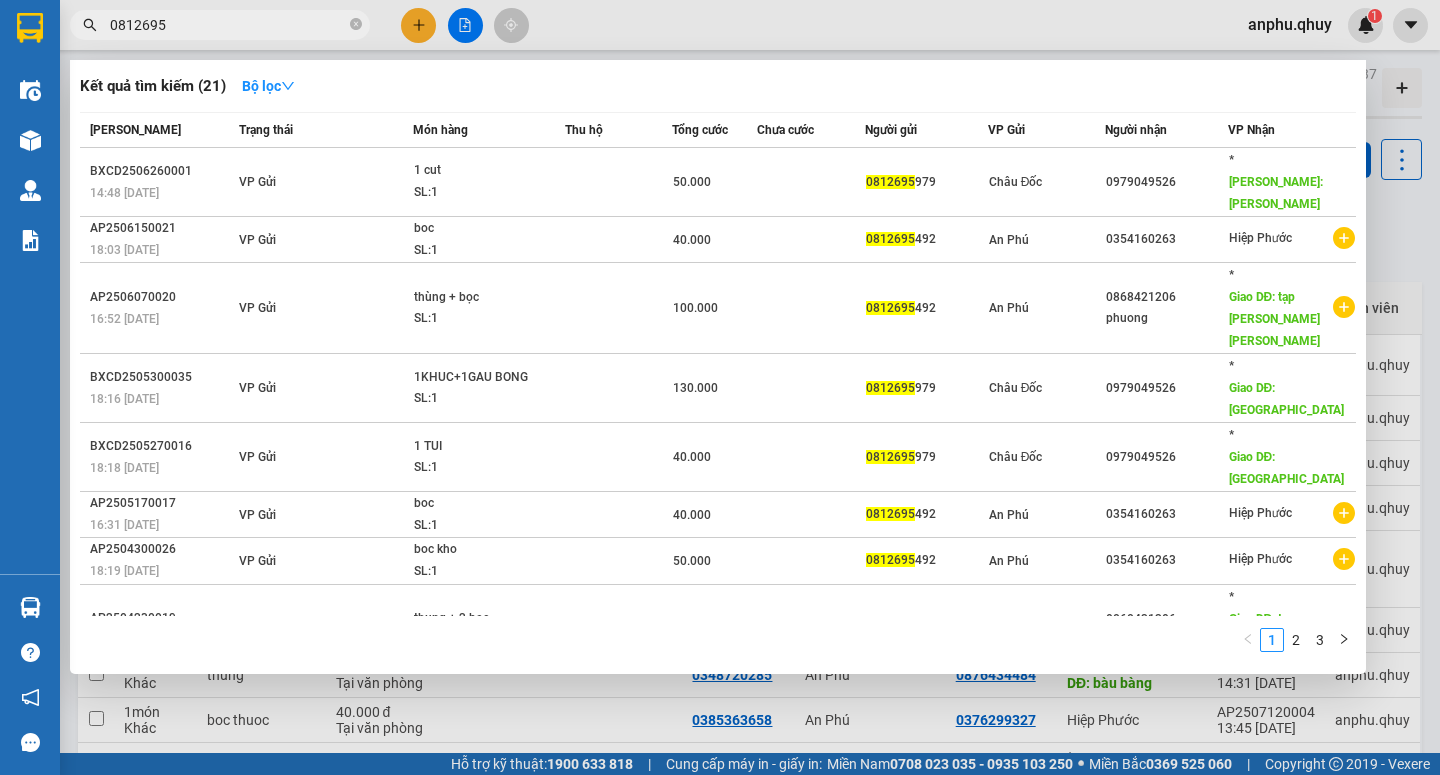 click on "0812695" at bounding box center (228, 25) 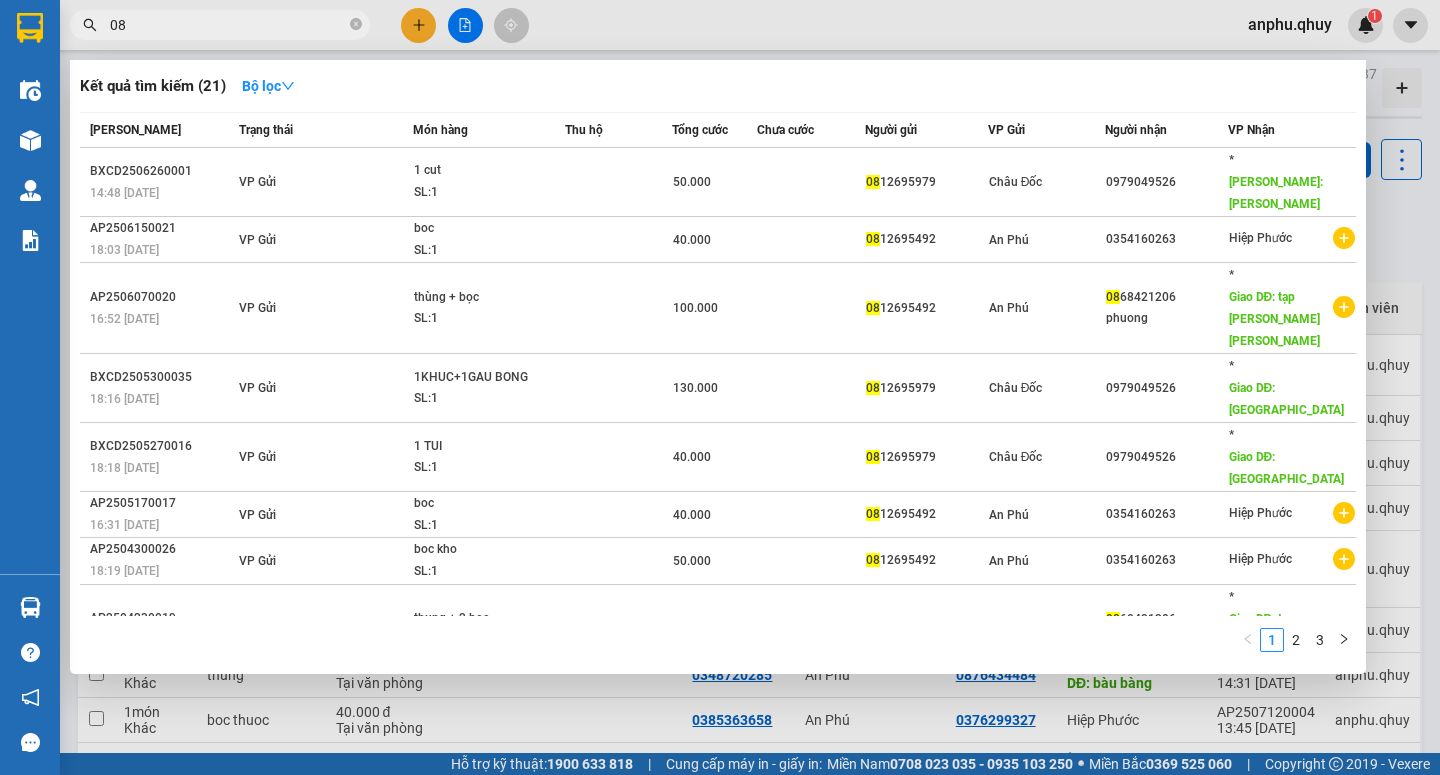 type on "0" 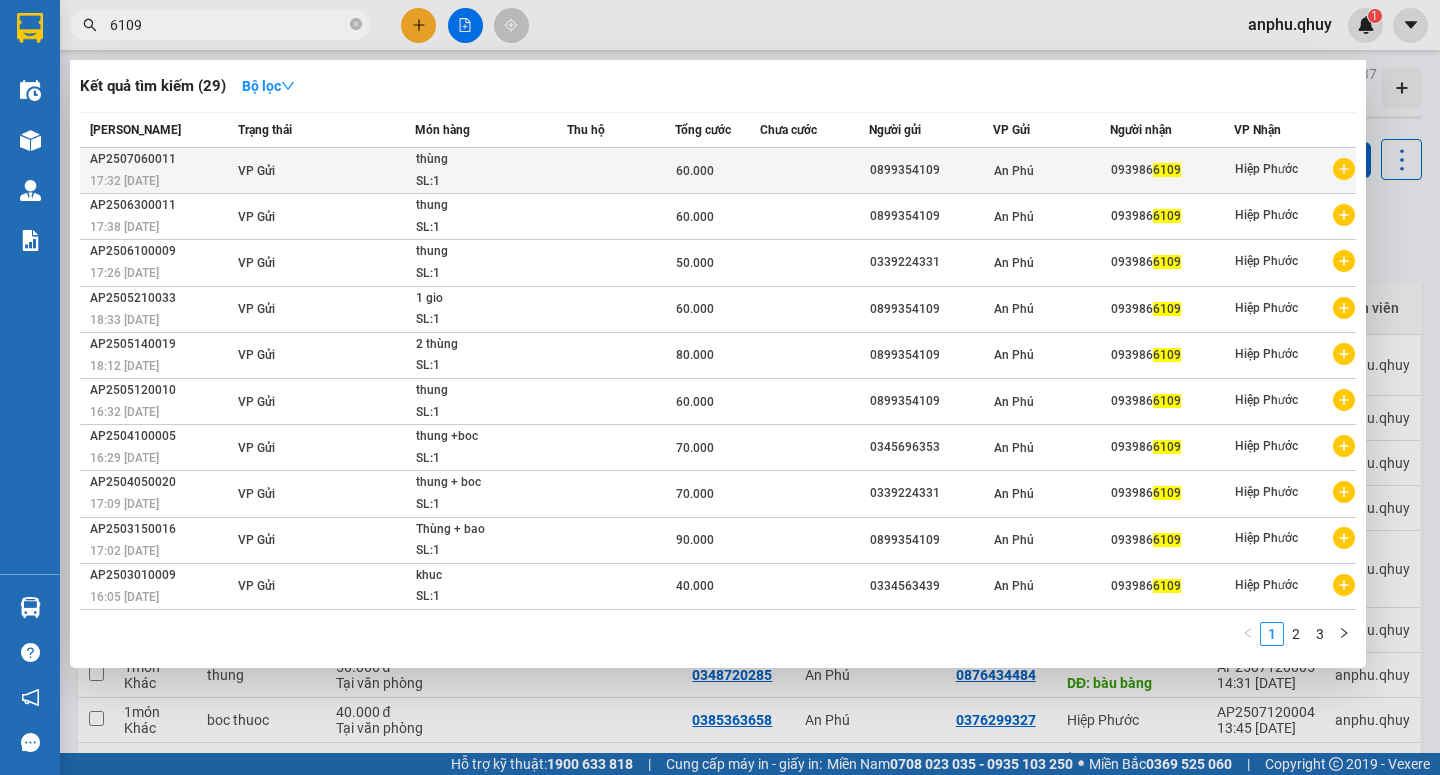 type on "6109" 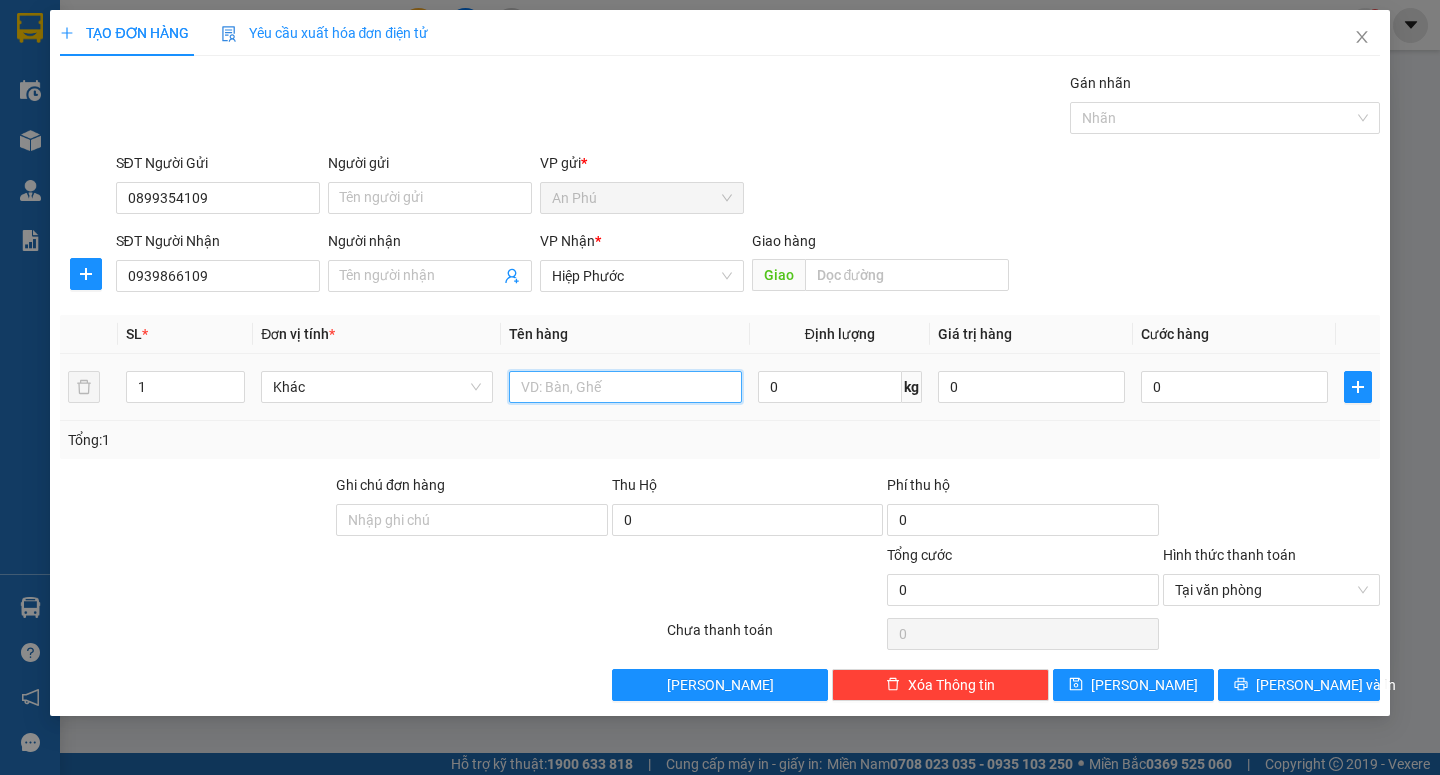 drag, startPoint x: 662, startPoint y: 375, endPoint x: 664, endPoint y: 386, distance: 11.18034 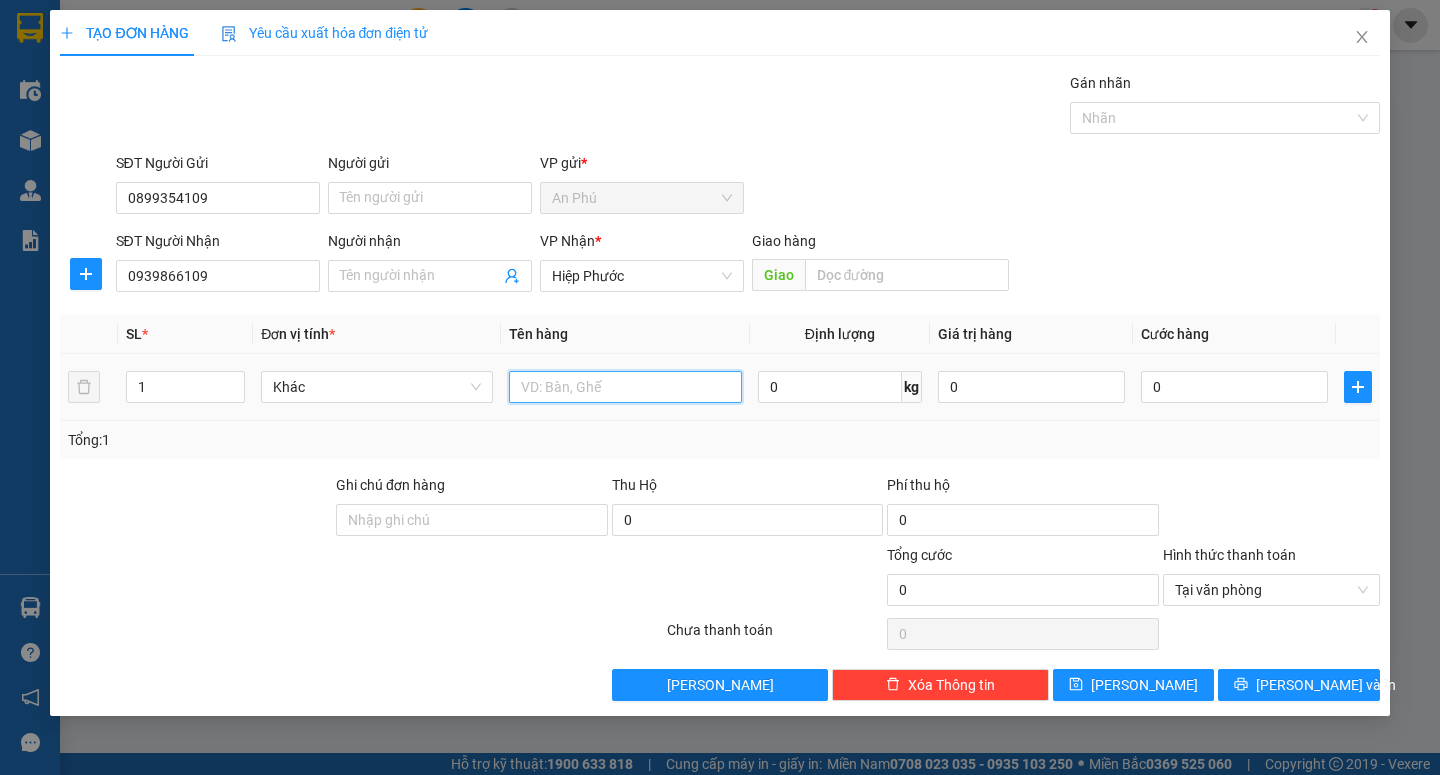 click at bounding box center (625, 387) 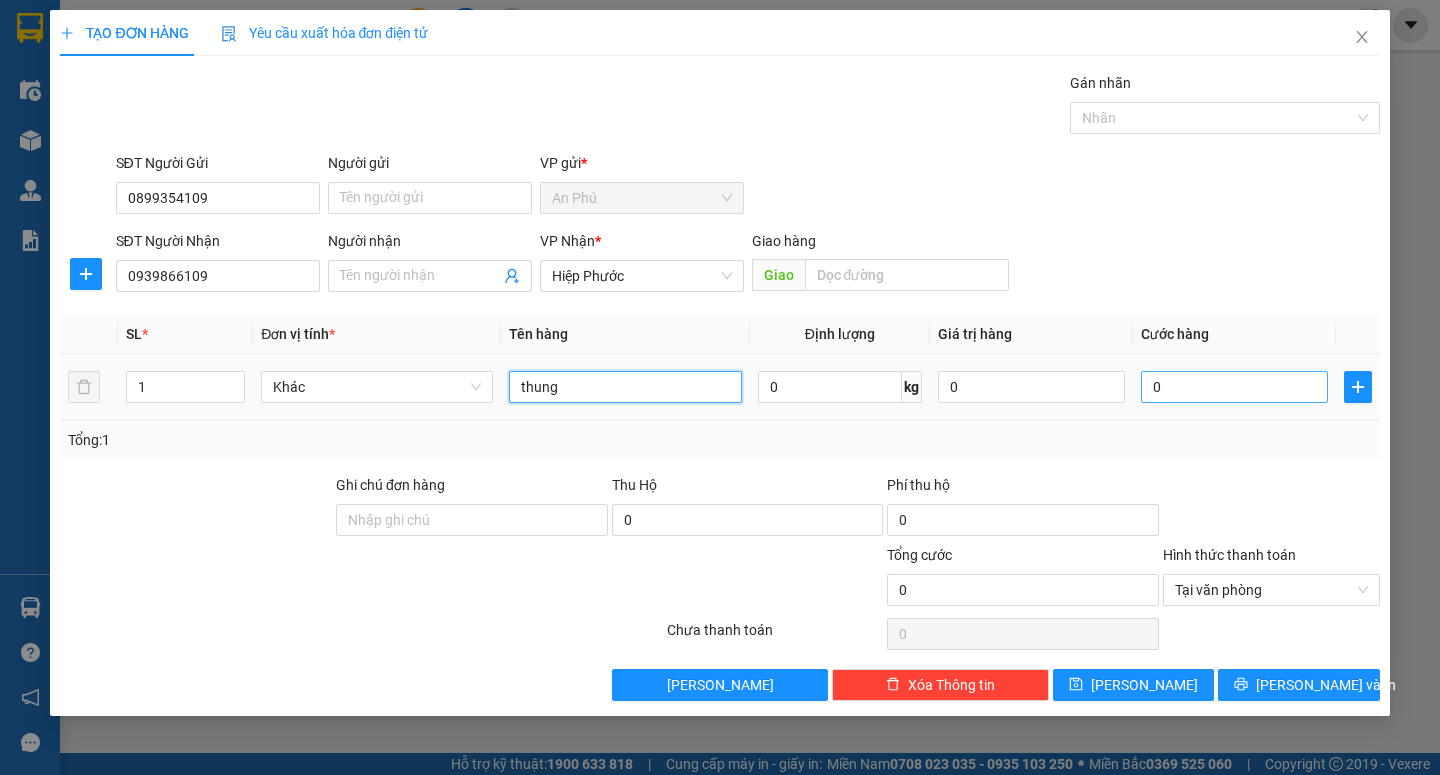 type on "thung" 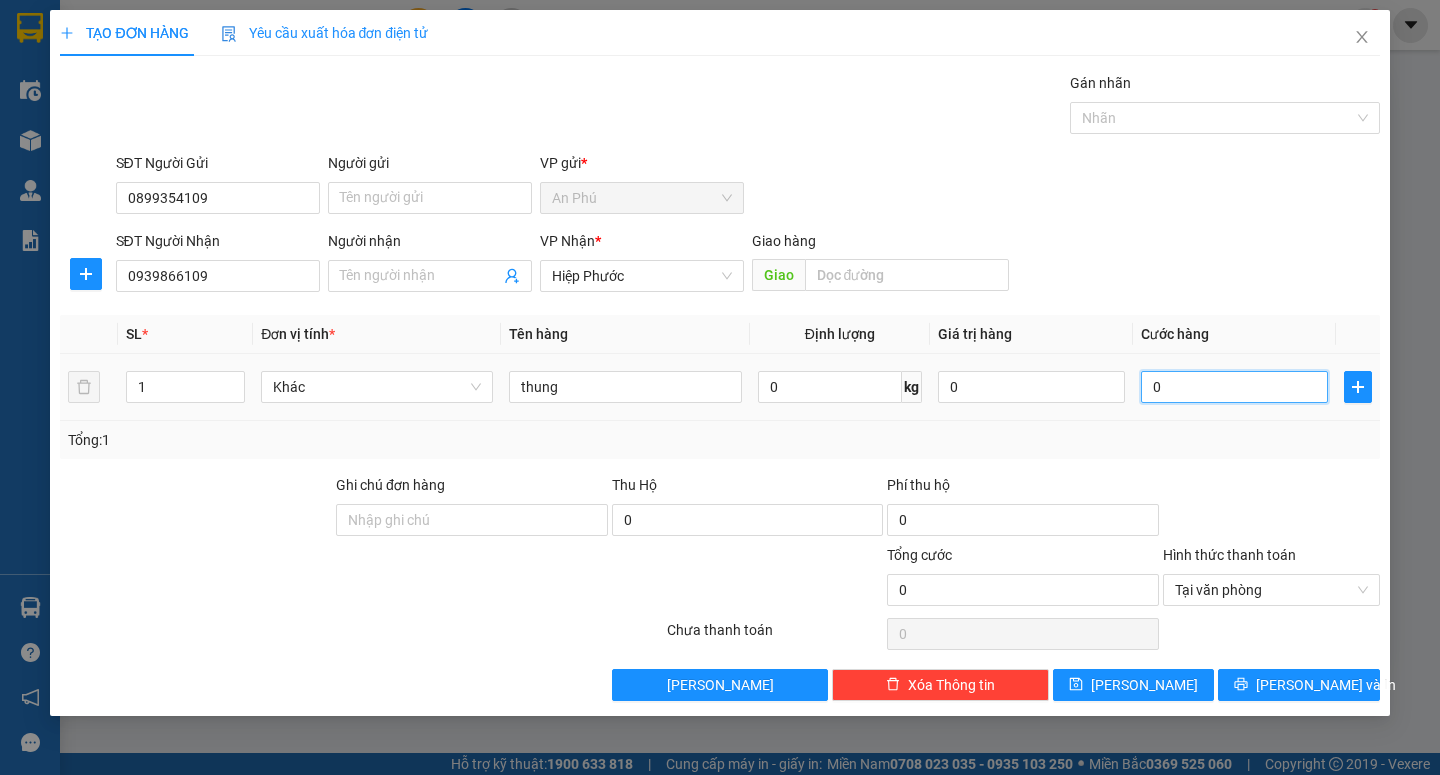 click on "0" at bounding box center [1234, 387] 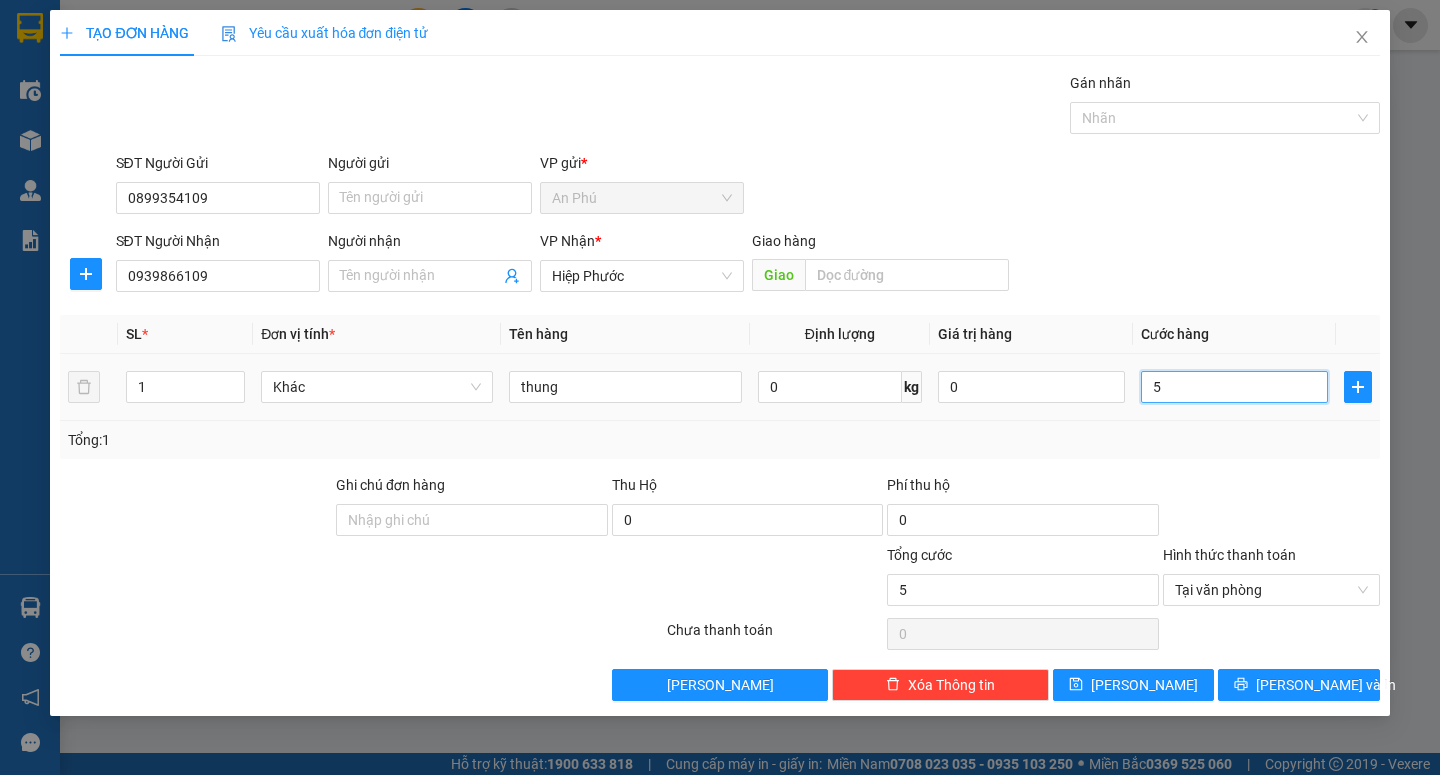 type on "50" 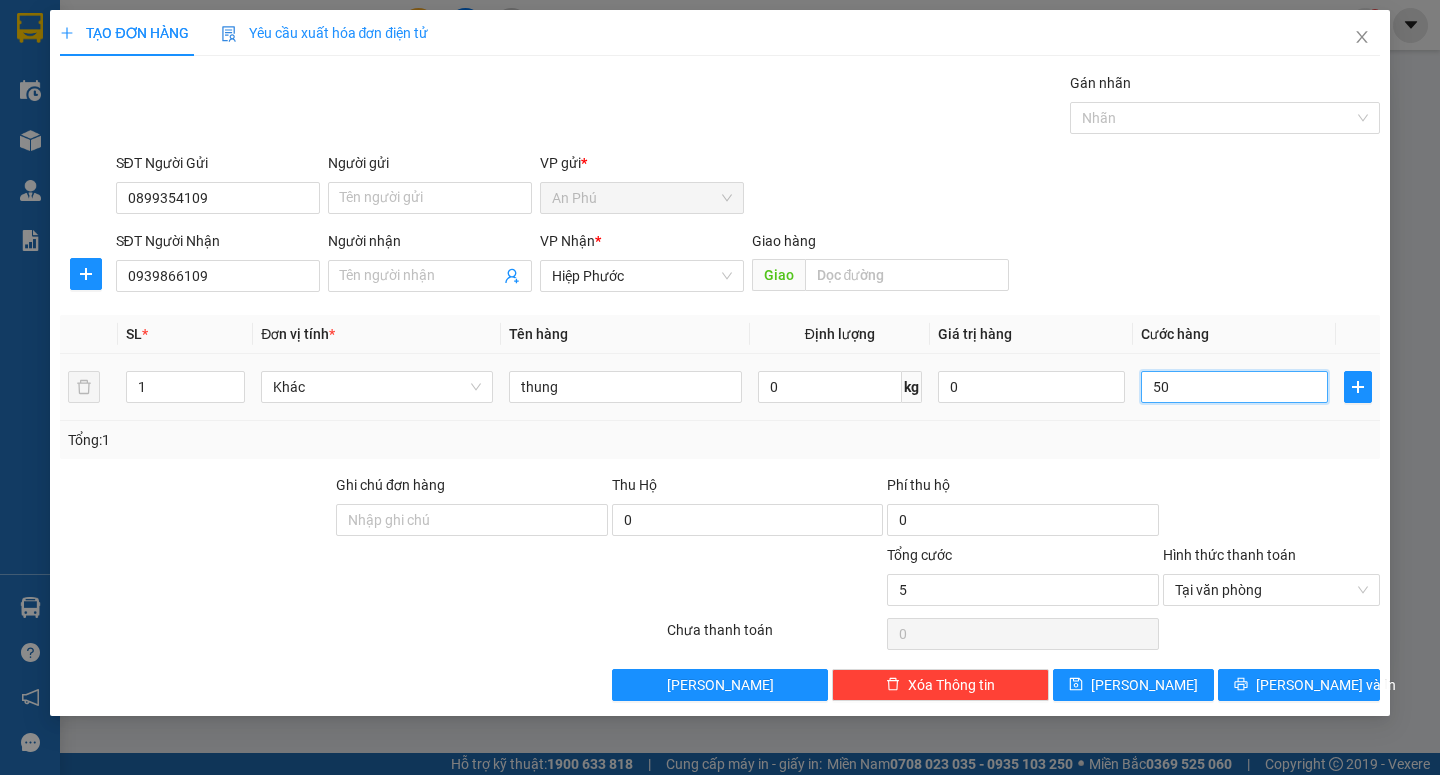type on "50" 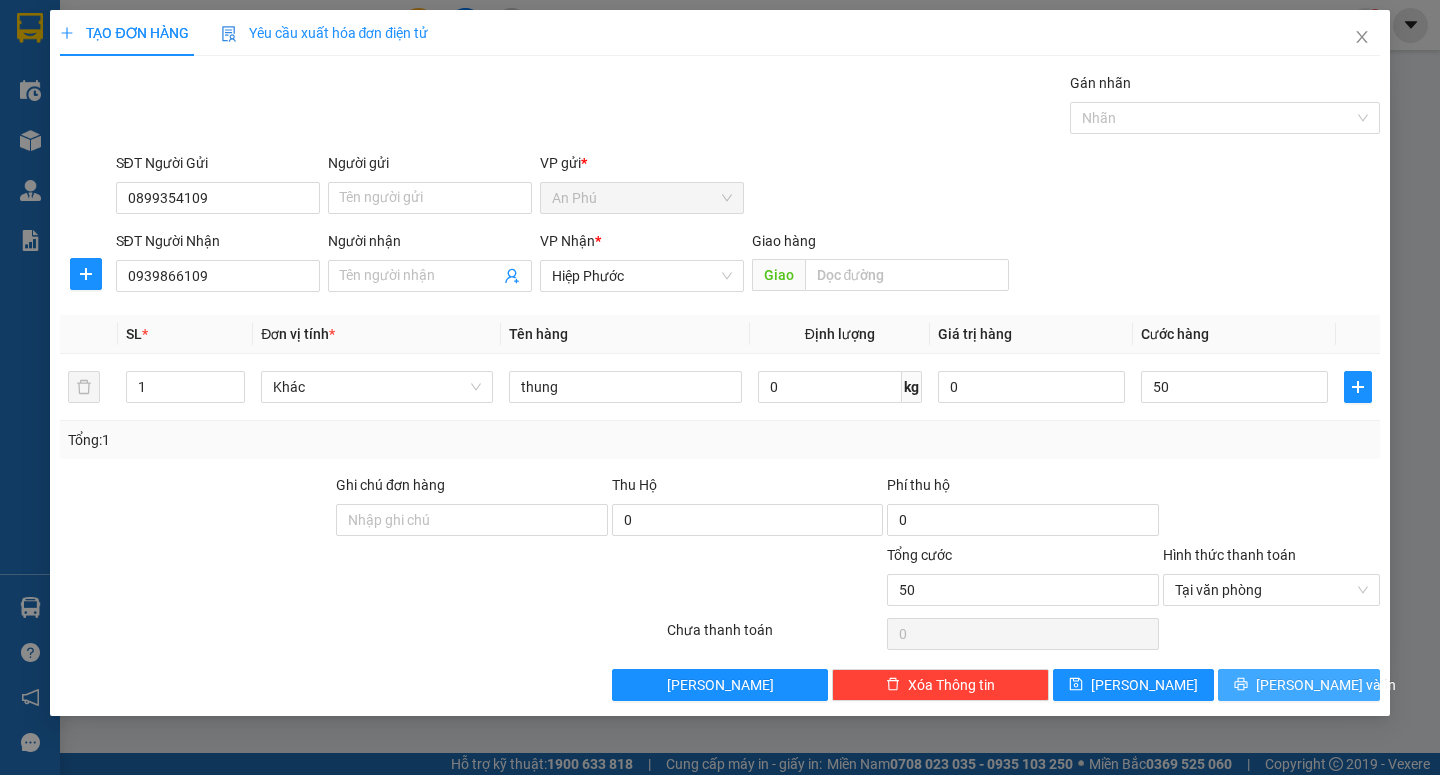 type on "50.000" 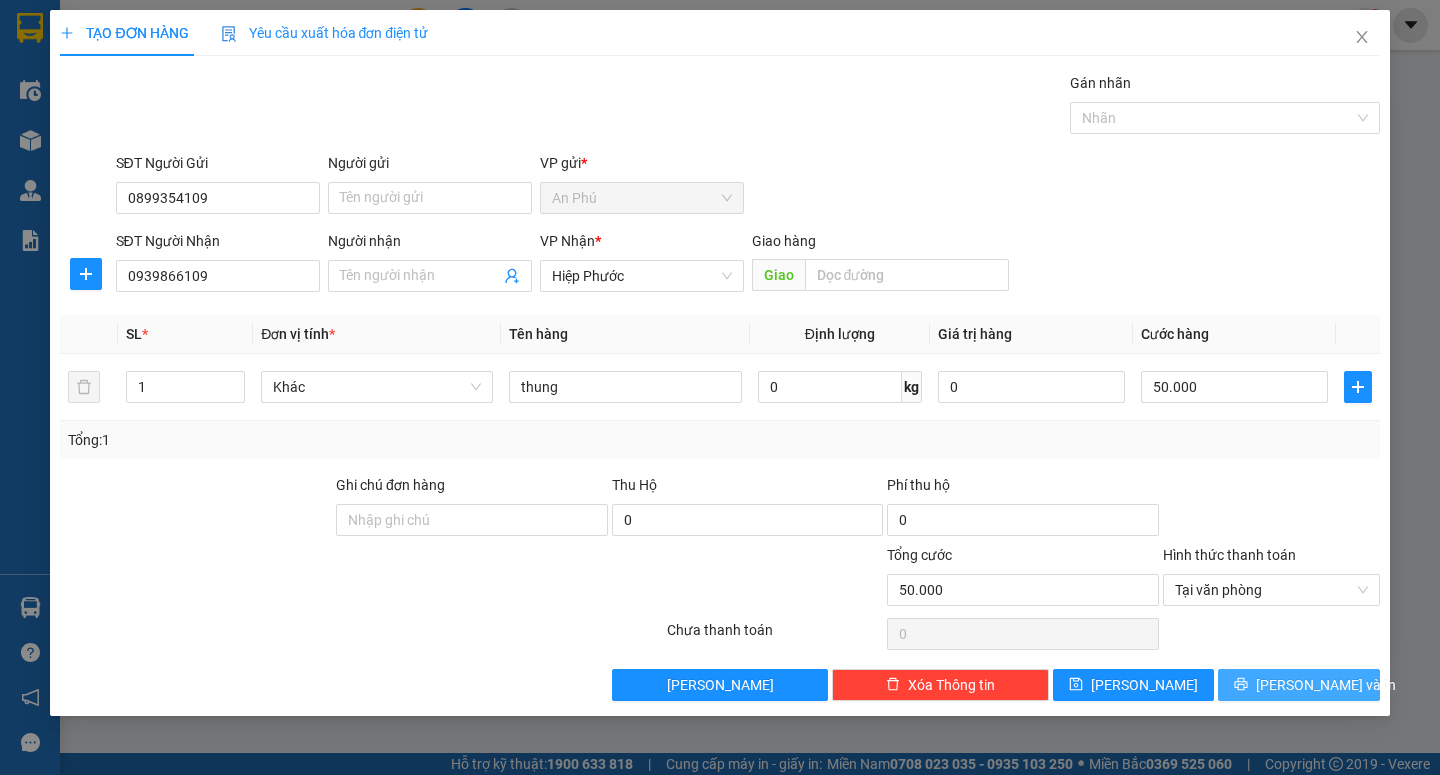 click on "[PERSON_NAME] và In" at bounding box center [1326, 685] 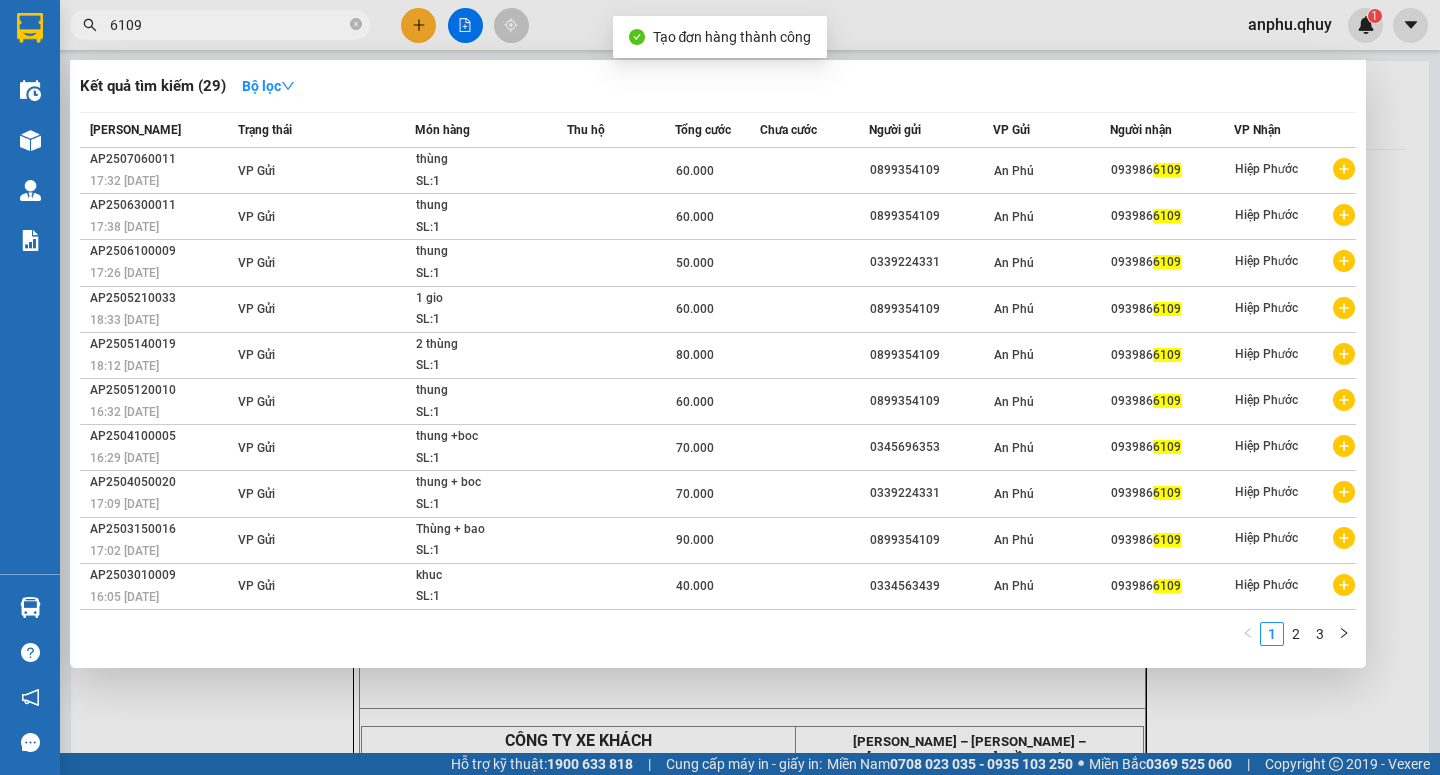click at bounding box center [720, 387] 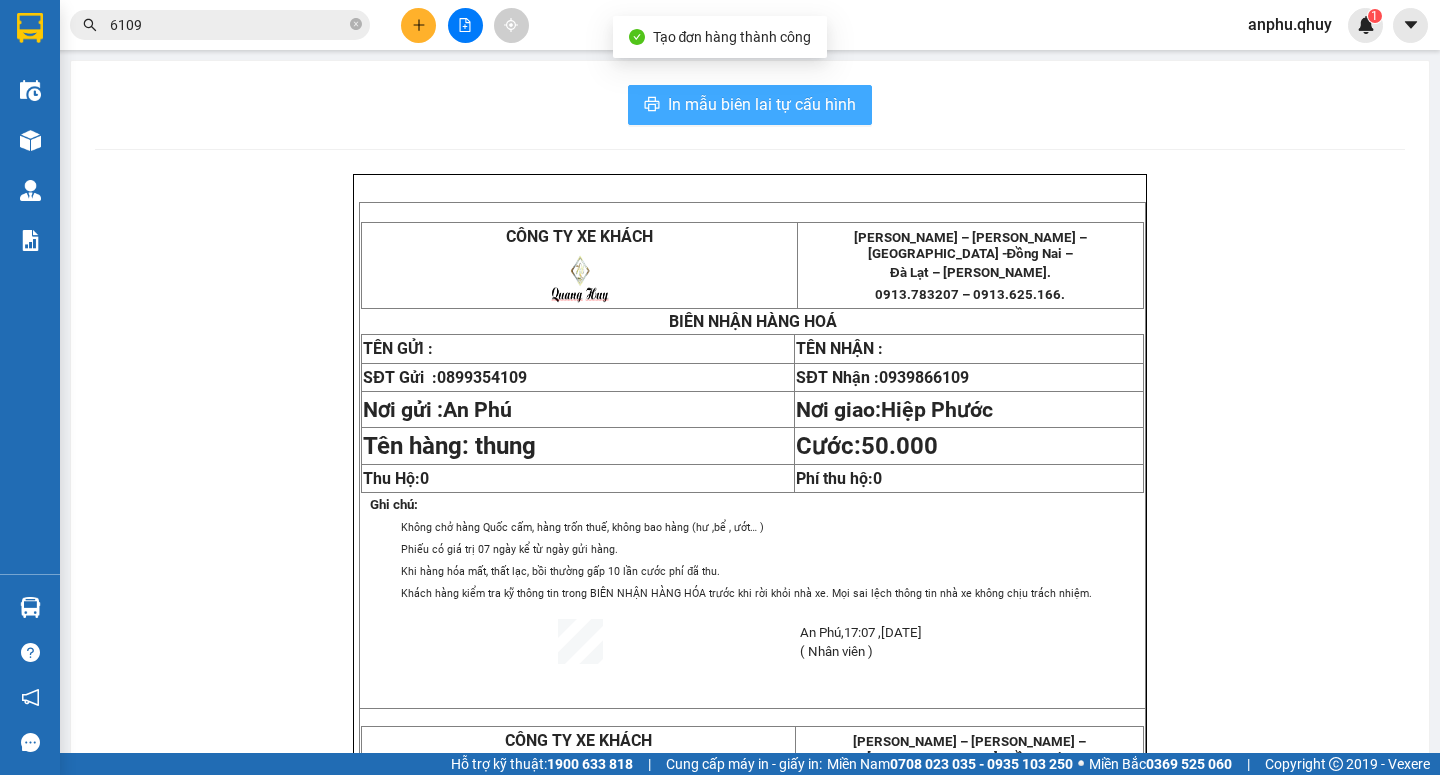 click on "In mẫu biên lai tự cấu hình" at bounding box center (762, 104) 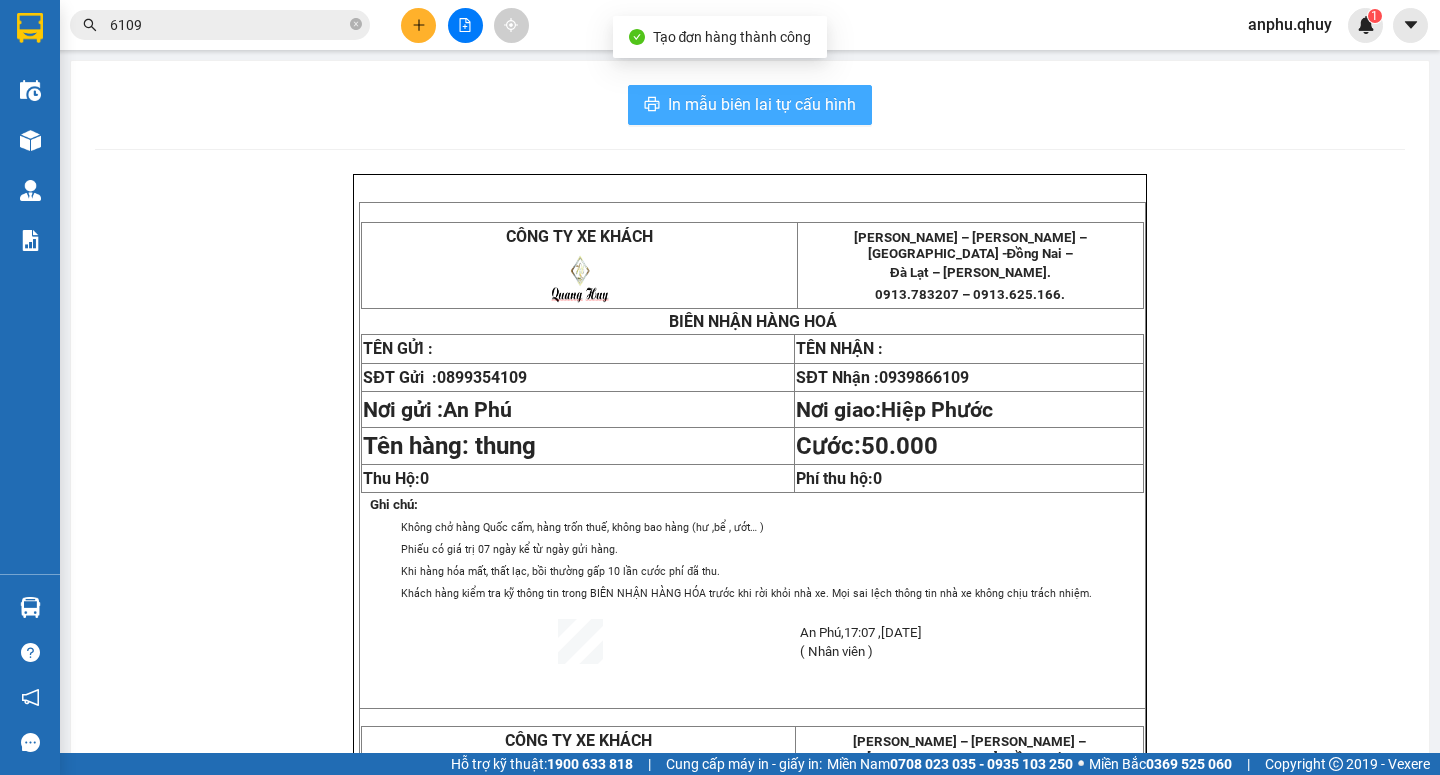 scroll, scrollTop: 0, scrollLeft: 0, axis: both 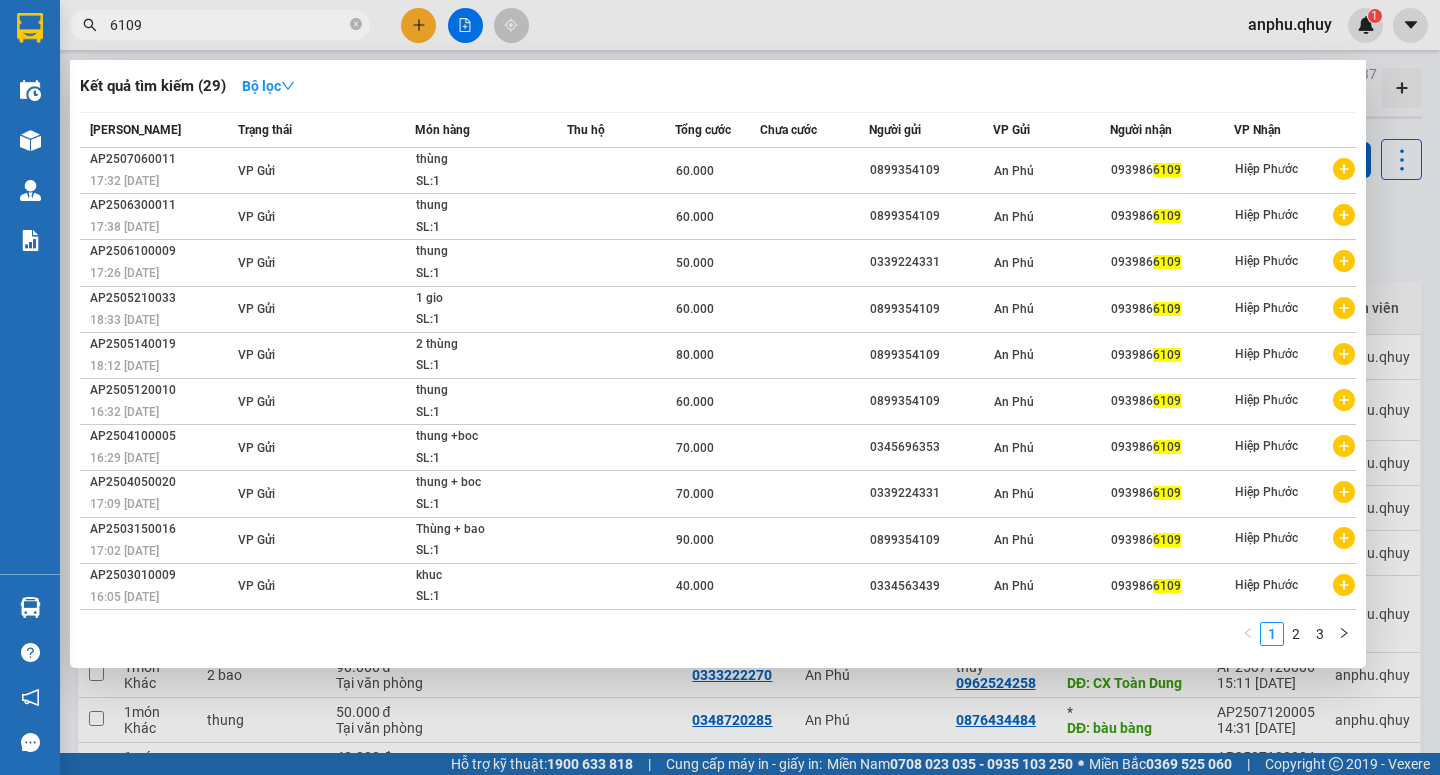 click on "6109" at bounding box center [228, 25] 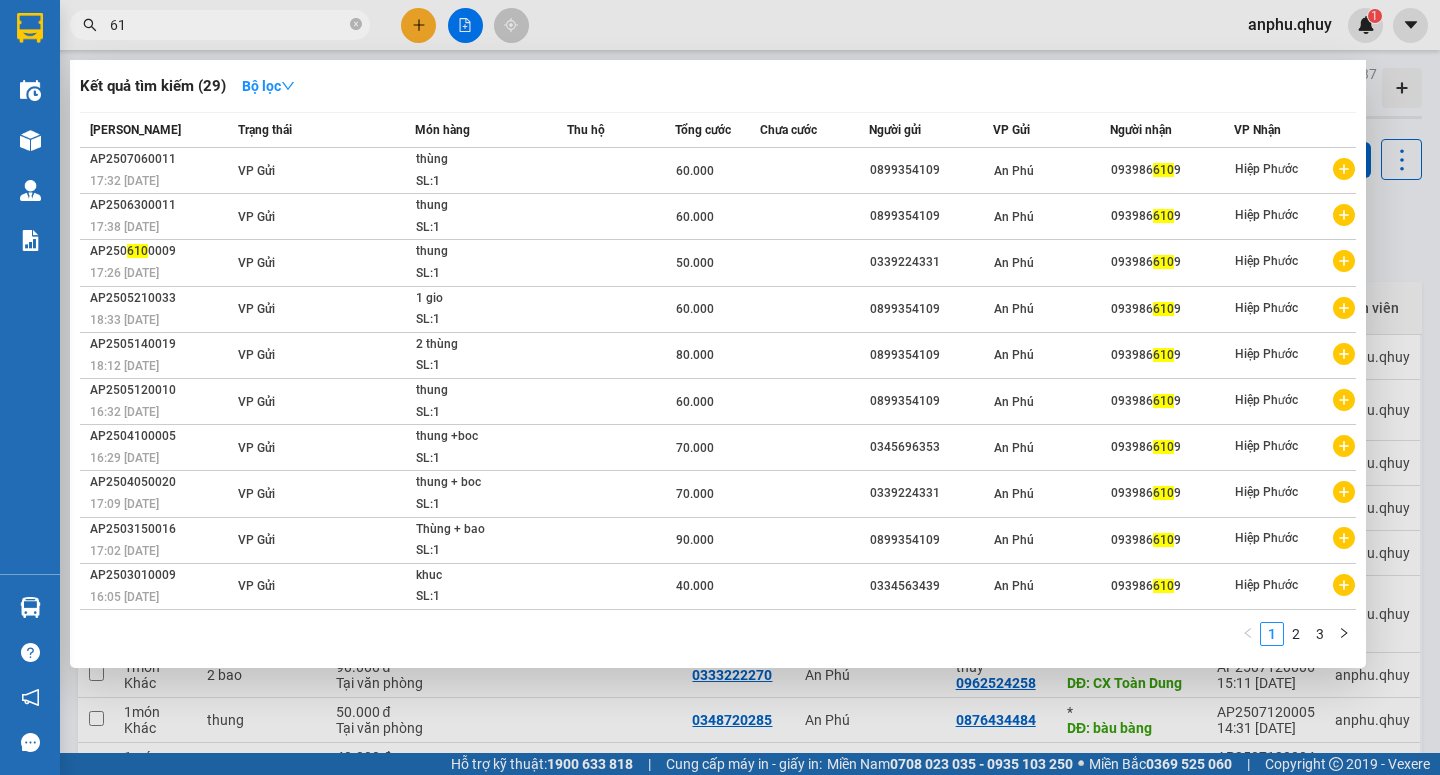 type on "6" 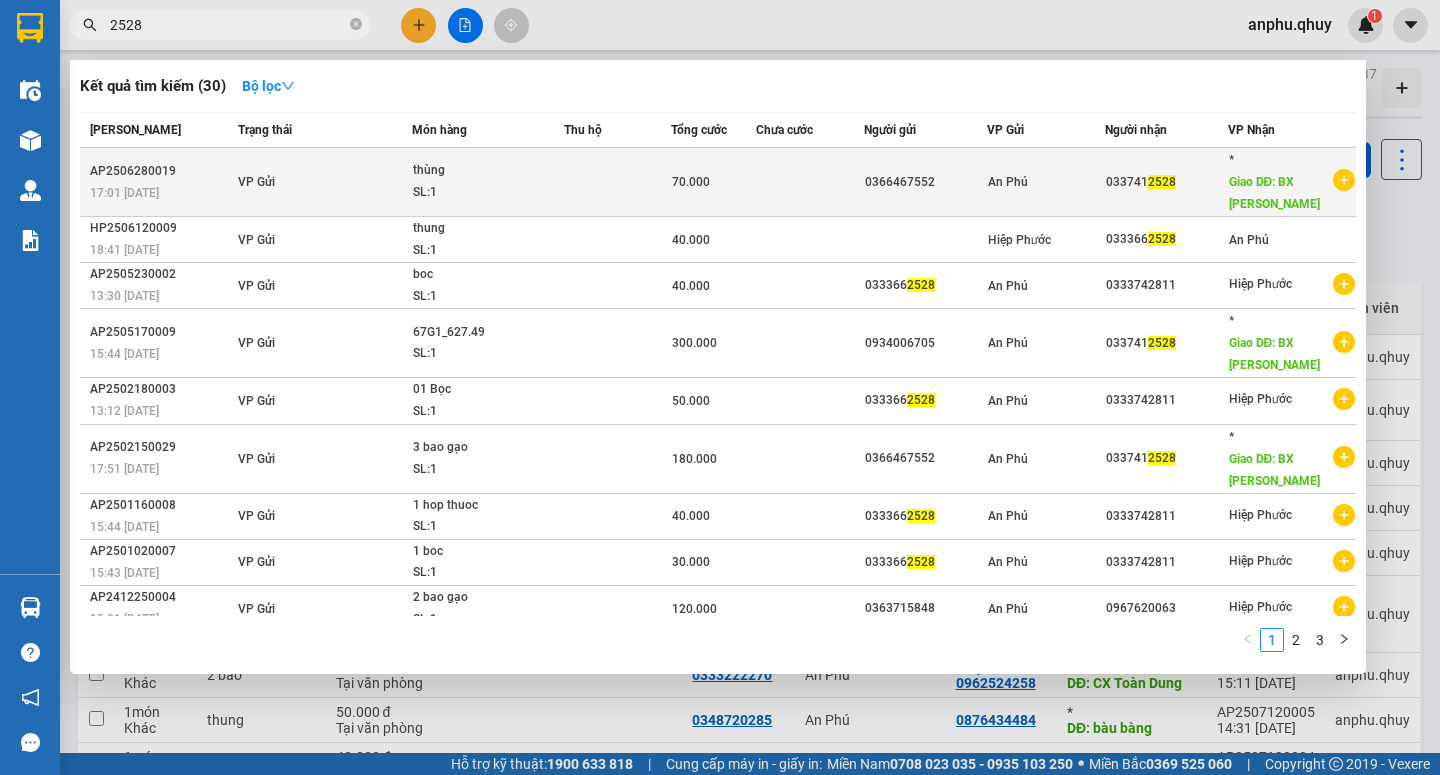 type on "2528" 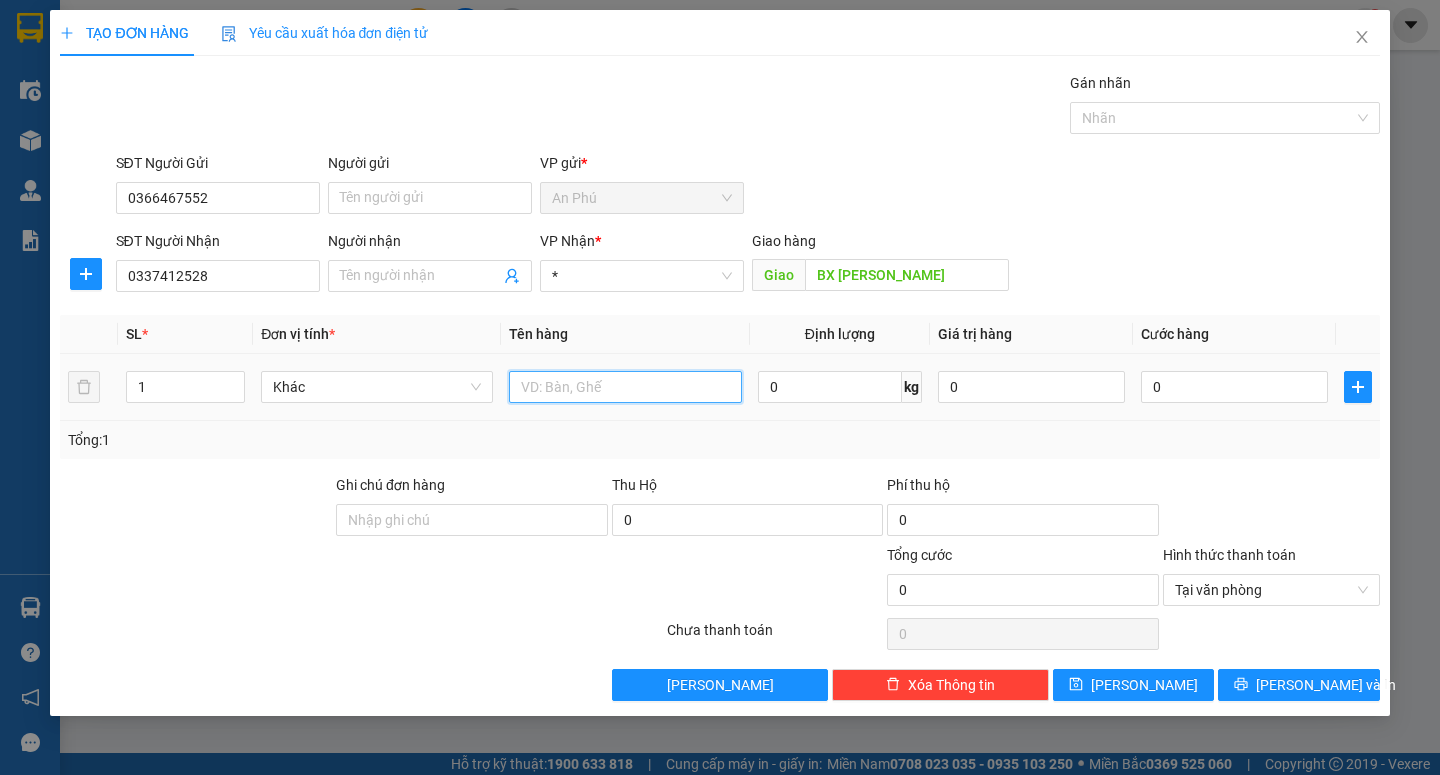click at bounding box center [625, 387] 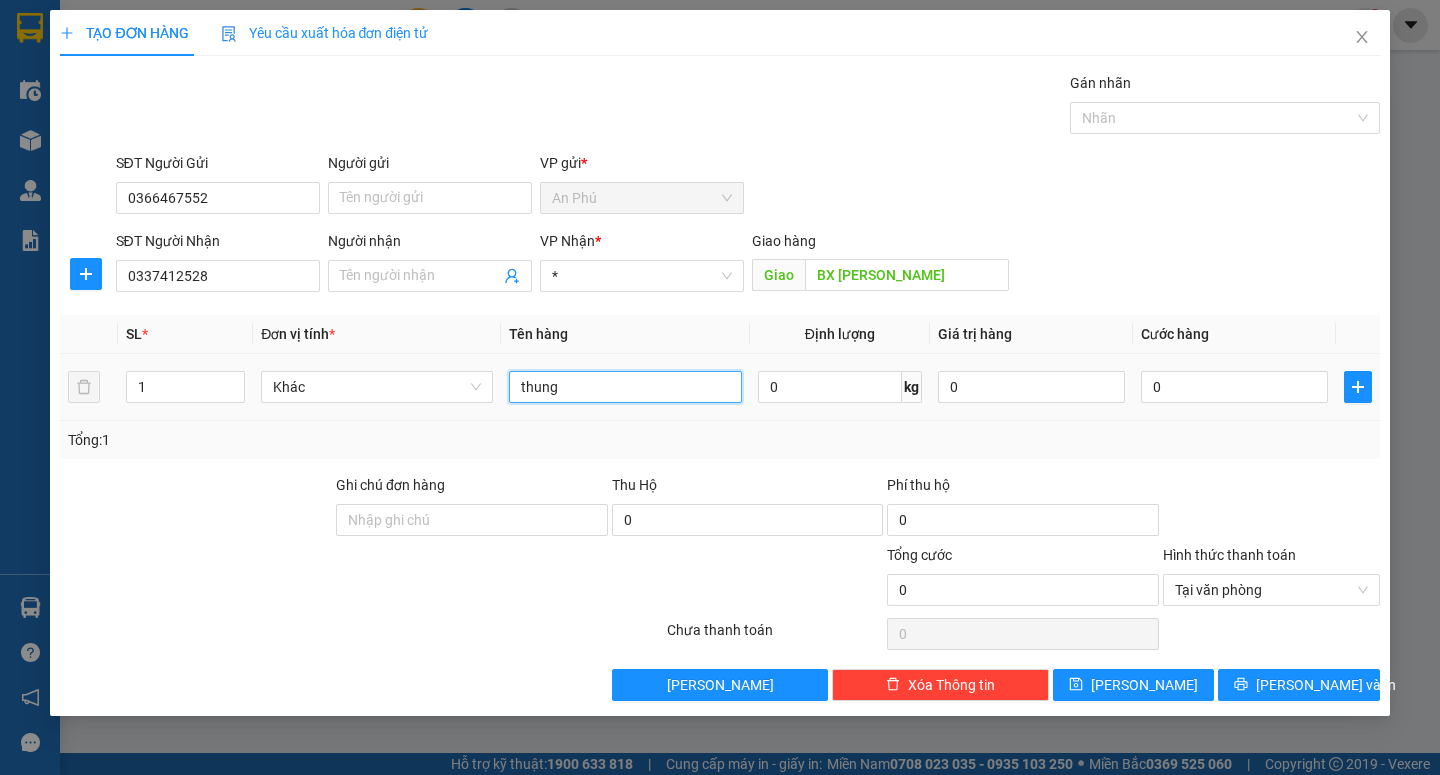type on "thung" 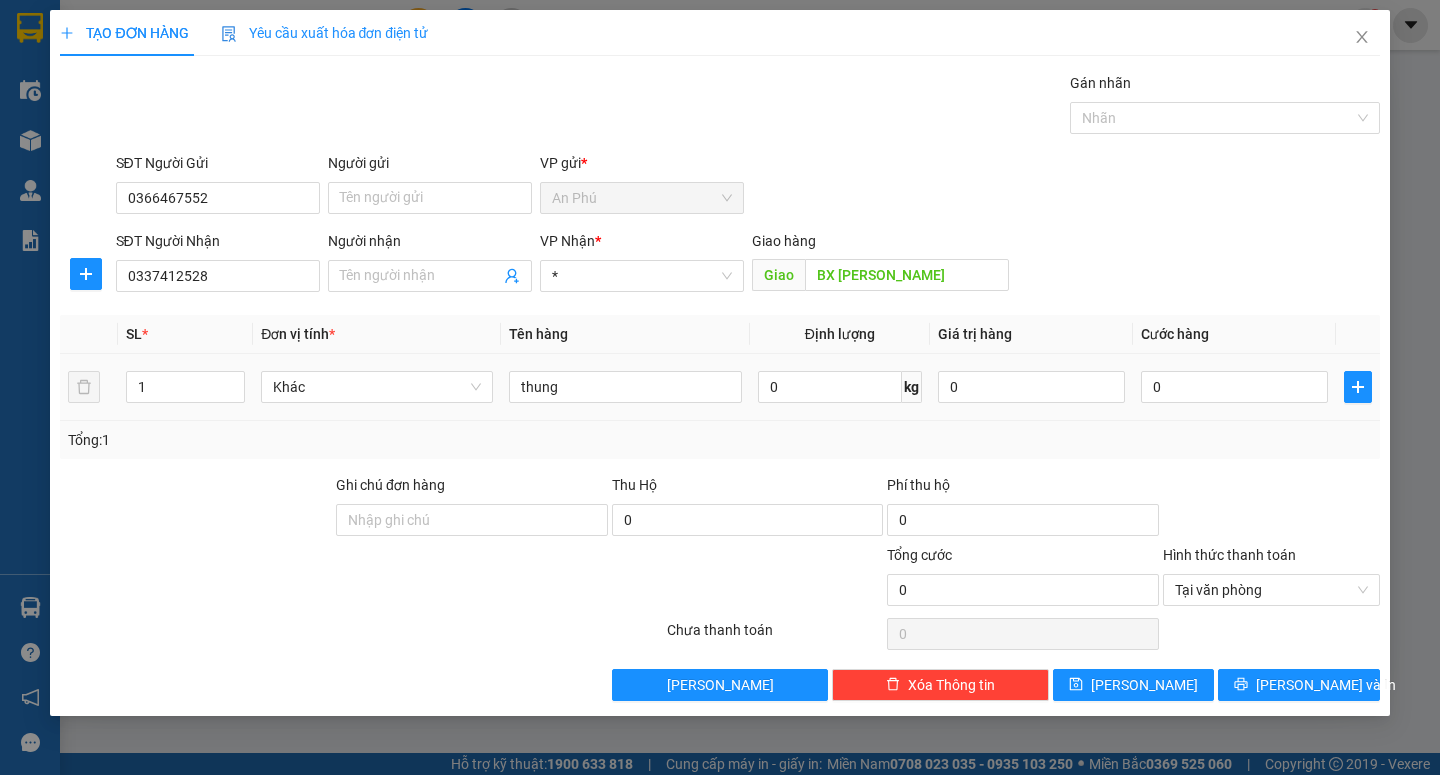 click on "0" at bounding box center [1234, 387] 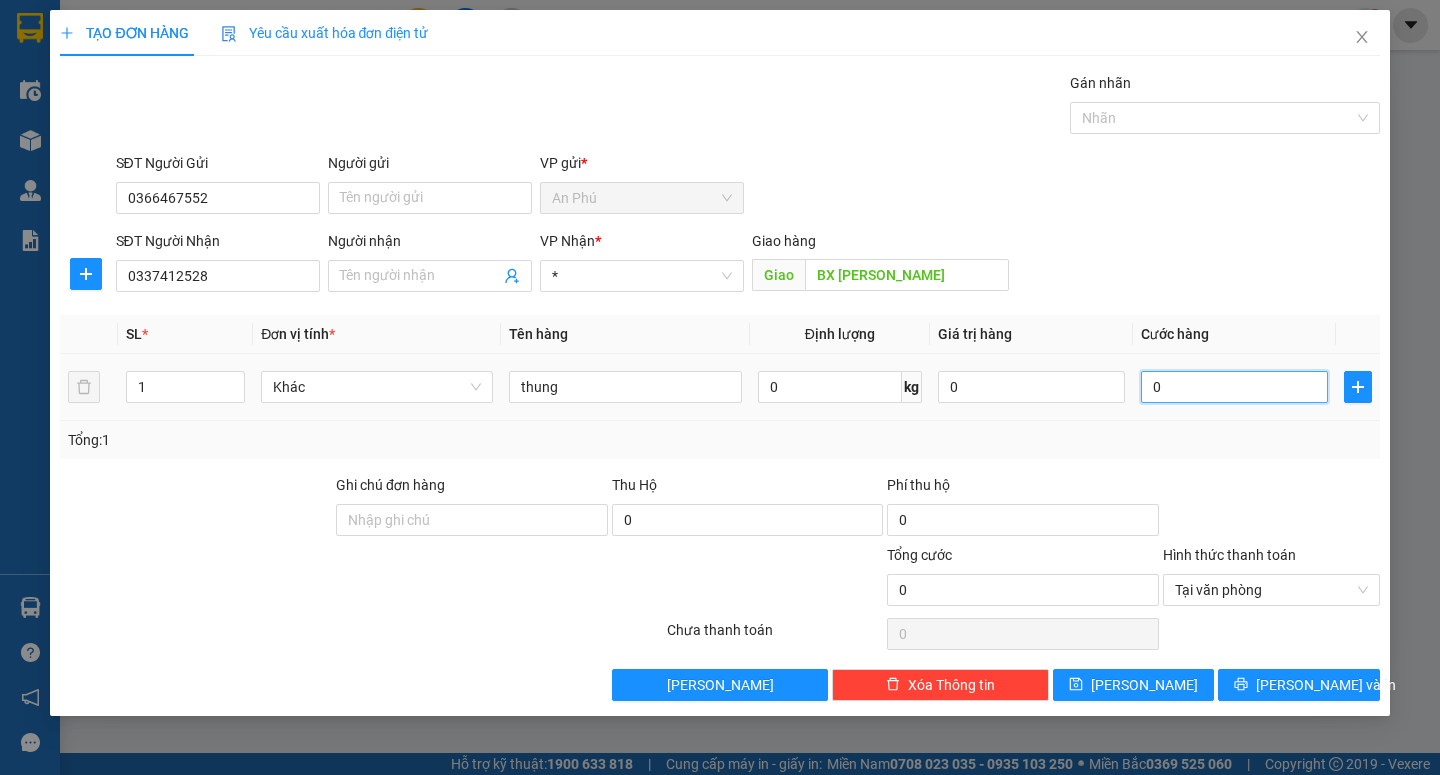 click on "0" at bounding box center [1234, 387] 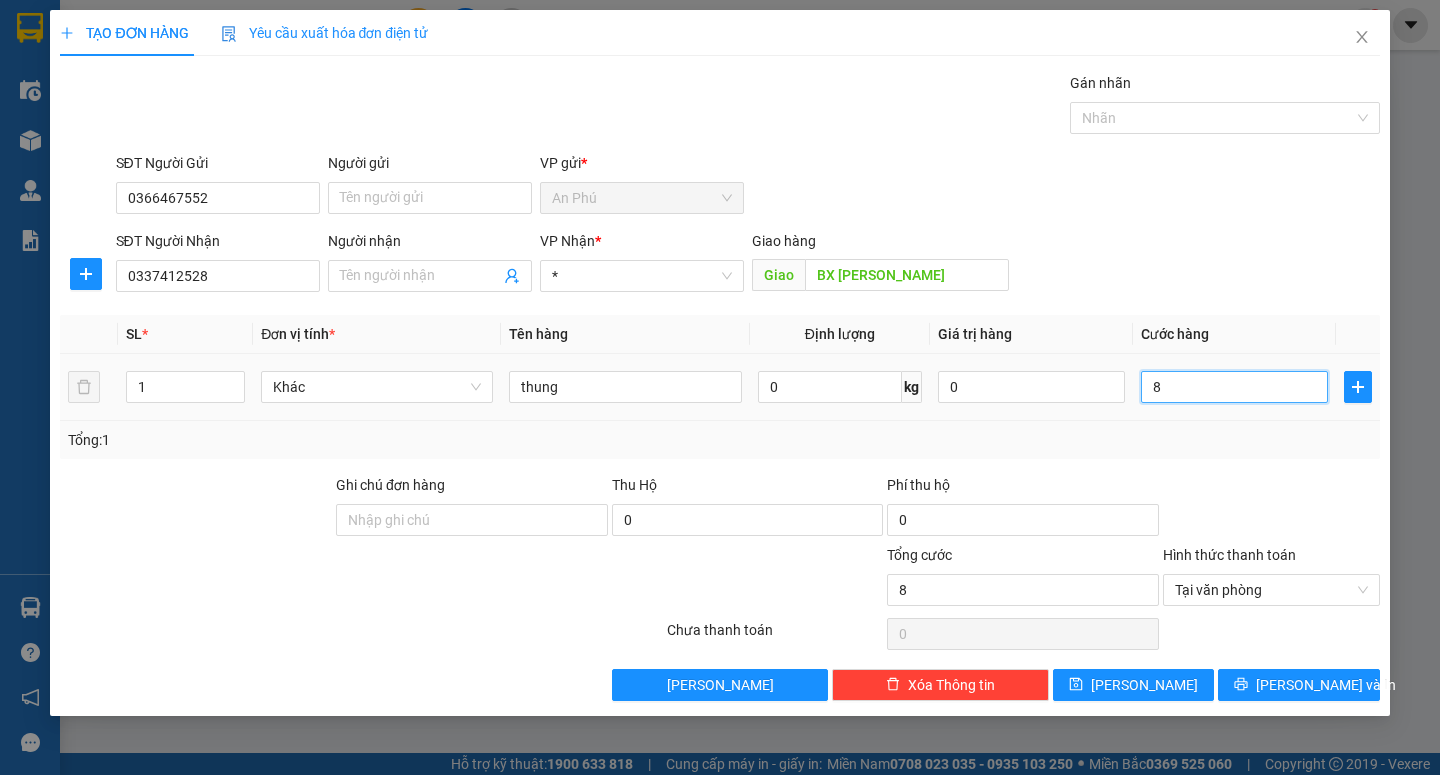 type on "80" 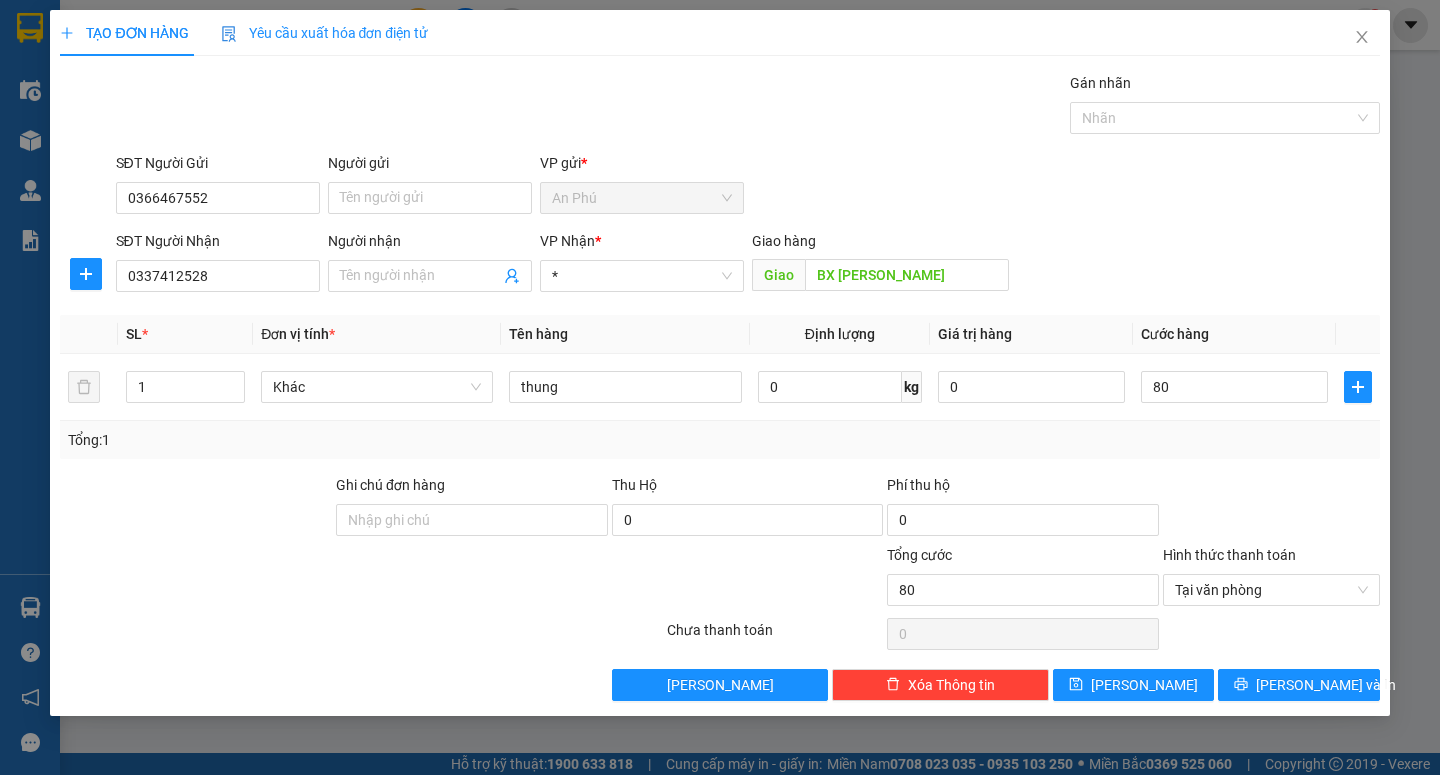 type on "80.000" 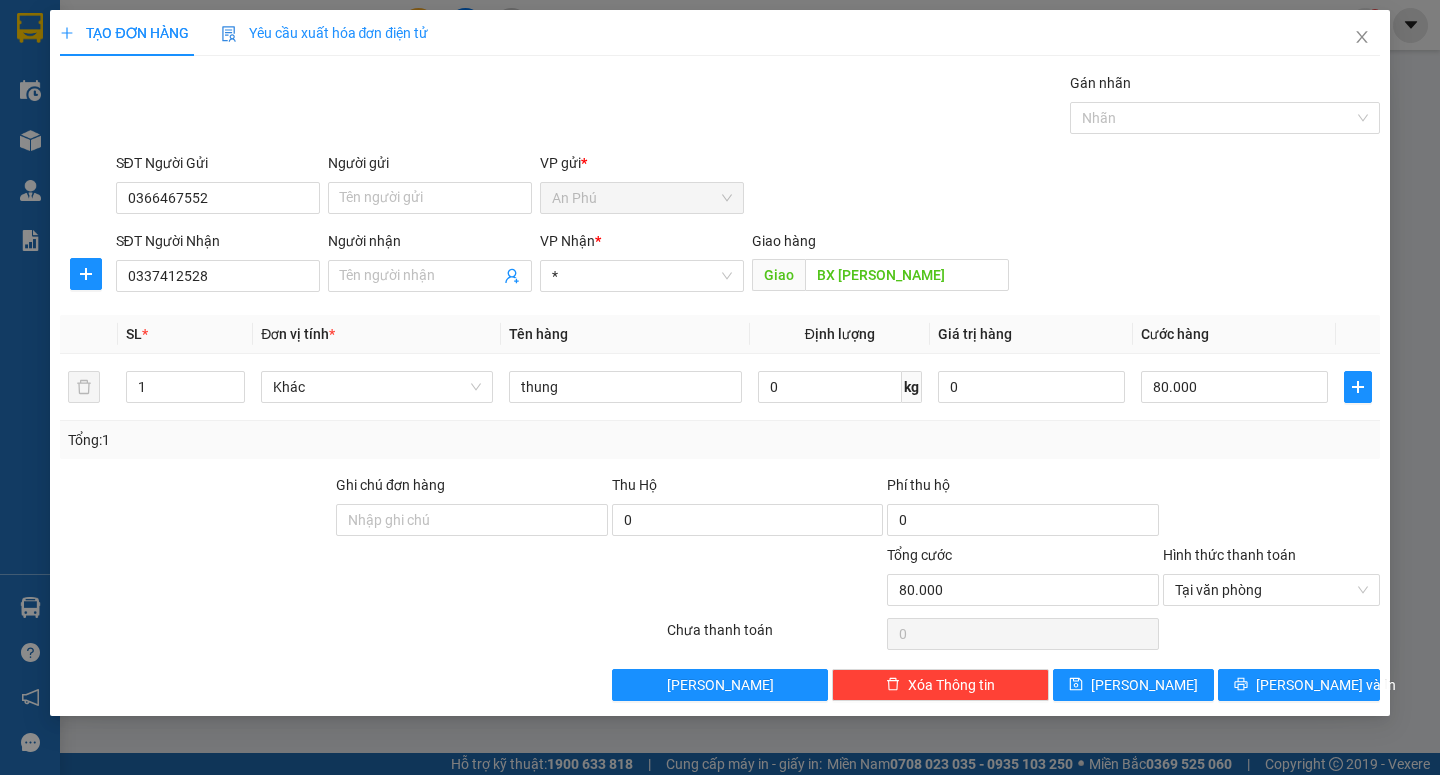 click on "TẠO ĐƠN HÀNG Yêu cầu xuất [PERSON_NAME] điện tử Transit Pickup Surcharge Ids Transit Deliver Surcharge Ids Transit Deliver Surcharge Transit Deliver Surcharge Gán [PERSON_NAME] SĐT Người Gửi 0366467552 Người gửi Tên người gửi VP gửi  * An Phú SĐT Người [PERSON_NAME] 0337412528 Người [PERSON_NAME] Tên người [PERSON_NAME] [PERSON_NAME]  * * [PERSON_NAME] hàng [PERSON_NAME] BX [PERSON_NAME] SL  * Đơn vị tính  * Tên hàng  Định [PERSON_NAME] trị hàng Cước hàng                 1 [PERSON_NAME] 0 kg 0 80.000 Tổng:  1 Ghi [PERSON_NAME] hàng Thu Hộ 0 Phí thu hộ 0 [PERSON_NAME] 80.000 [PERSON_NAME] [PERSON_NAME] [PERSON_NAME] Số [PERSON_NAME] thu trước 0 Chưa [PERSON_NAME] 0 [PERSON_NAME] [PERSON_NAME] nháp Xóa Thông tin [PERSON_NAME] và In" at bounding box center (719, 363) 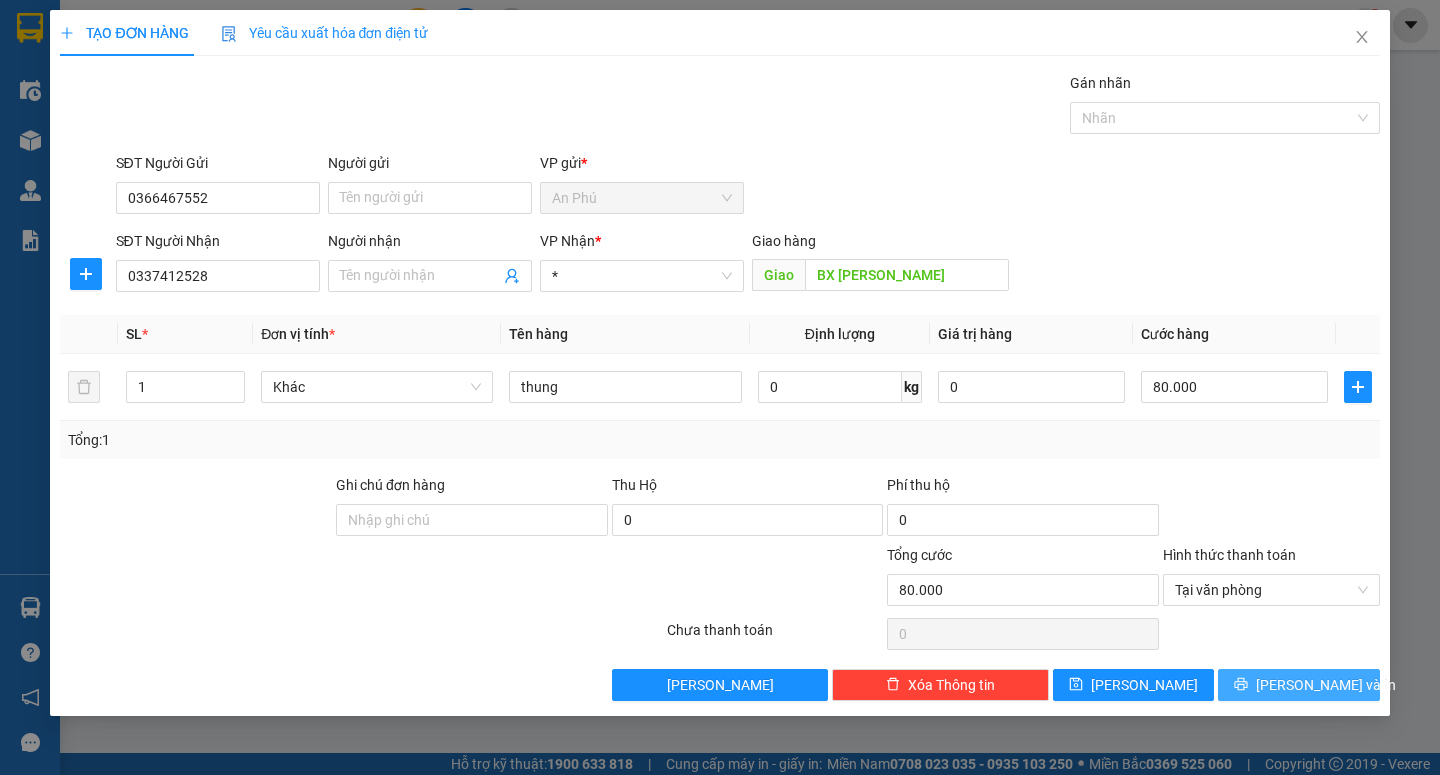 click on "[PERSON_NAME] và In" at bounding box center [1326, 685] 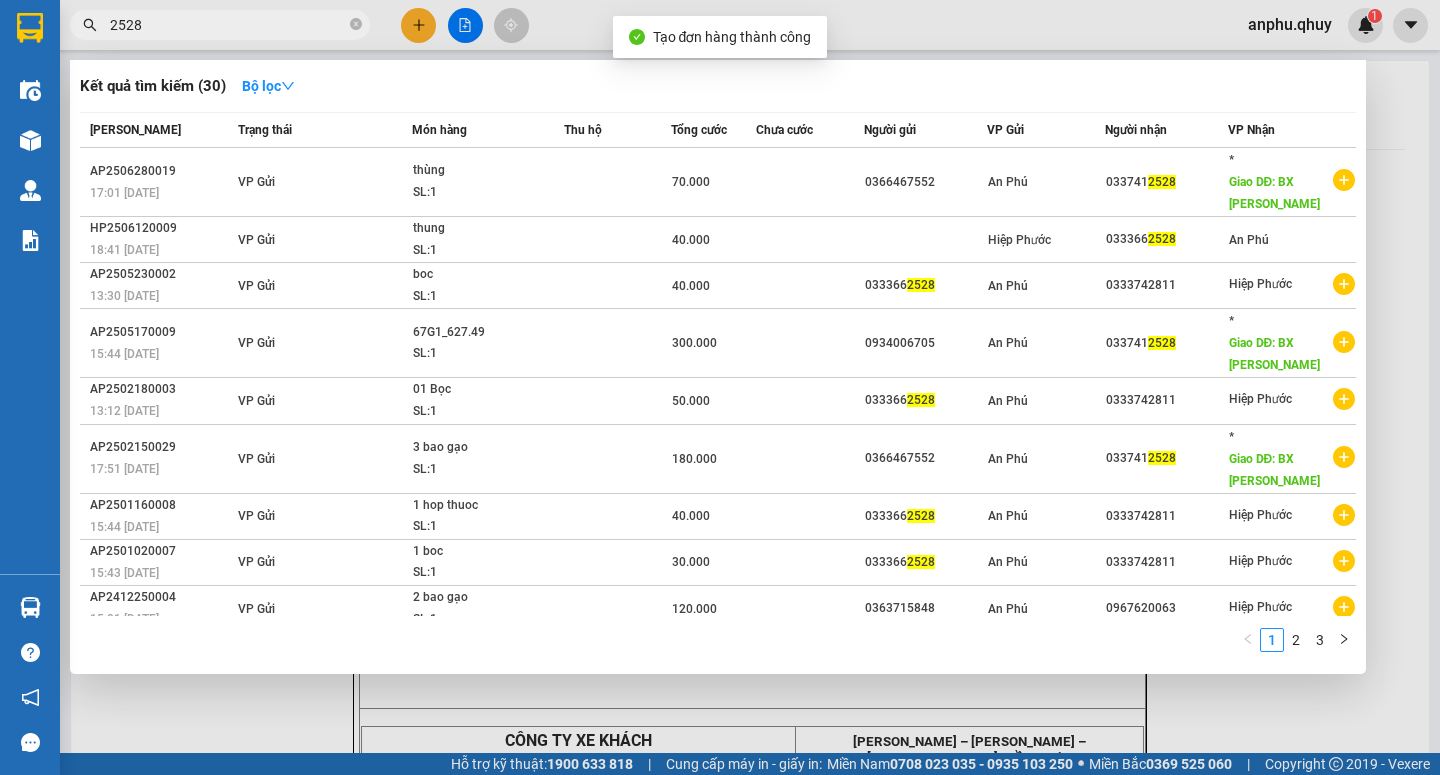 click at bounding box center [720, 387] 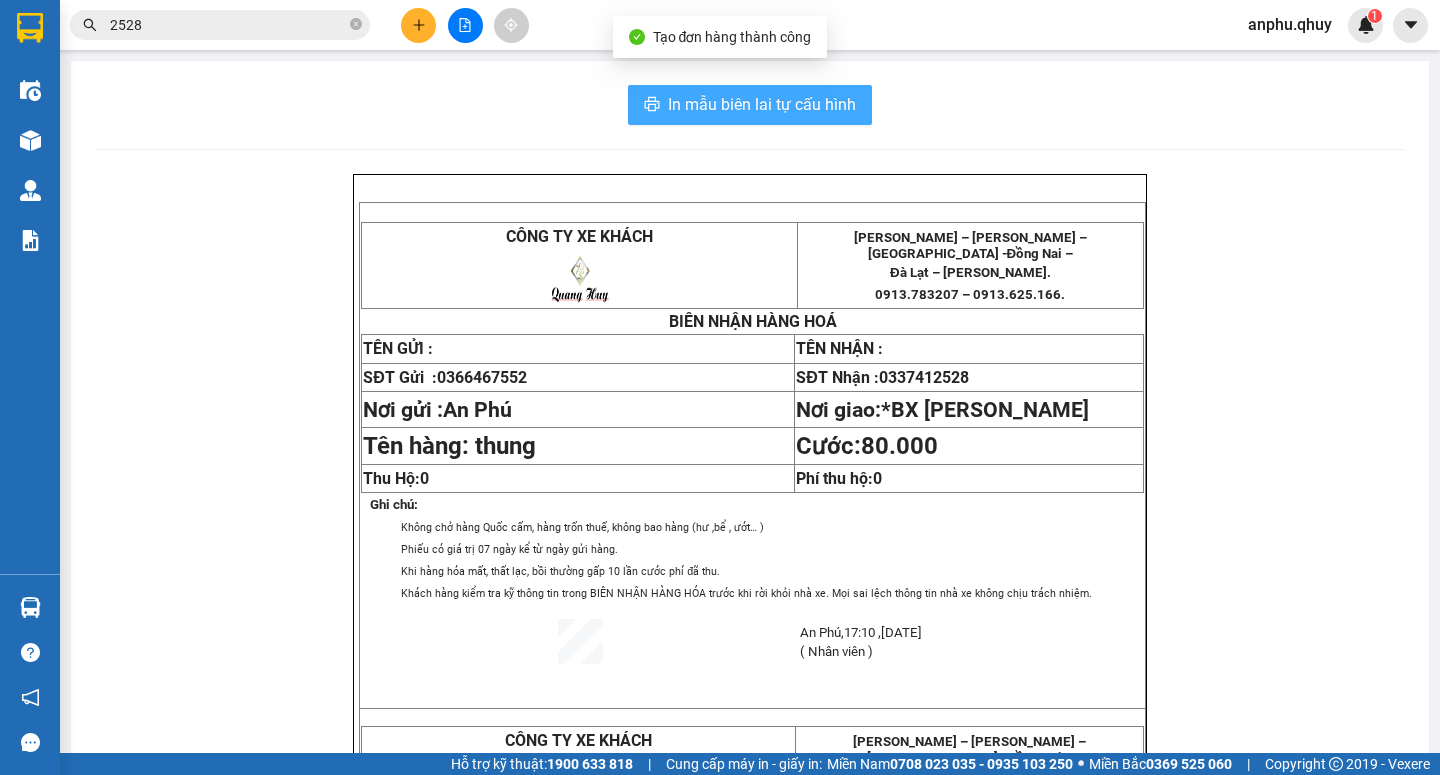 click on "In mẫu biên lai tự cấu hình" at bounding box center (750, 105) 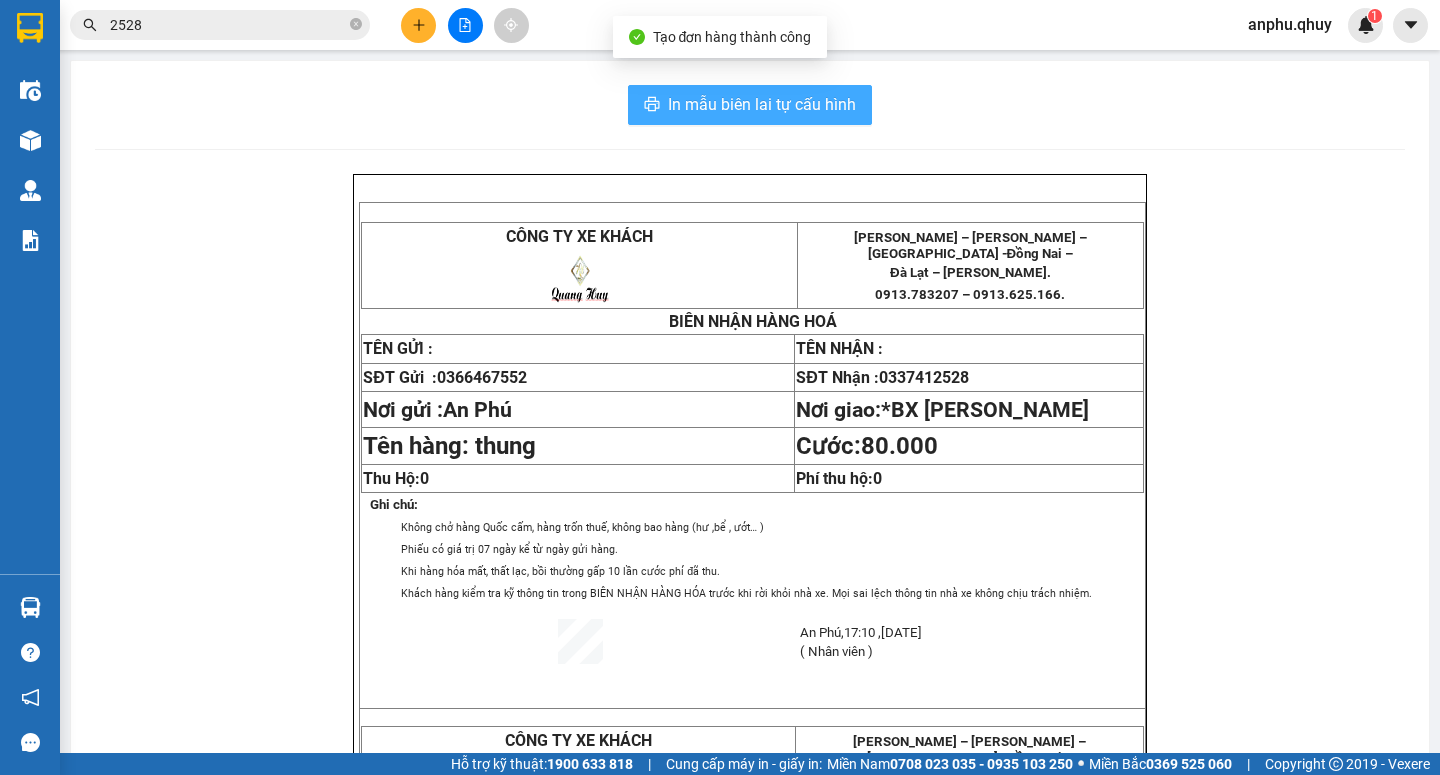 scroll, scrollTop: 0, scrollLeft: 0, axis: both 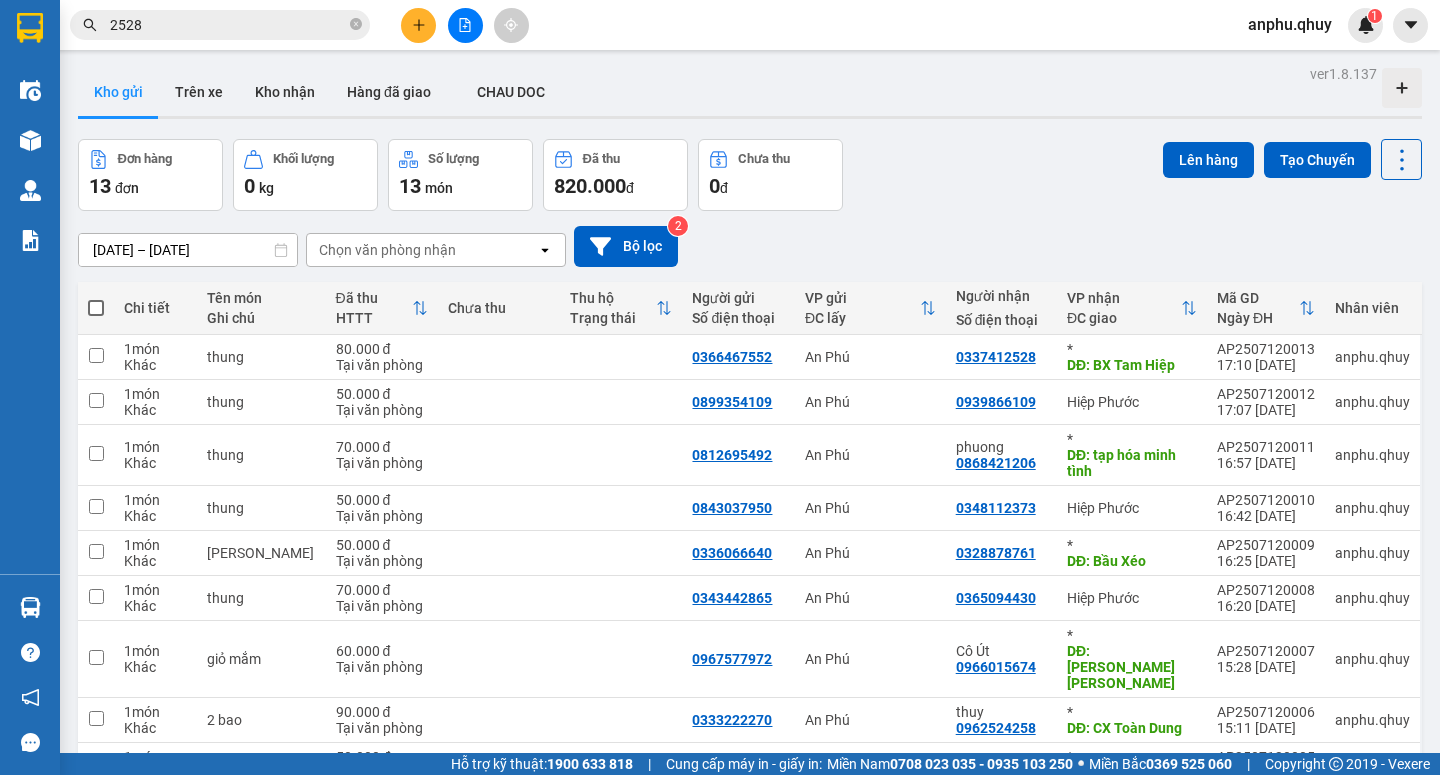 click on "2528" at bounding box center (228, 25) 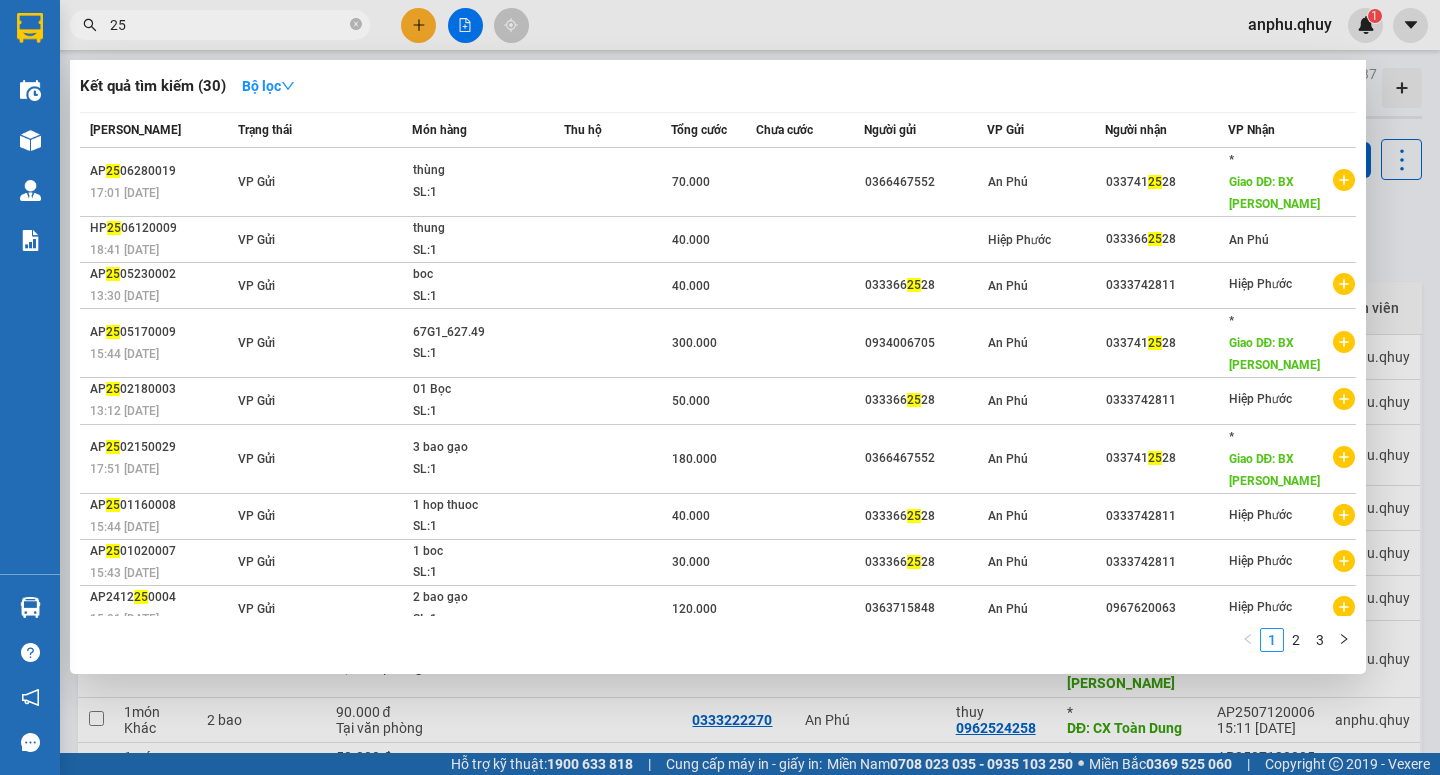 type on "2" 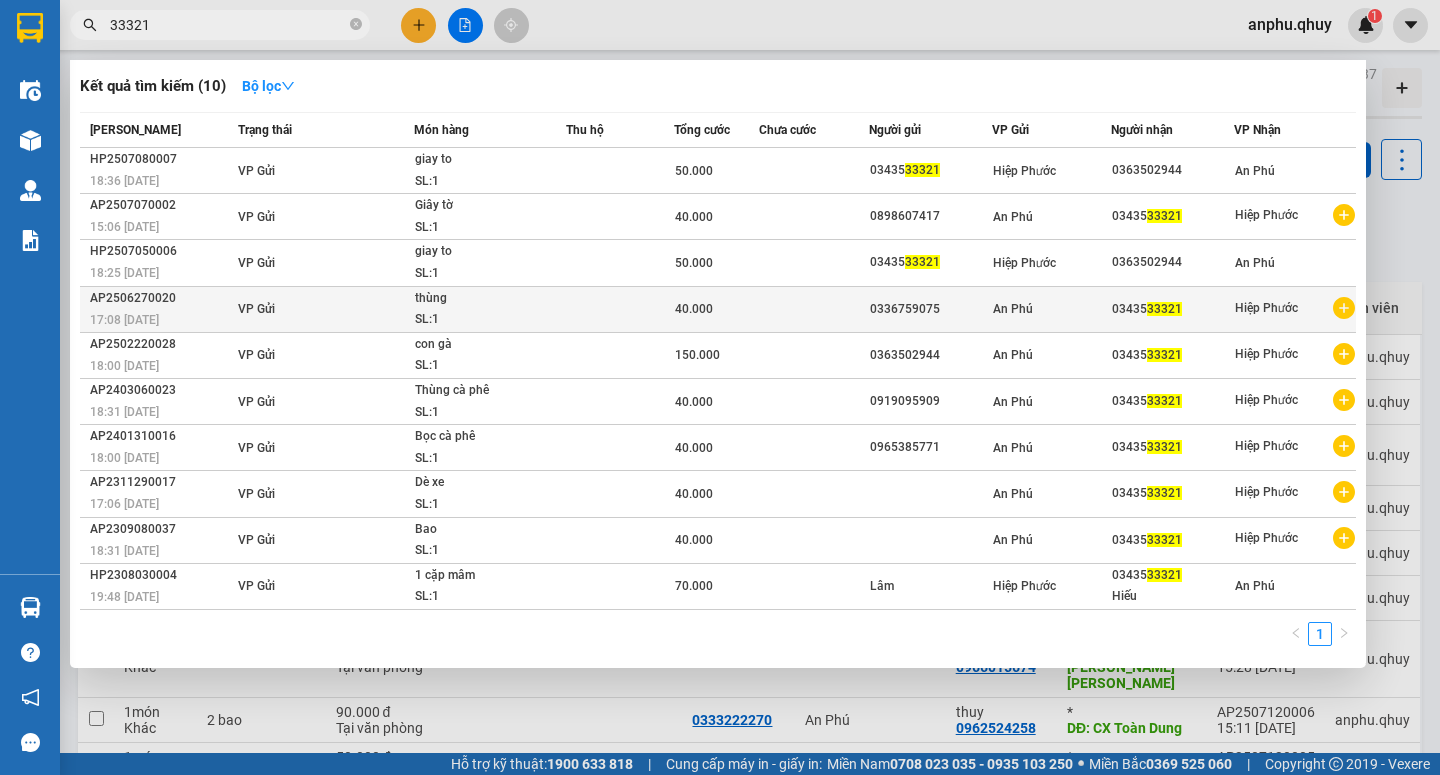 type on "33321" 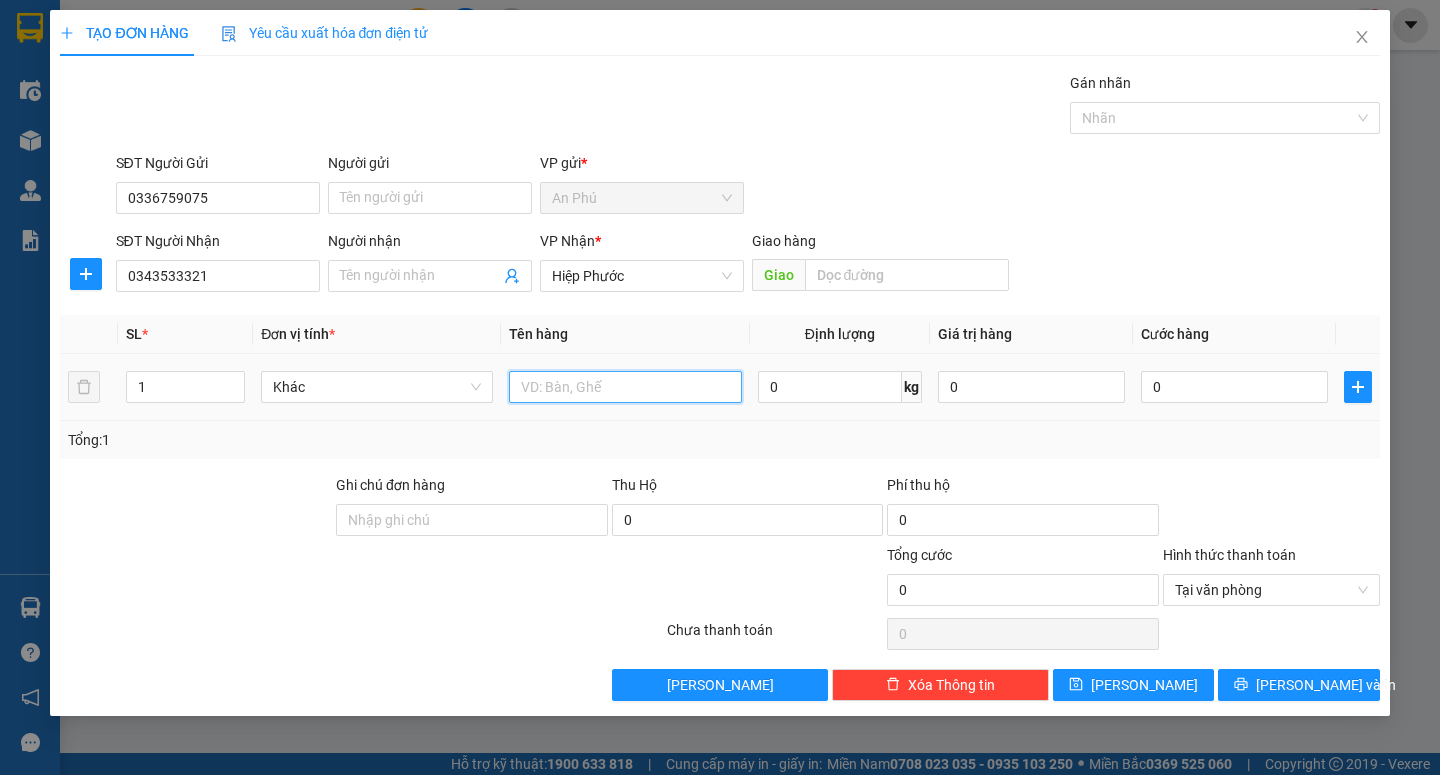 click at bounding box center (625, 387) 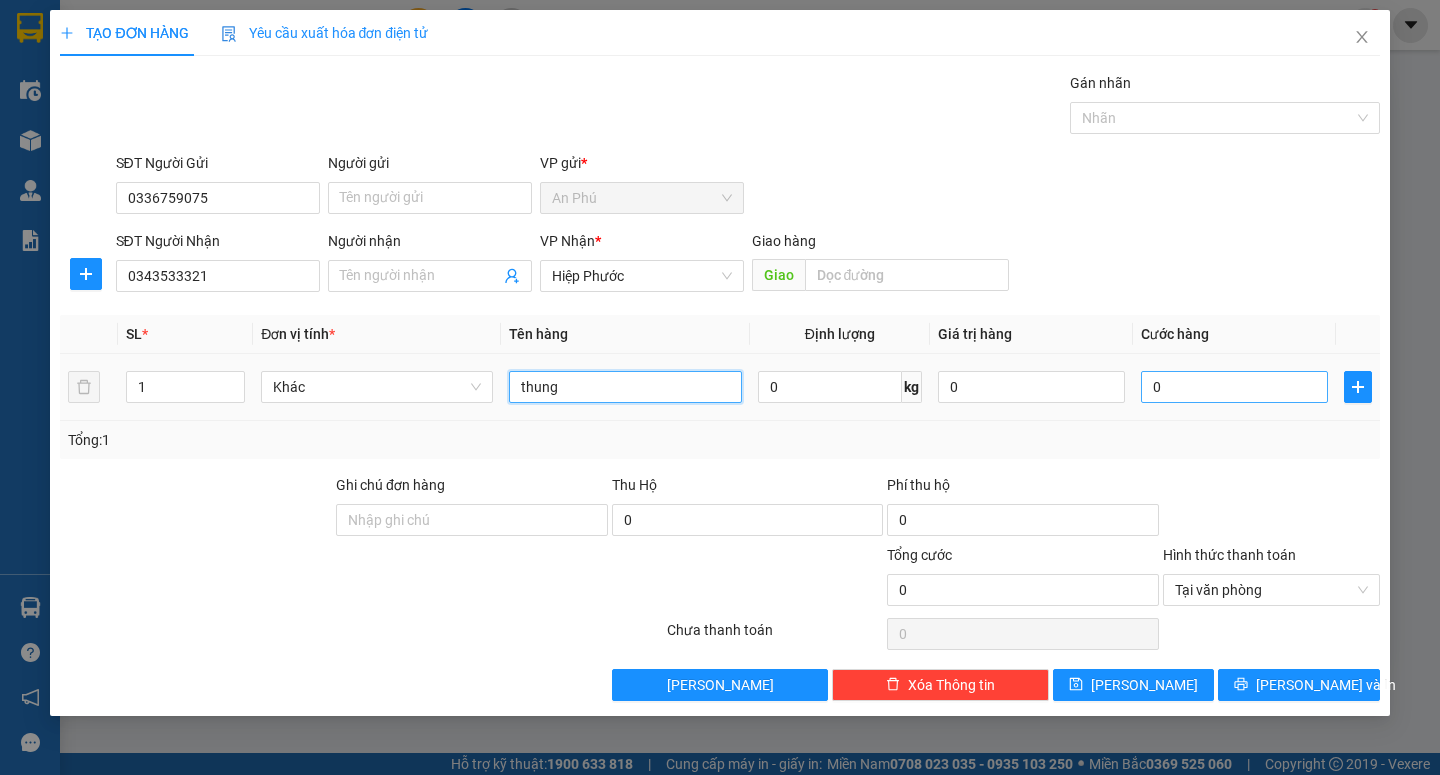 type on "thung" 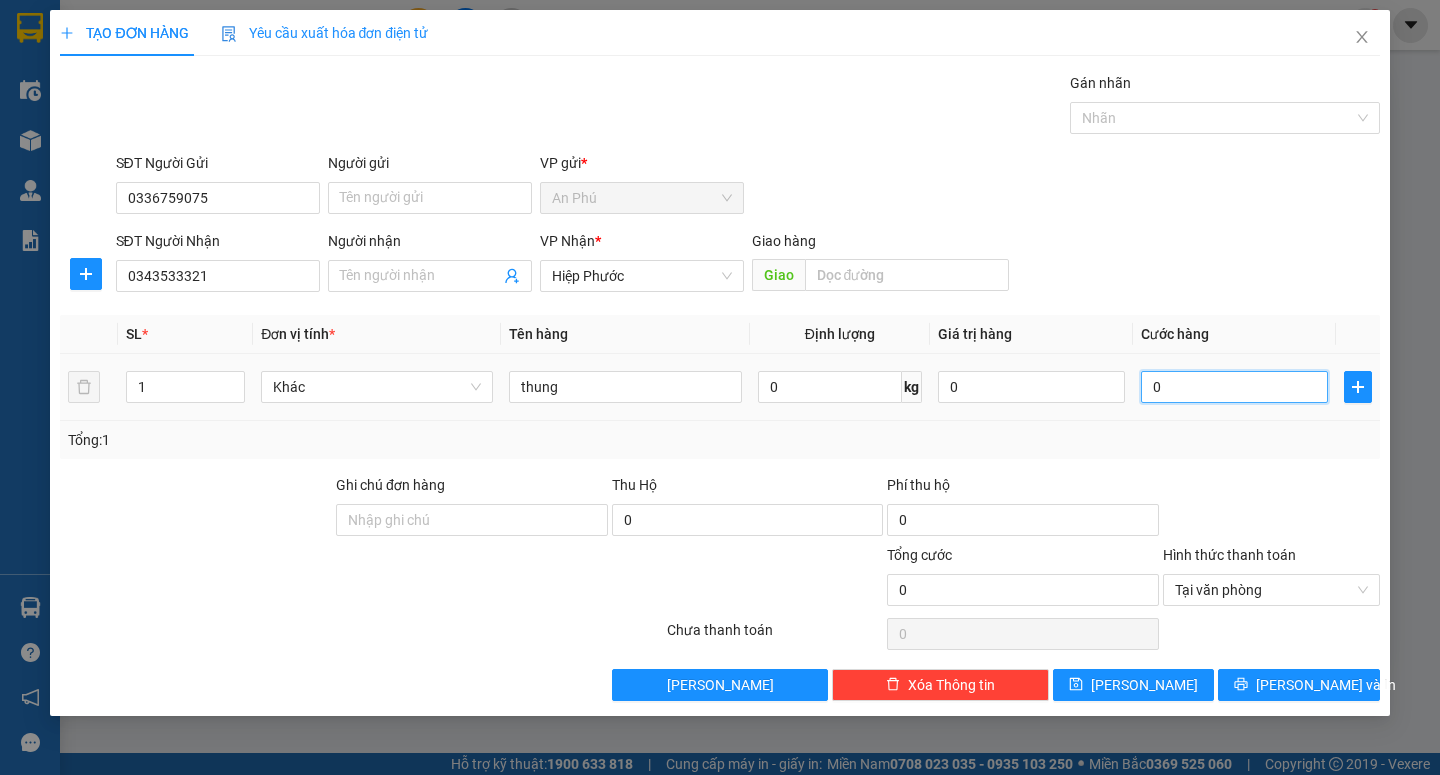click on "0" at bounding box center [1234, 387] 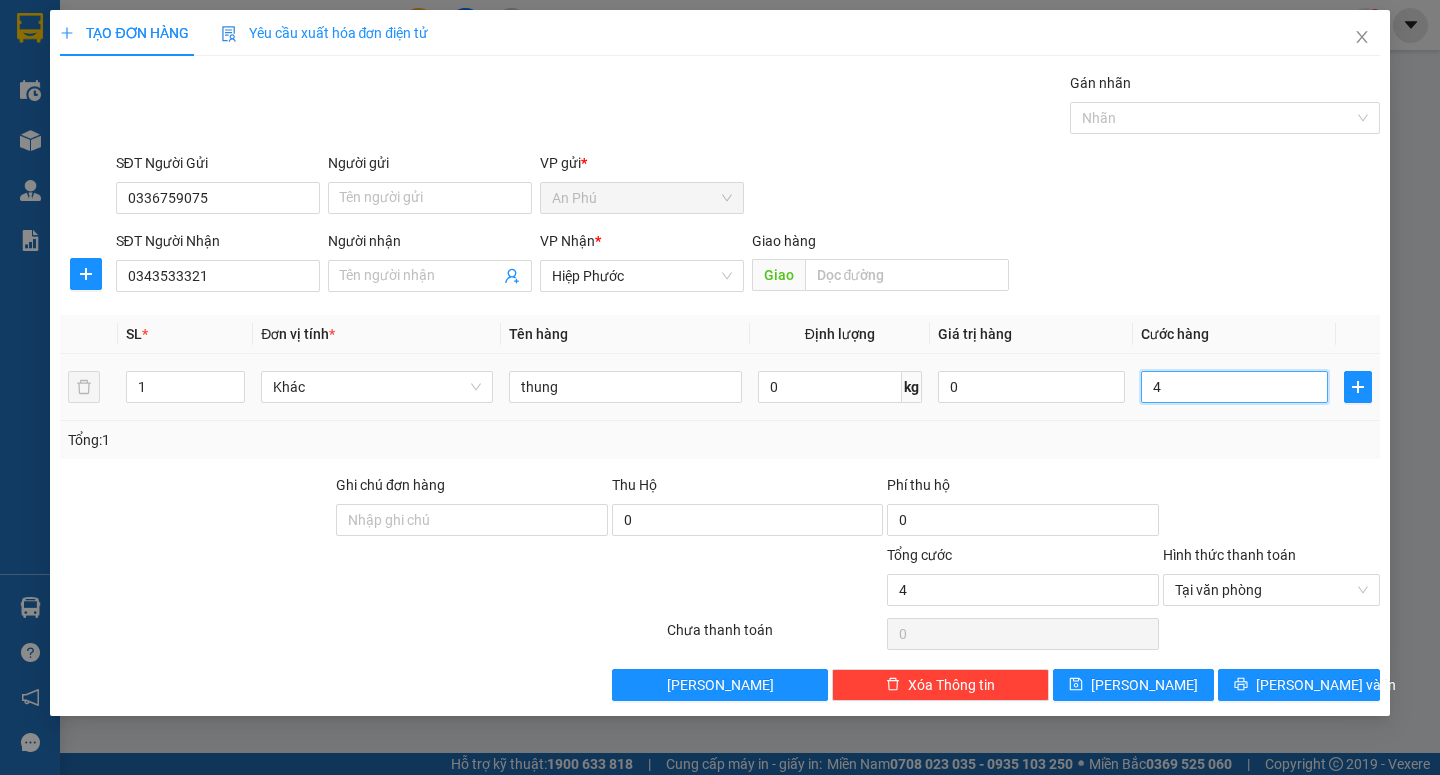 type on "40" 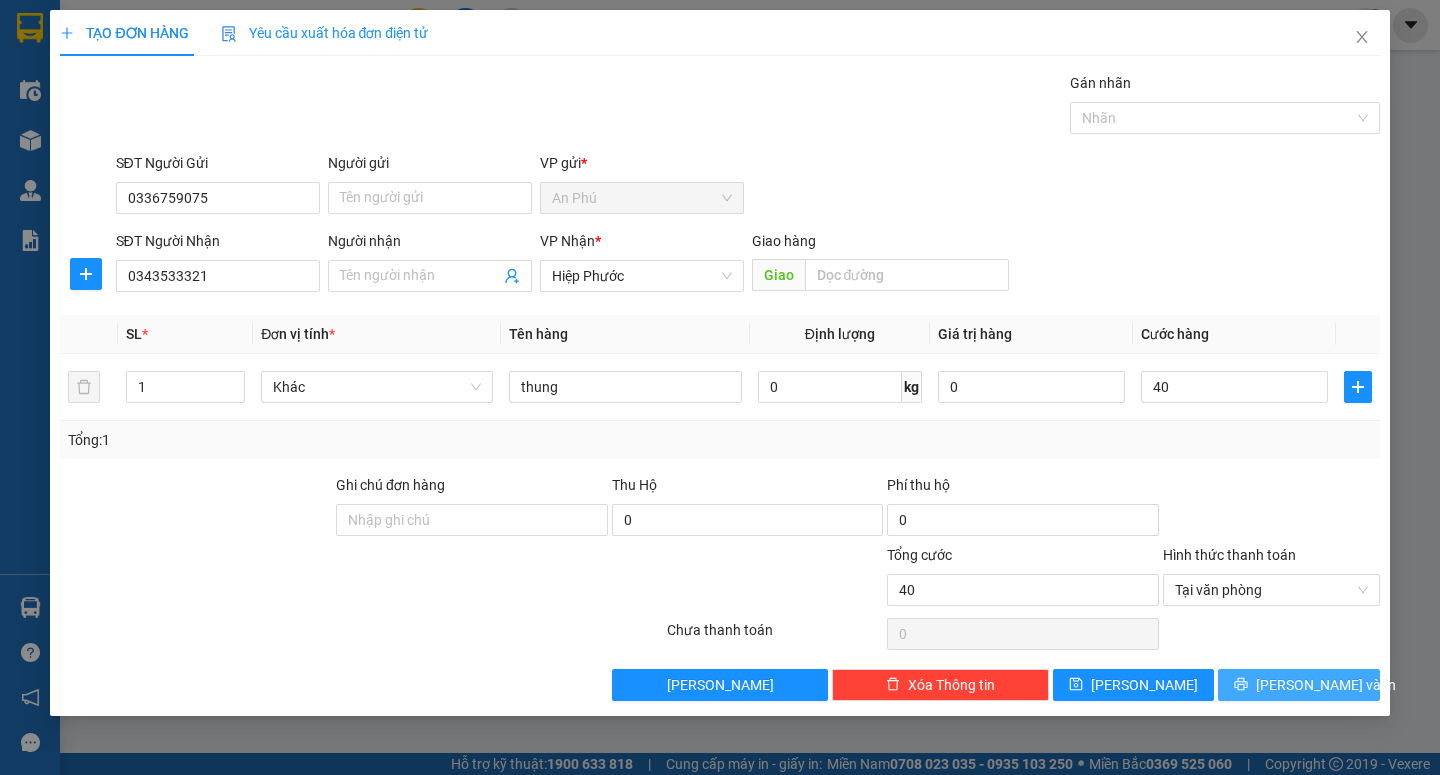 type on "40.000" 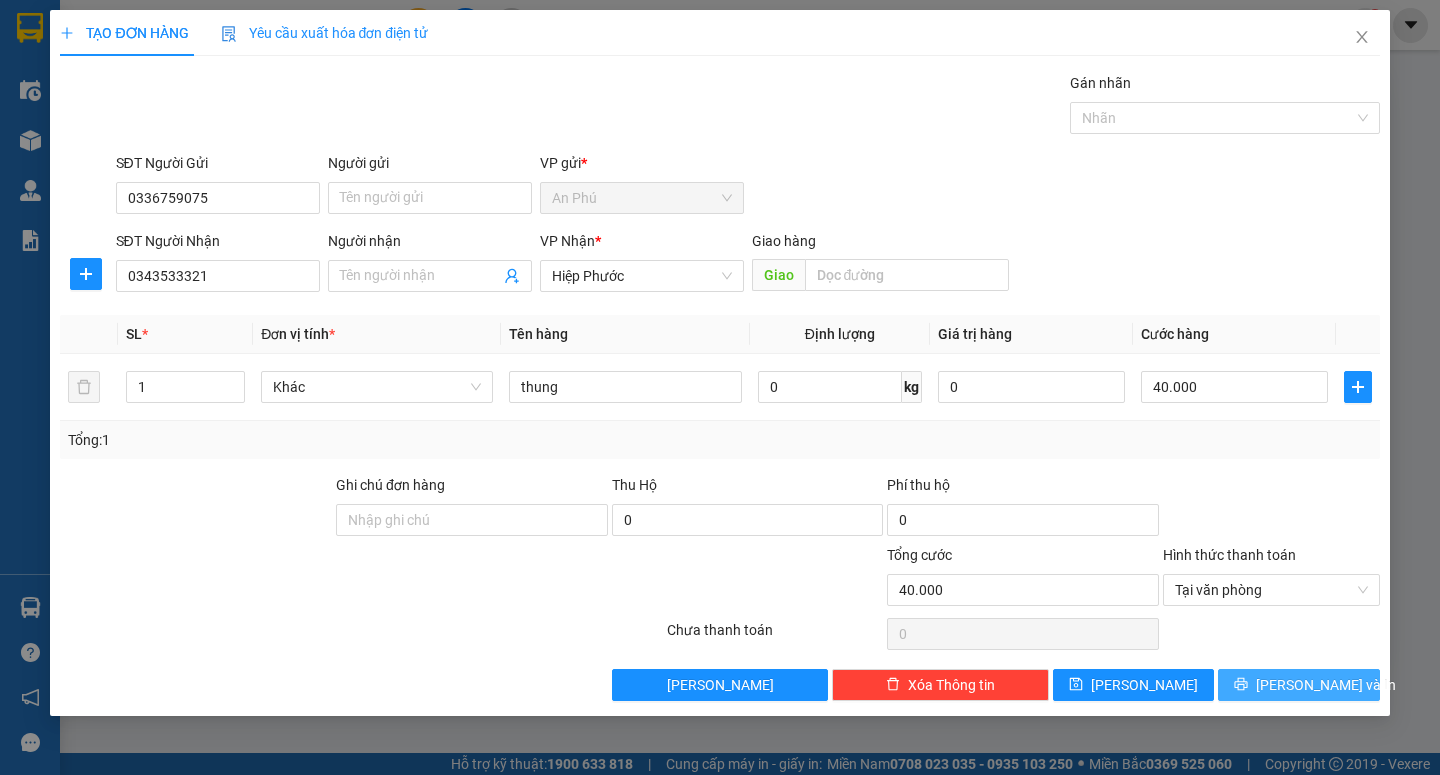 click 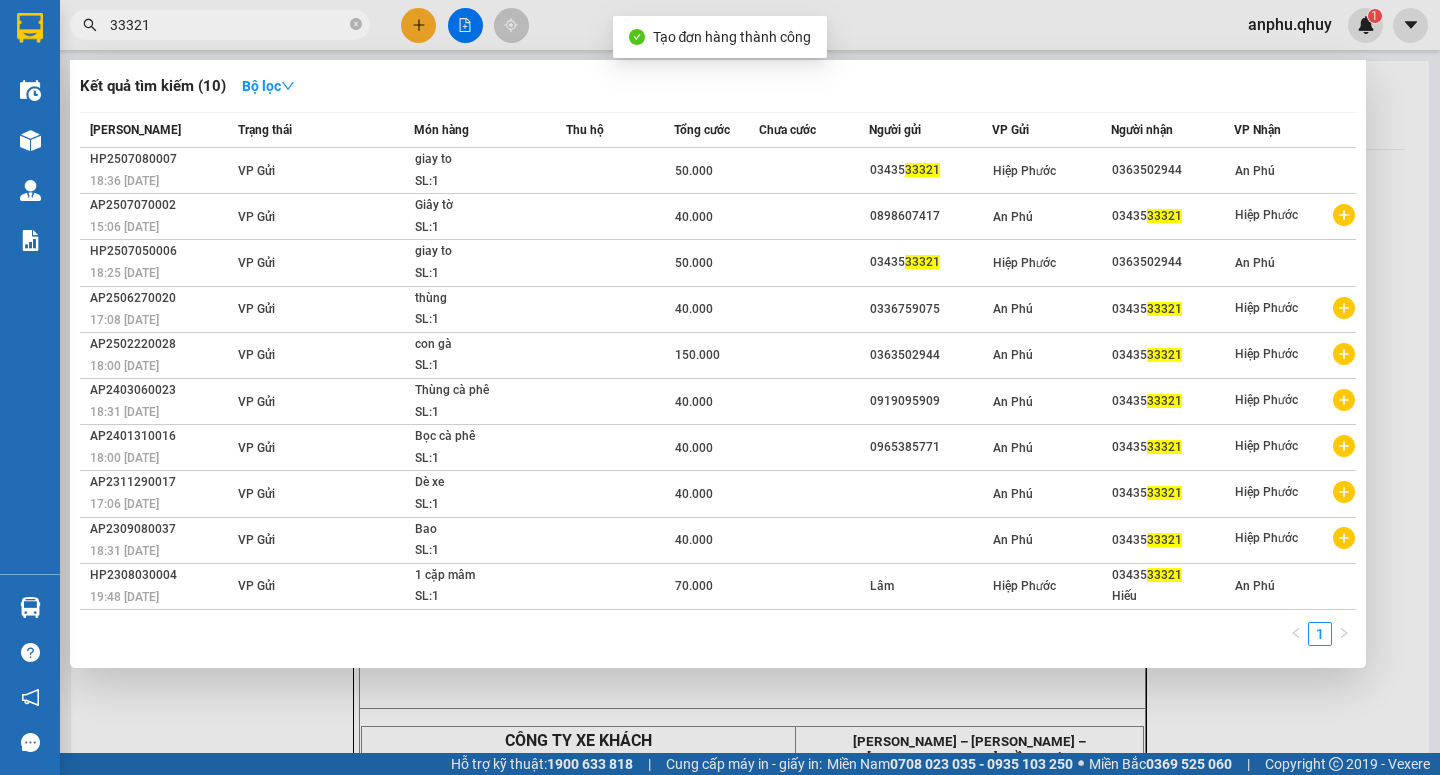 click at bounding box center (720, 387) 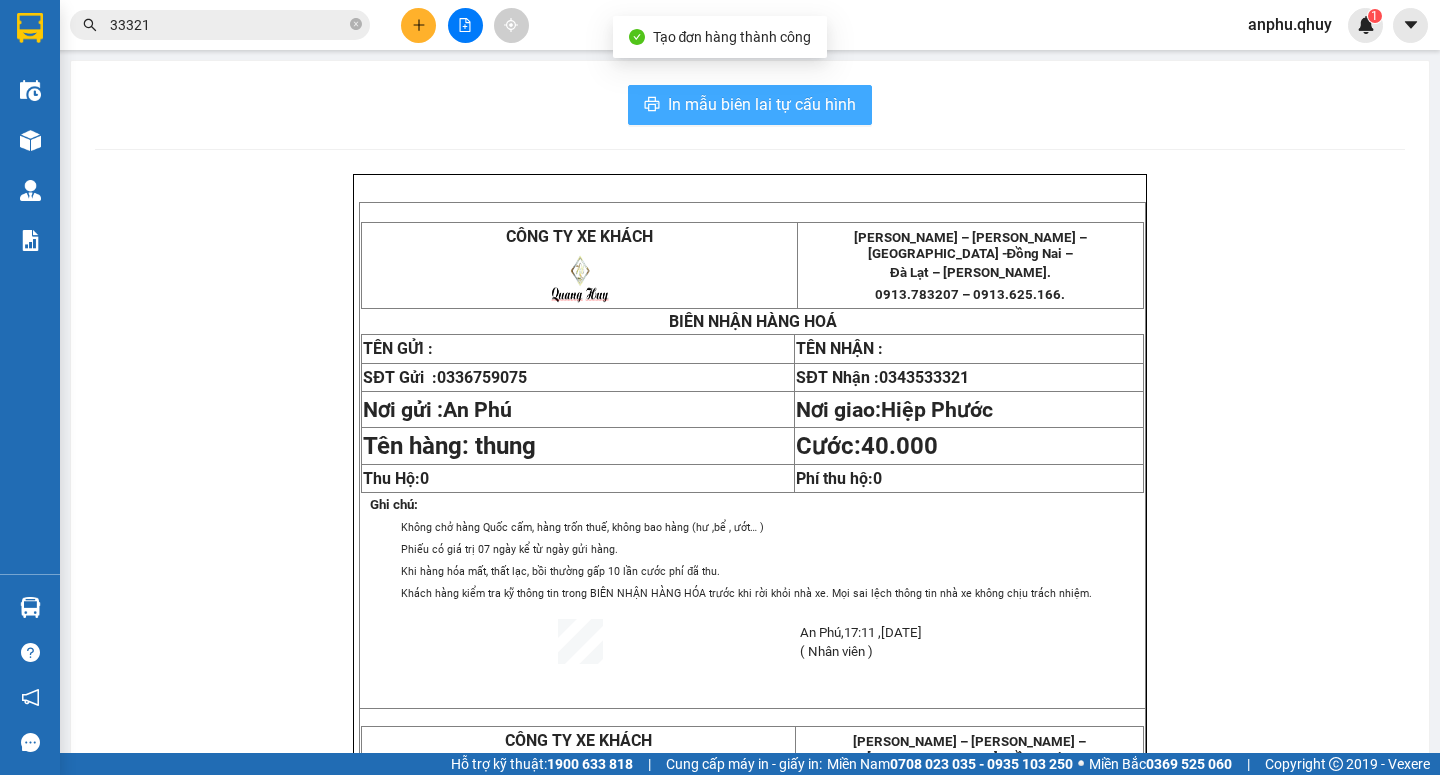 click on "In mẫu biên lai tự cấu hình" at bounding box center (762, 104) 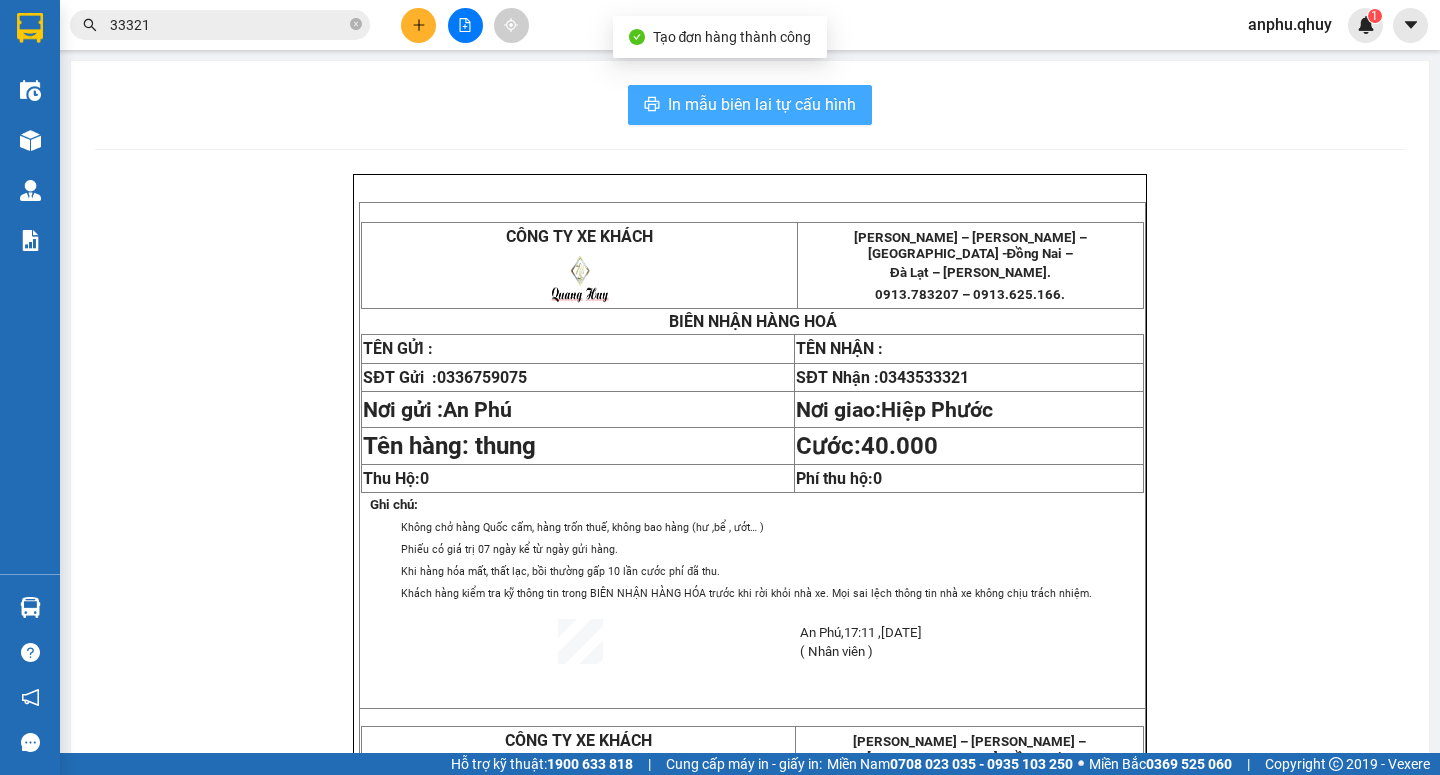 scroll, scrollTop: 0, scrollLeft: 0, axis: both 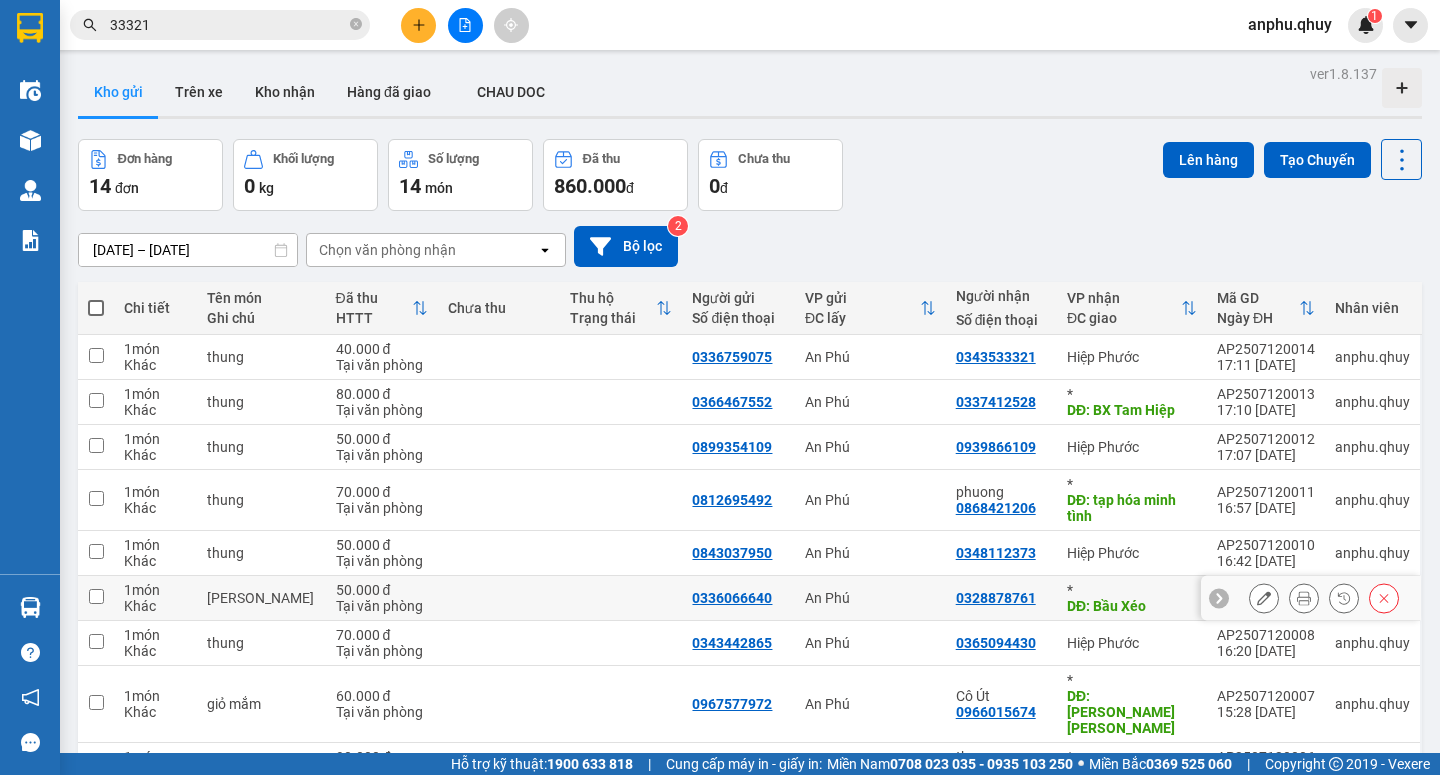 drag, startPoint x: 767, startPoint y: 97, endPoint x: 1065, endPoint y: 598, distance: 582.928 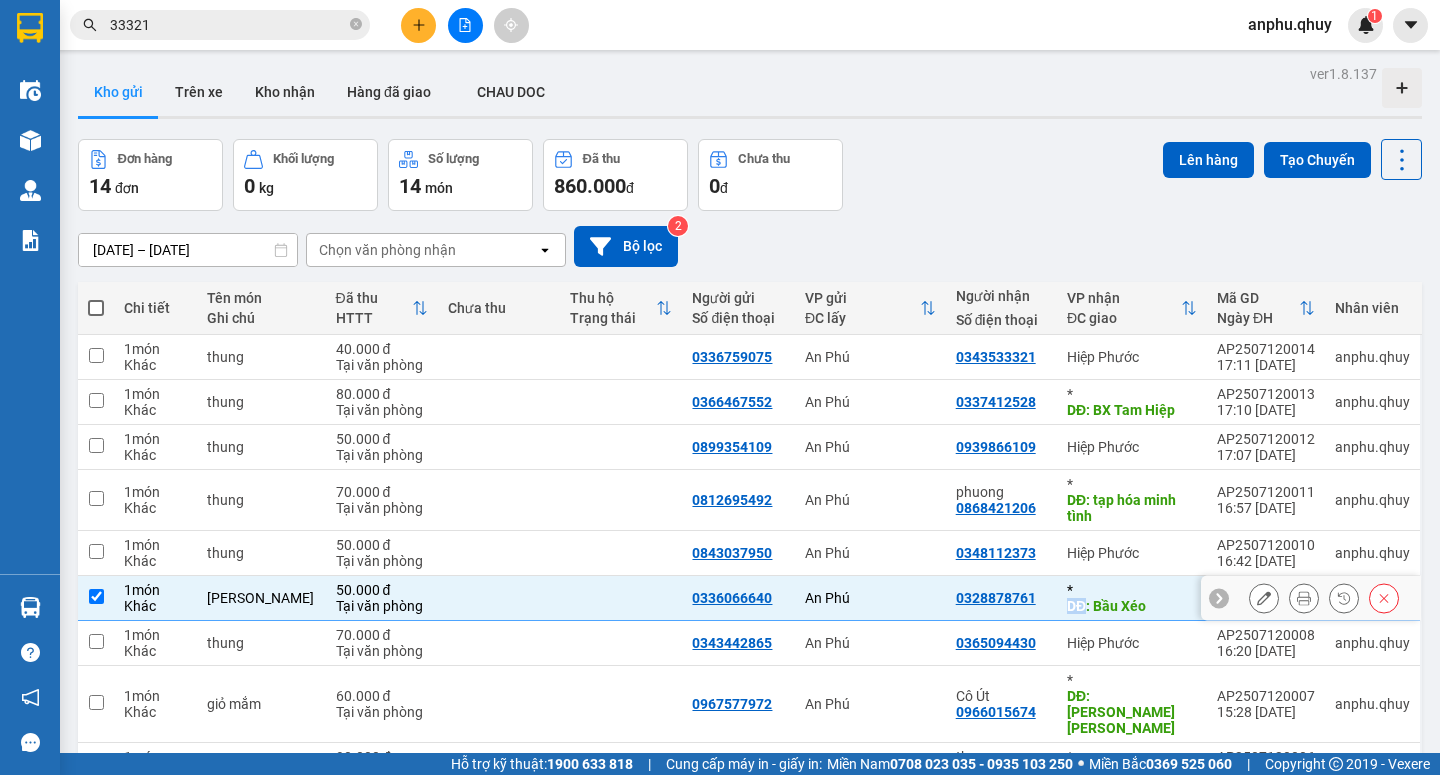 click on "DĐ: Bầu Xéo" at bounding box center (1132, 606) 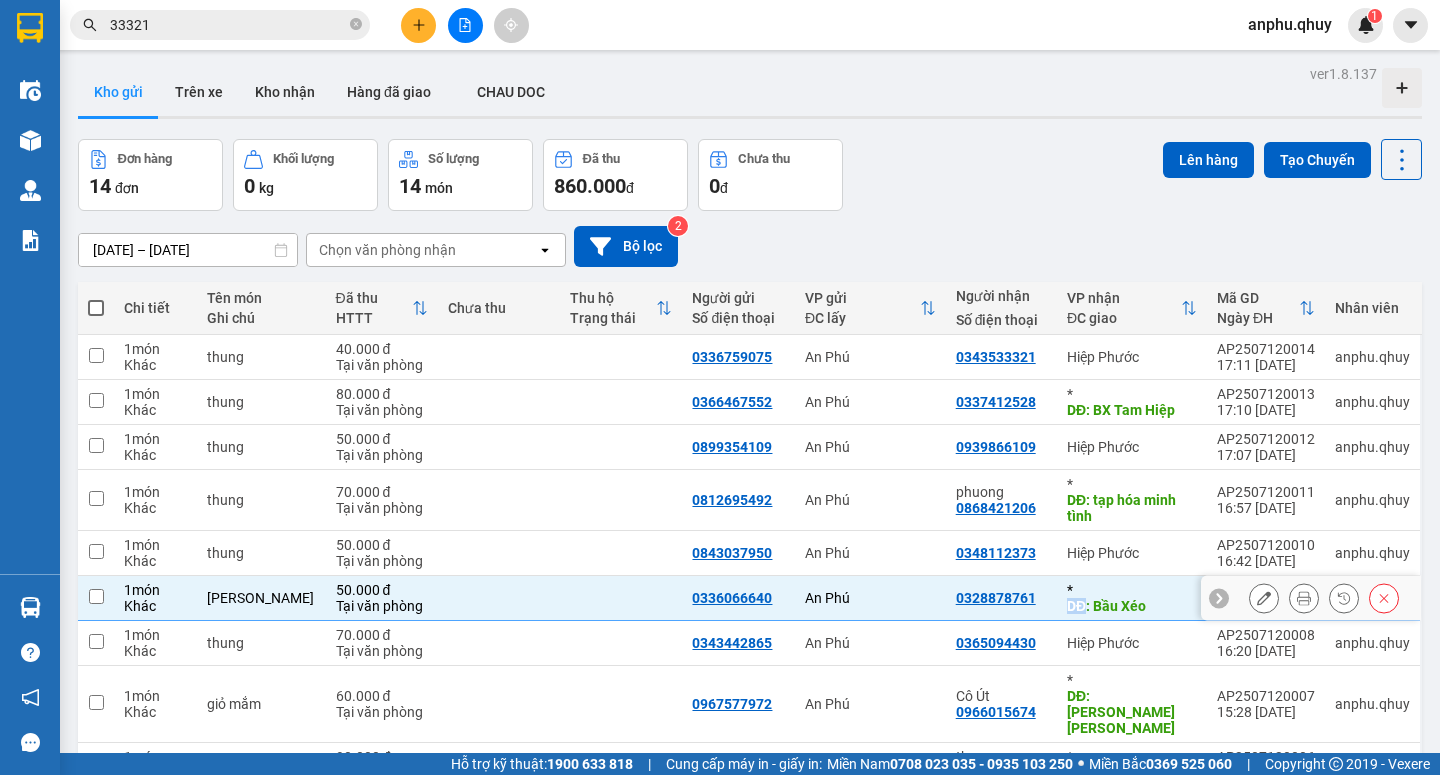 checkbox on "false" 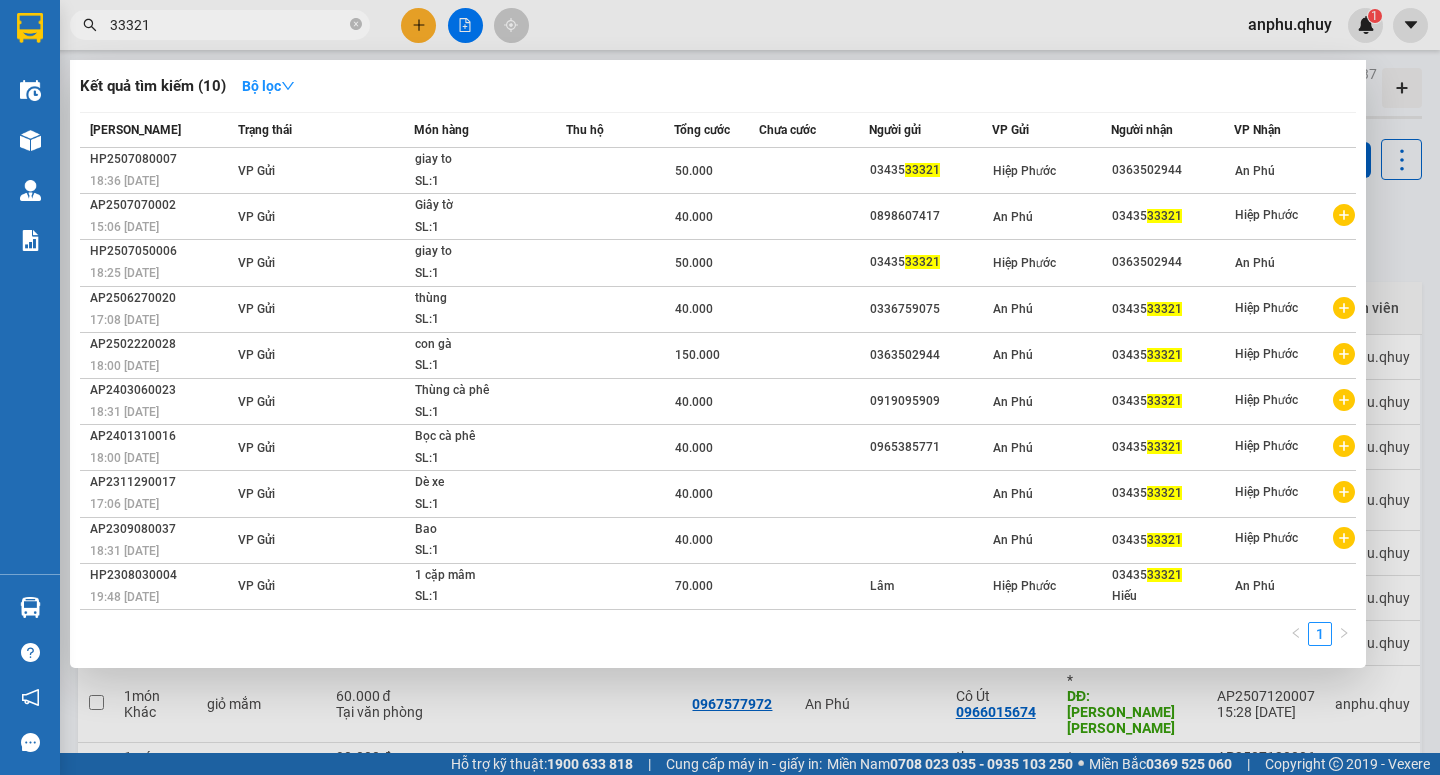 click on "33321" at bounding box center (228, 25) 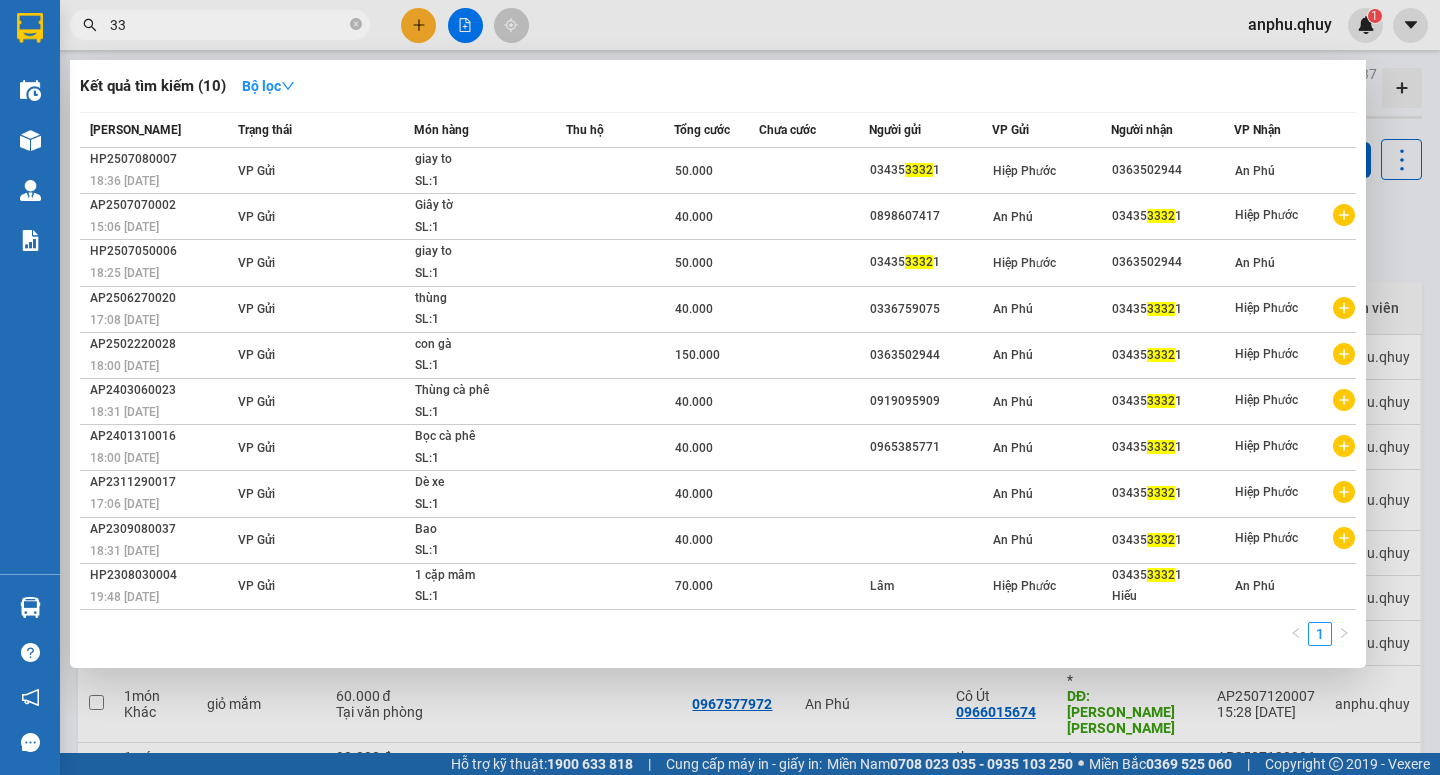 type on "3" 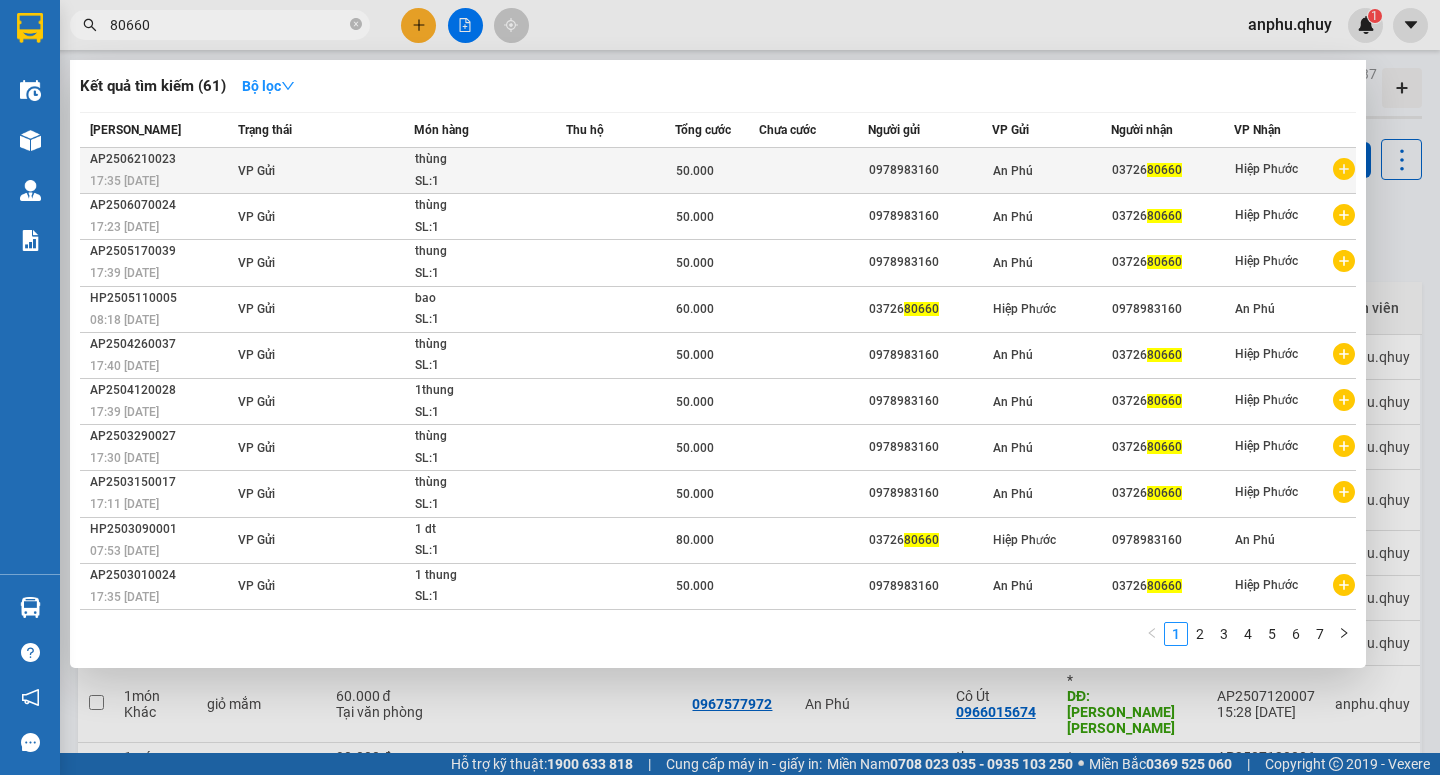 type on "80660" 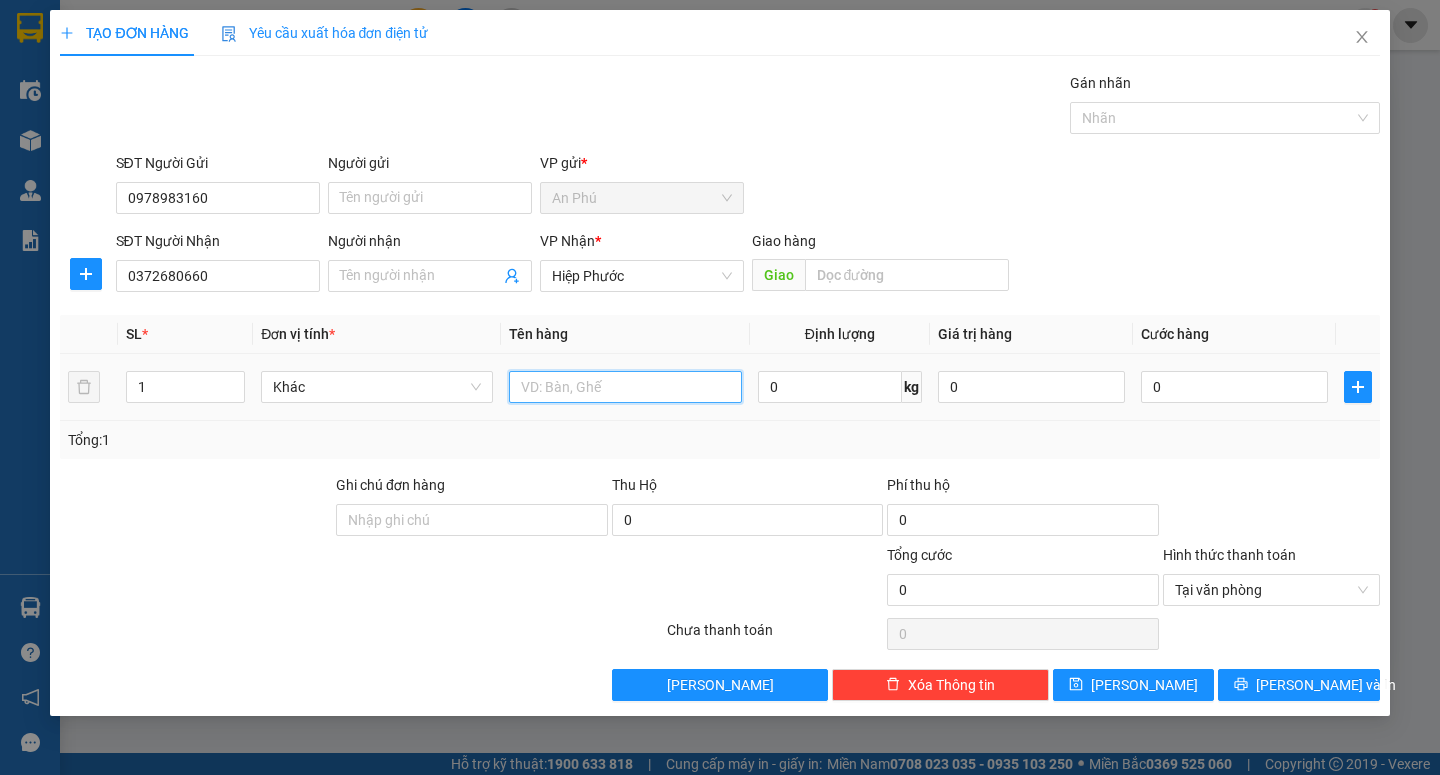 click at bounding box center (625, 387) 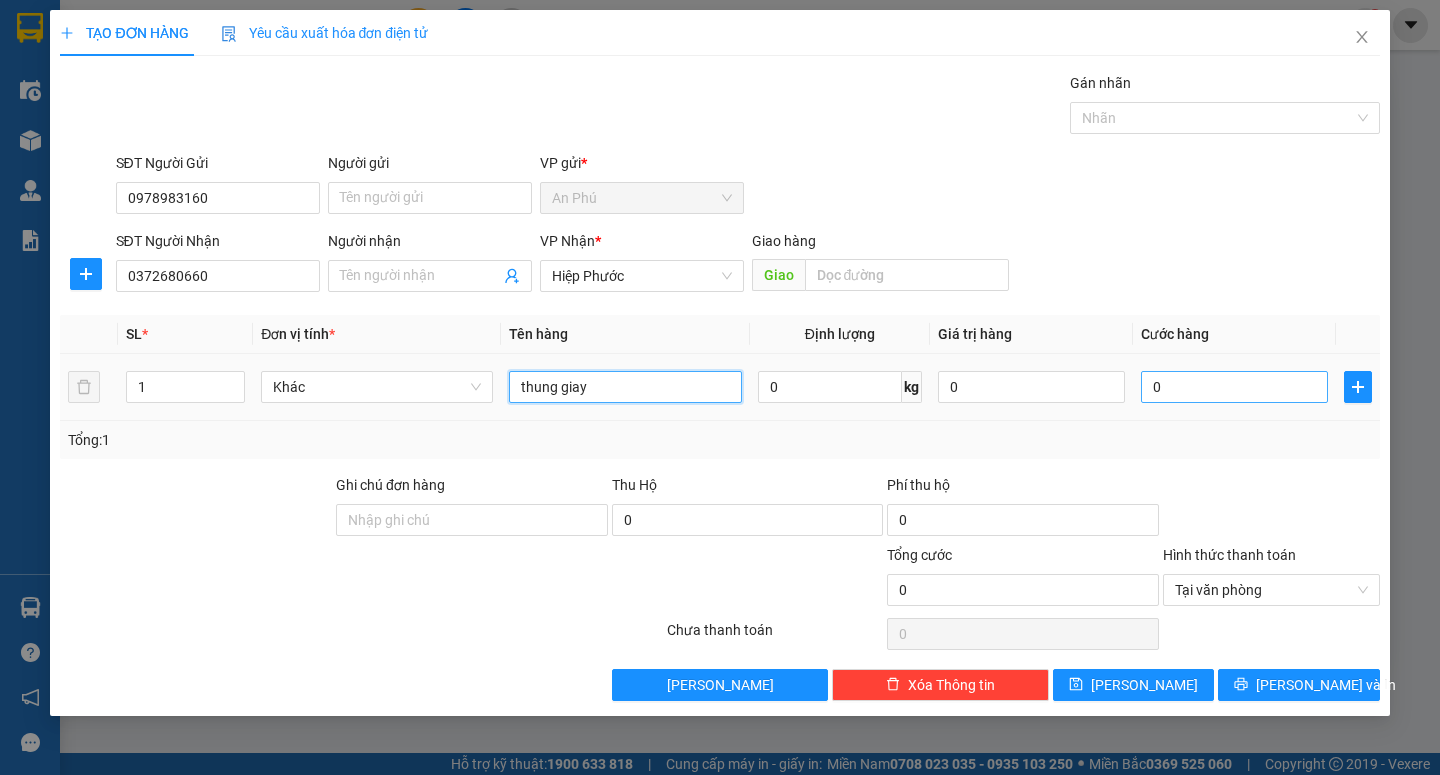 type on "thung giay" 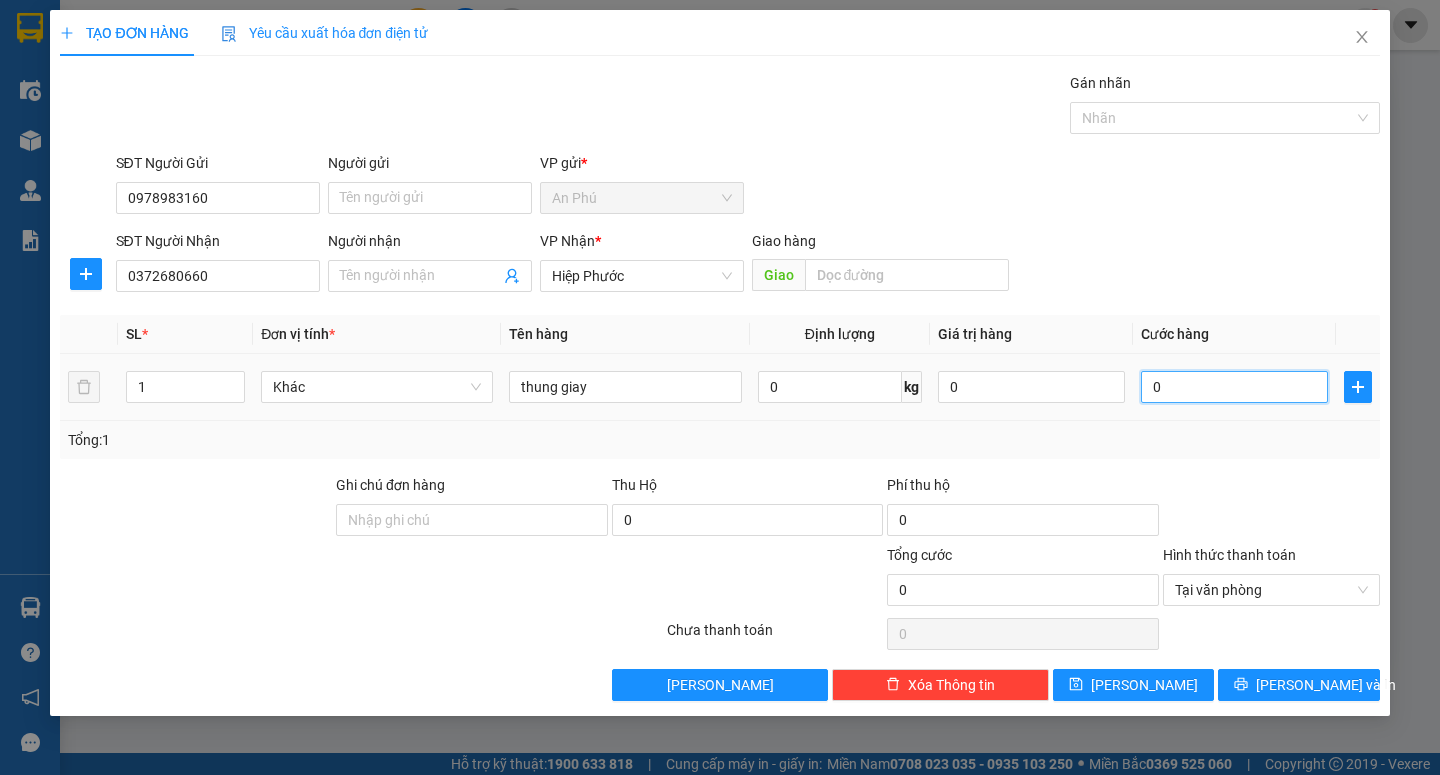 click on "0" at bounding box center (1234, 387) 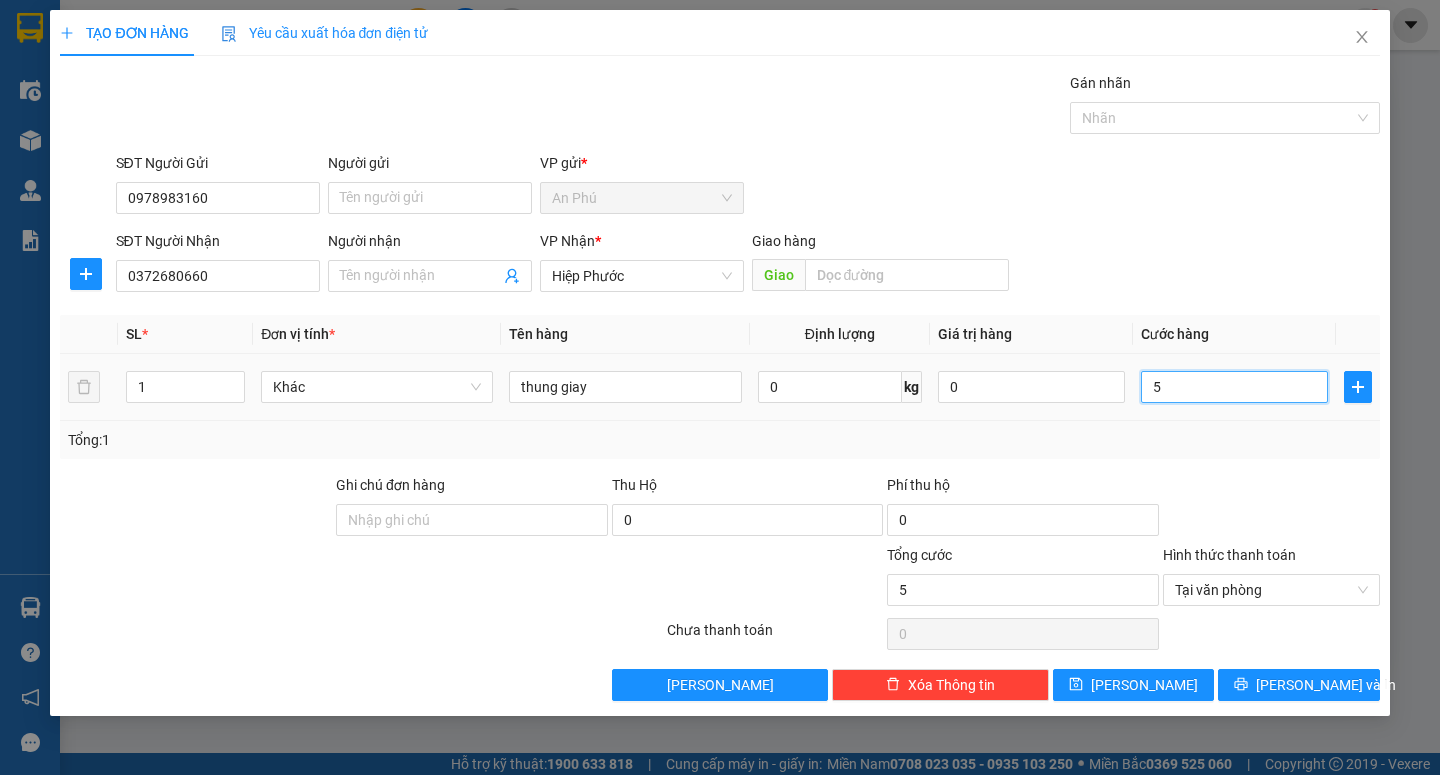 type on "50" 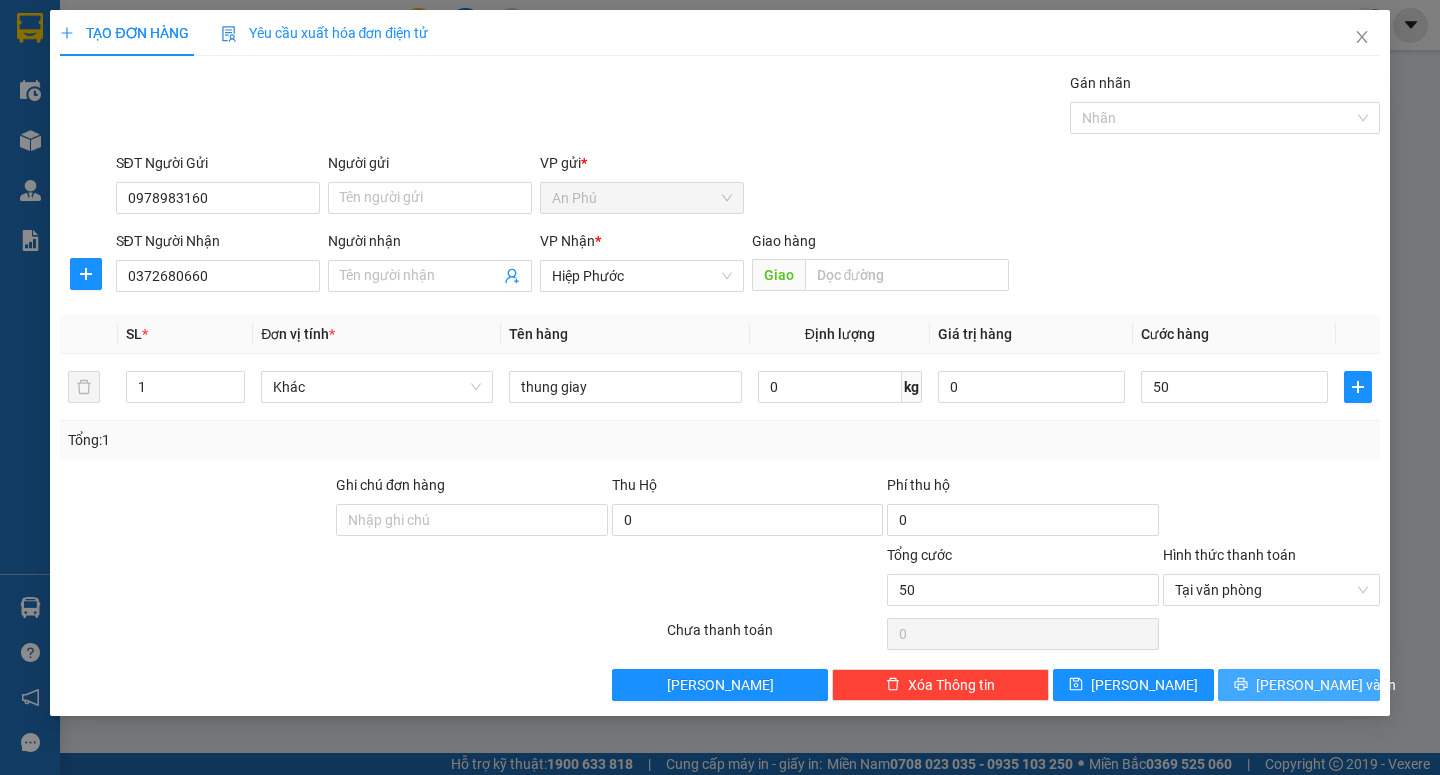 type on "50.000" 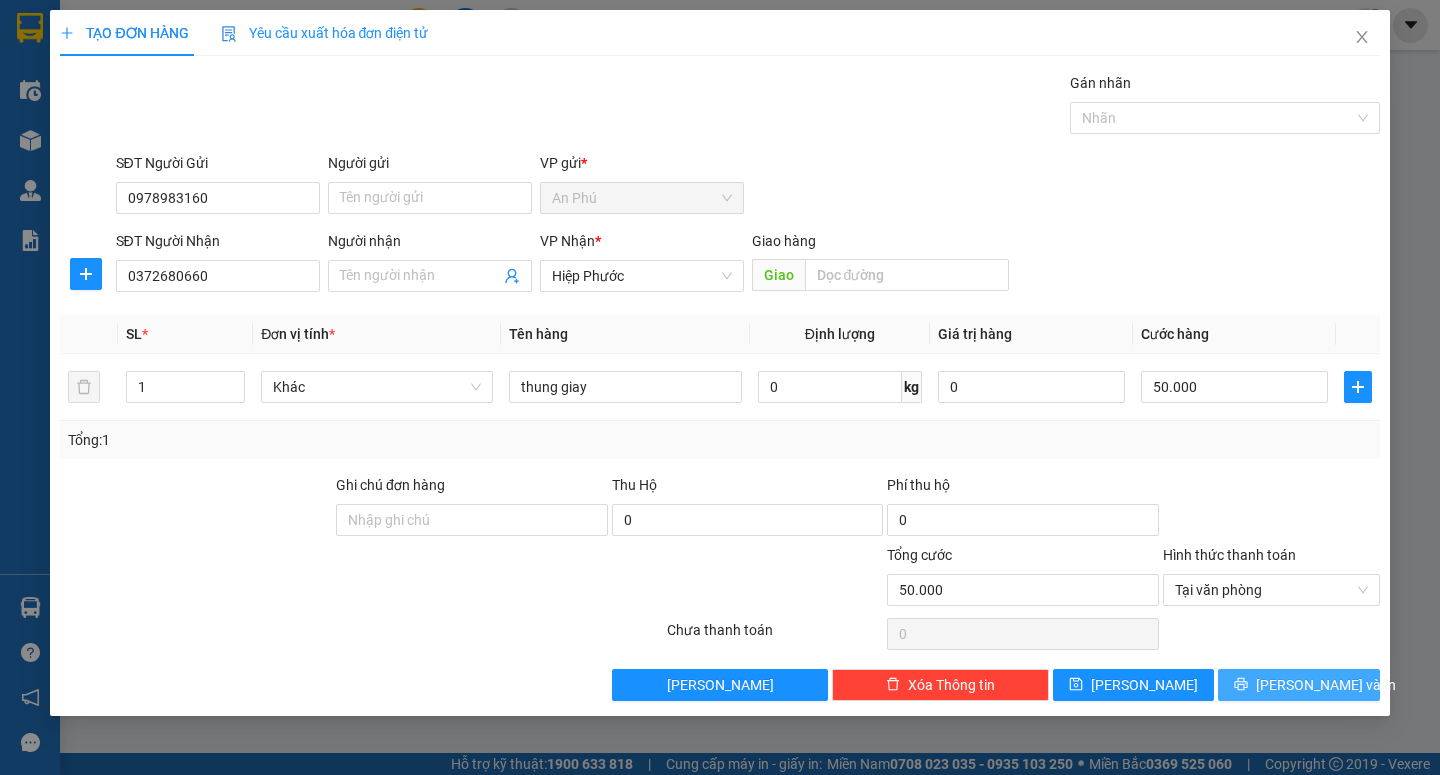 click on "[PERSON_NAME] và In" at bounding box center (1326, 685) 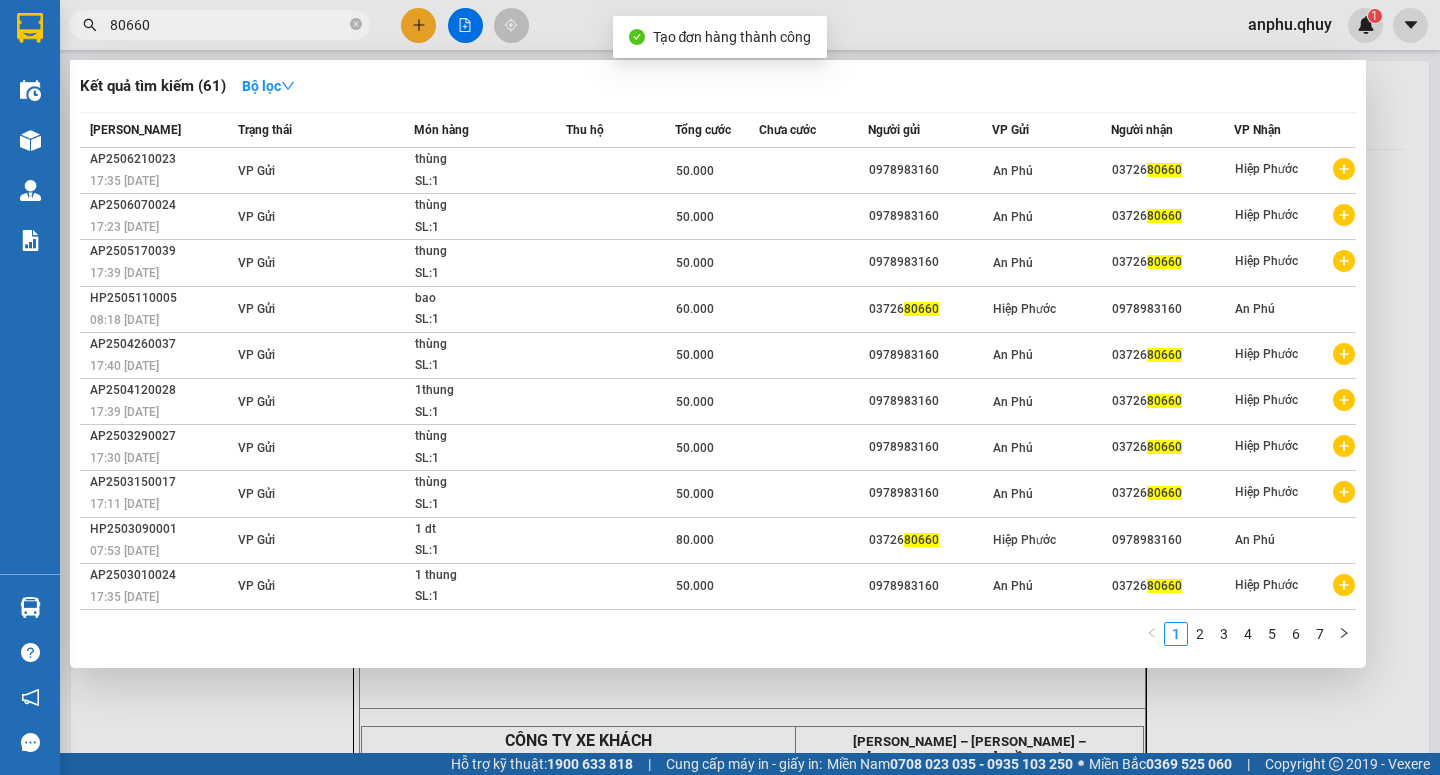 click at bounding box center [720, 387] 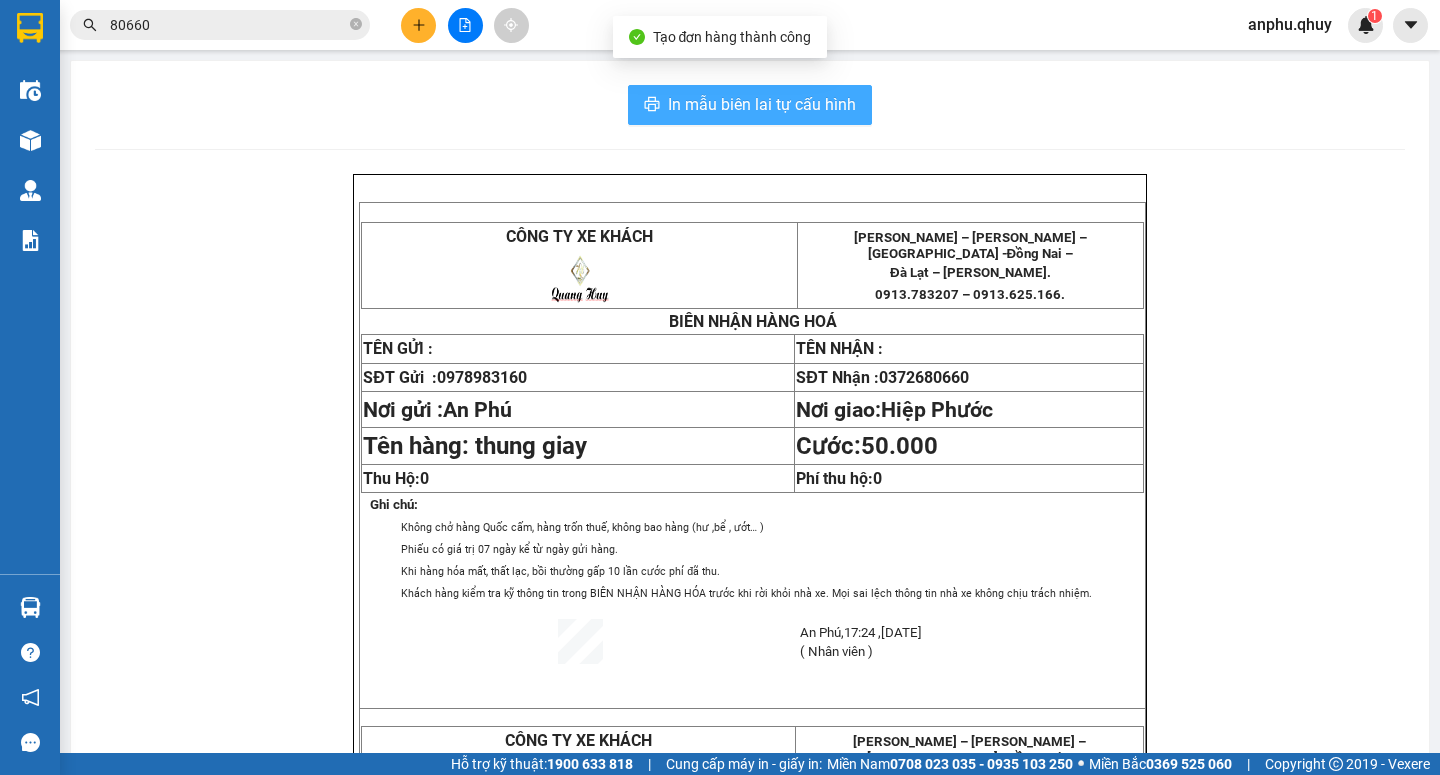 click on "In mẫu biên lai tự cấu hình" at bounding box center (762, 104) 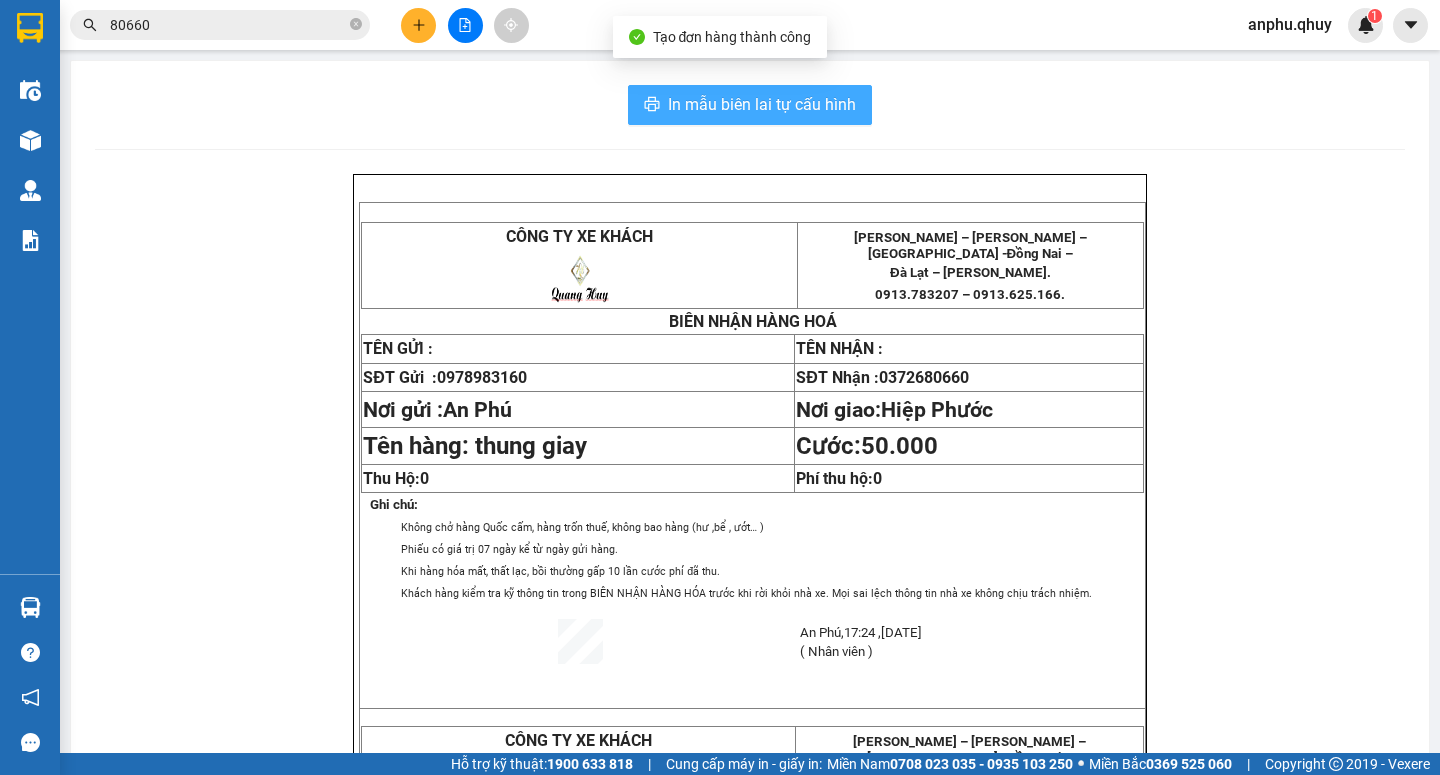scroll, scrollTop: 0, scrollLeft: 0, axis: both 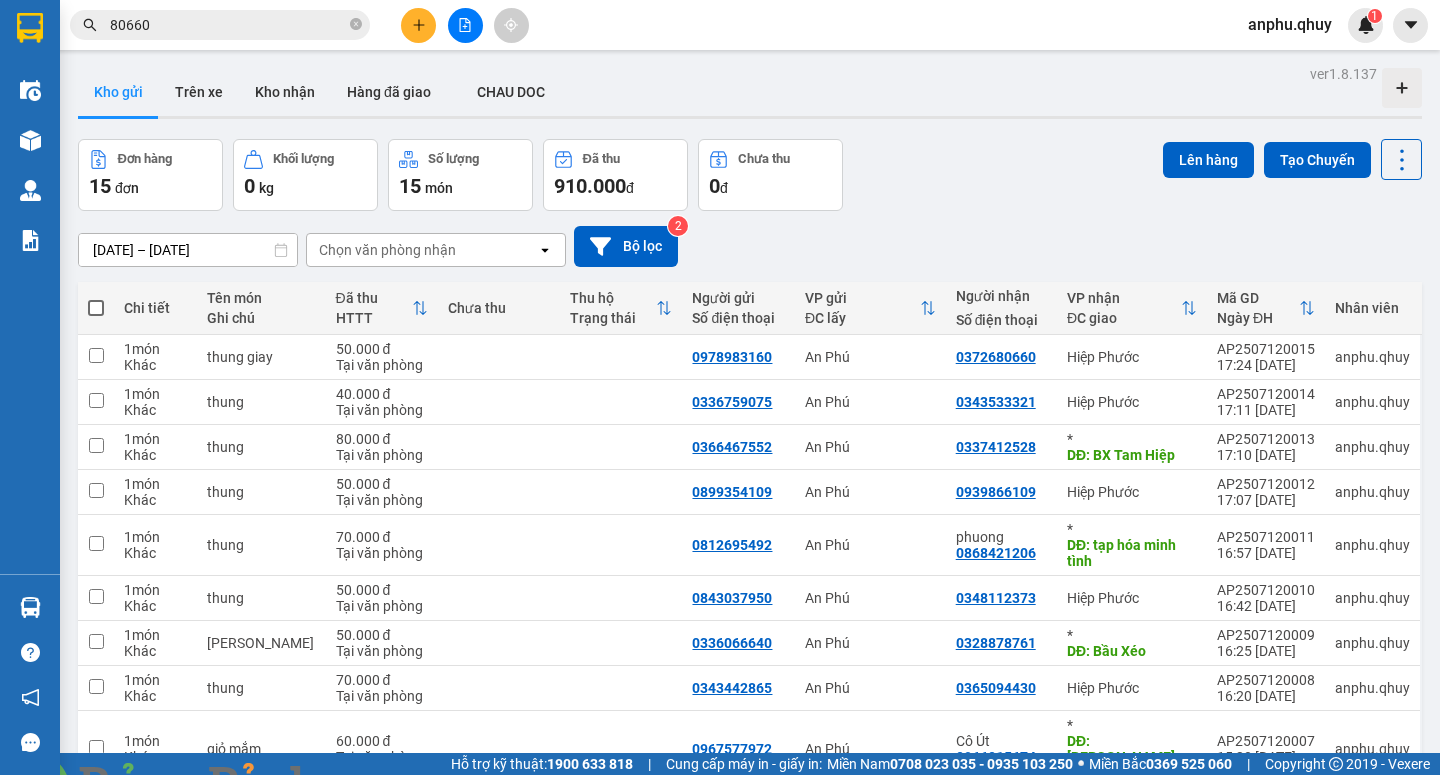 click on "80660" at bounding box center [228, 25] 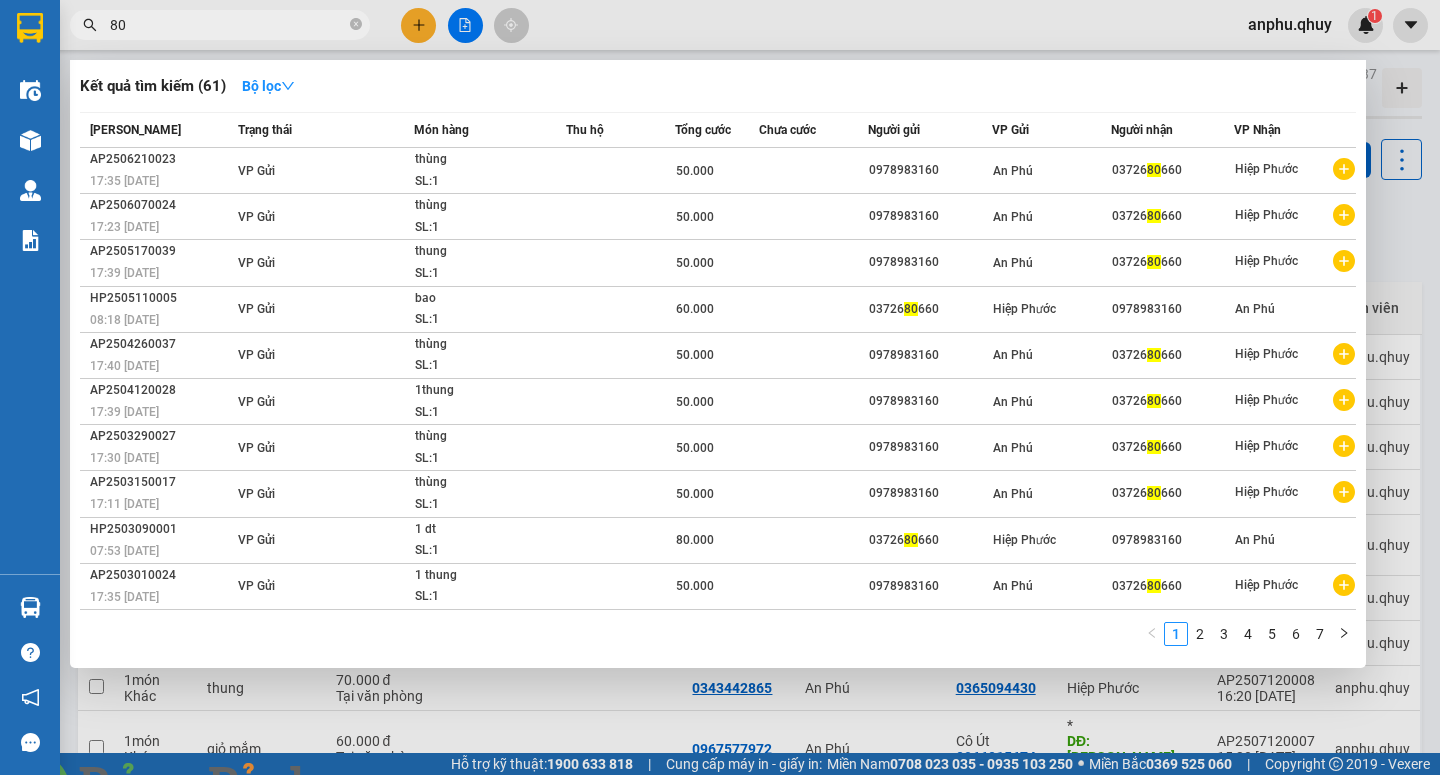 type on "8" 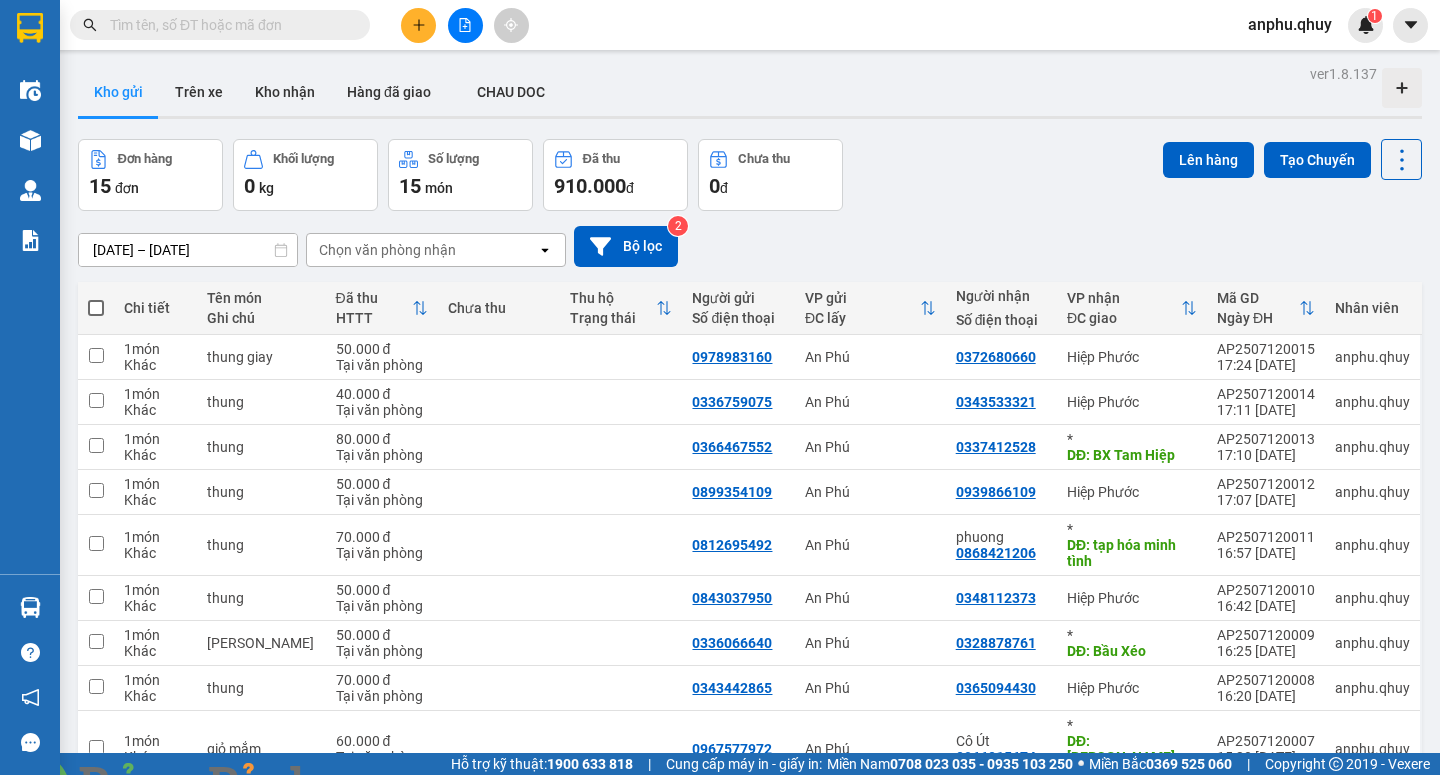 click at bounding box center (362, 787) 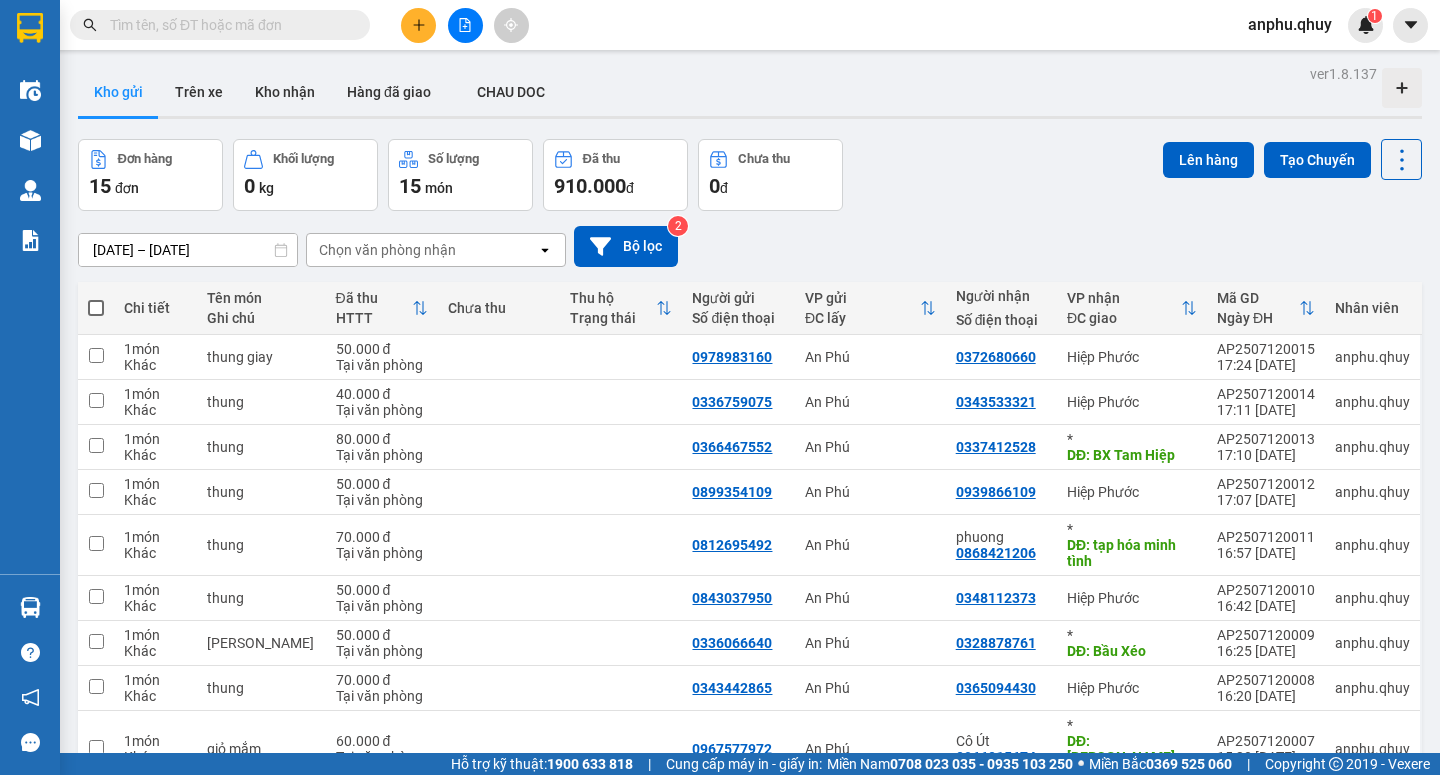 click at bounding box center (228, 25) 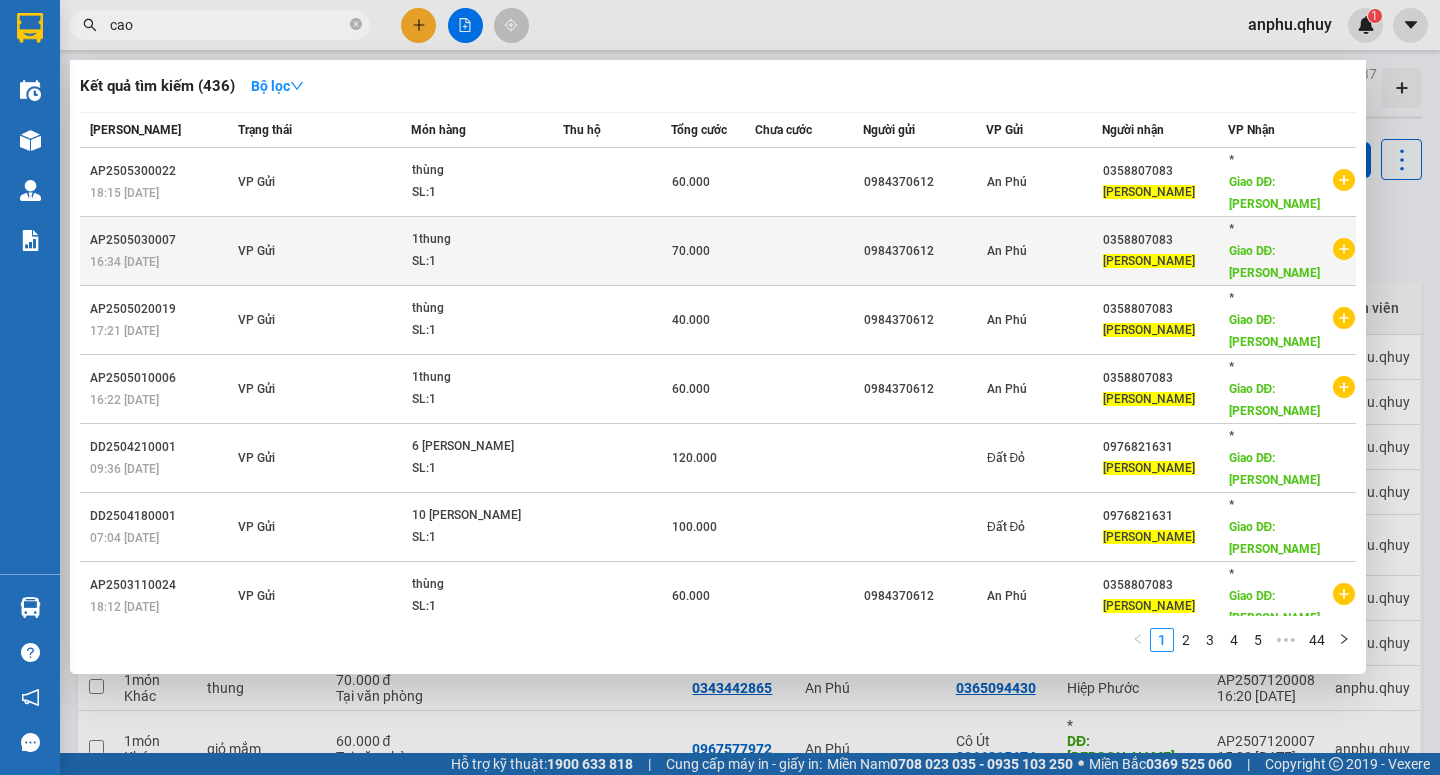 type on "cao" 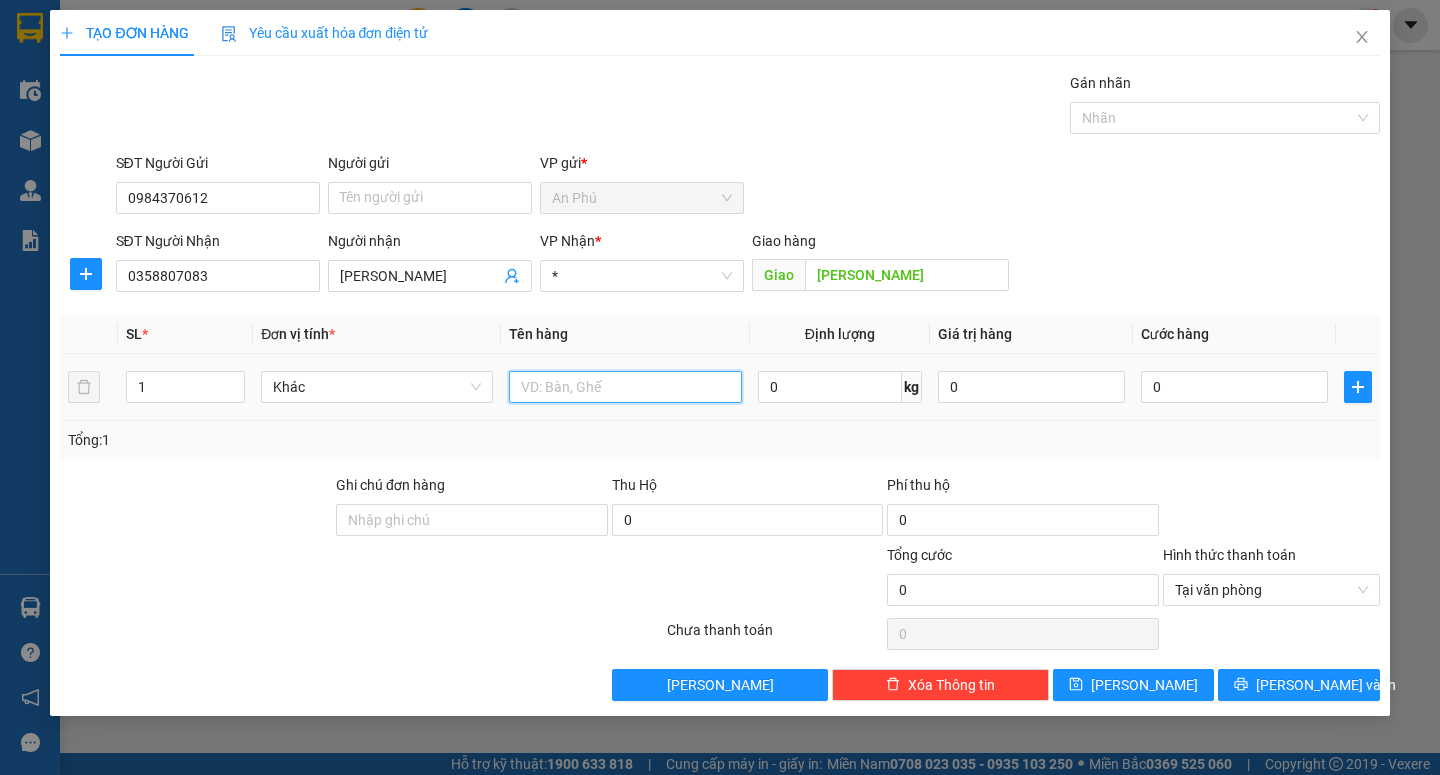 click at bounding box center (625, 387) 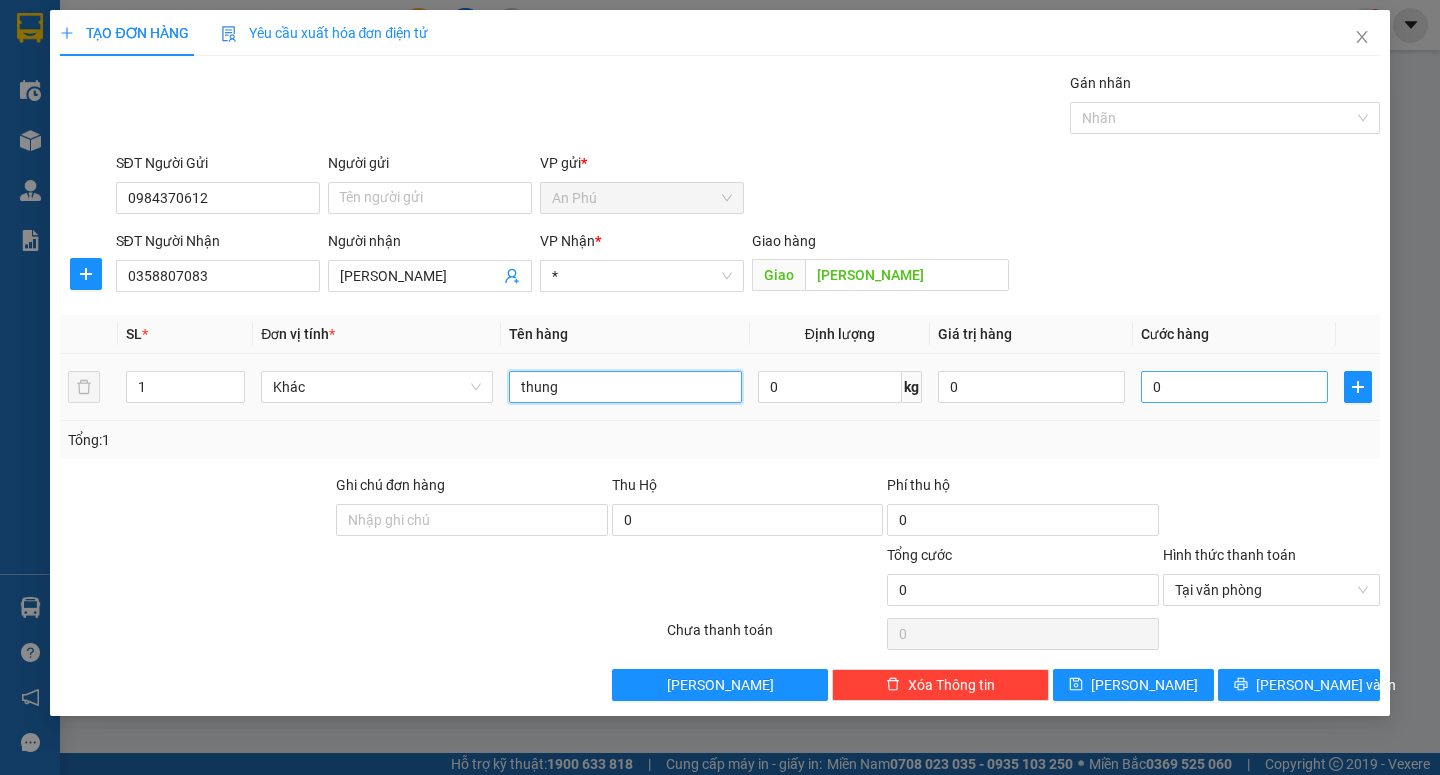 type on "thung" 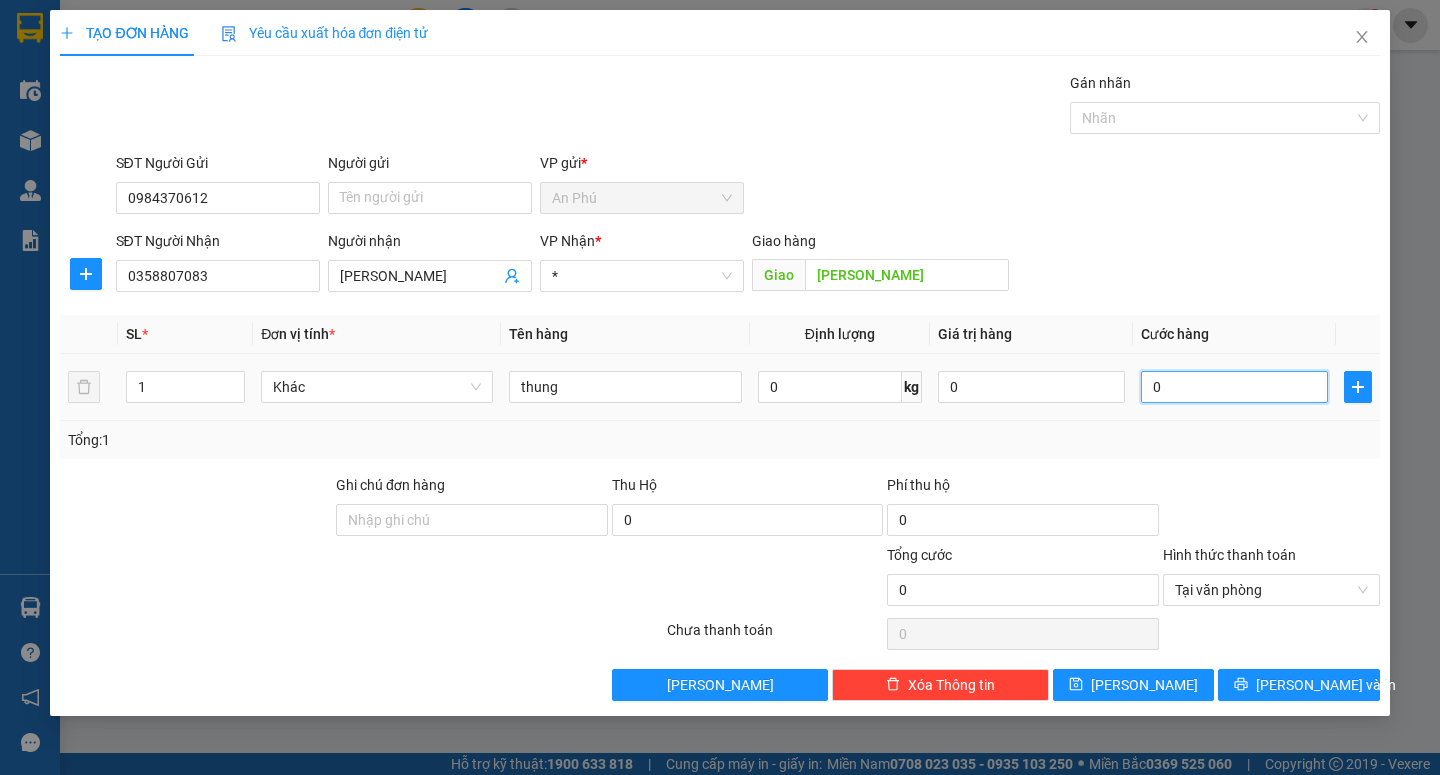 click on "0" at bounding box center [1234, 387] 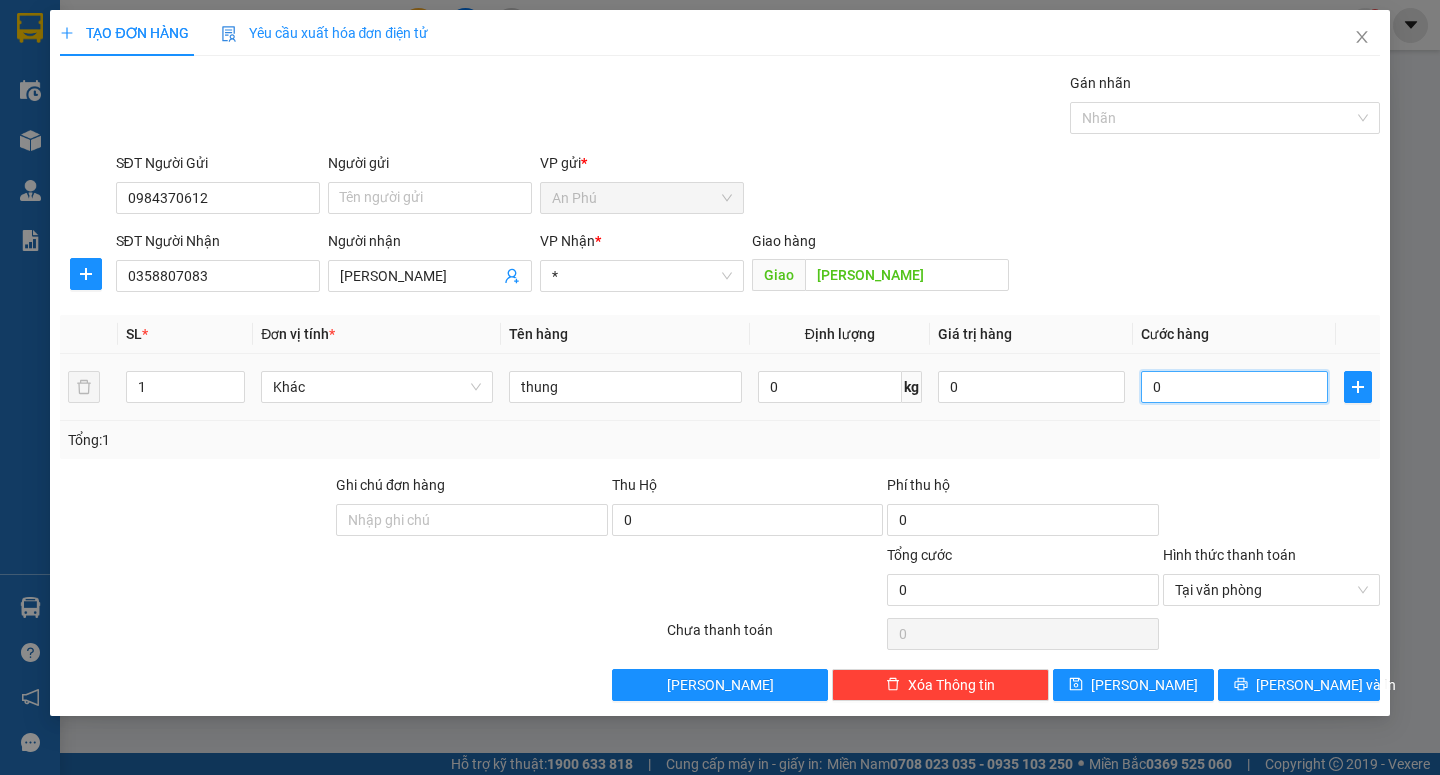 type on "6" 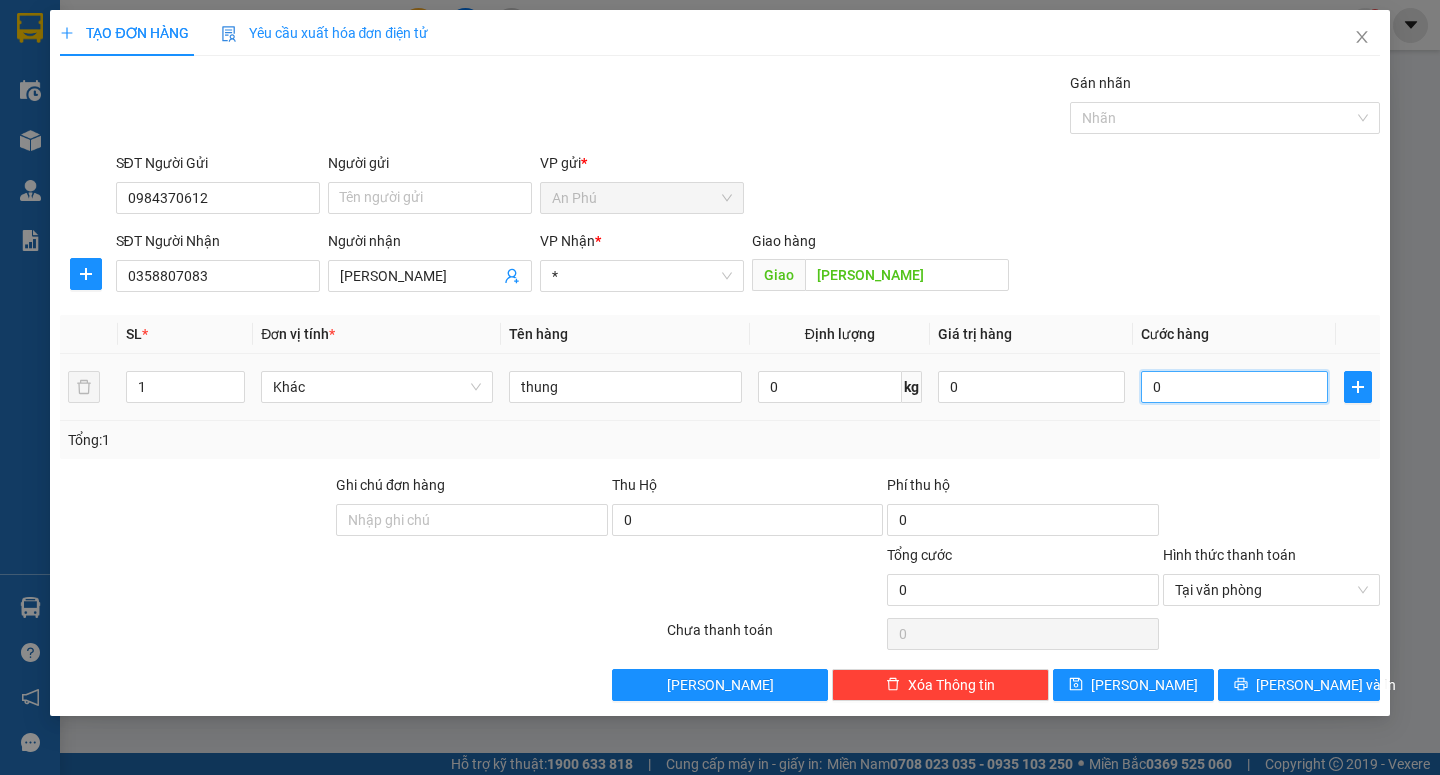 type on "6" 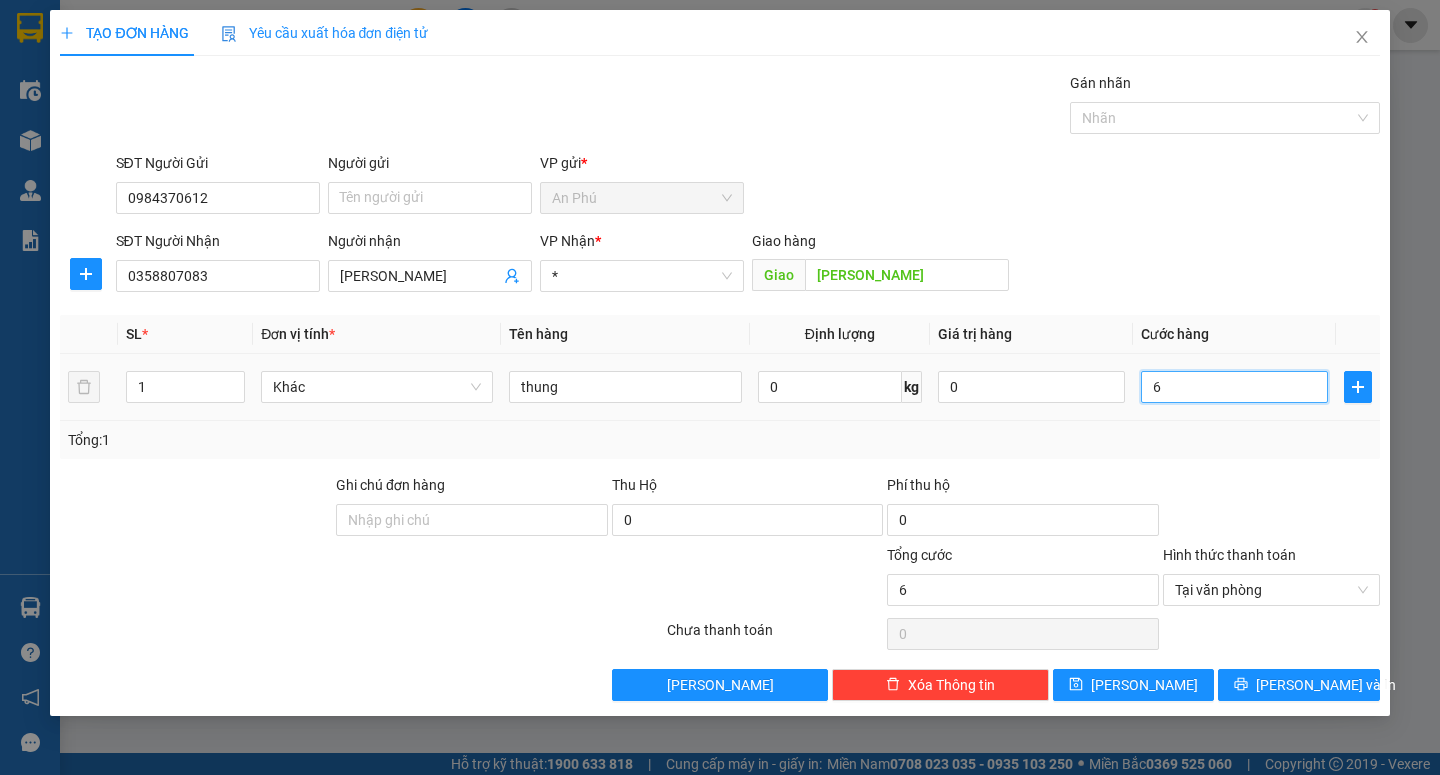 type on "60" 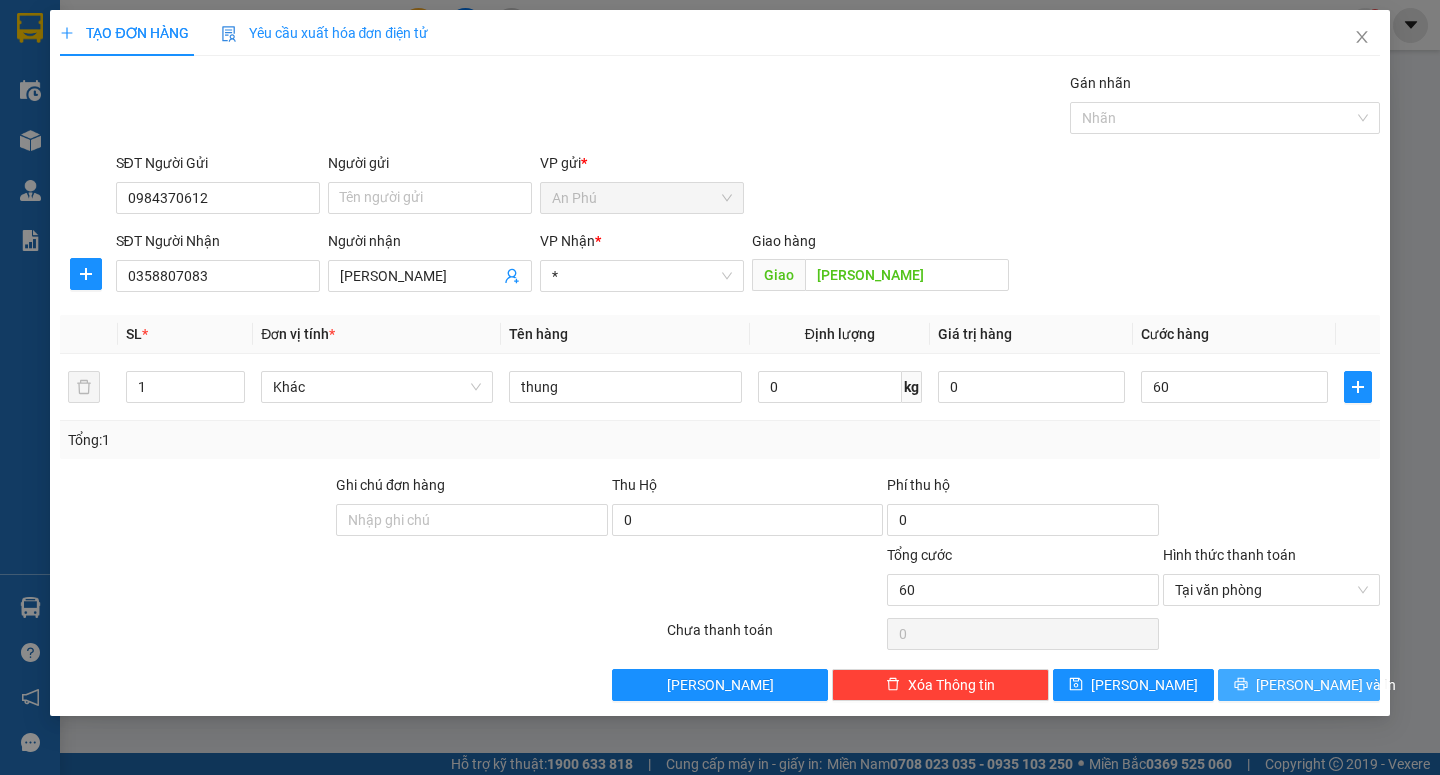 type on "60.000" 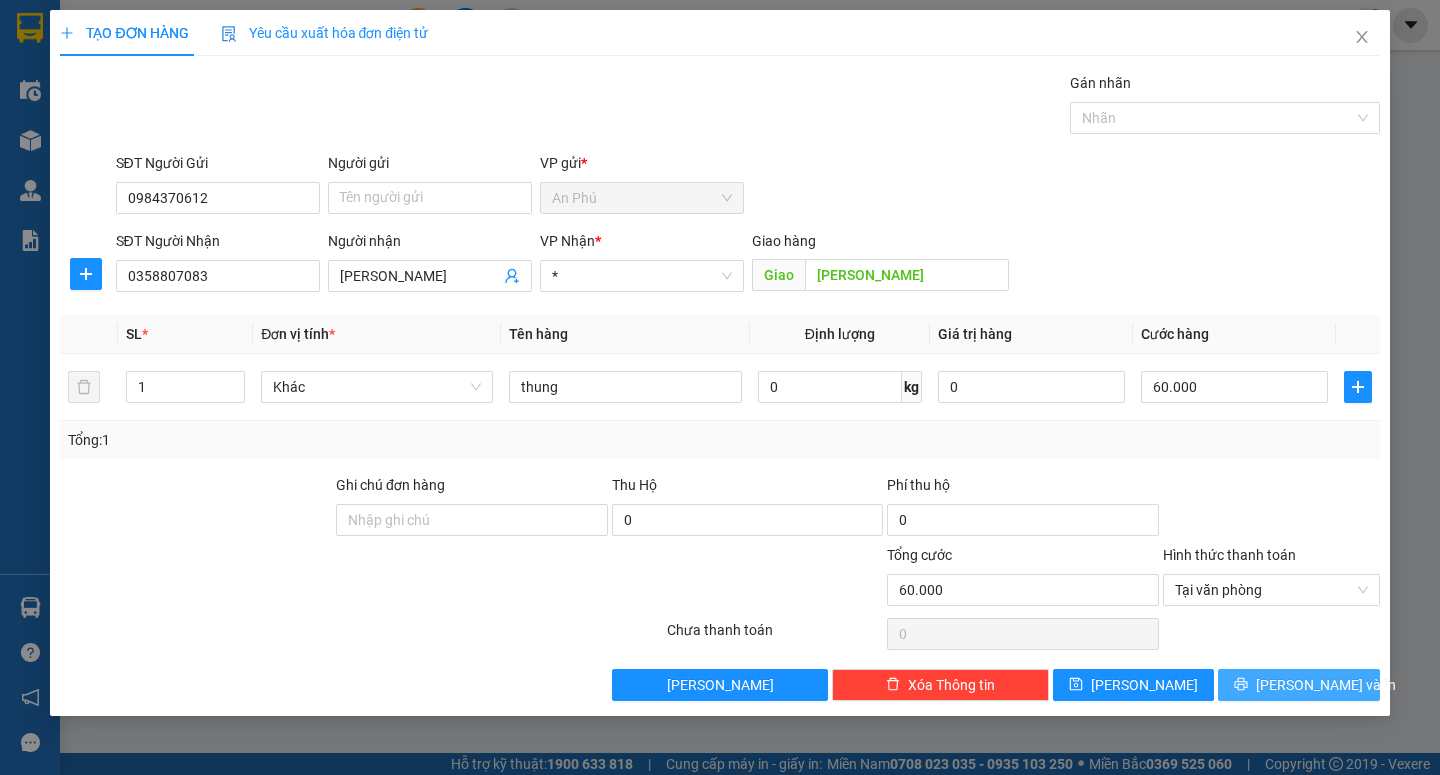 click on "[PERSON_NAME] và In" at bounding box center [1326, 685] 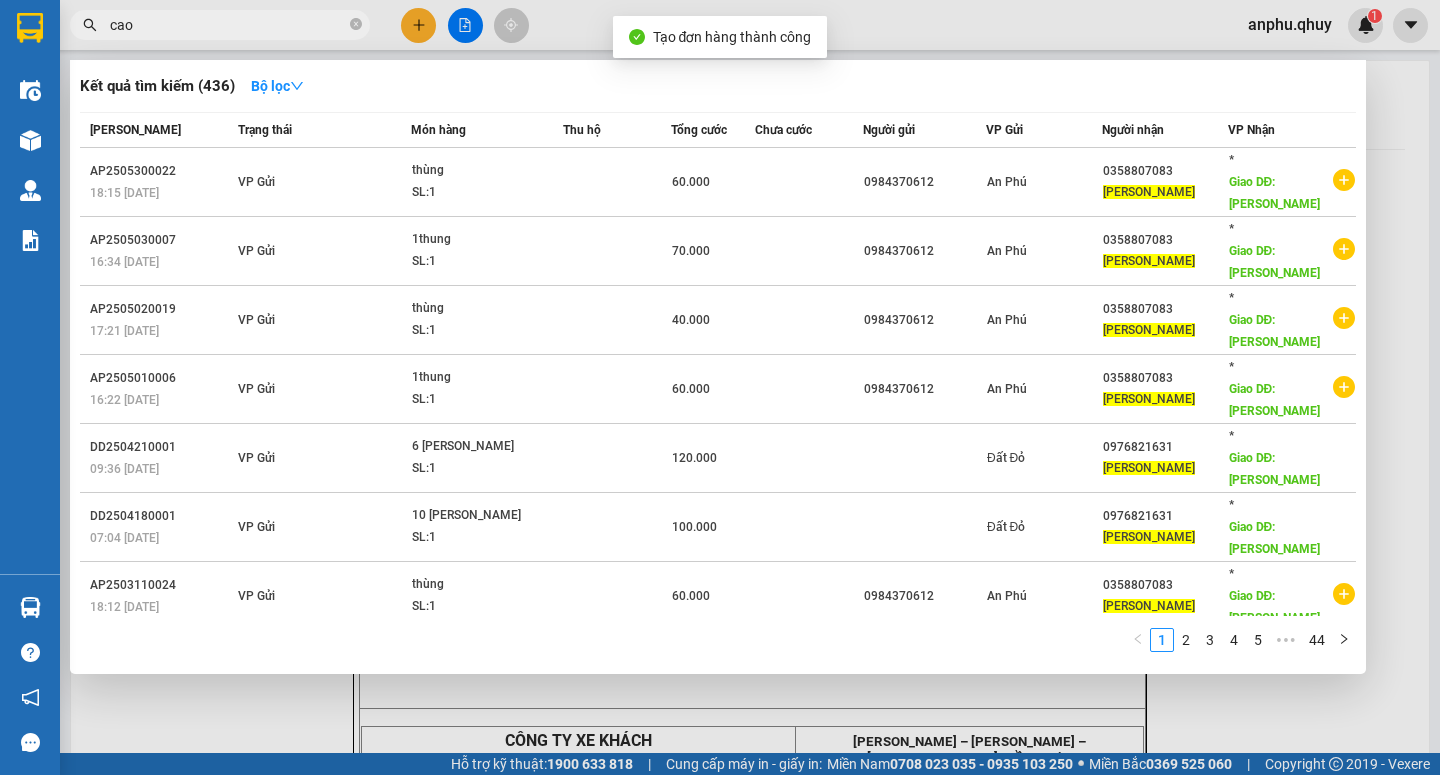 click at bounding box center (720, 387) 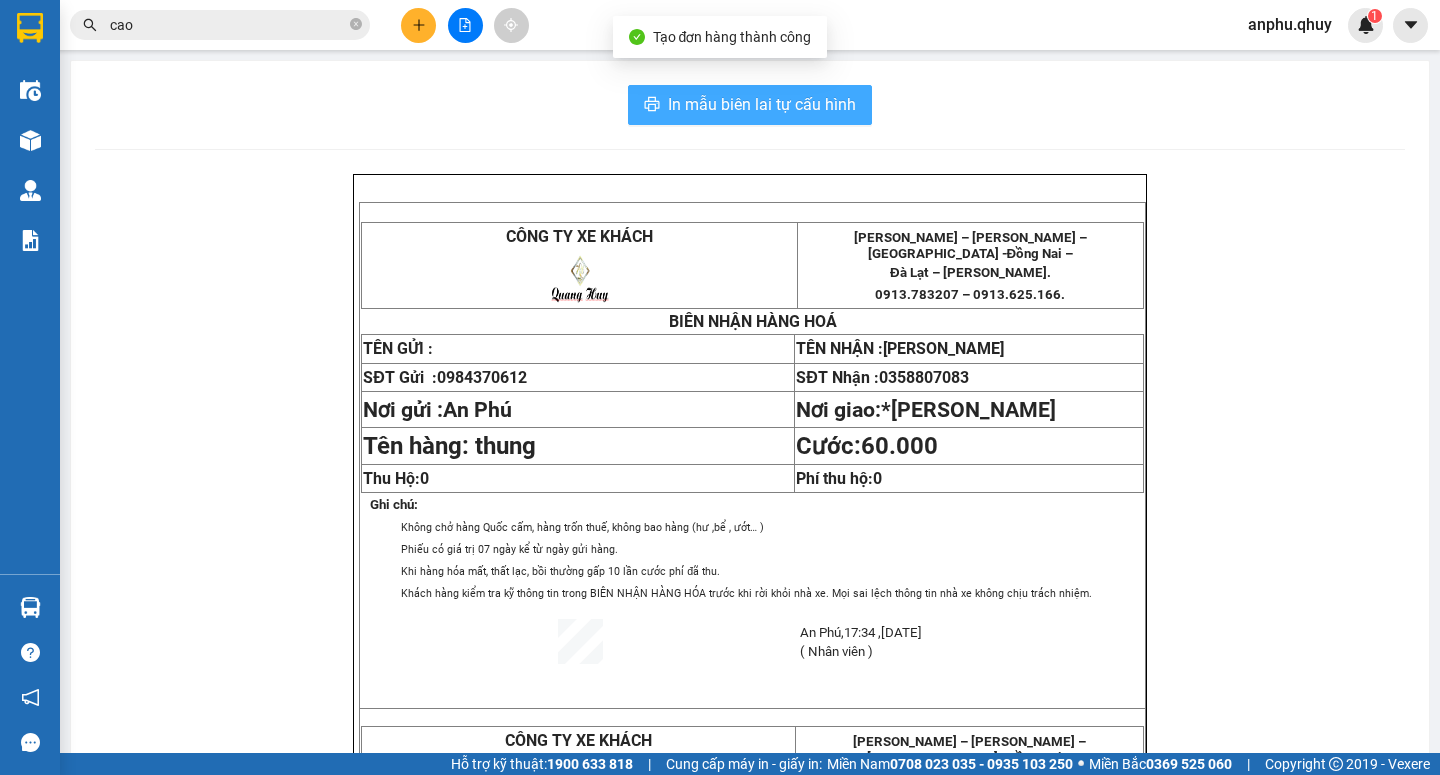 click on "In mẫu biên lai tự cấu hình" at bounding box center [762, 104] 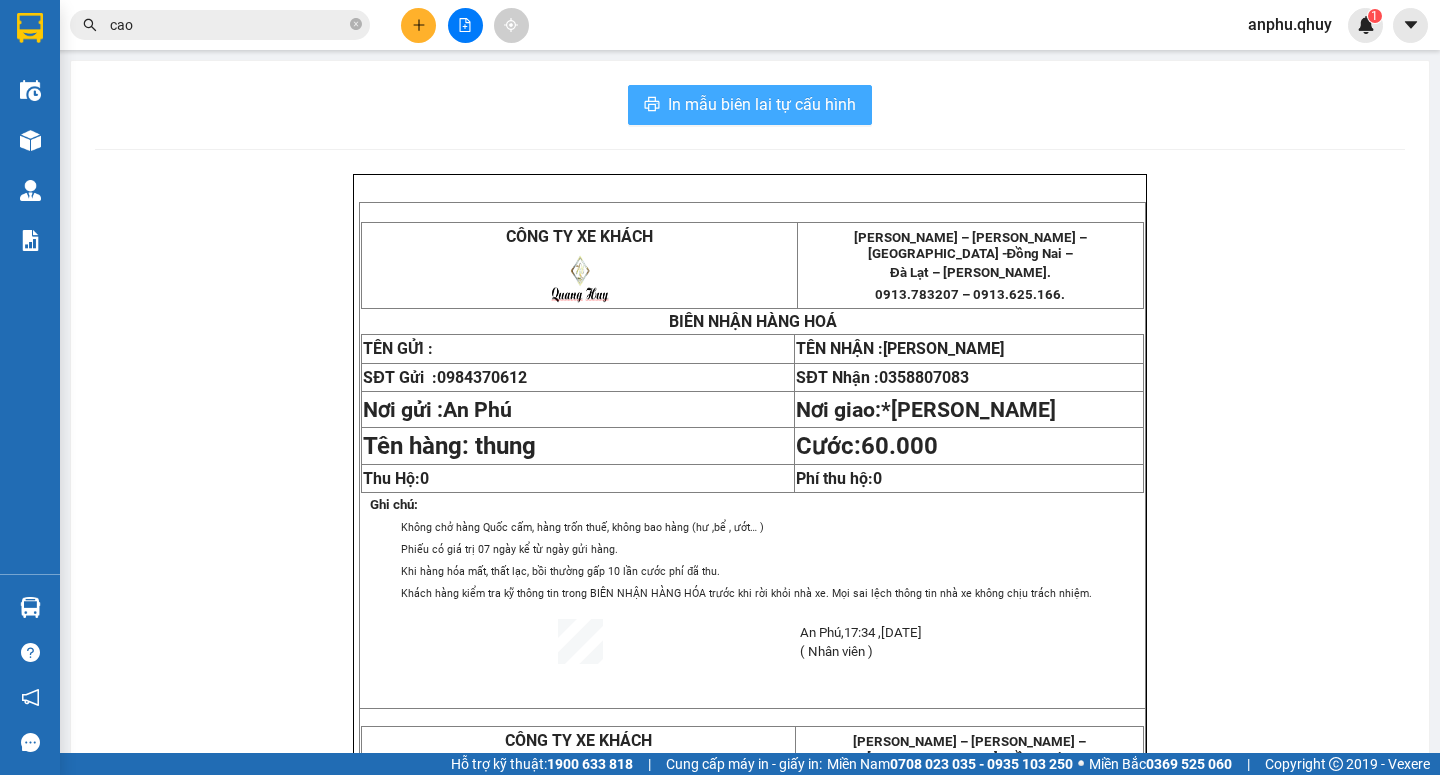 scroll, scrollTop: 0, scrollLeft: 0, axis: both 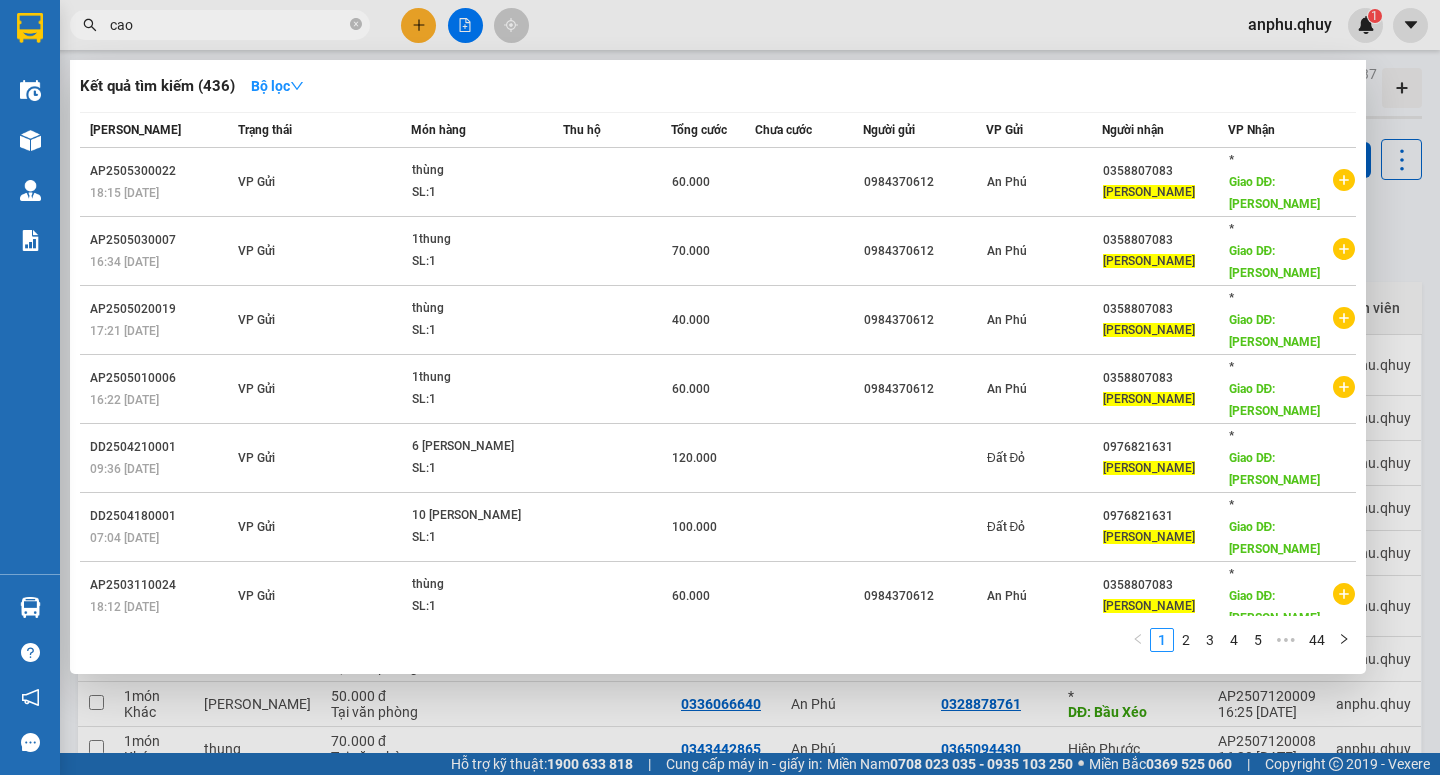 click on "cao" at bounding box center [228, 25] 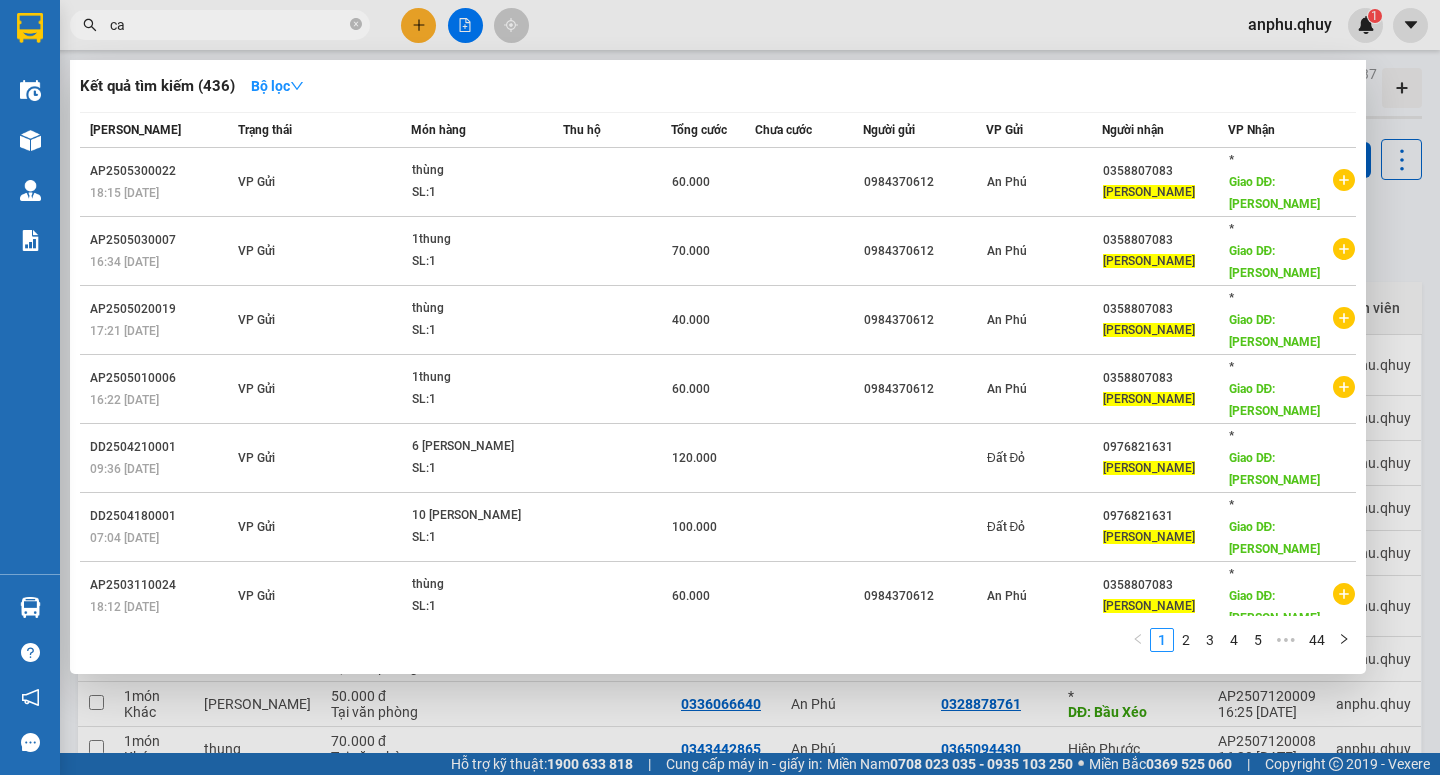 type on "c" 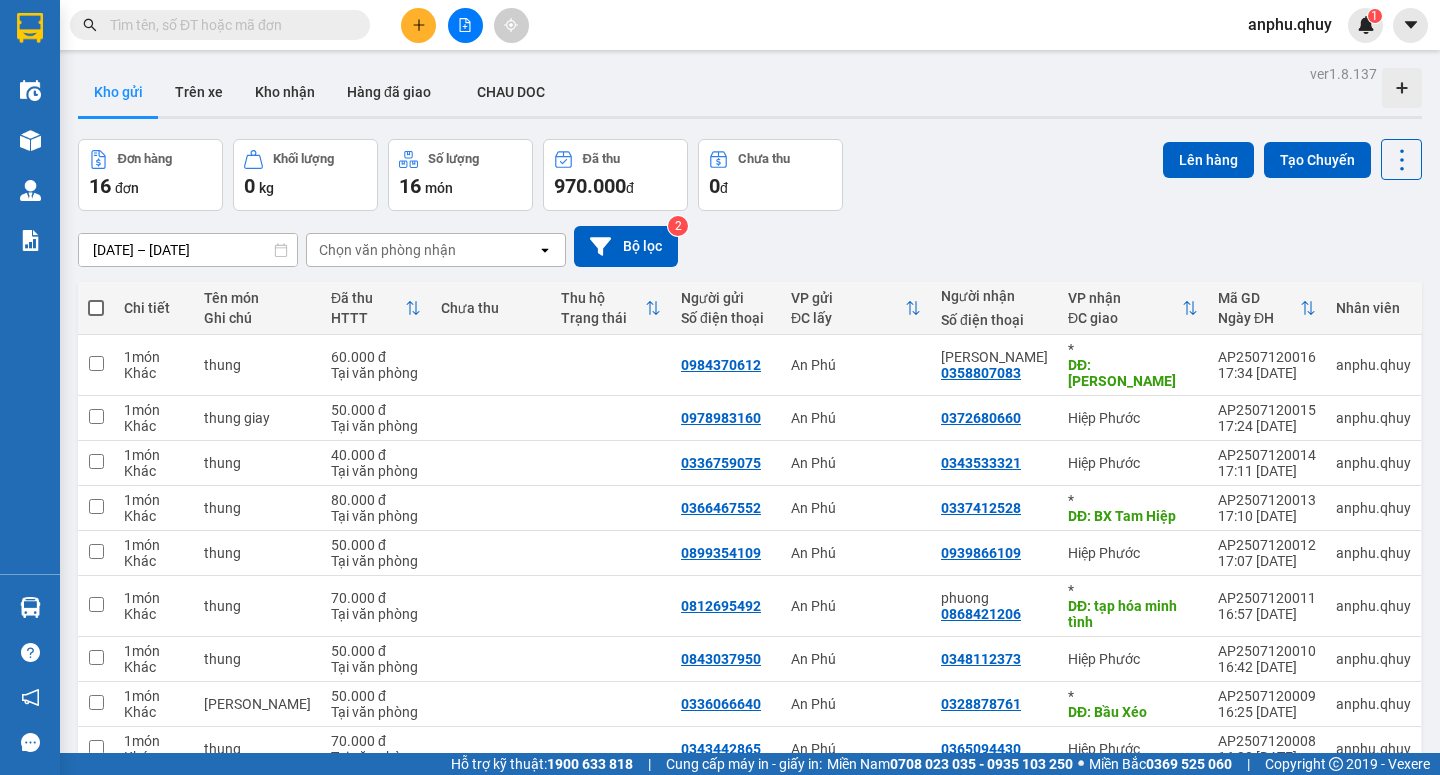 click on "ver  1.8.137 Kho gửi Trên xe [PERSON_NAME] Hàng đã [PERSON_NAME] DOC Đơn hàng 16 đơn [PERSON_NAME] 0 kg Số [PERSON_NAME] 16 món Đã thu 970.000  [PERSON_NAME] thu 0  đ Lên hàng Tạo Chuyến [DATE] – [DATE] Press the down arrow key to interact with the calendar and select a date. Press the escape button to close the calendar. Selected date range is from [DATE] to [DATE]. Chọn văn [PERSON_NAME] open Bộ lọc 2 [PERSON_NAME] Tên món Ghi chú Đã thu HTTT Chưa thu Thu [PERSON_NAME] thái Người gửi Số điện thoại VP gửi ĐC lấy Người [PERSON_NAME] Số điện thoại [PERSON_NAME] ĐC [PERSON_NAME] Mã [PERSON_NAME] ĐH [PERSON_NAME] 1  món [PERSON_NAME] 60.000 đ [PERSON_NAME] 0984370612 [GEOGRAPHIC_DATA][PERSON_NAME] 0358807083 * DĐ: [PERSON_NAME][GEOGRAPHIC_DATA] 17:34 [DATE] anphu.qhuy 1  món [PERSON_NAME] giay 50.000 đ [PERSON_NAME] 0978983160 [GEOGRAPHIC_DATA][PERSON_NAME] 17:24 [DATE] anphu.qhuy 1  món [PERSON_NAME] 40.000 đ [PERSON_NAME] 0336759075 [GEOGRAPHIC_DATA] 0343533321 [PERSON_NAME]" at bounding box center [750, 633] 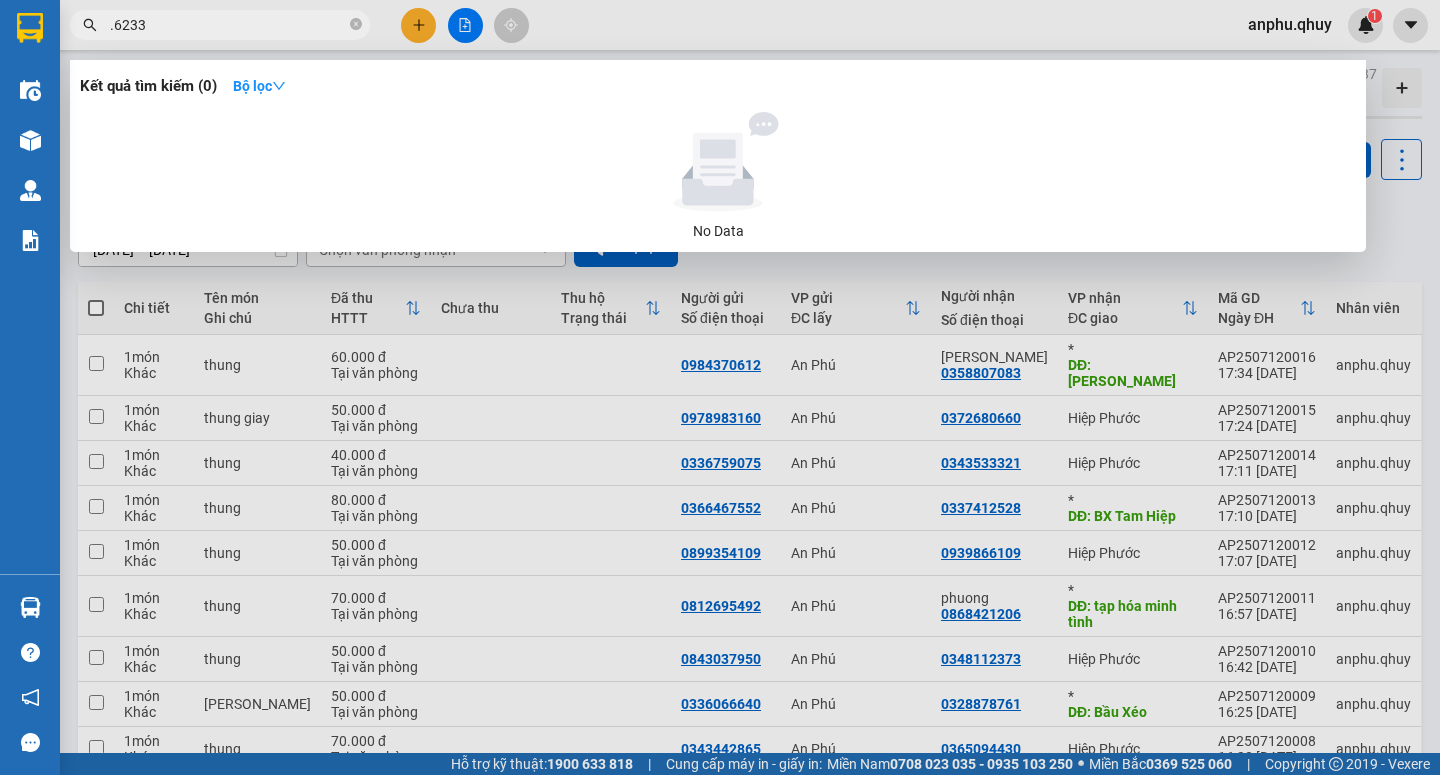 click on ".6233" at bounding box center [220, 25] 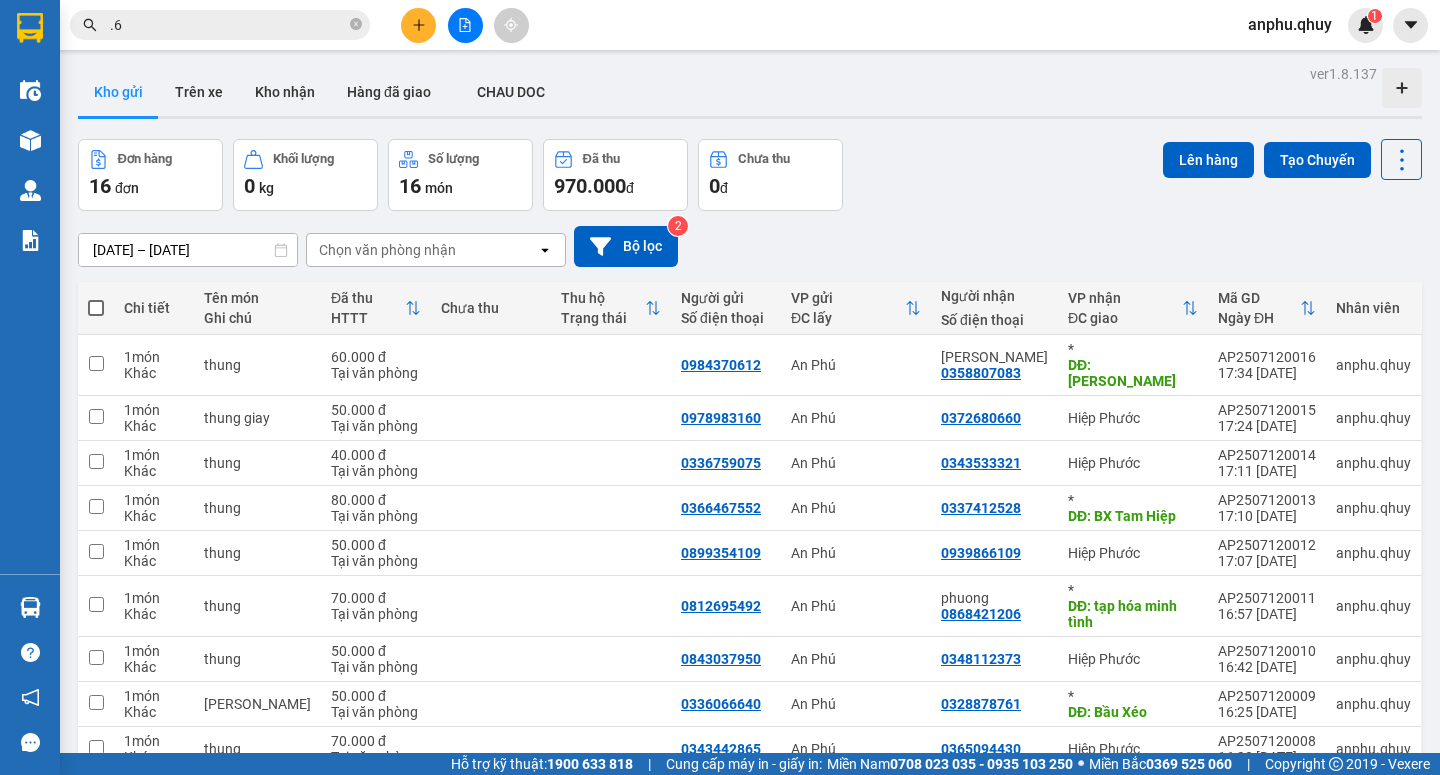 type on "." 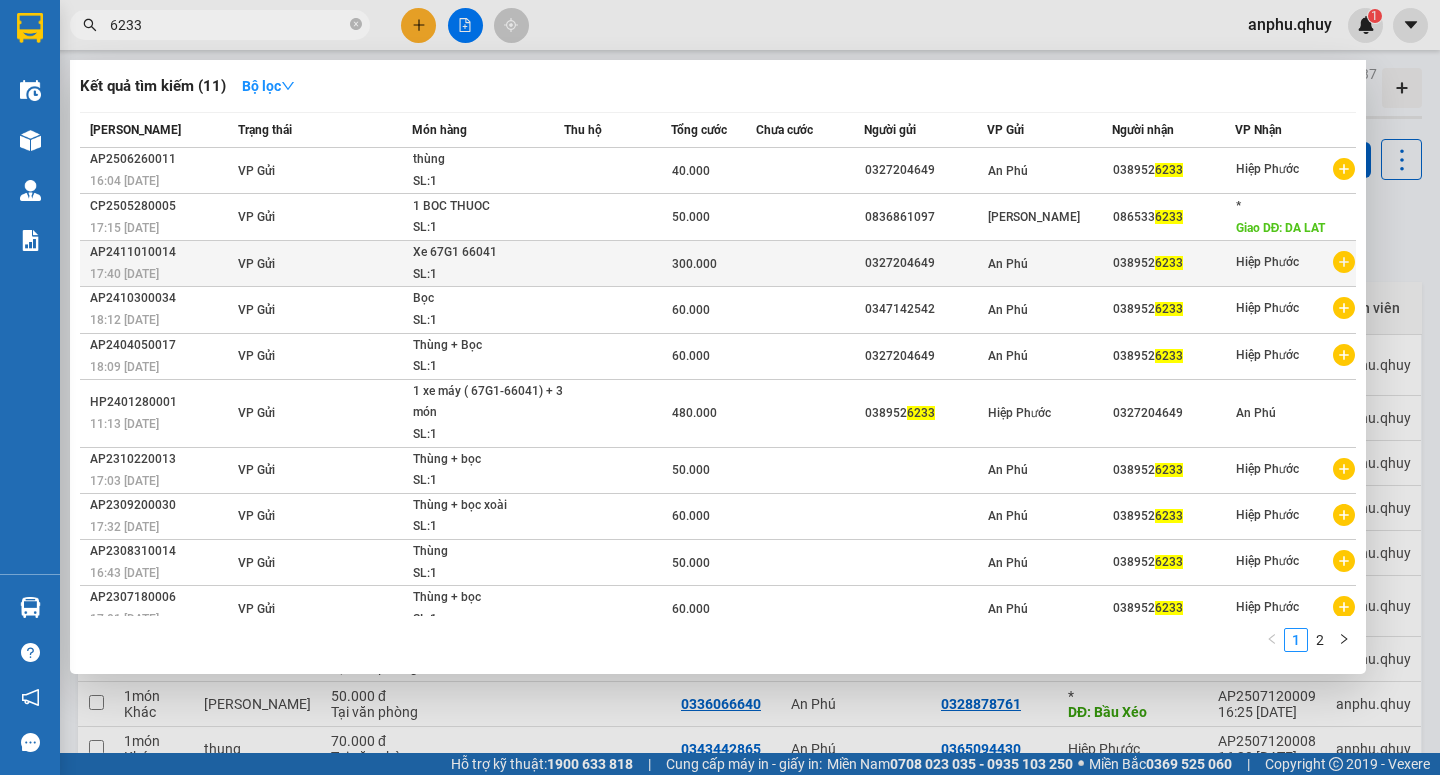 type on "6233" 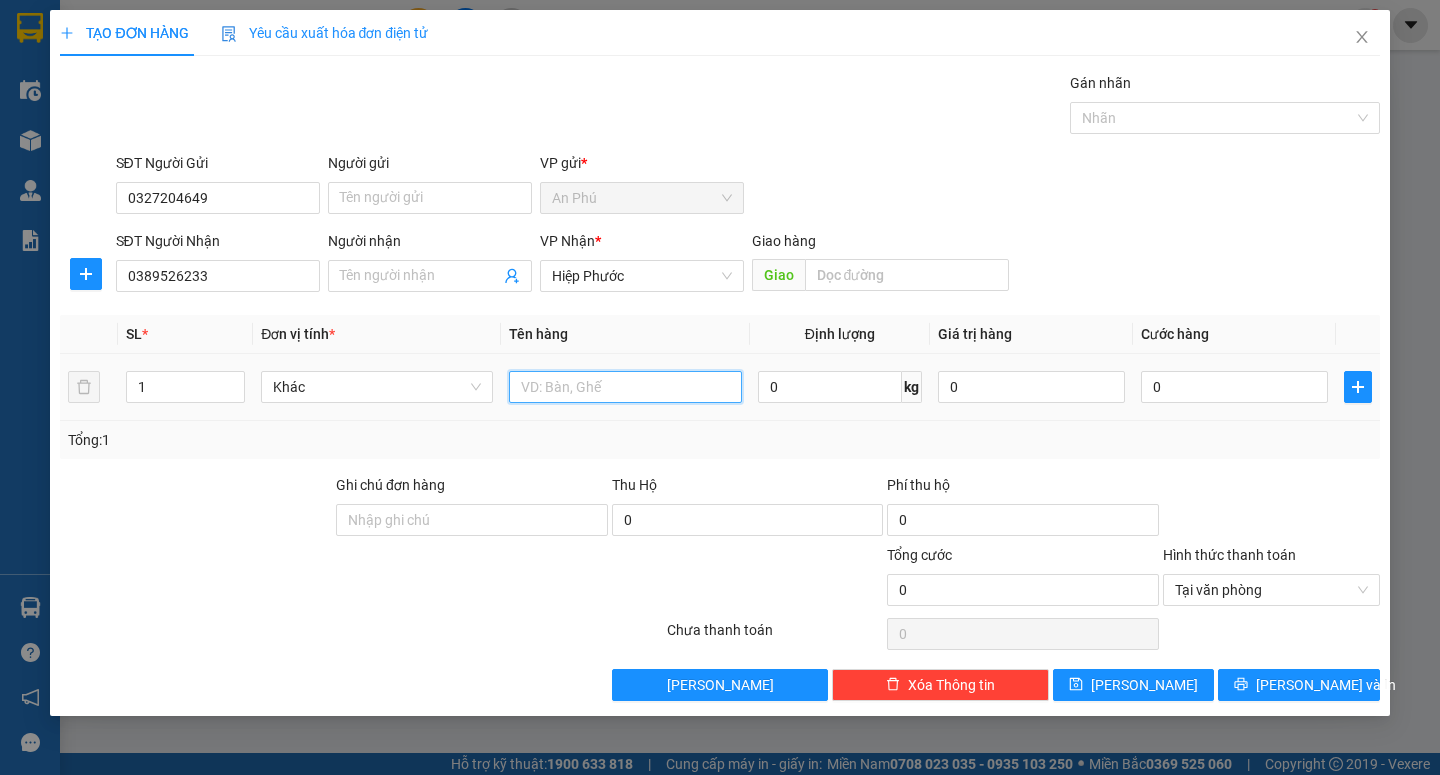 click at bounding box center [625, 387] 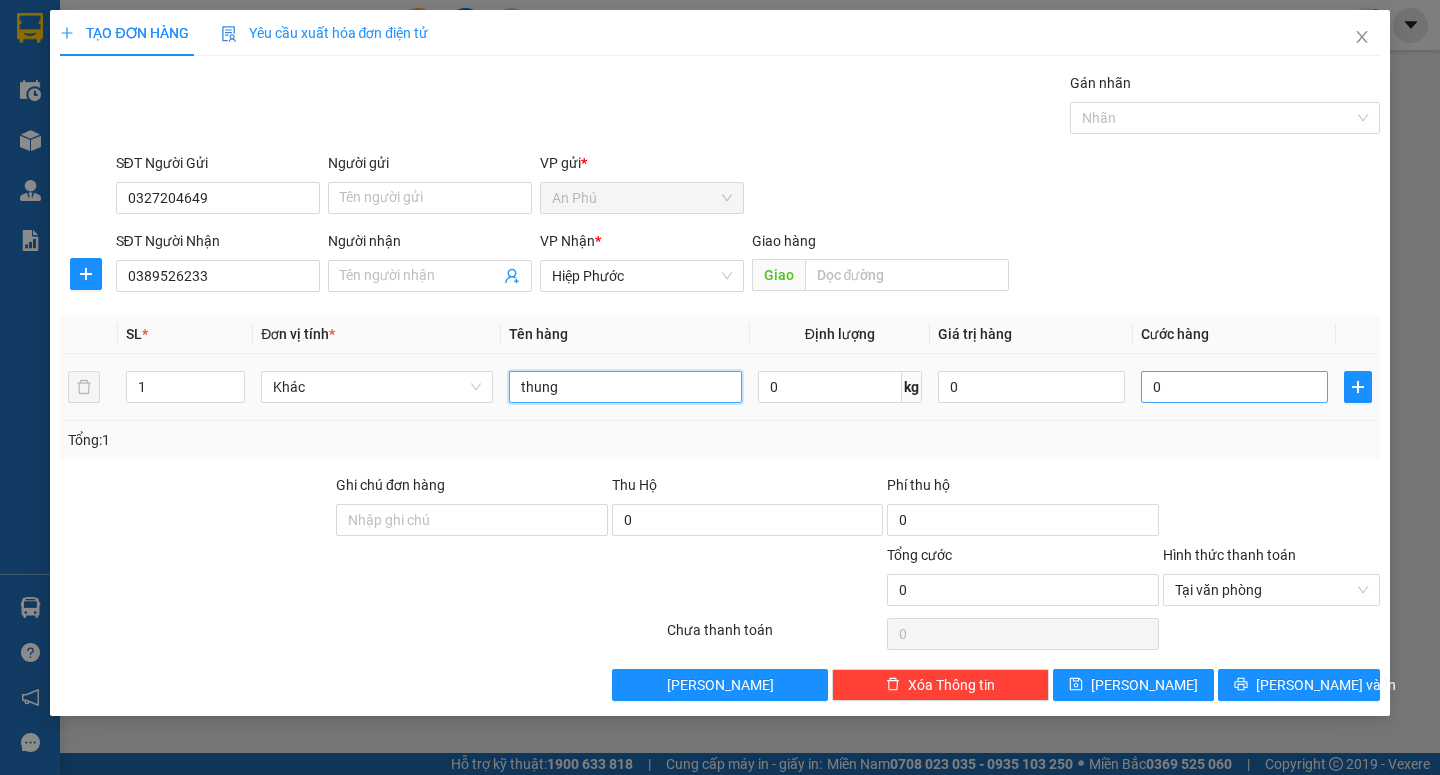 type on "thung" 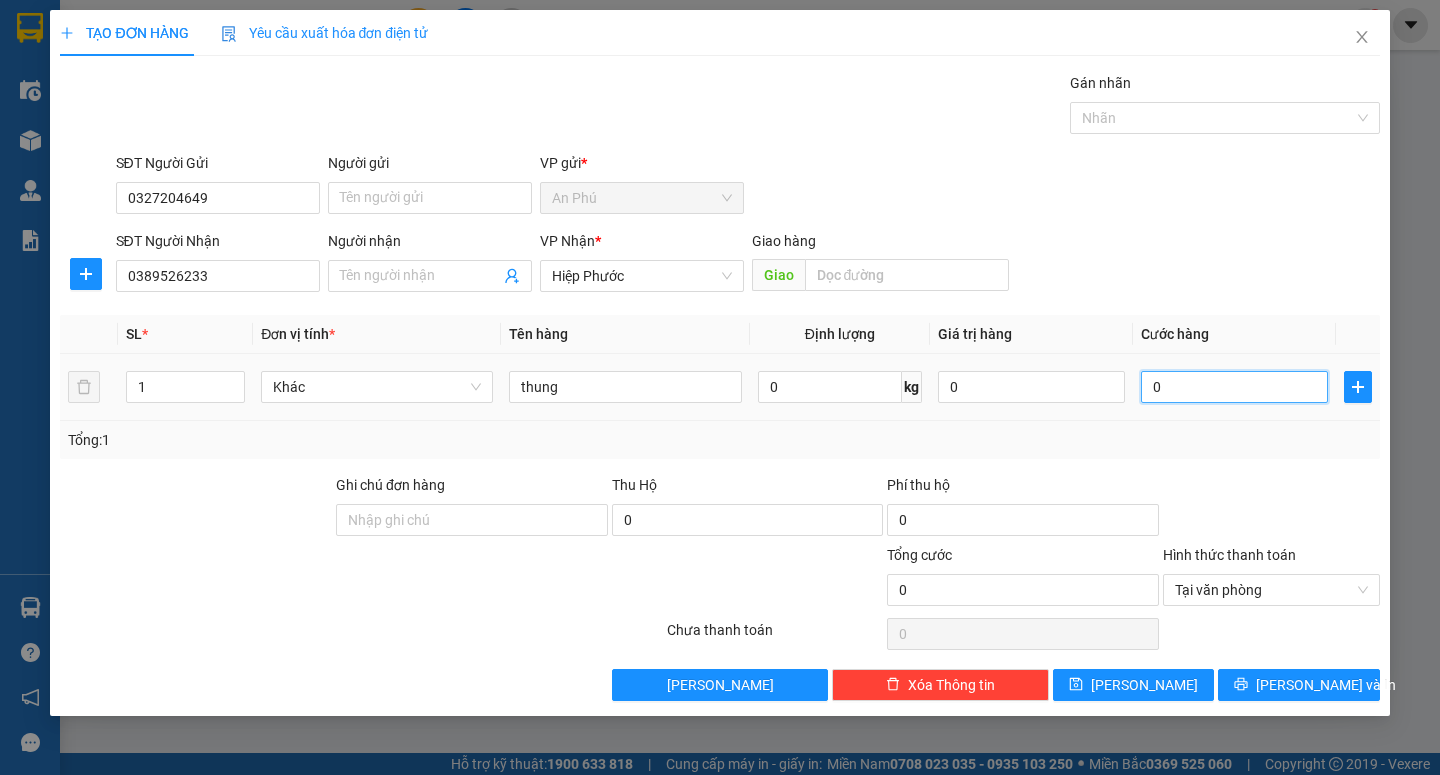 click on "0" at bounding box center [1234, 387] 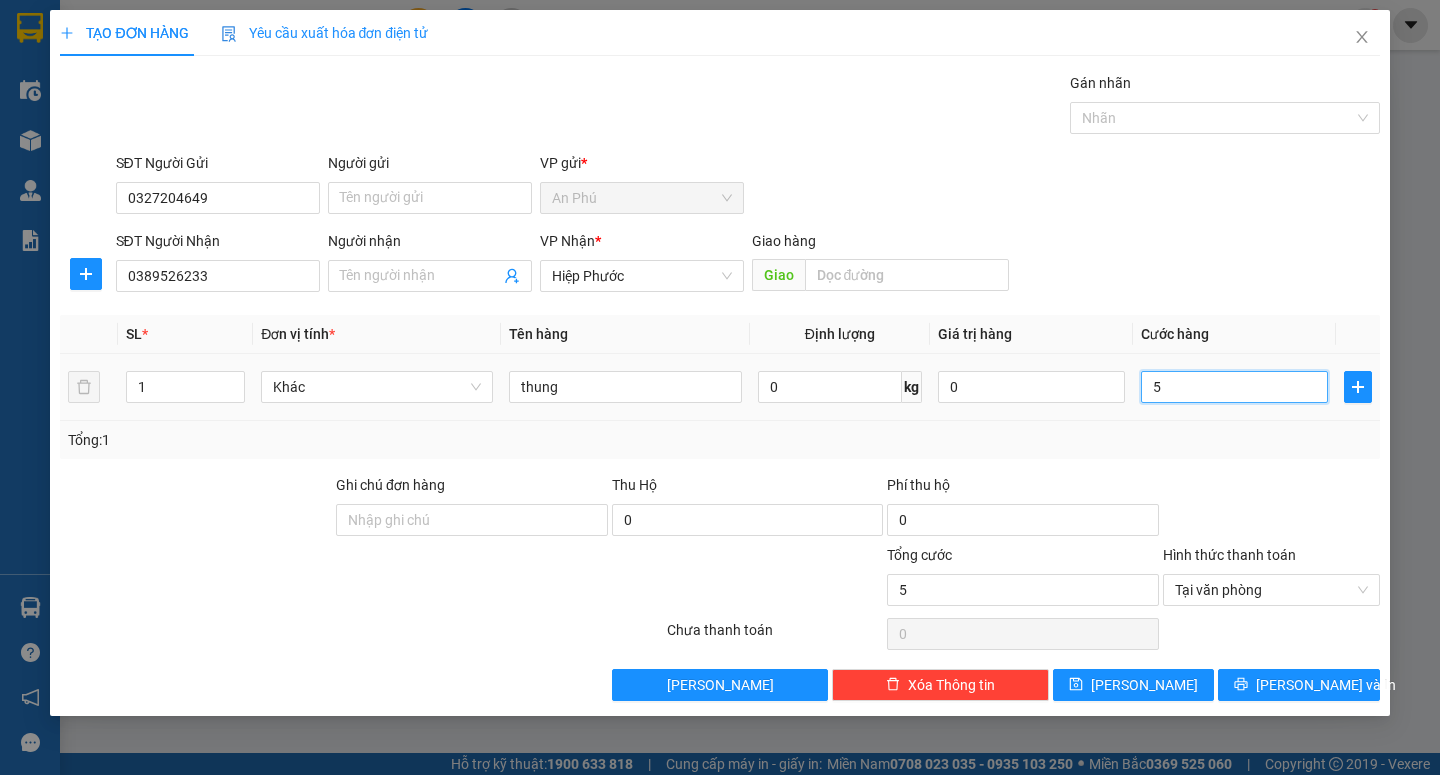 type on "50" 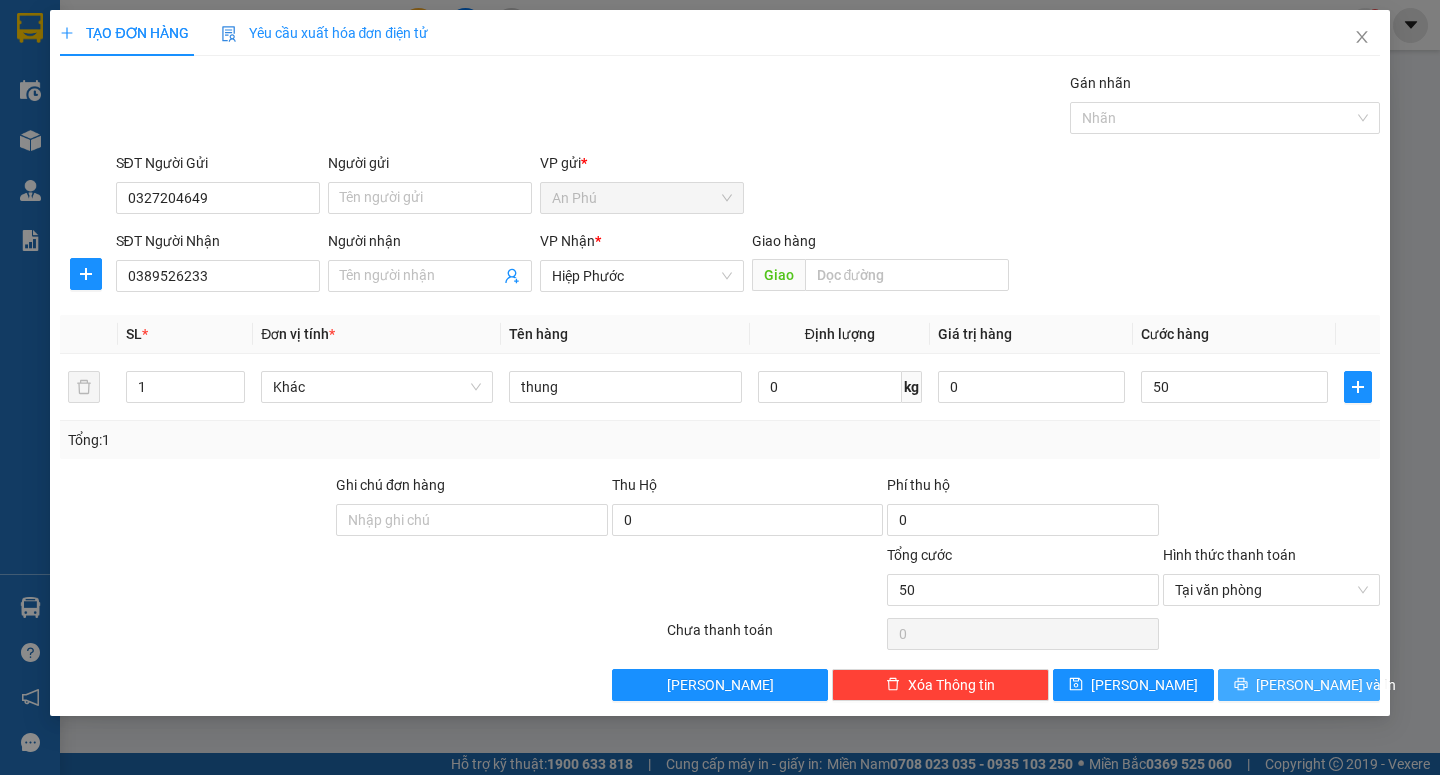 type on "50.000" 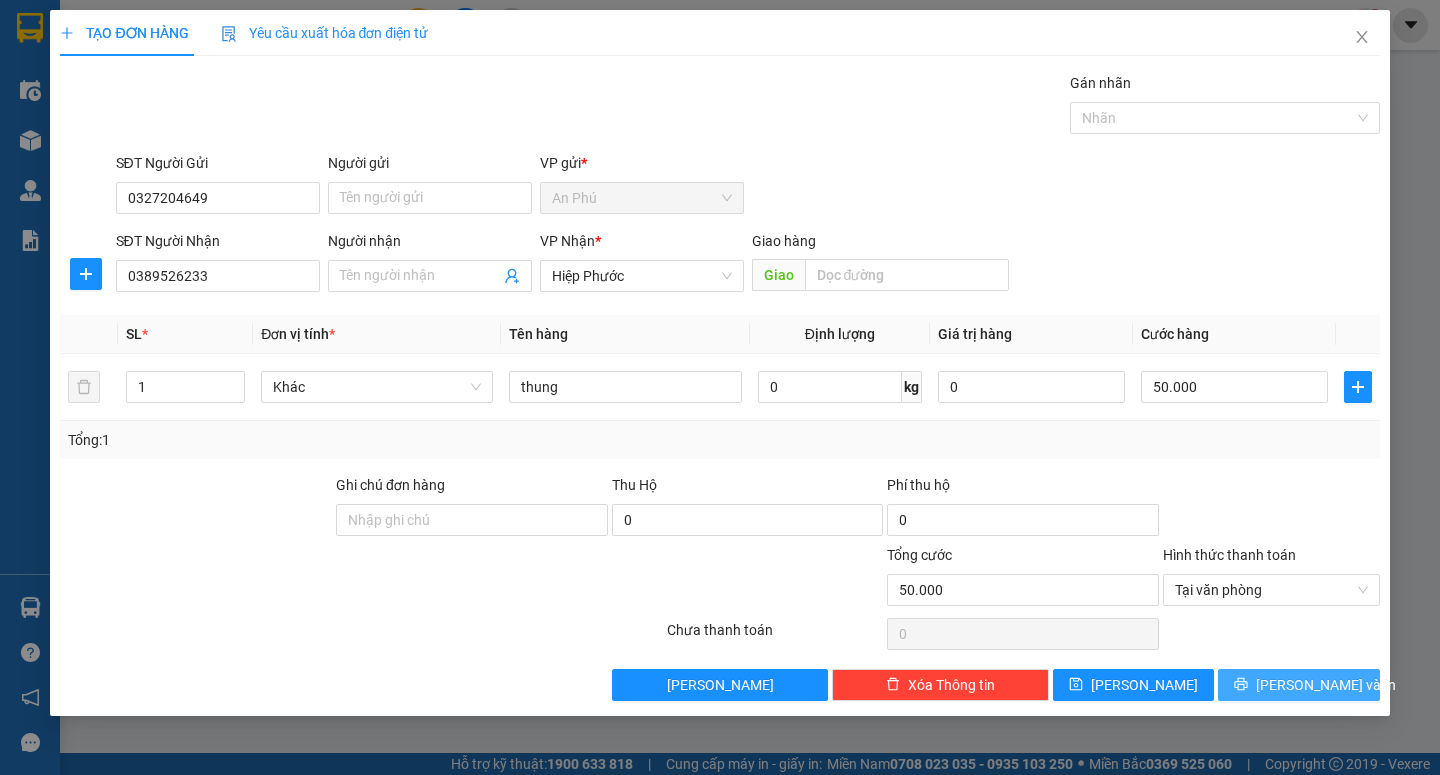 click on "[PERSON_NAME] và In" at bounding box center [1326, 685] 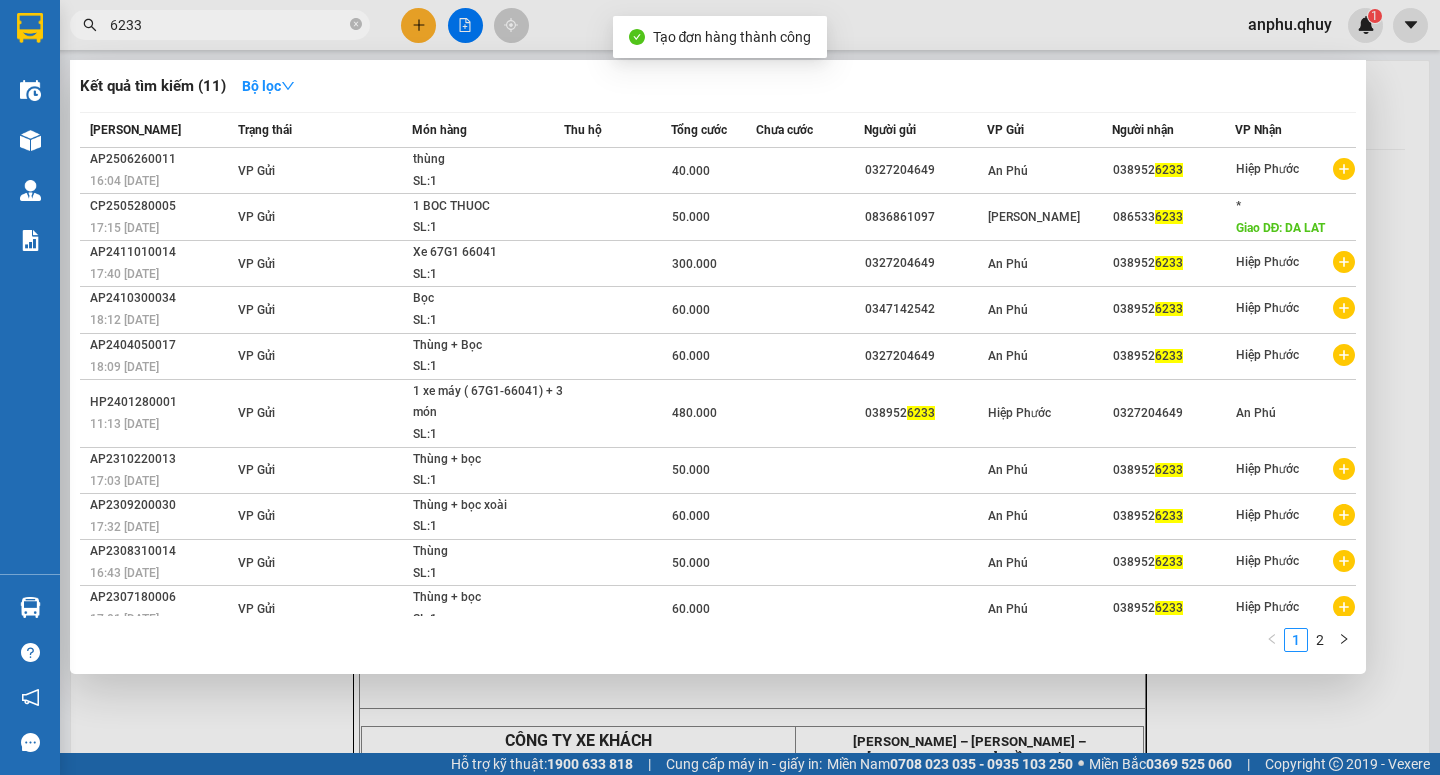 click at bounding box center (720, 387) 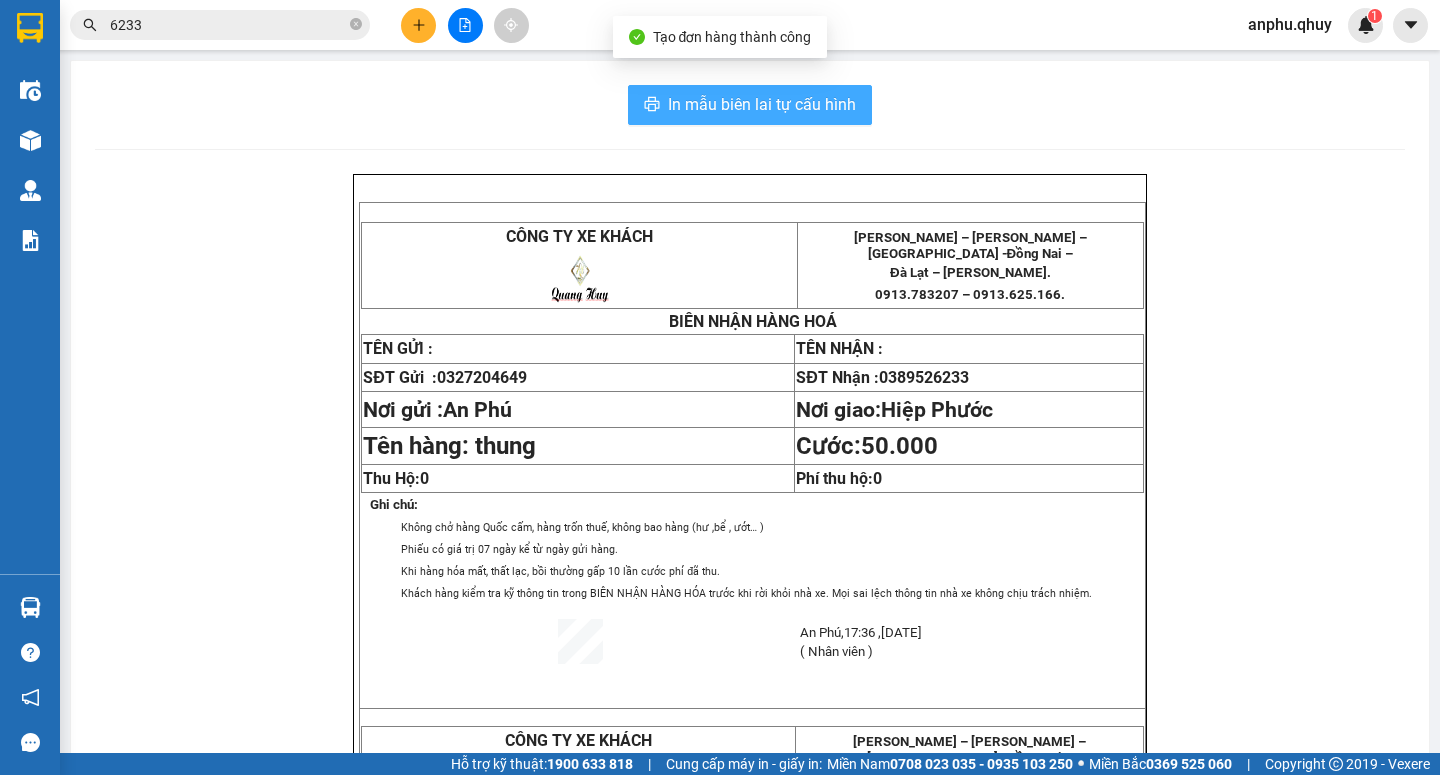 click on "In mẫu biên lai tự cấu hình" at bounding box center [750, 105] 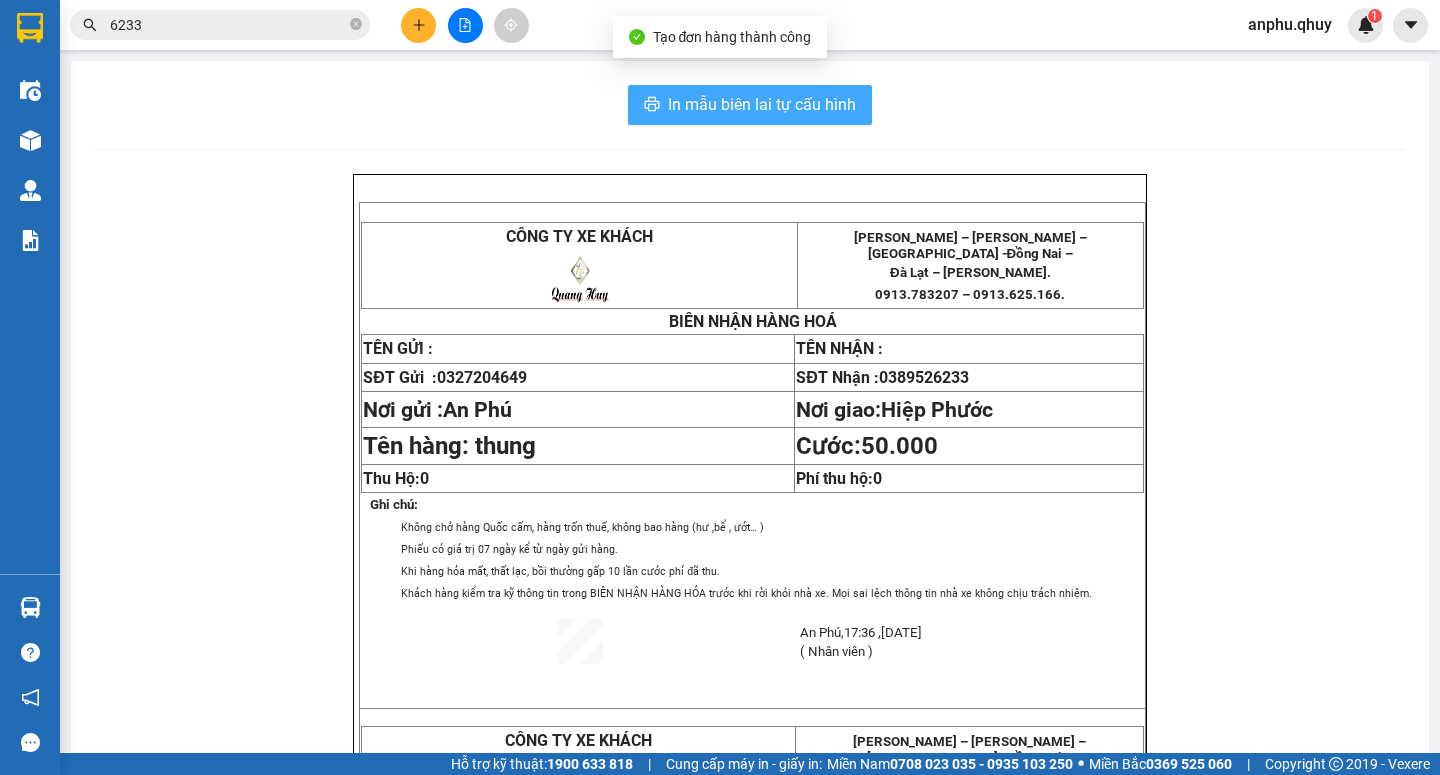 scroll, scrollTop: 0, scrollLeft: 0, axis: both 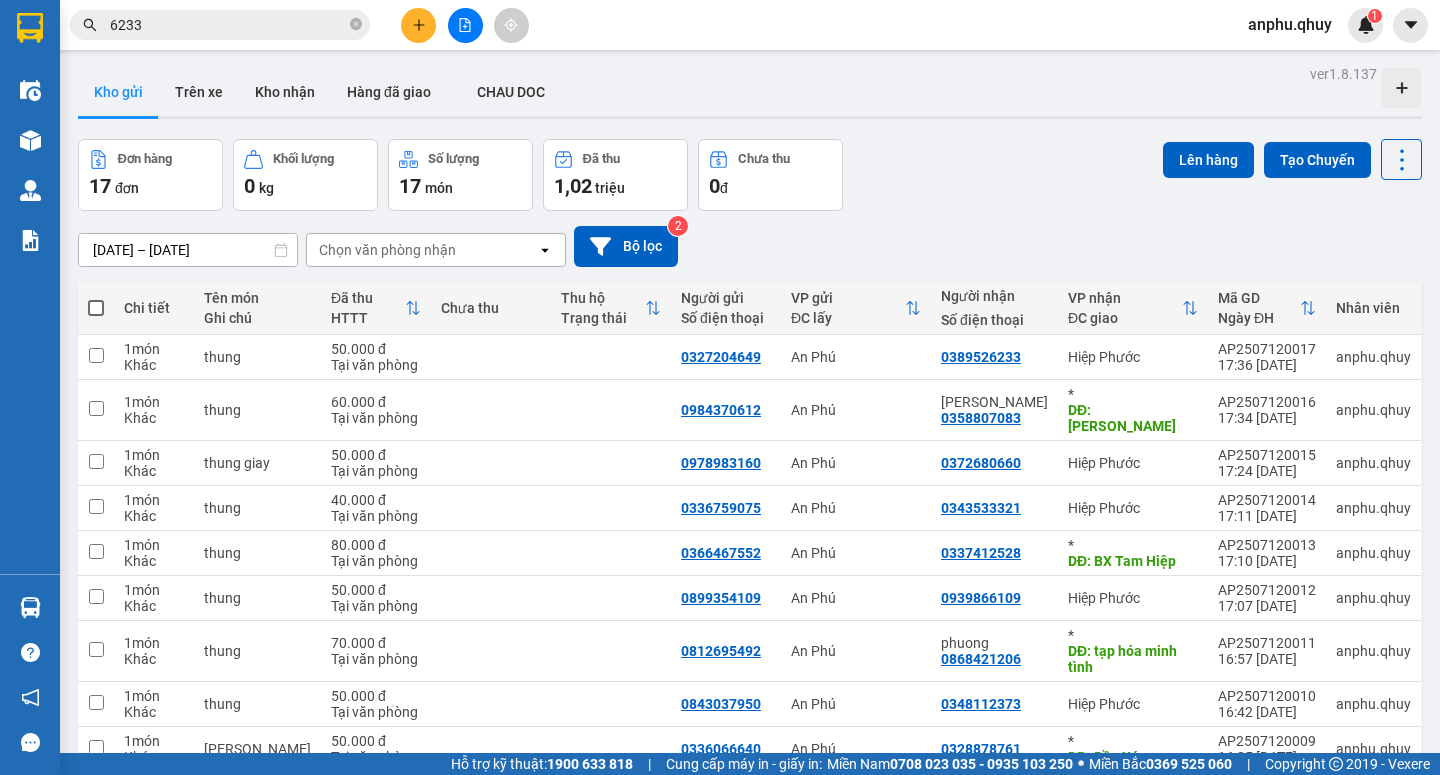 click on "6233" at bounding box center (228, 25) 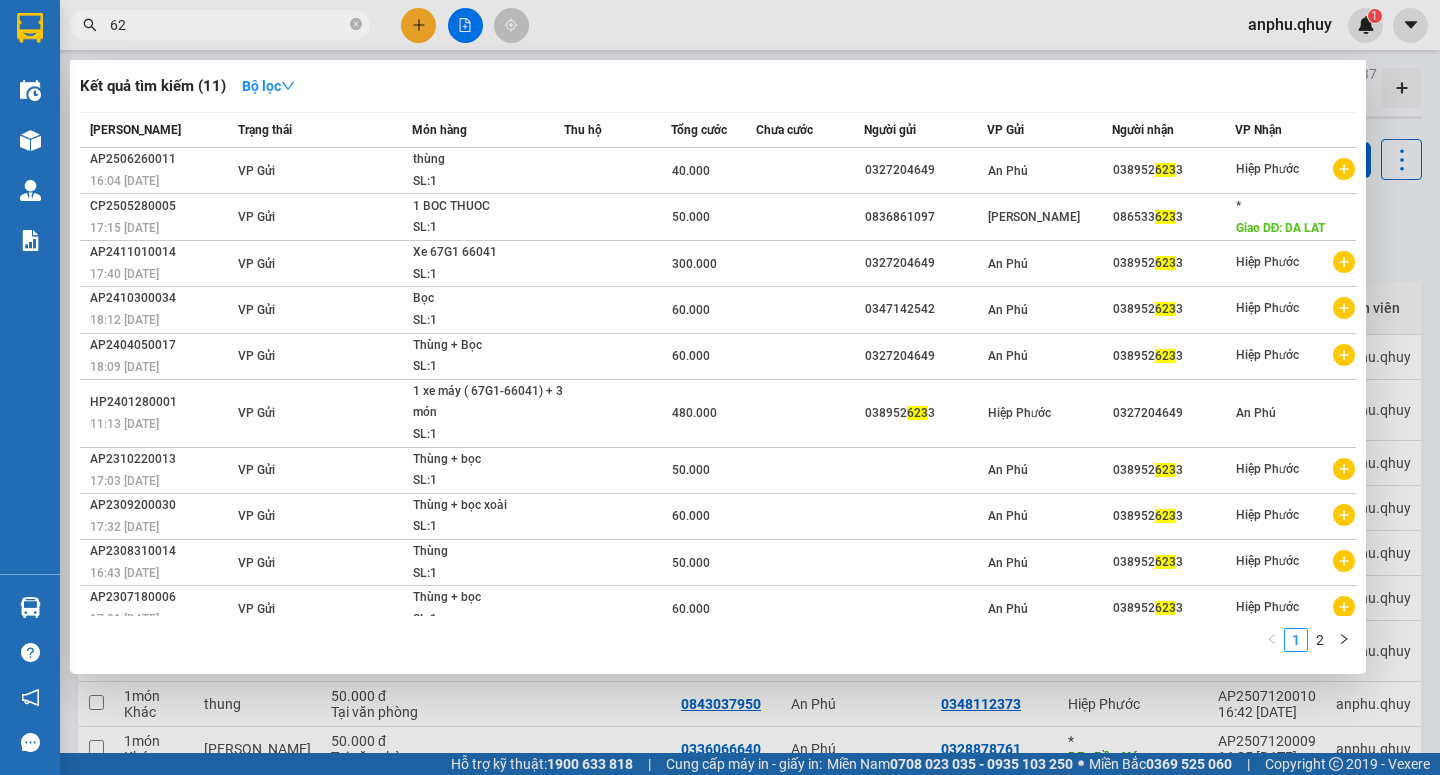 type on "6" 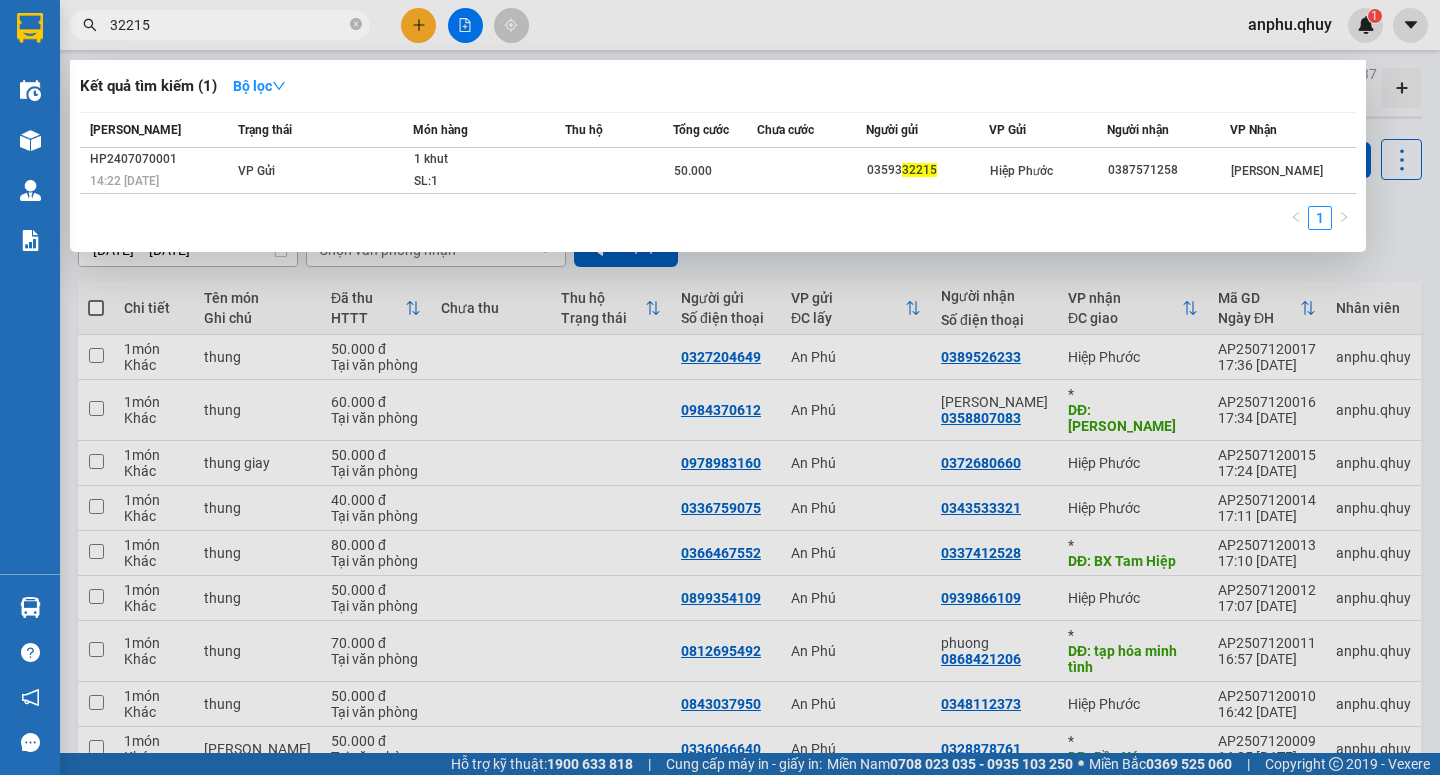 type on "32215" 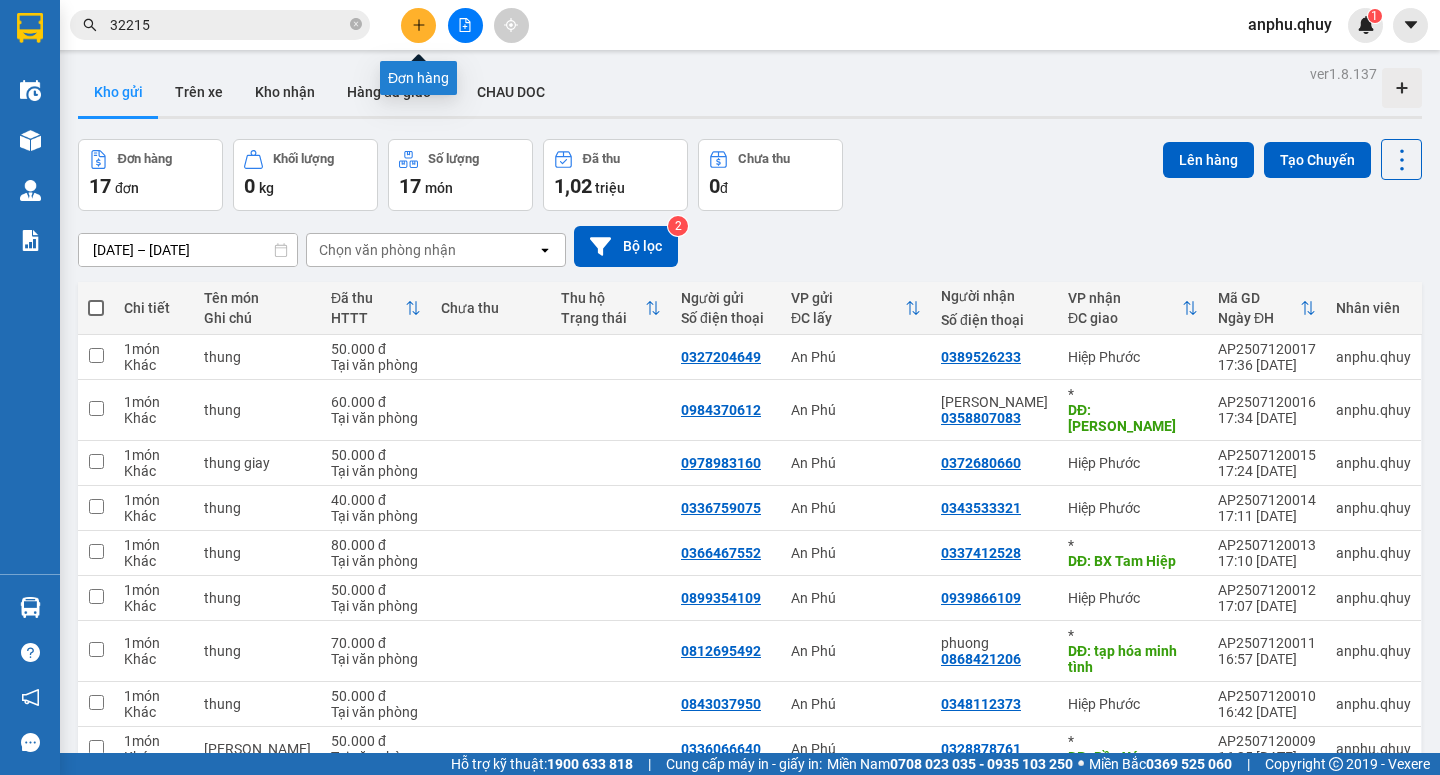 click 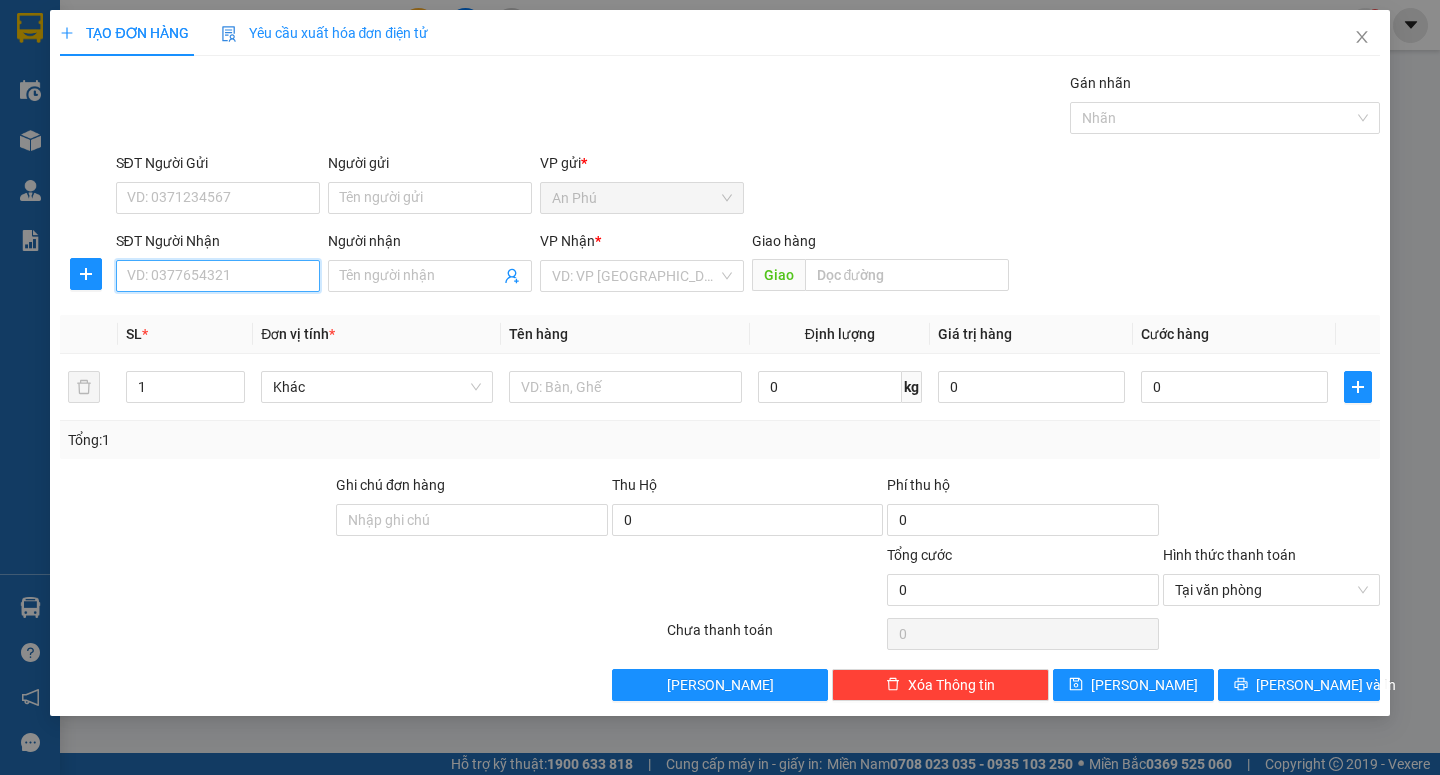click on "SĐT Người Nhận" at bounding box center (218, 276) 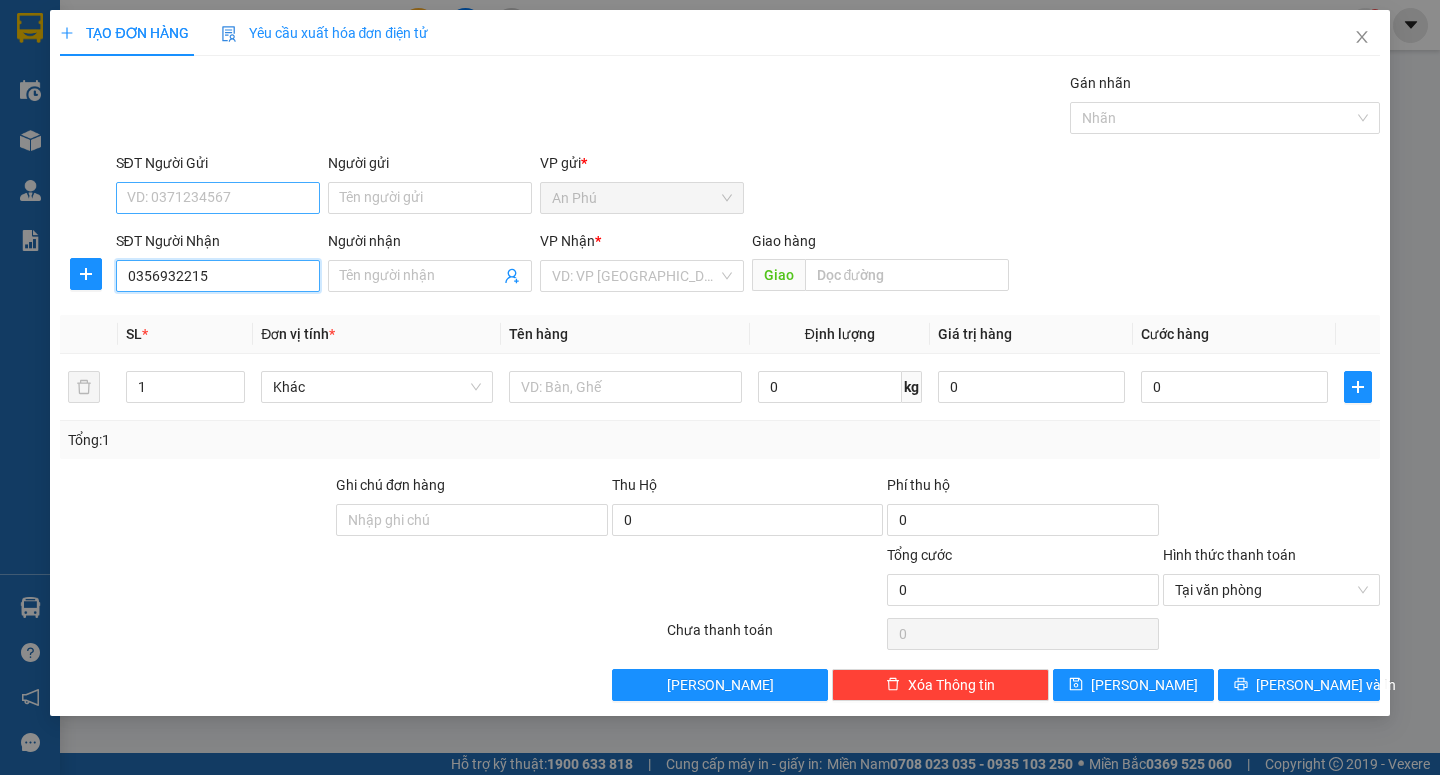 type on "0356932215" 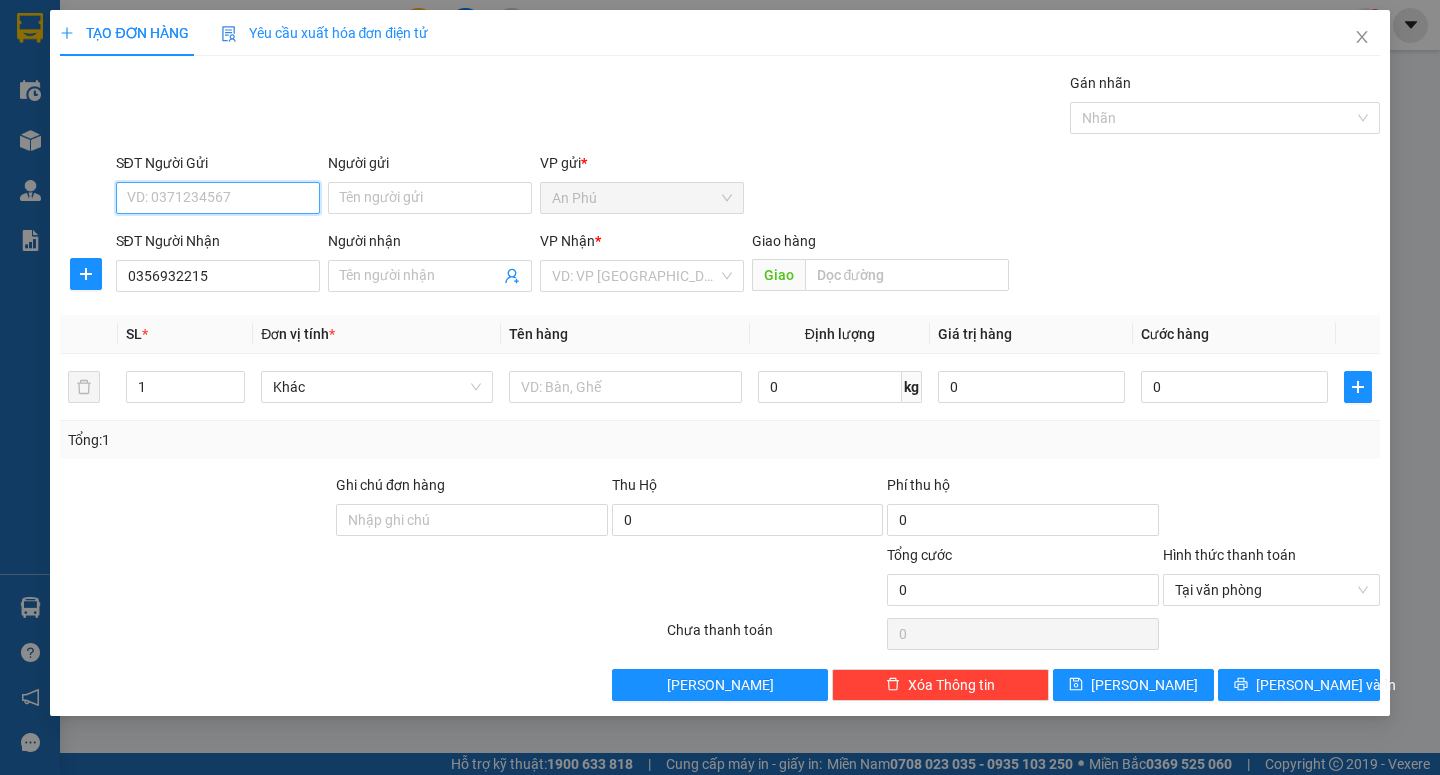 click on "SĐT Người Gửi" at bounding box center (218, 198) 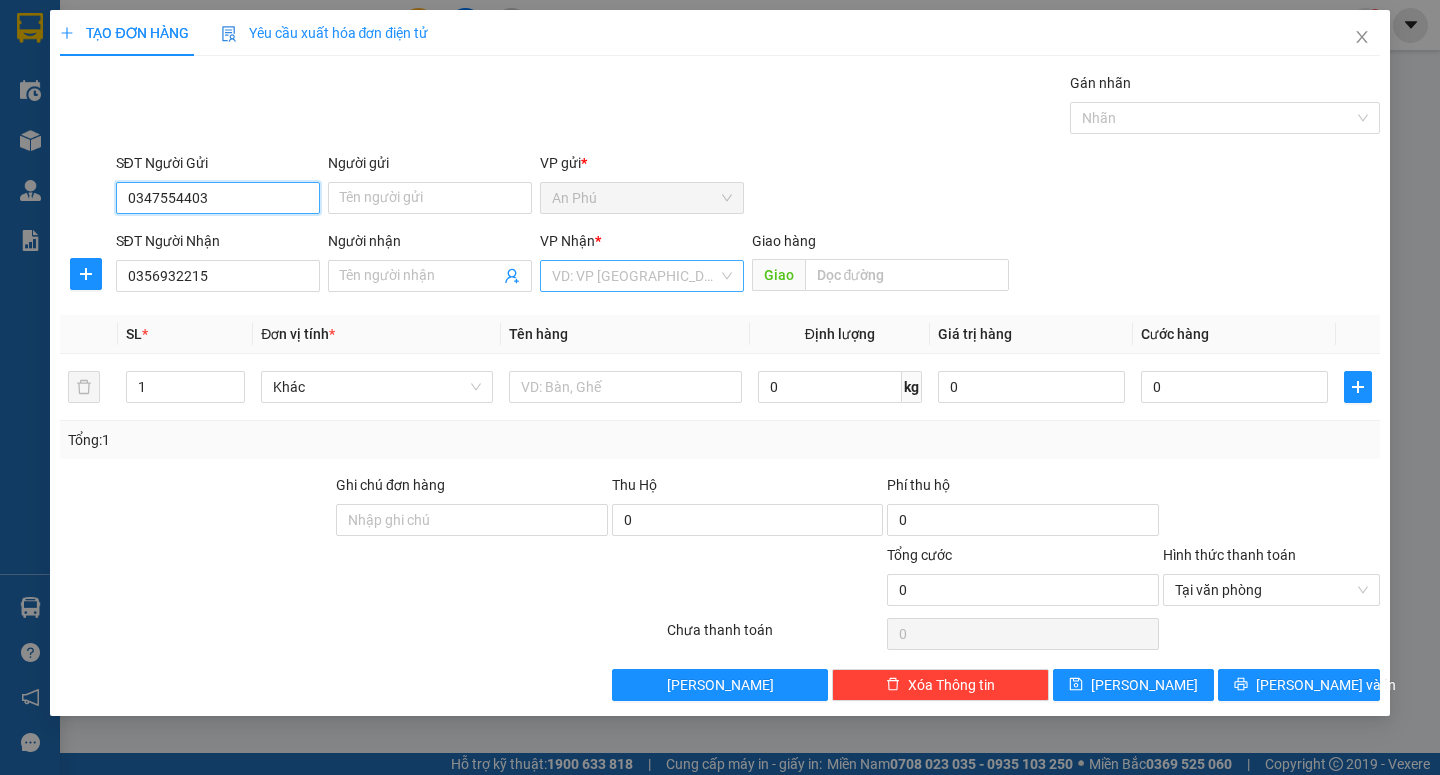 type on "0347554403" 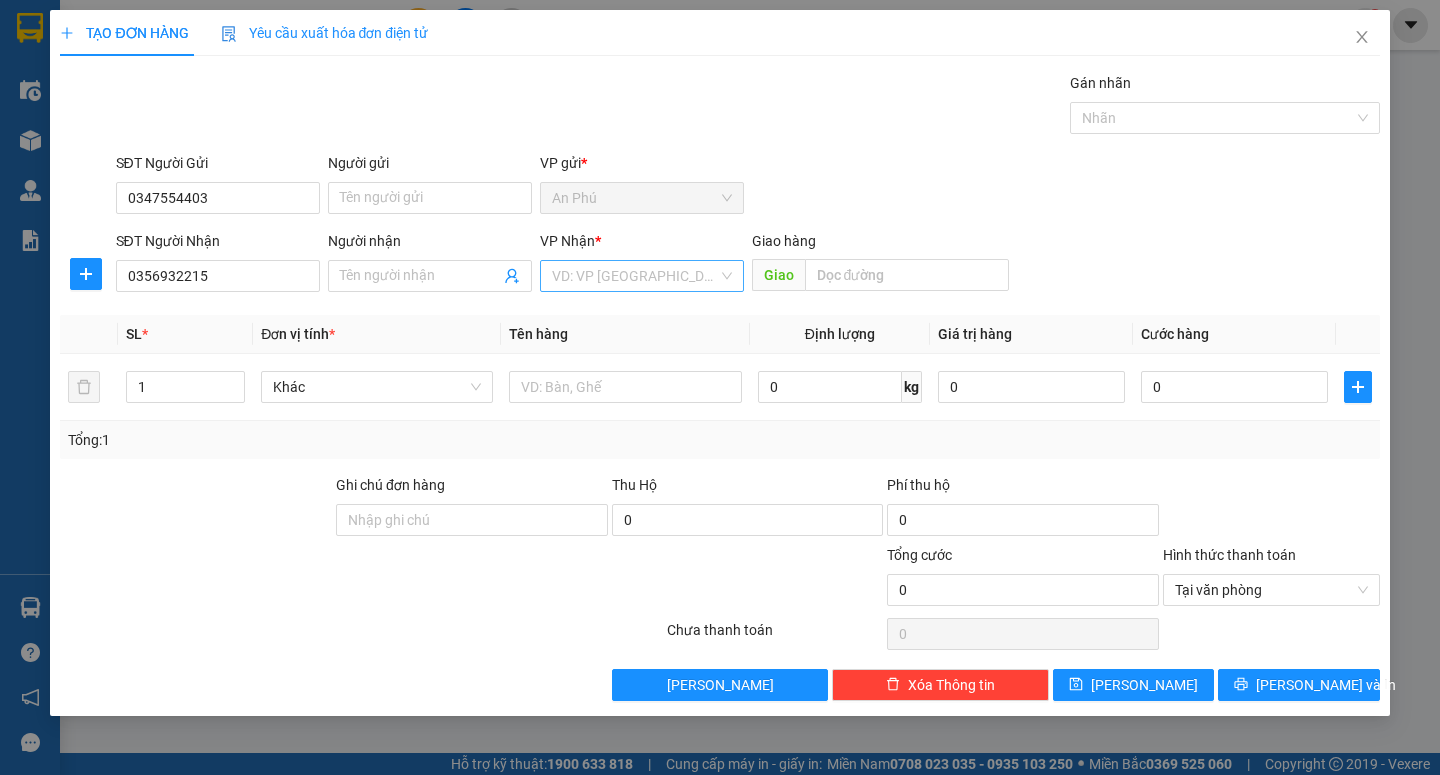 click at bounding box center [635, 276] 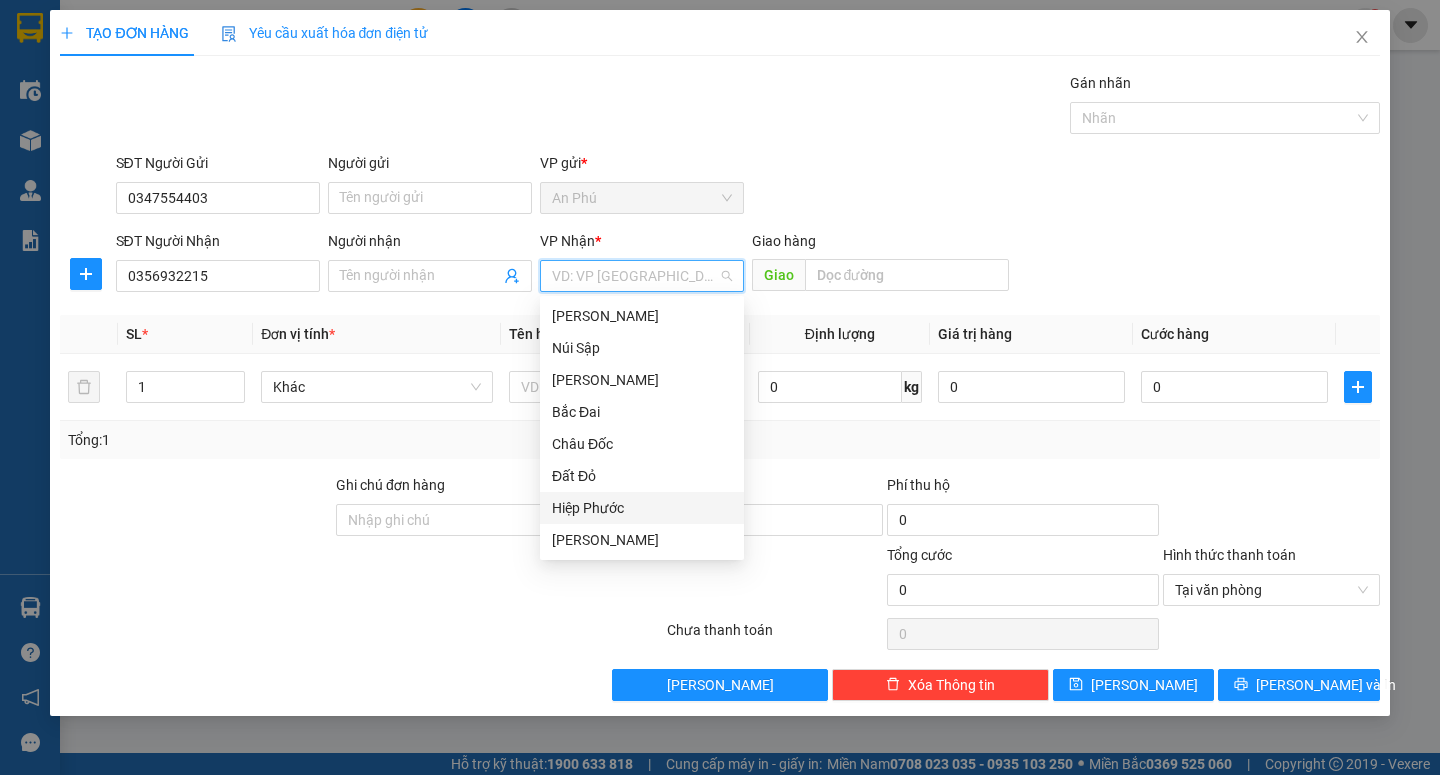 click on "Hiệp Phước" at bounding box center [642, 508] 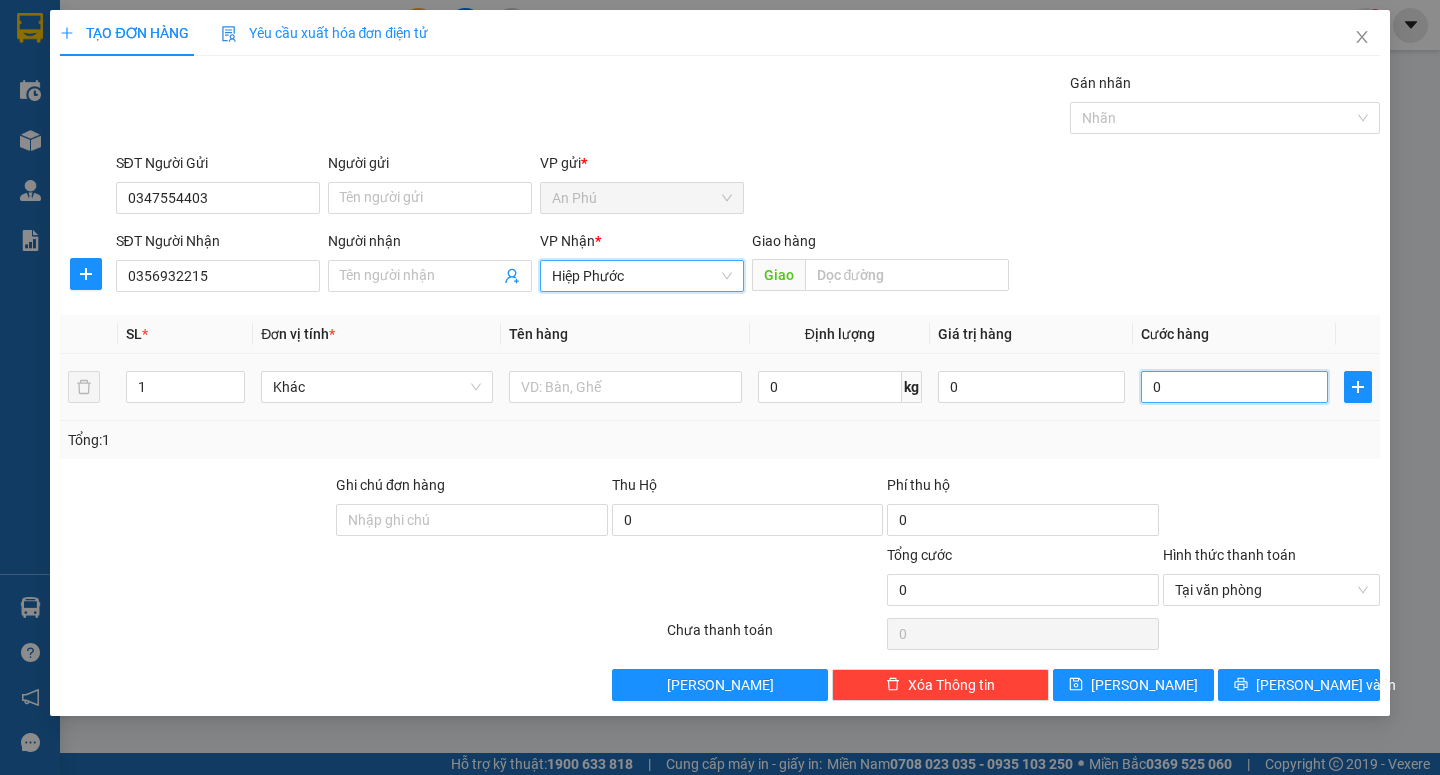 click on "0" at bounding box center [1234, 387] 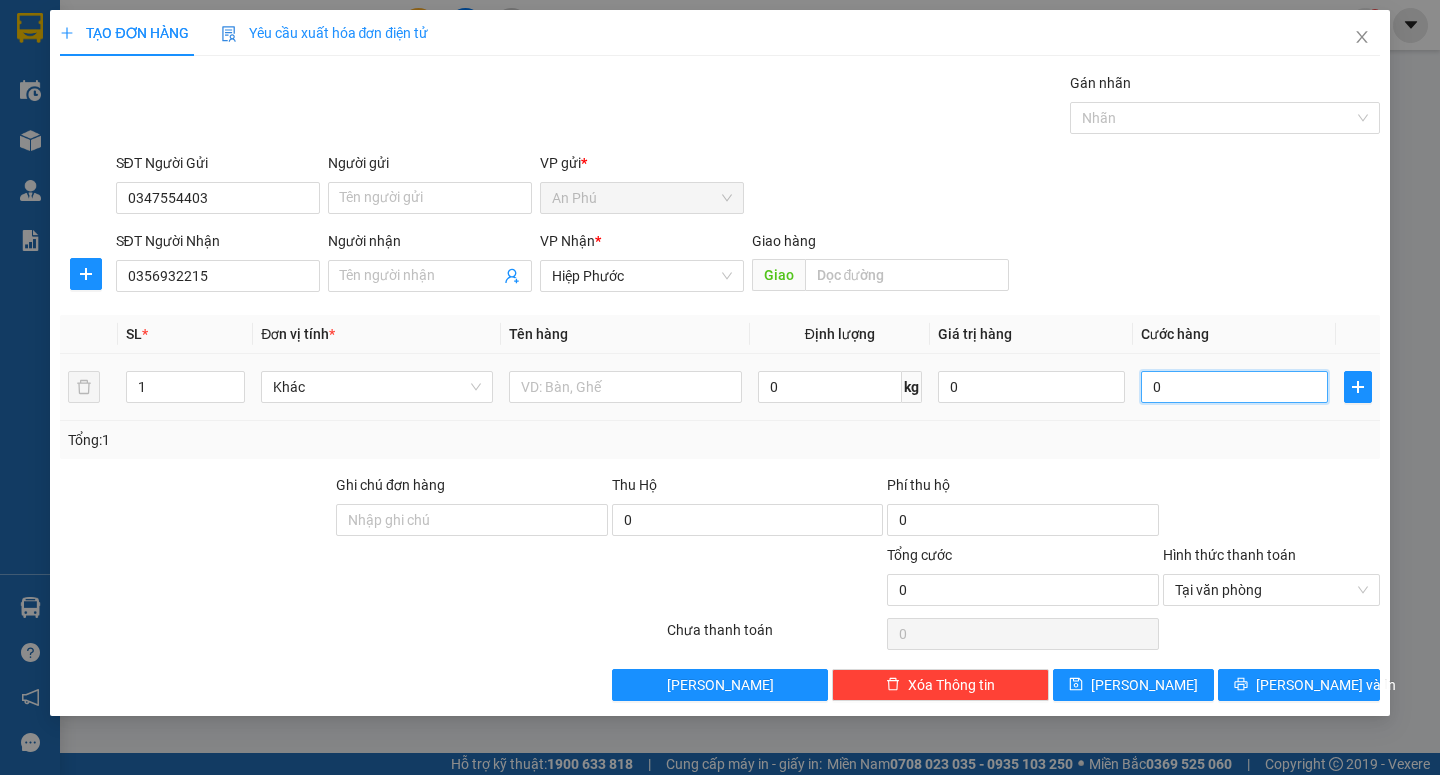 click on "0" at bounding box center (1234, 387) 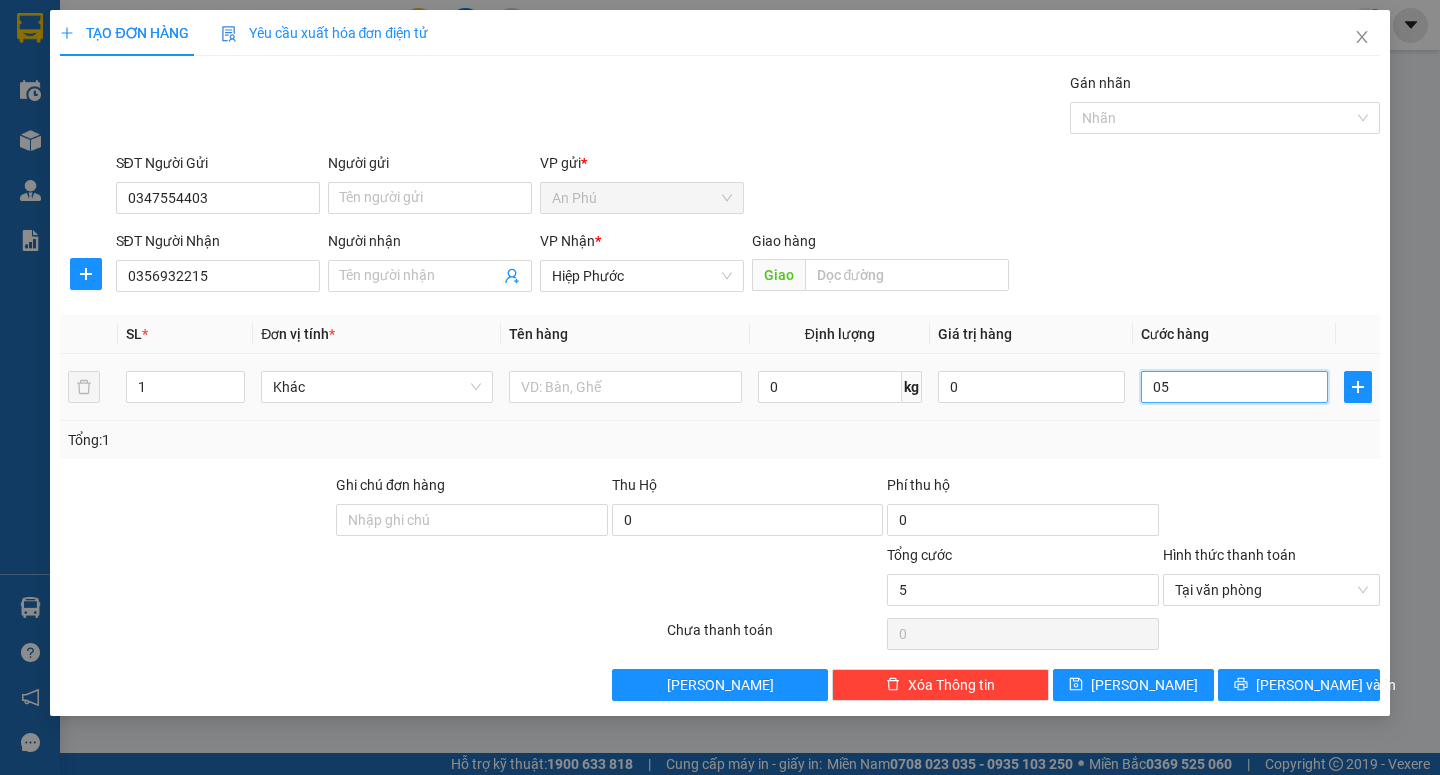 type on "0" 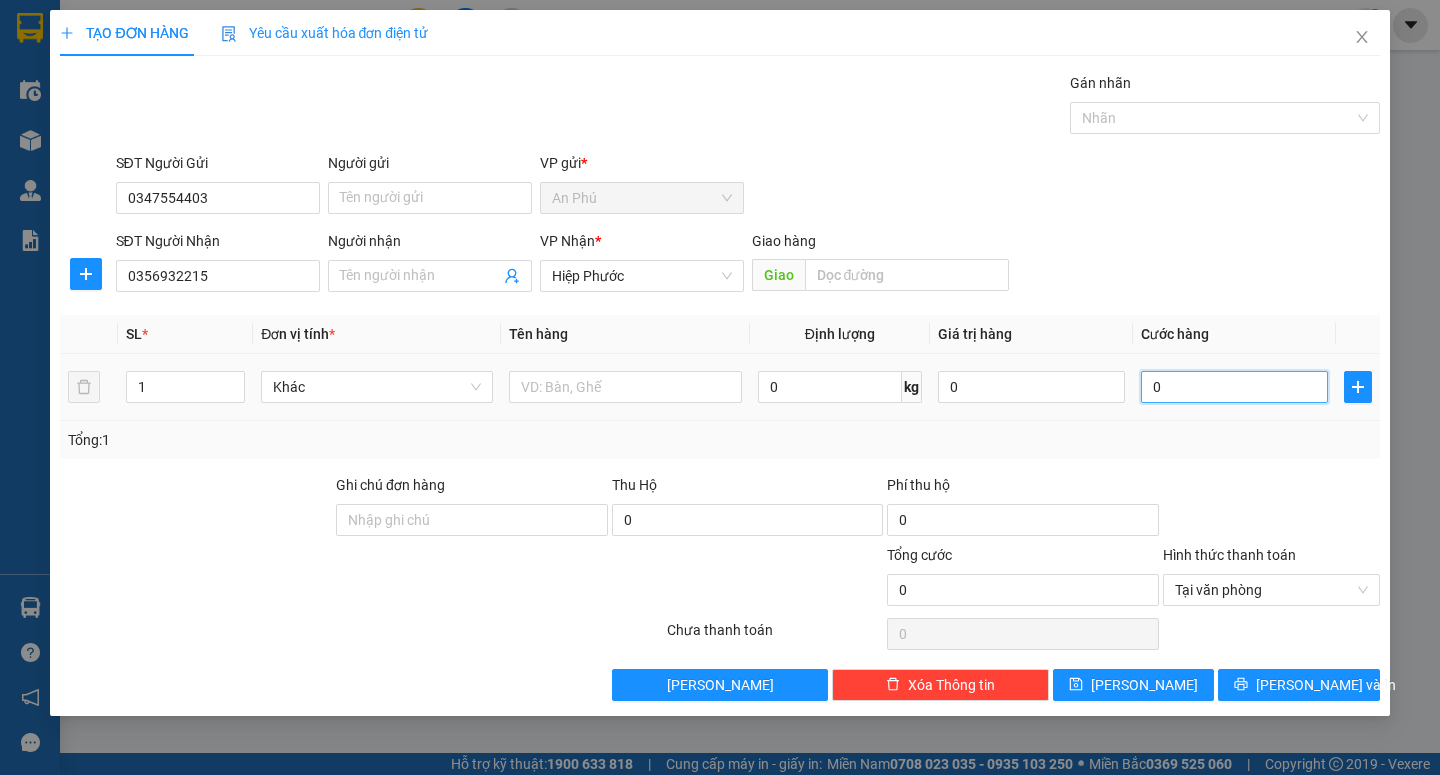 type on "08" 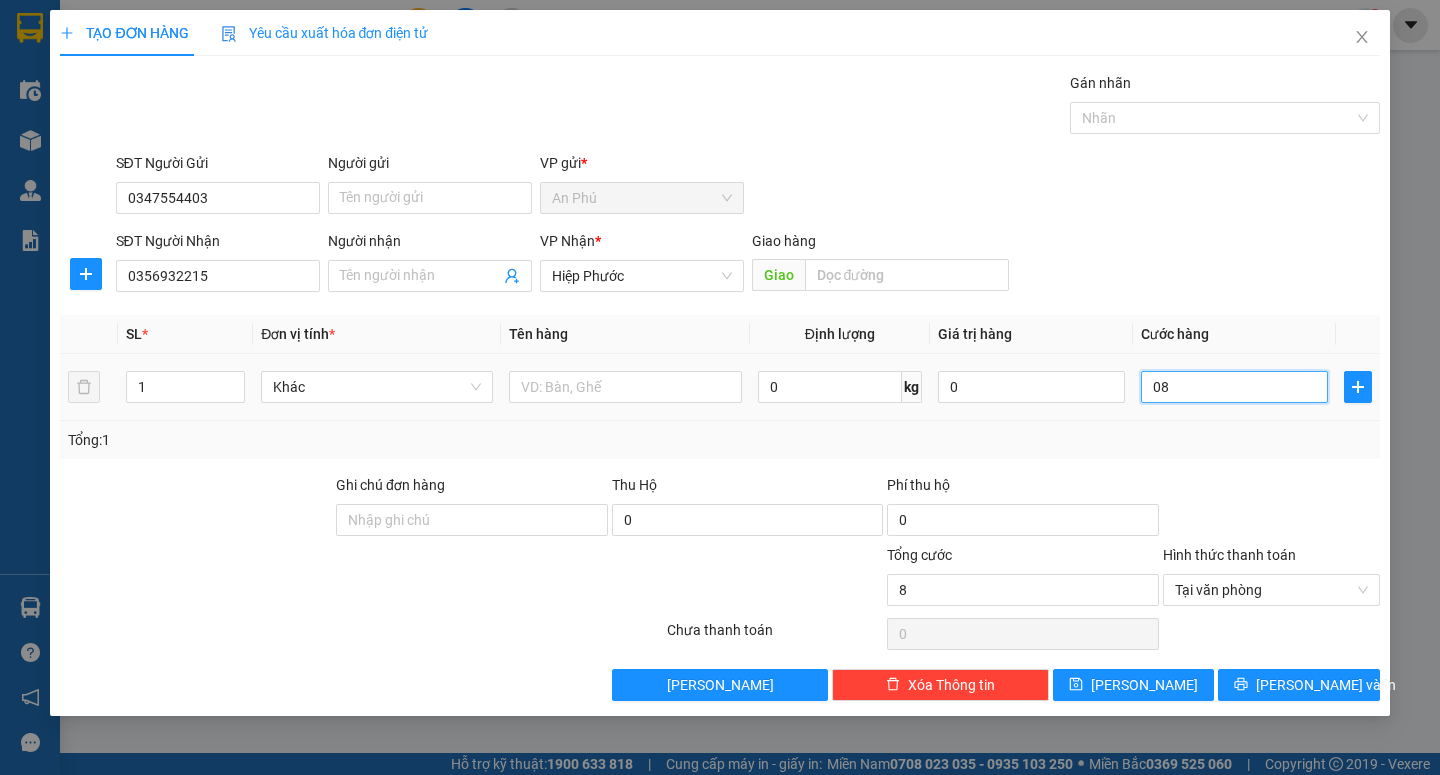 type on "080" 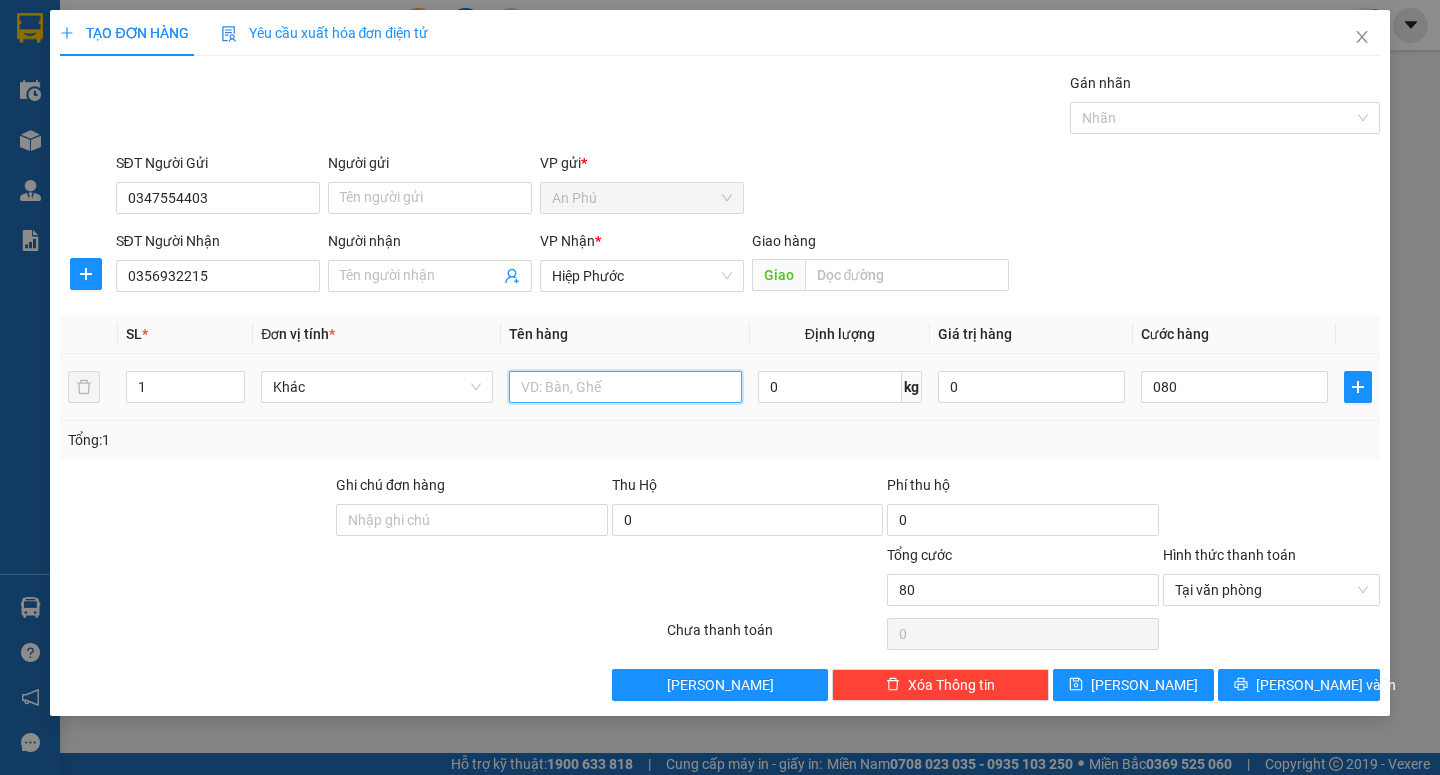 type on "80.000" 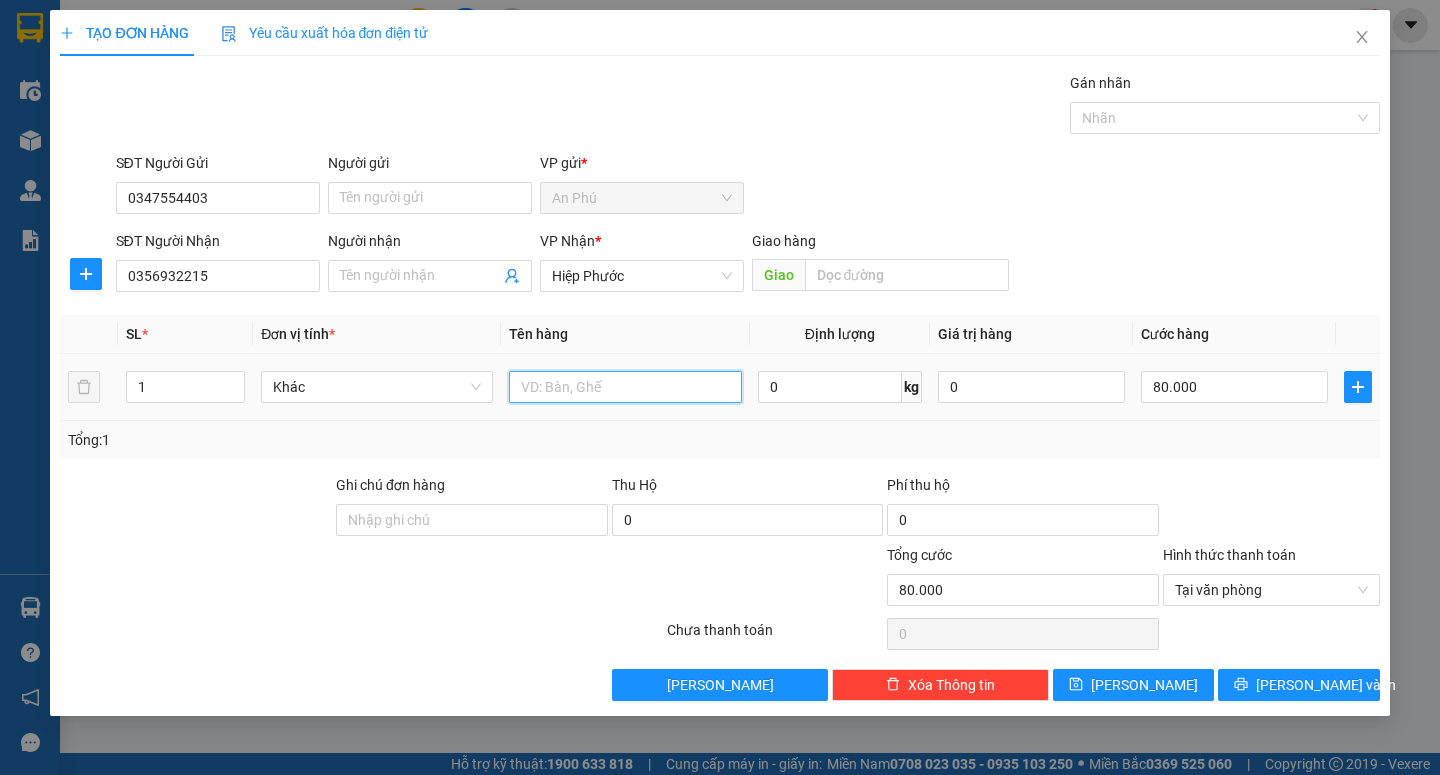 click at bounding box center [625, 387] 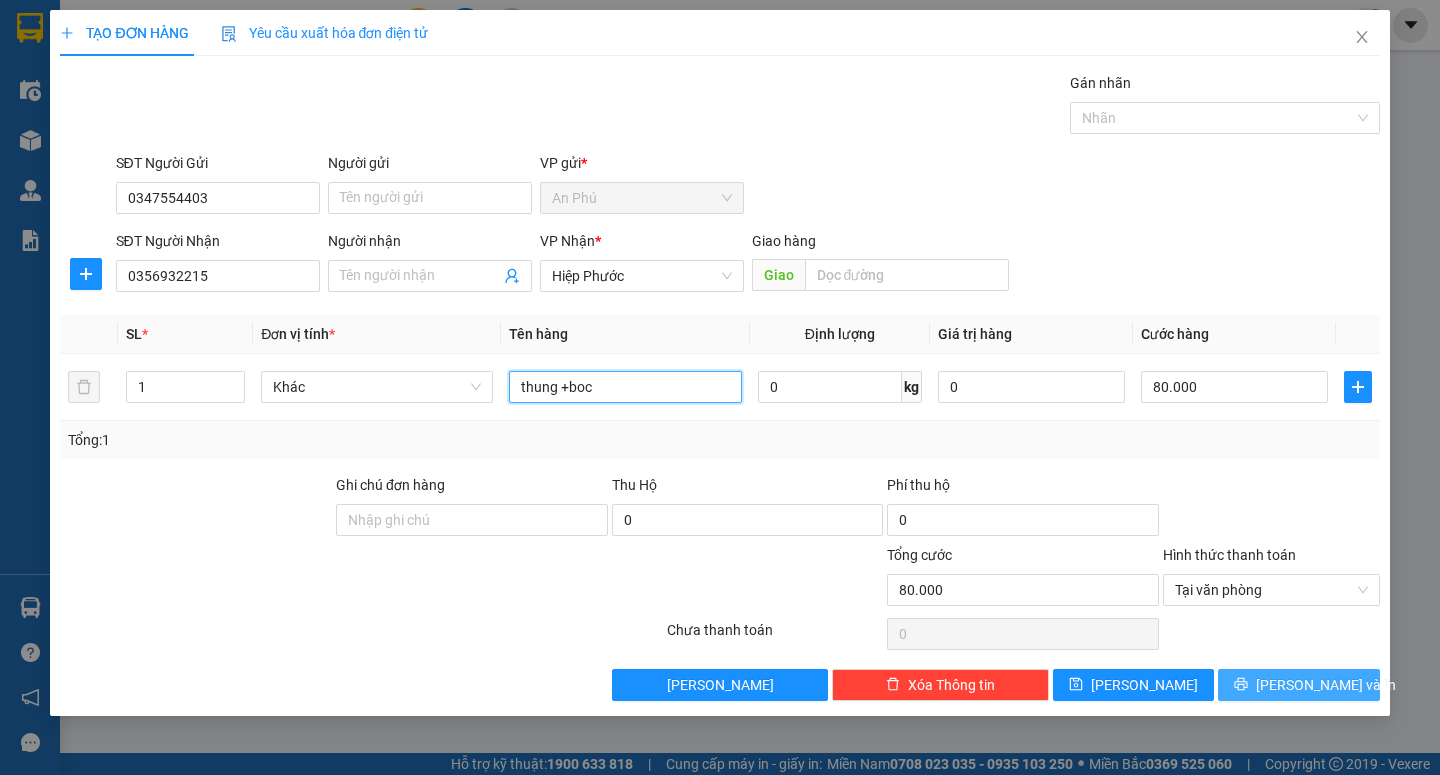 type on "thung +boc" 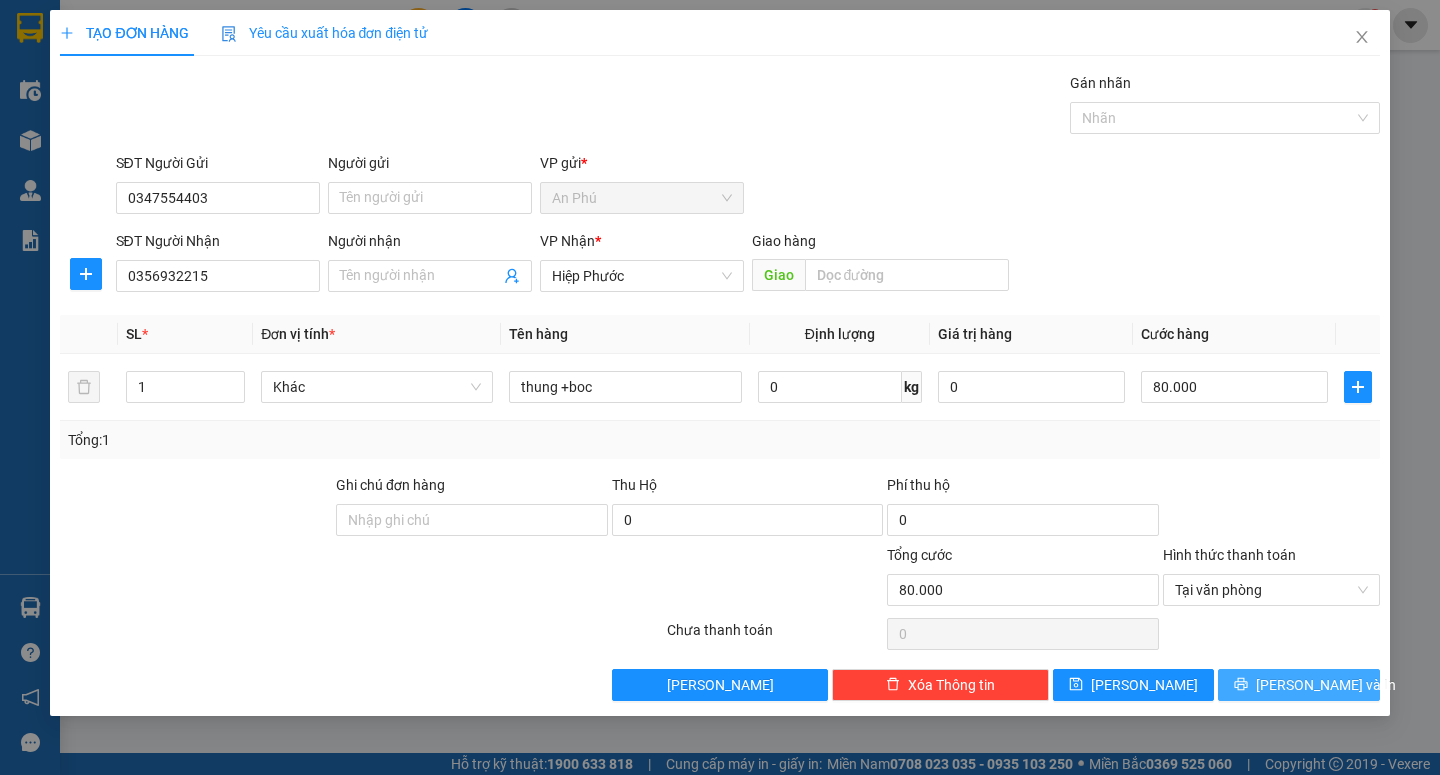 click on "[PERSON_NAME] và In" at bounding box center [1326, 685] 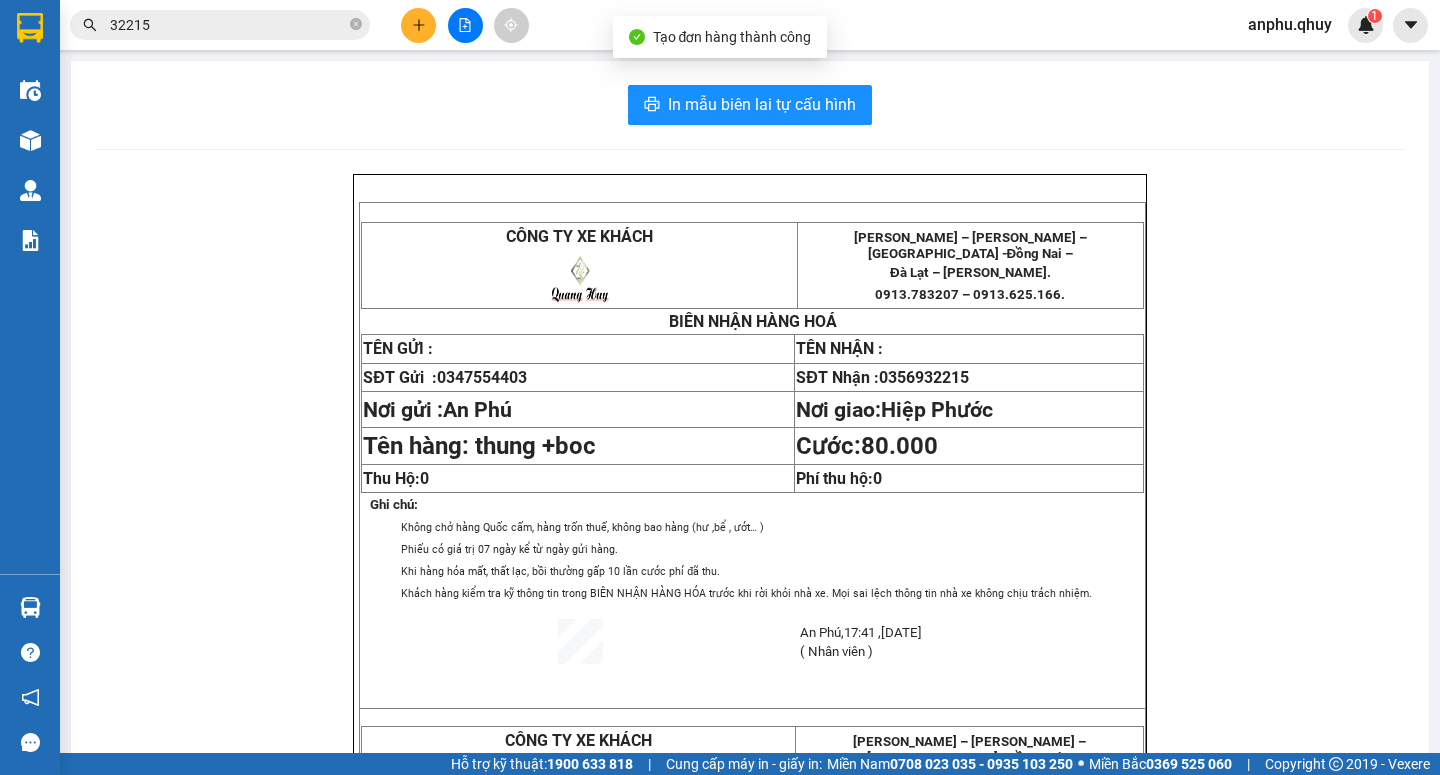 click on "CÔNG TY XE KHÁCH
[PERSON_NAME] – [PERSON_NAME] – [GEOGRAPHIC_DATA] -  [GEOGRAPHIC_DATA] –
[GEOGRAPHIC_DATA] – [PERSON_NAME][GEOGRAPHIC_DATA]
0913.783207 – 0913.625.166.
[PERSON_NAME] HÀNG [PERSON_NAME]
TÊN GỬI :
TÊN [PERSON_NAME] :
SĐT Gửi  :  0347554403
SĐT [PERSON_NAME] :  0356932215
Nơi gửi :  An Phú
Nơi giao:  [PERSON_NAME]
Tên hàng:   thung +boc
Cước:  80.000
Thu Hộ:  0
Phí thu hộ:  0
Ghi chú:
[PERSON_NAME] hàng [PERSON_NAME] cấm, hàng trốn [PERSON_NAME], [PERSON_NAME] hàng (hư ,bể , ướt… )
Phiếu có giá trị 07 ngày kể từ ngày gửi hàng.
Khi hàng hóa mất, thất lạc, bồi [PERSON_NAME] gấp 10 lần cước phí đã thu.
Khách hàng kiểm tra kỹ thông tin trong [PERSON_NAME] HÀNG [PERSON_NAME] [PERSON_NAME] khi rời [PERSON_NAME] nhà xe. Mọi [PERSON_NAME] thông tin nhà xe [PERSON_NAME] [PERSON_NAME].
An [GEOGRAPHIC_DATA] ,  17:41 ,  [DATE]" at bounding box center (750, 716) 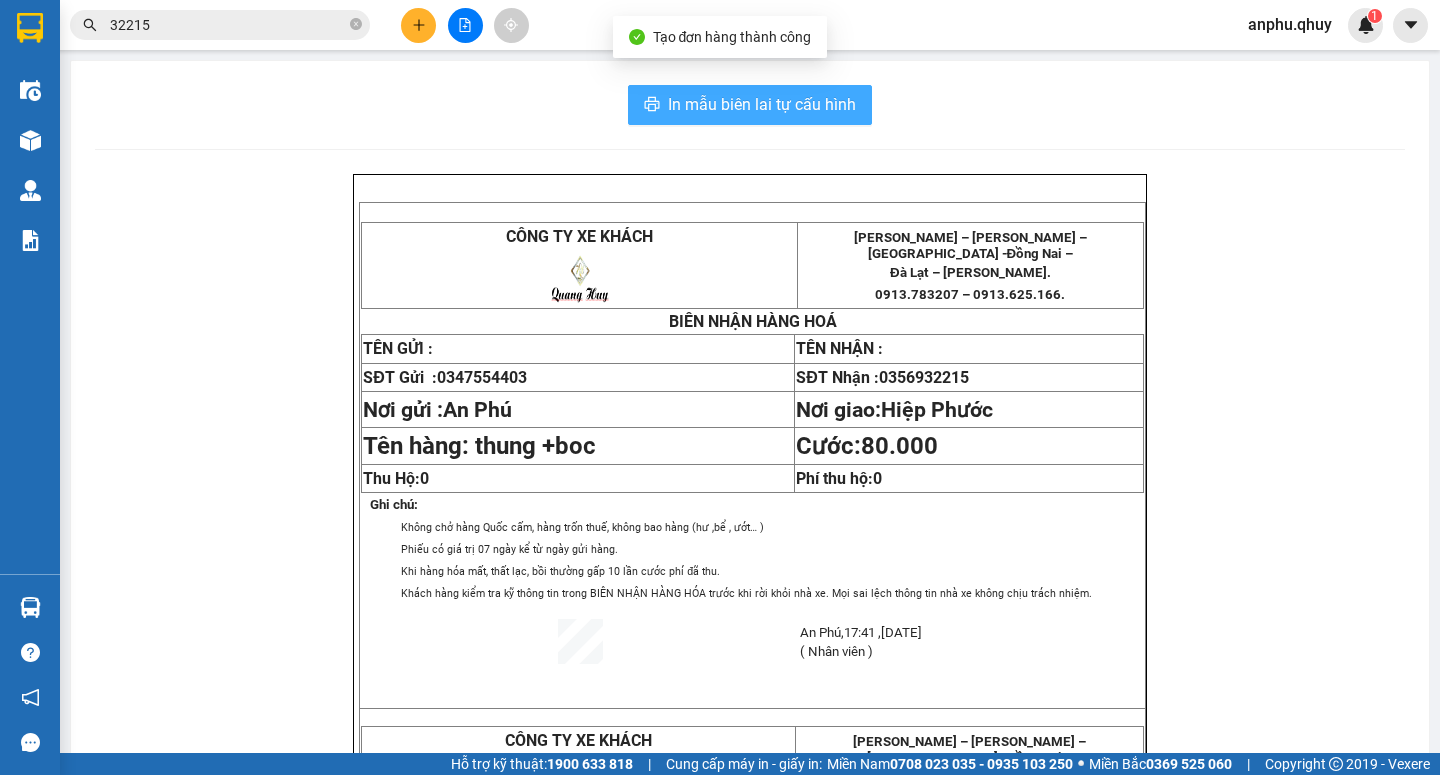 click on "In mẫu biên lai tự cấu hình" at bounding box center (762, 104) 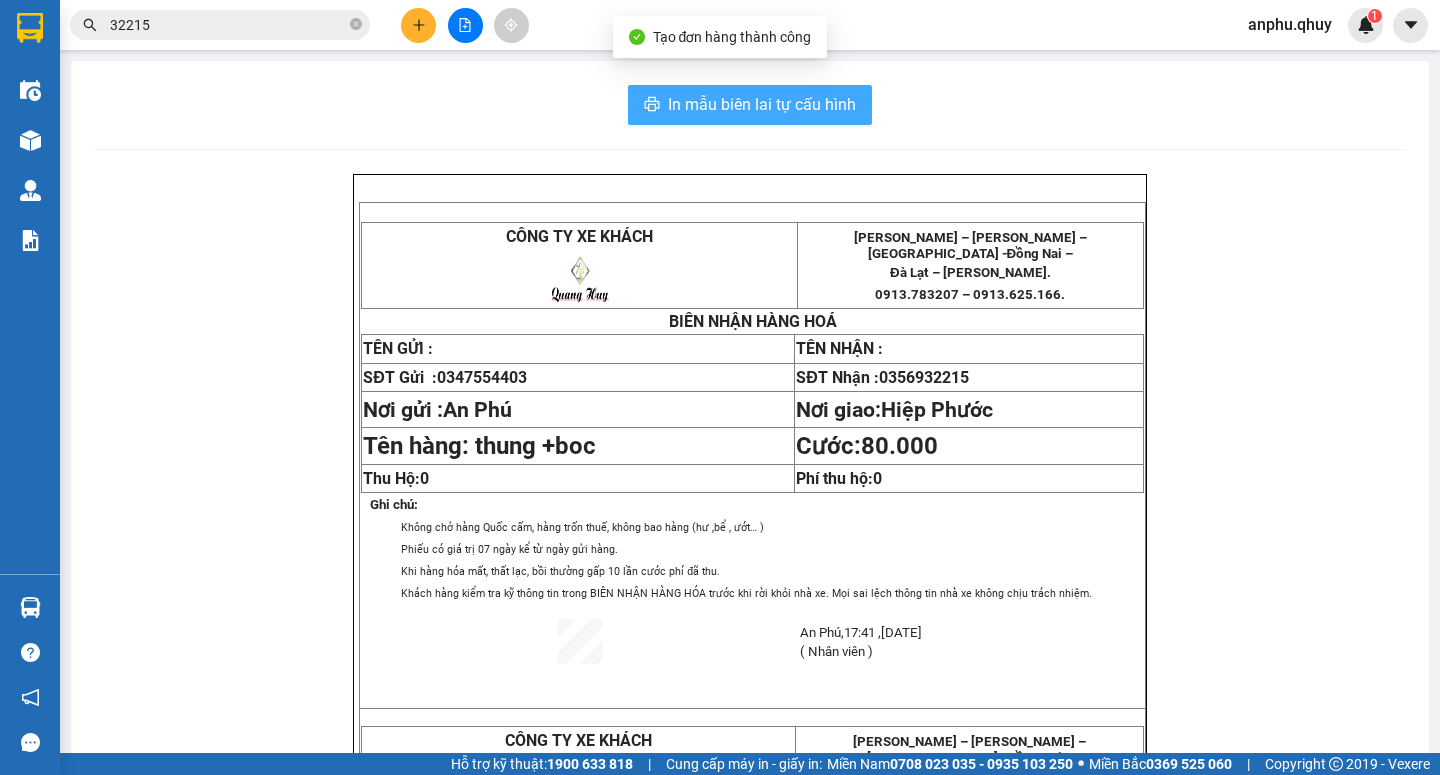 scroll, scrollTop: 0, scrollLeft: 0, axis: both 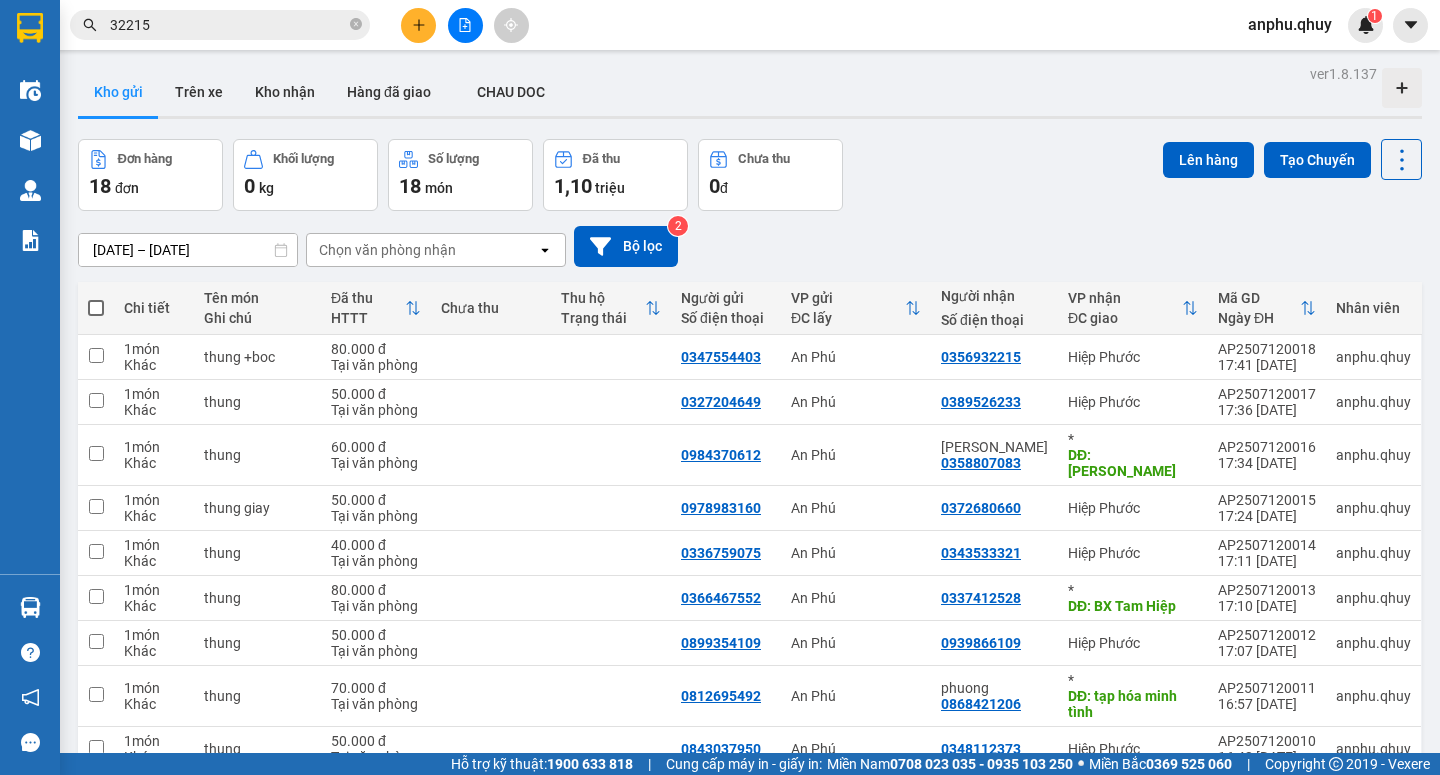 click on "Kết quả [PERSON_NAME] ( 1 )  Bộ lọc  Mã ĐH Trạng thái Món hàng Thu hộ [PERSON_NAME] [PERSON_NAME] Người gửi VP Gửi Người [PERSON_NAME] [PERSON_NAME] HP2407070001 14:22 [DATE] VP Gửi   1 [PERSON_NAME]:  1 50.000 03593 32215 [PERSON_NAME] 0387571258 Tri Tôn 1 32215" at bounding box center [195, 25] 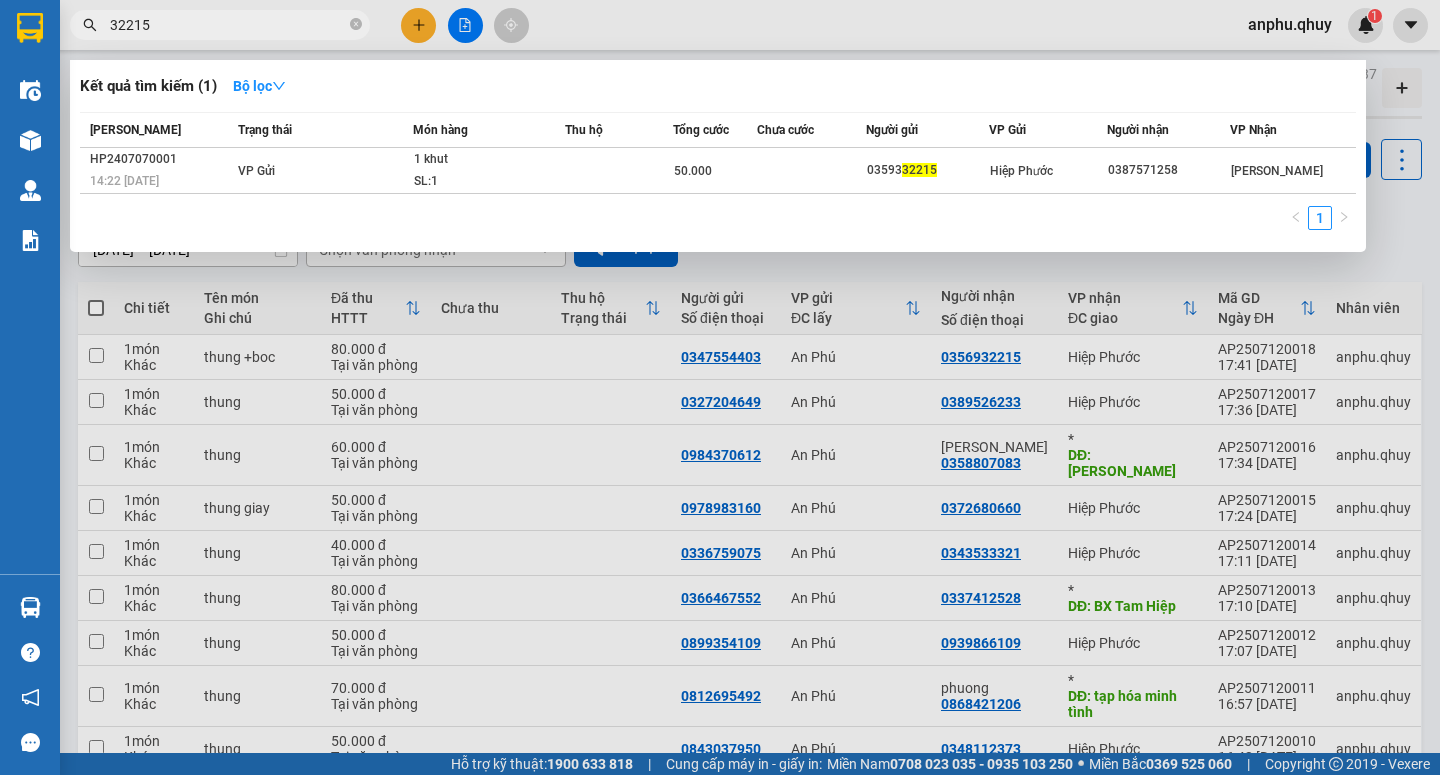 click on "32215" at bounding box center [228, 25] 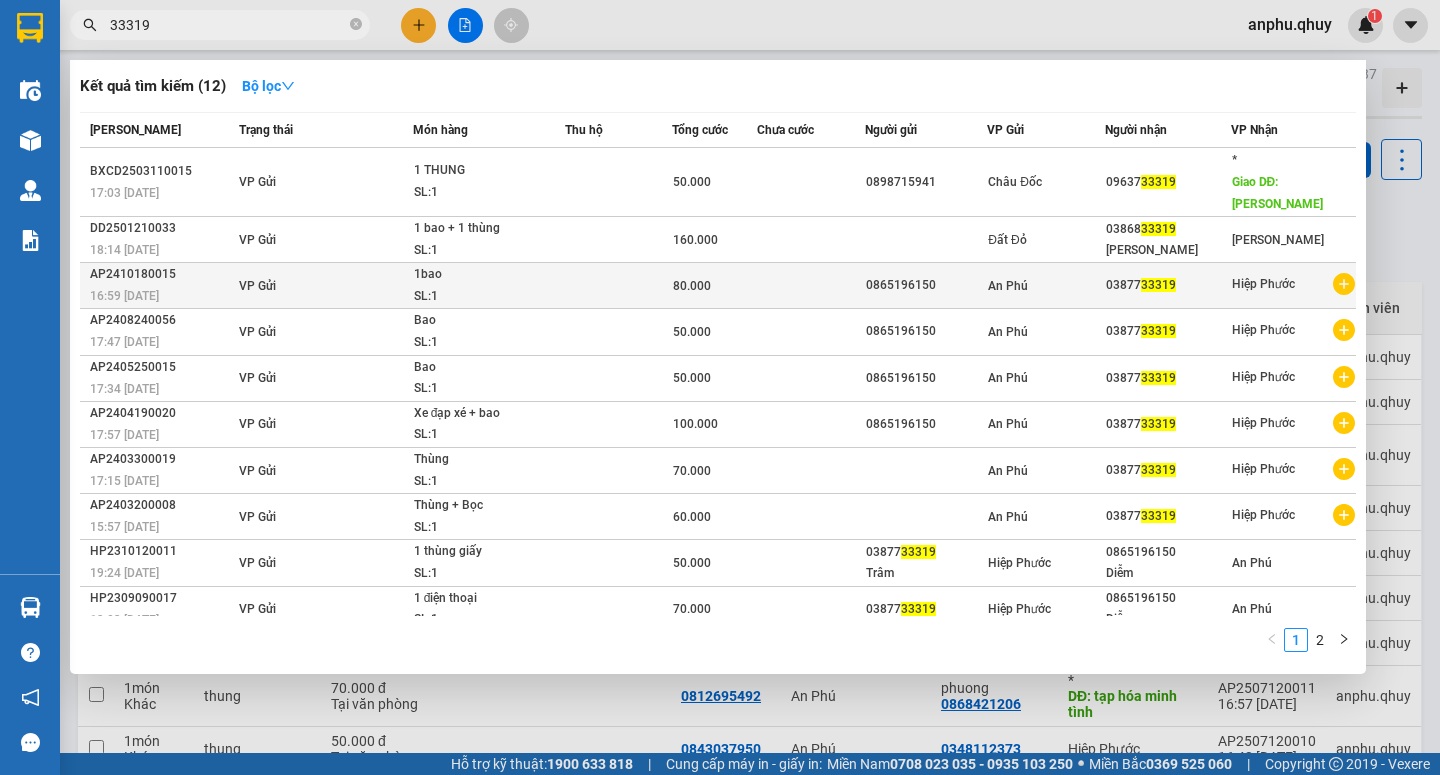 type on "33319" 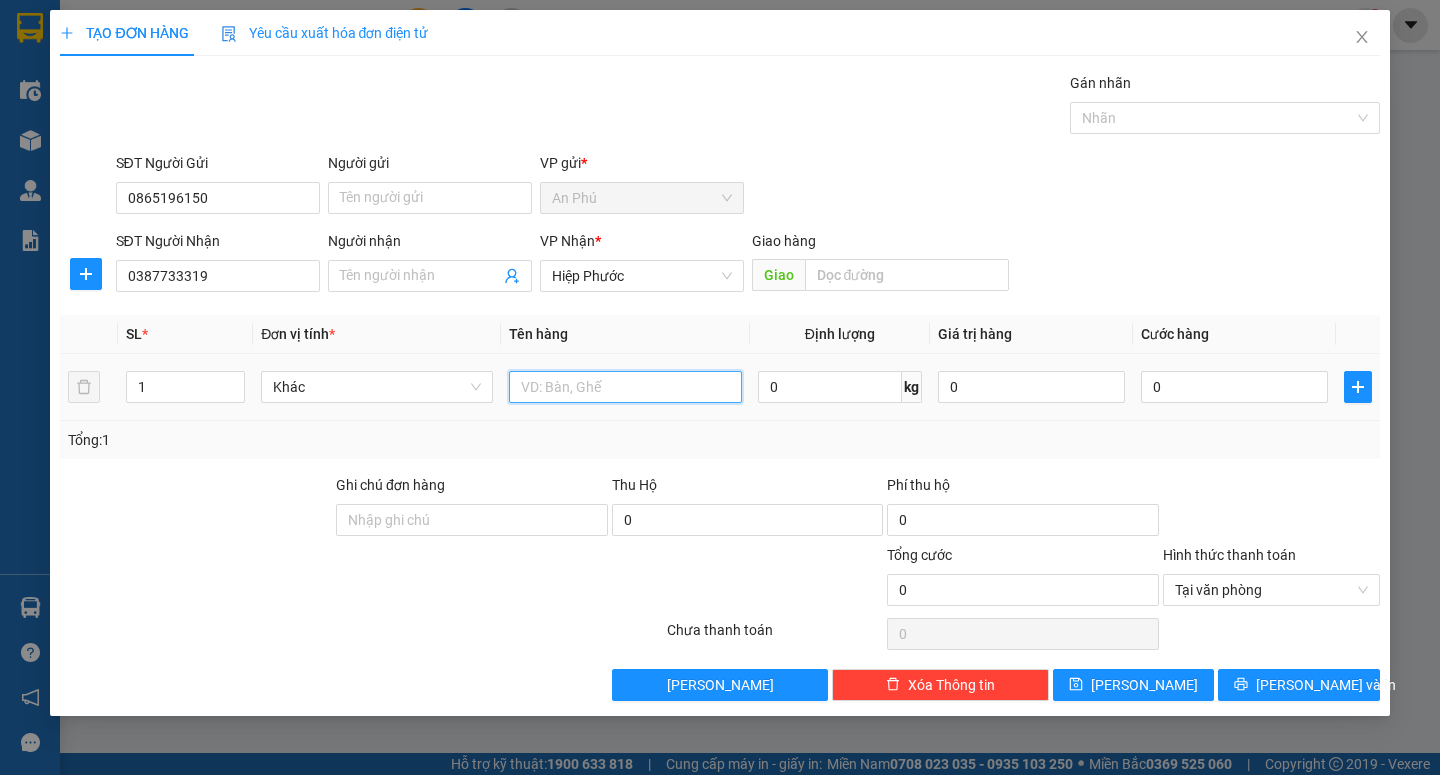 click at bounding box center (625, 387) 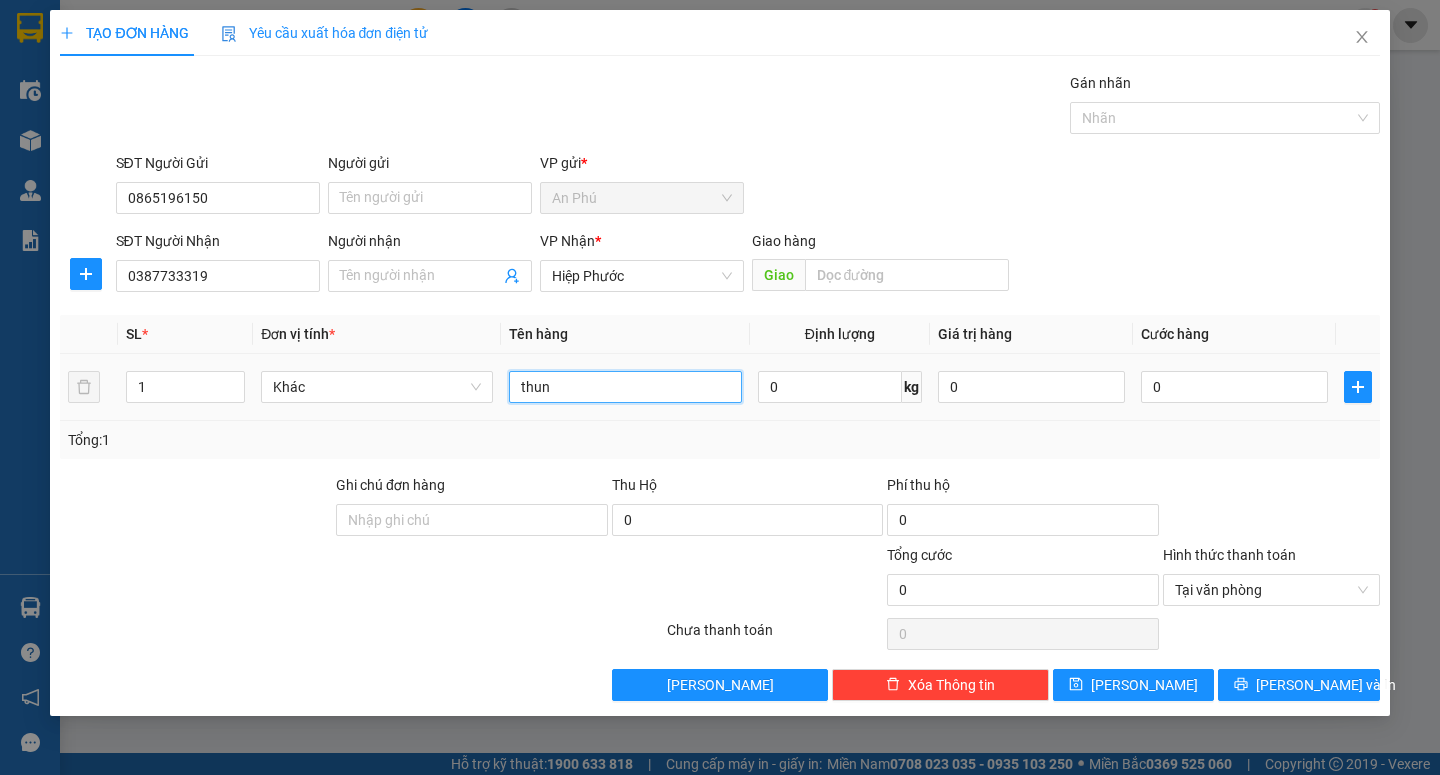 type on "thung" 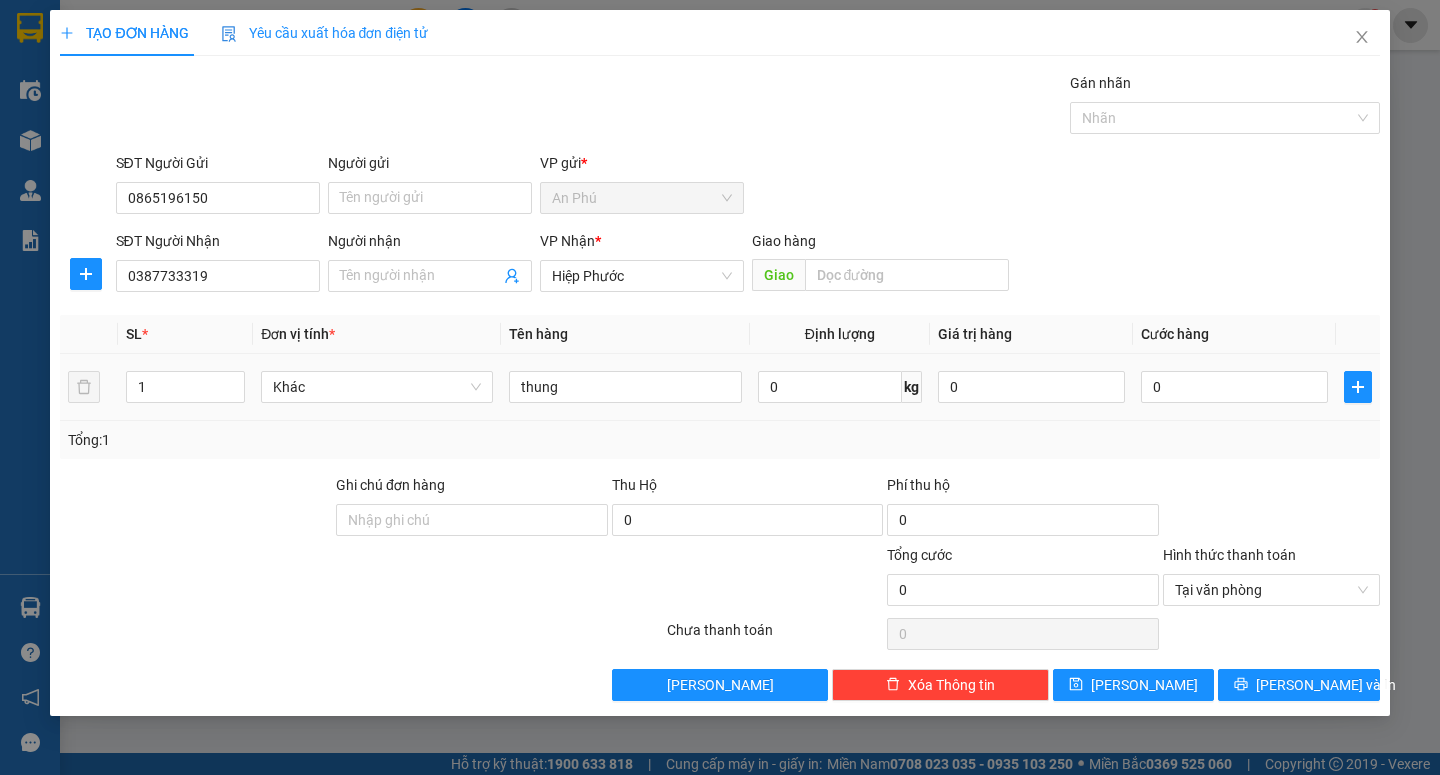click on "03877 33319" at bounding box center (1167, 378) 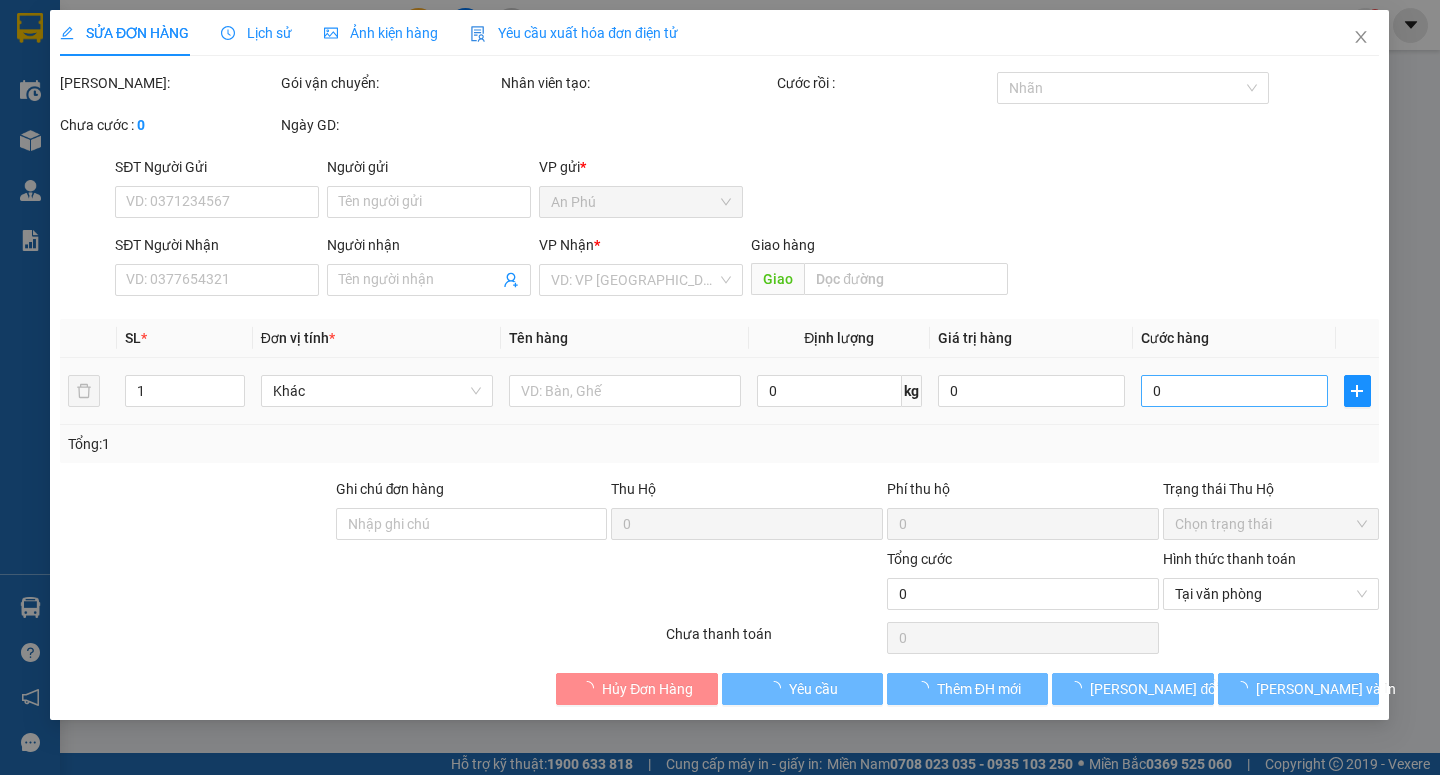 type on "0865196150" 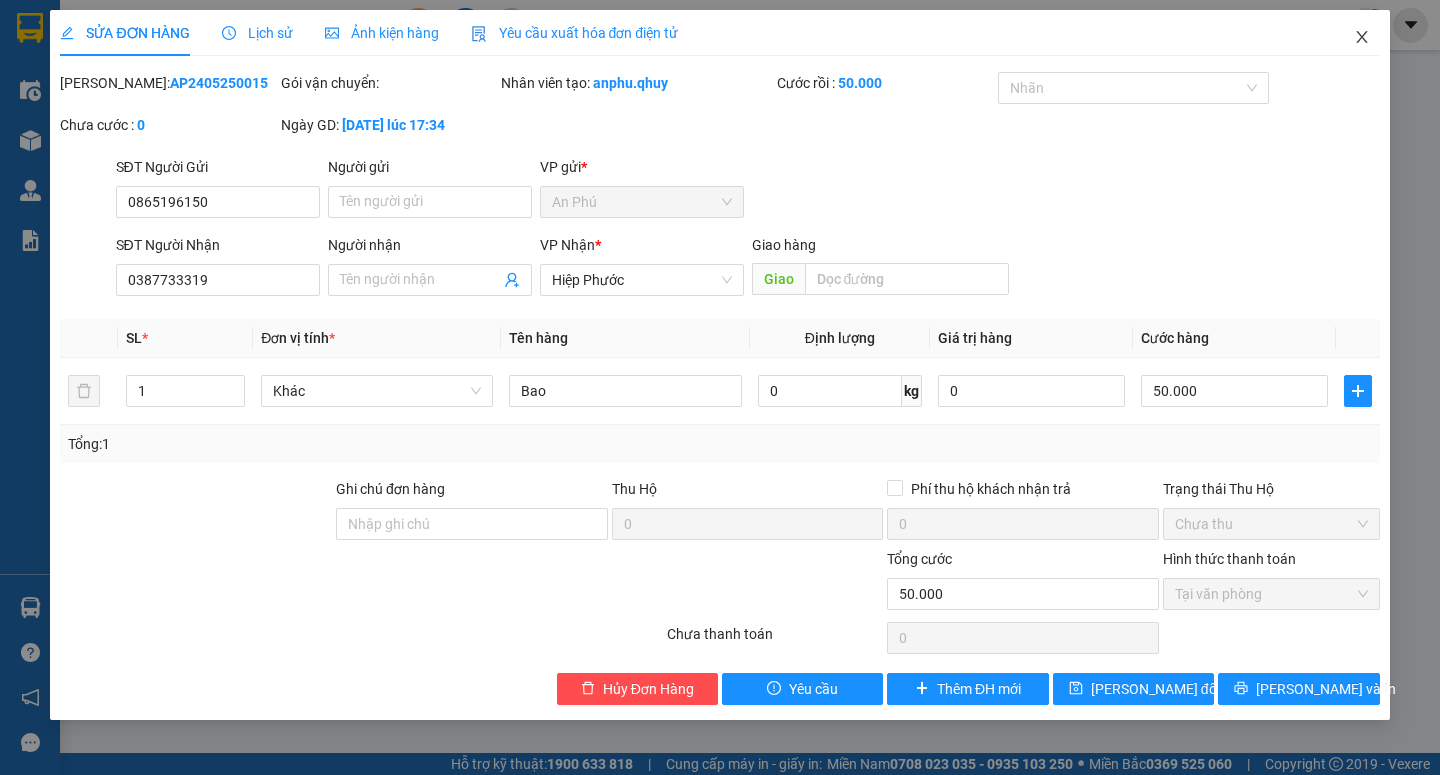 click 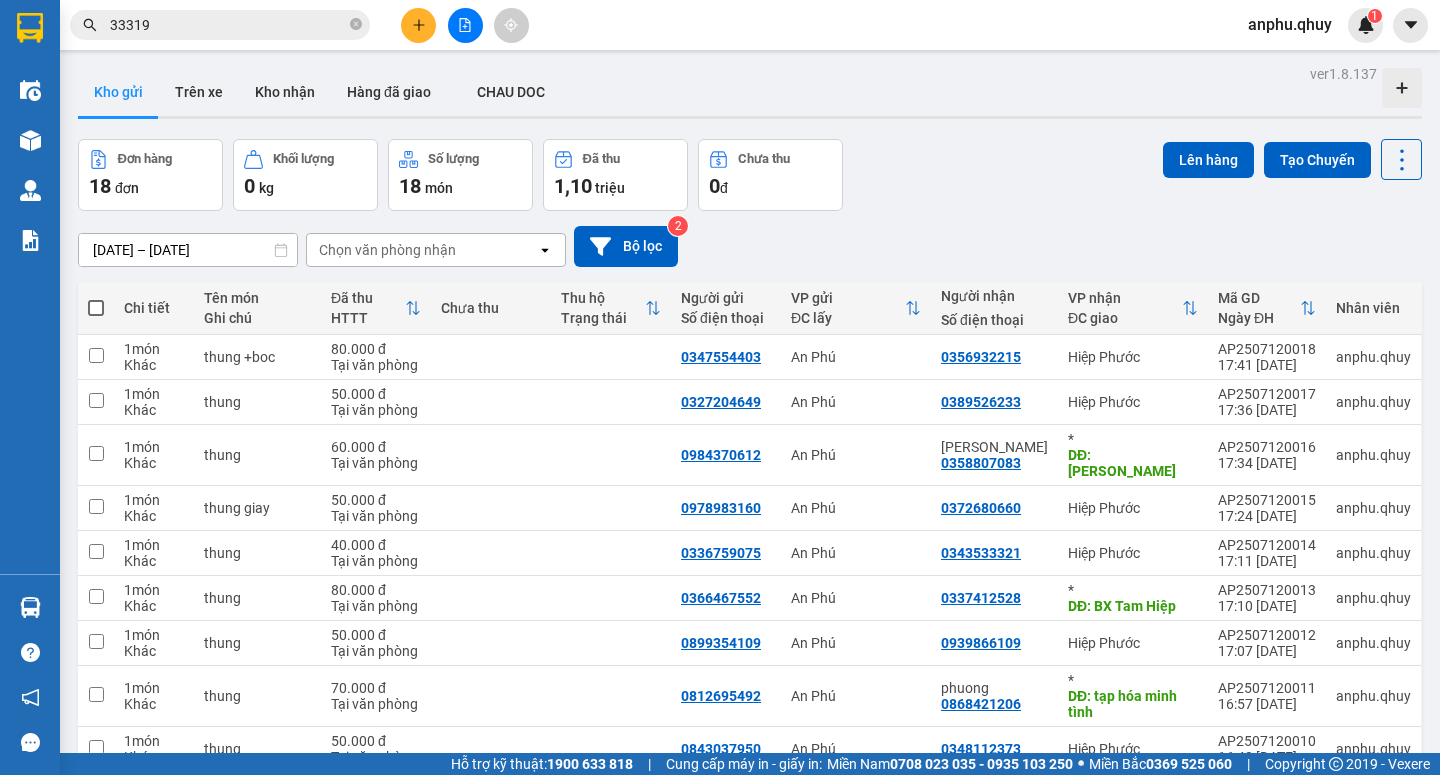 click on "33319" at bounding box center (220, 25) 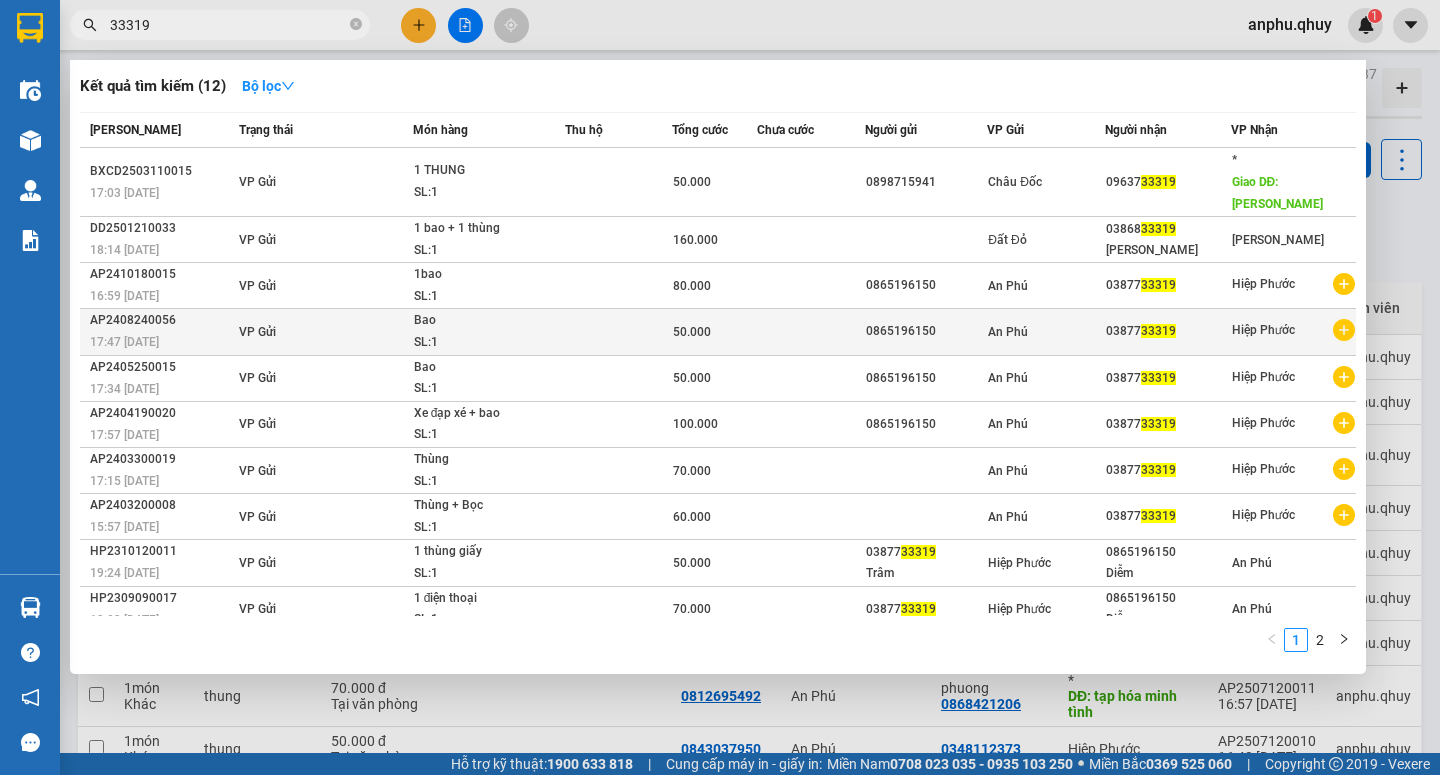 click 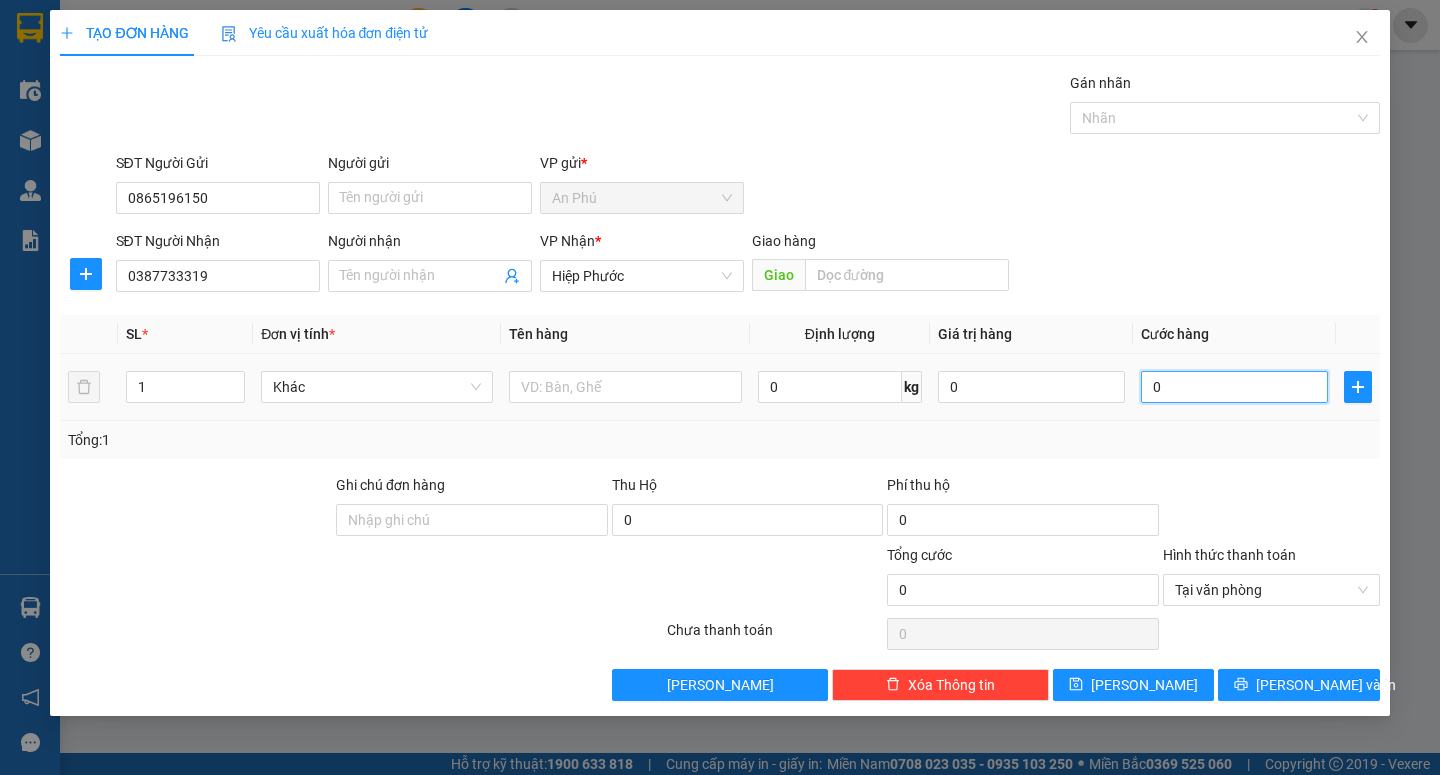 click on "0" at bounding box center [1234, 387] 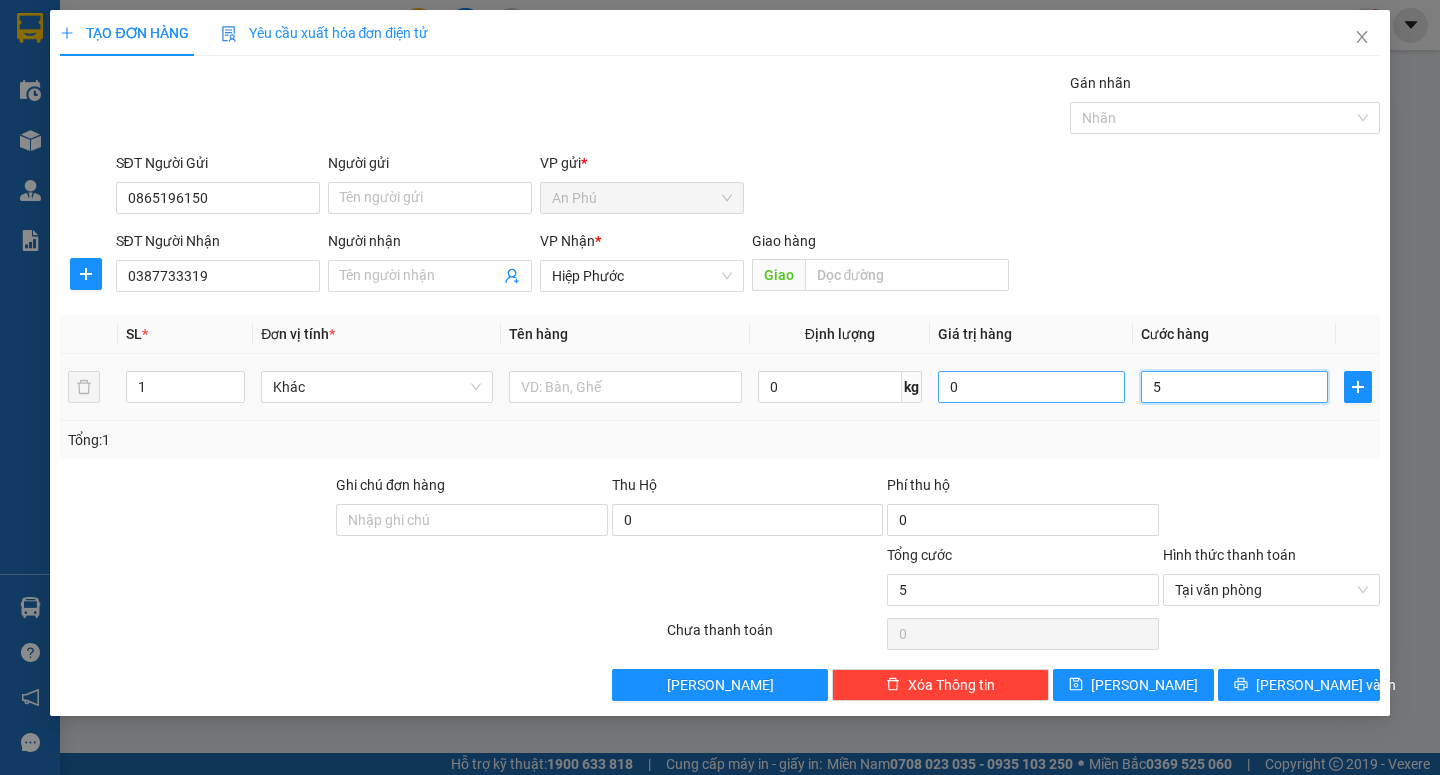 type on "50" 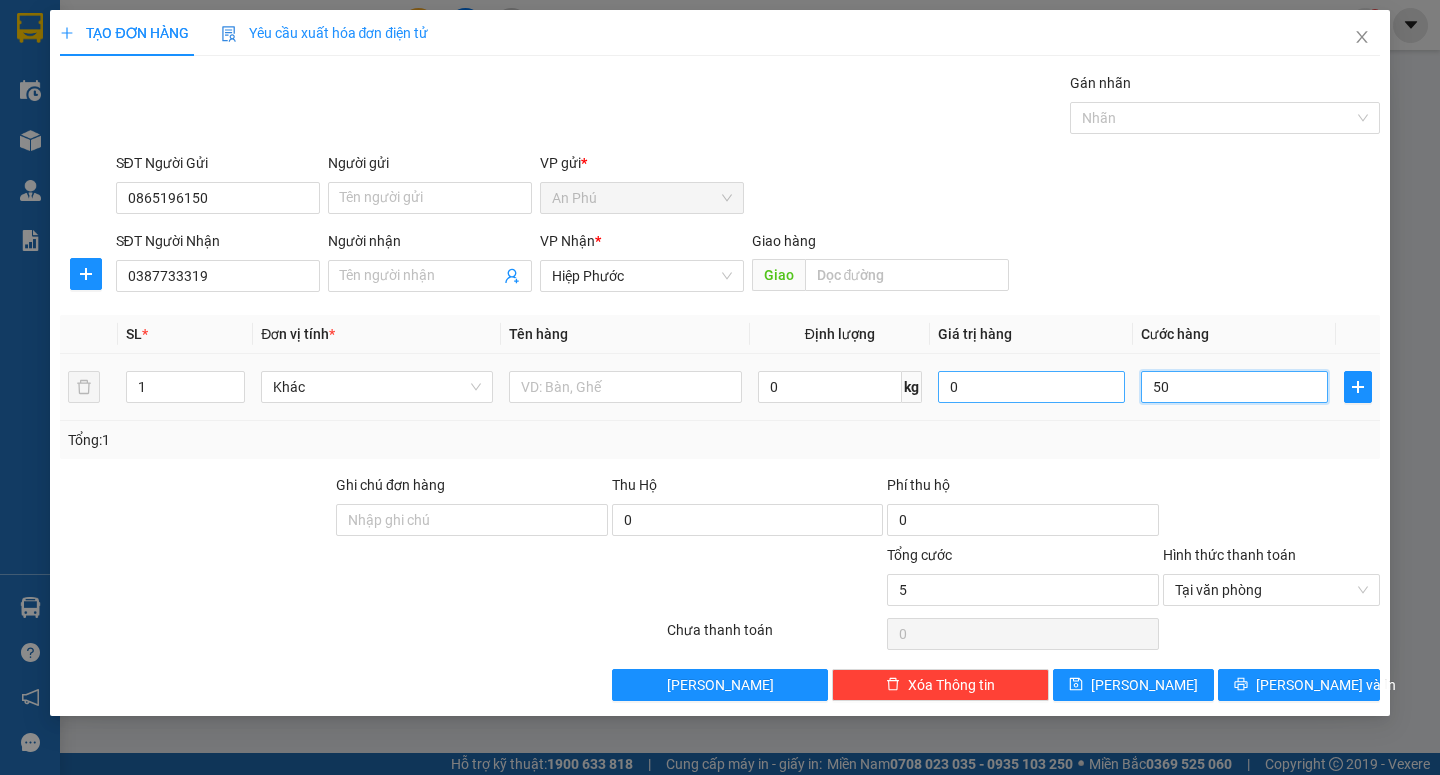 type on "50" 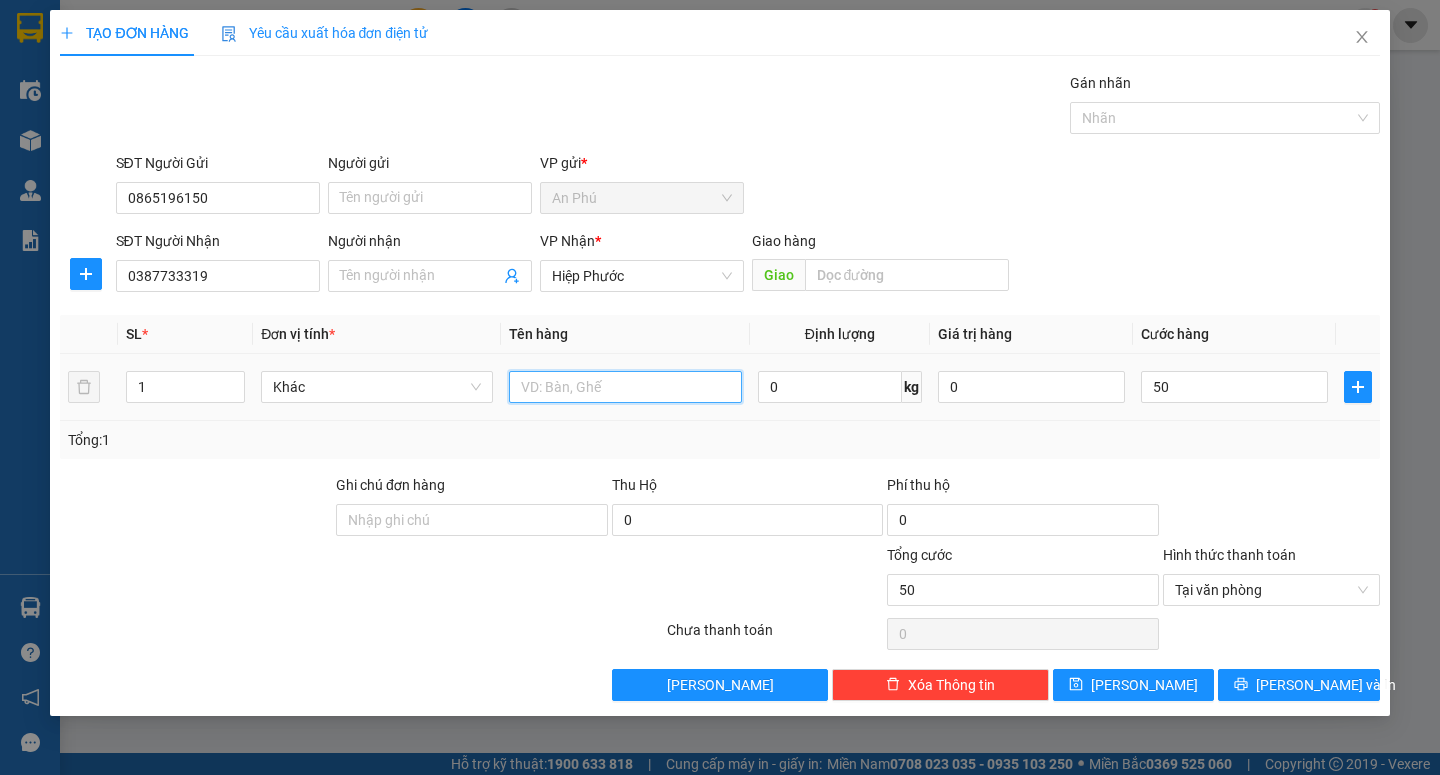 type on "50.000" 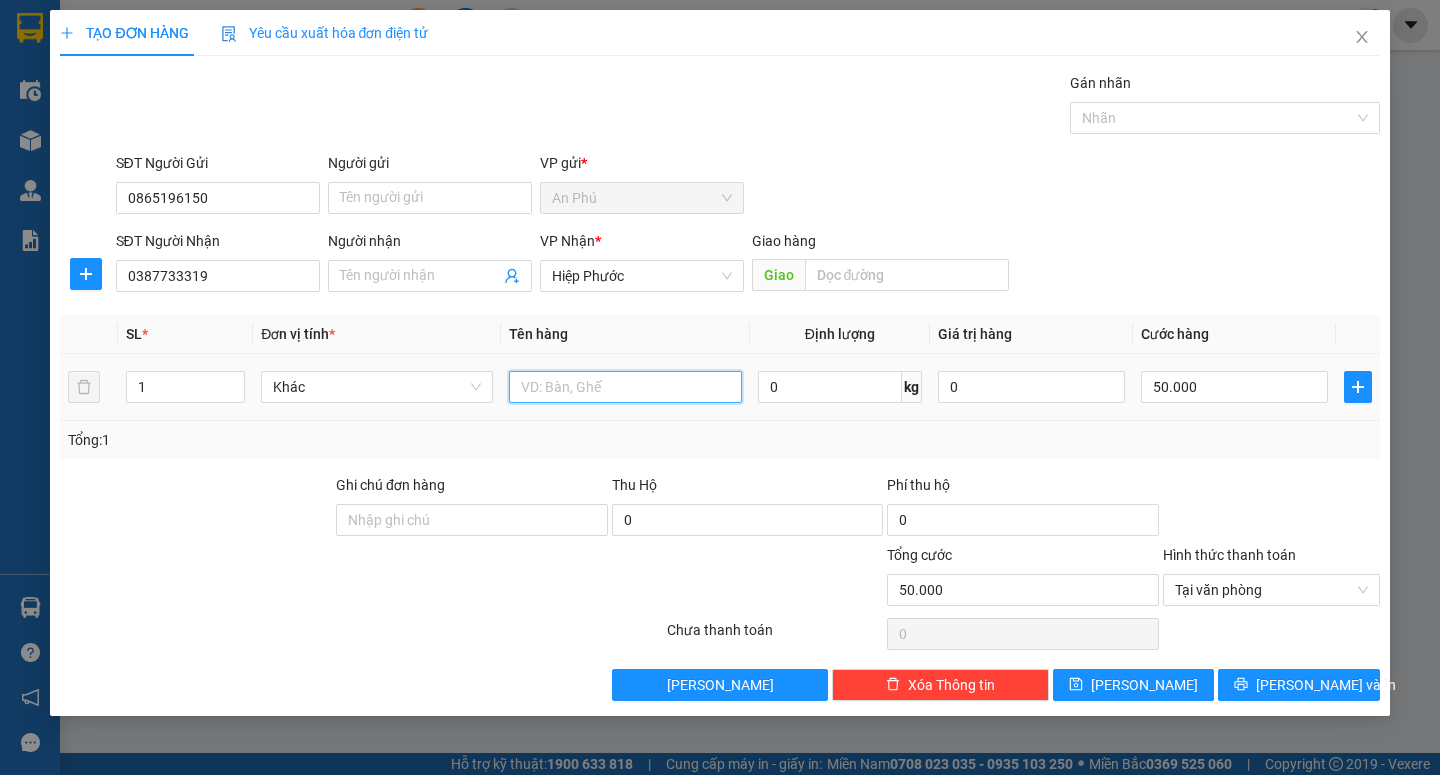 click at bounding box center (625, 387) 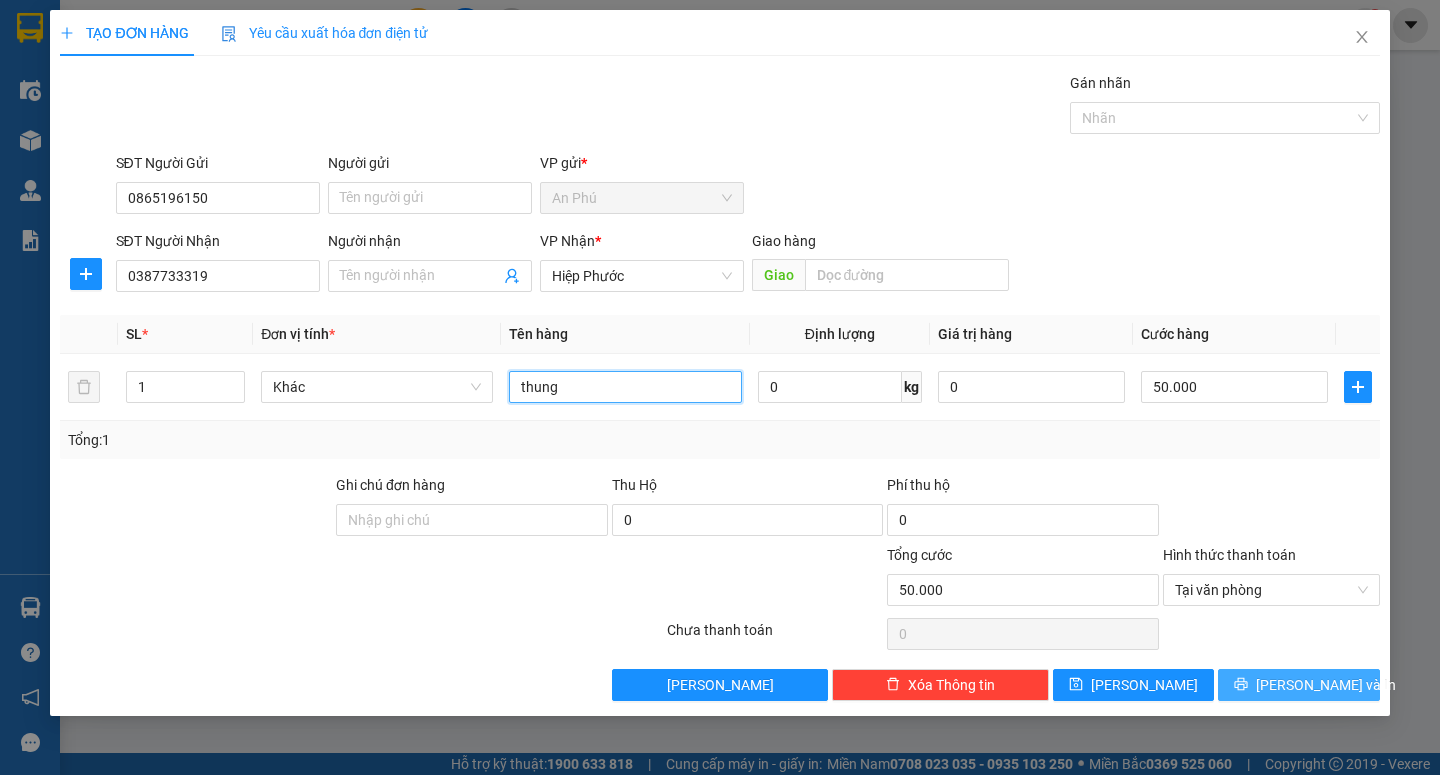 type on "thung" 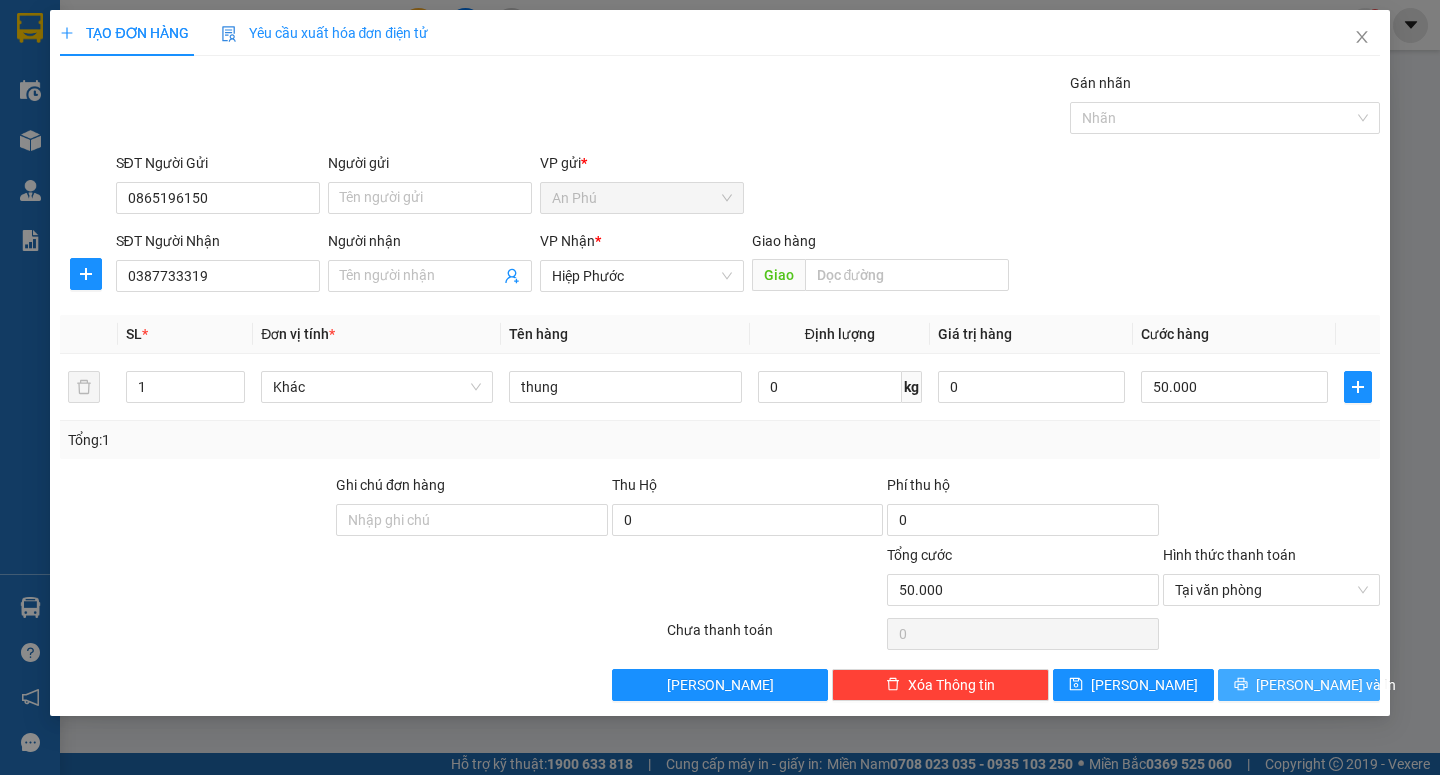 click on "[PERSON_NAME] và In" at bounding box center [1326, 685] 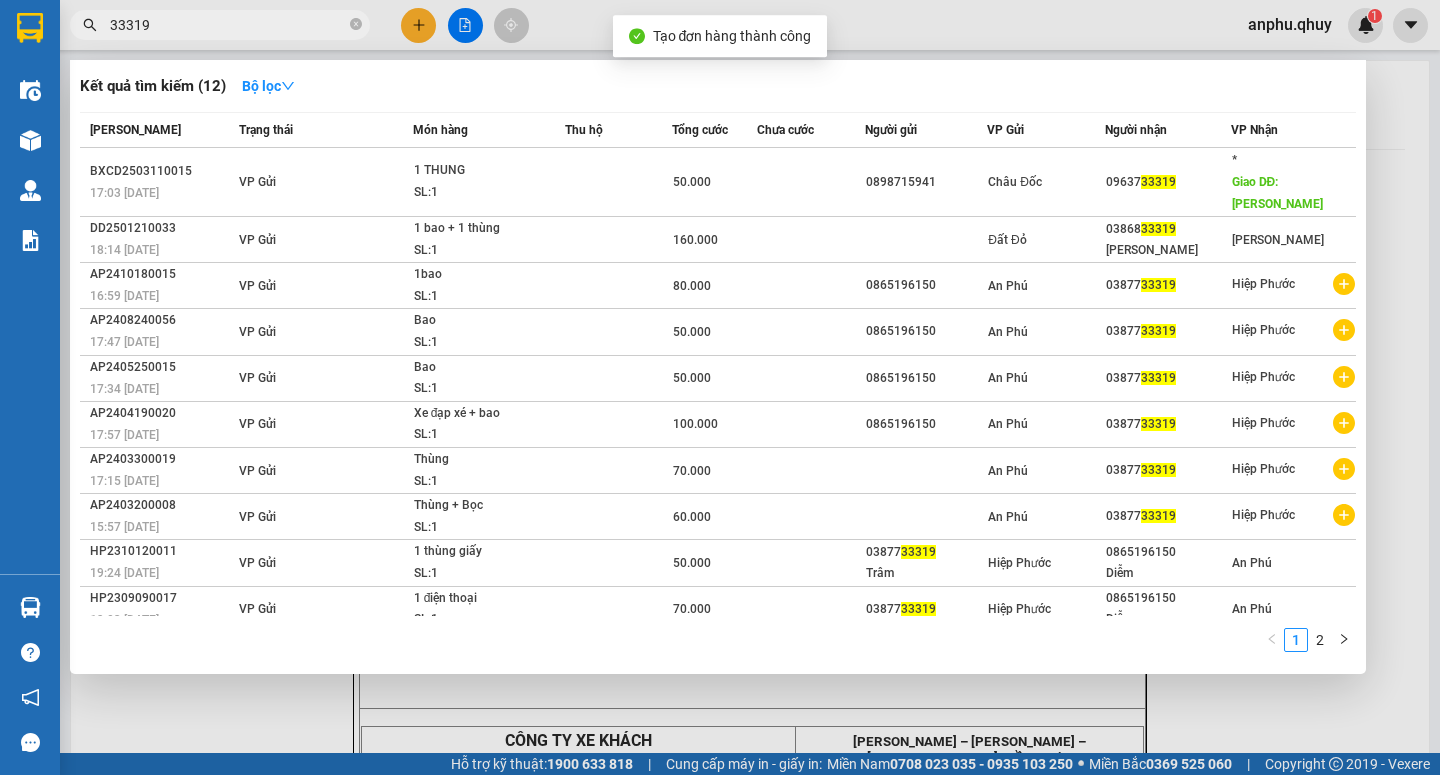 click at bounding box center [720, 387] 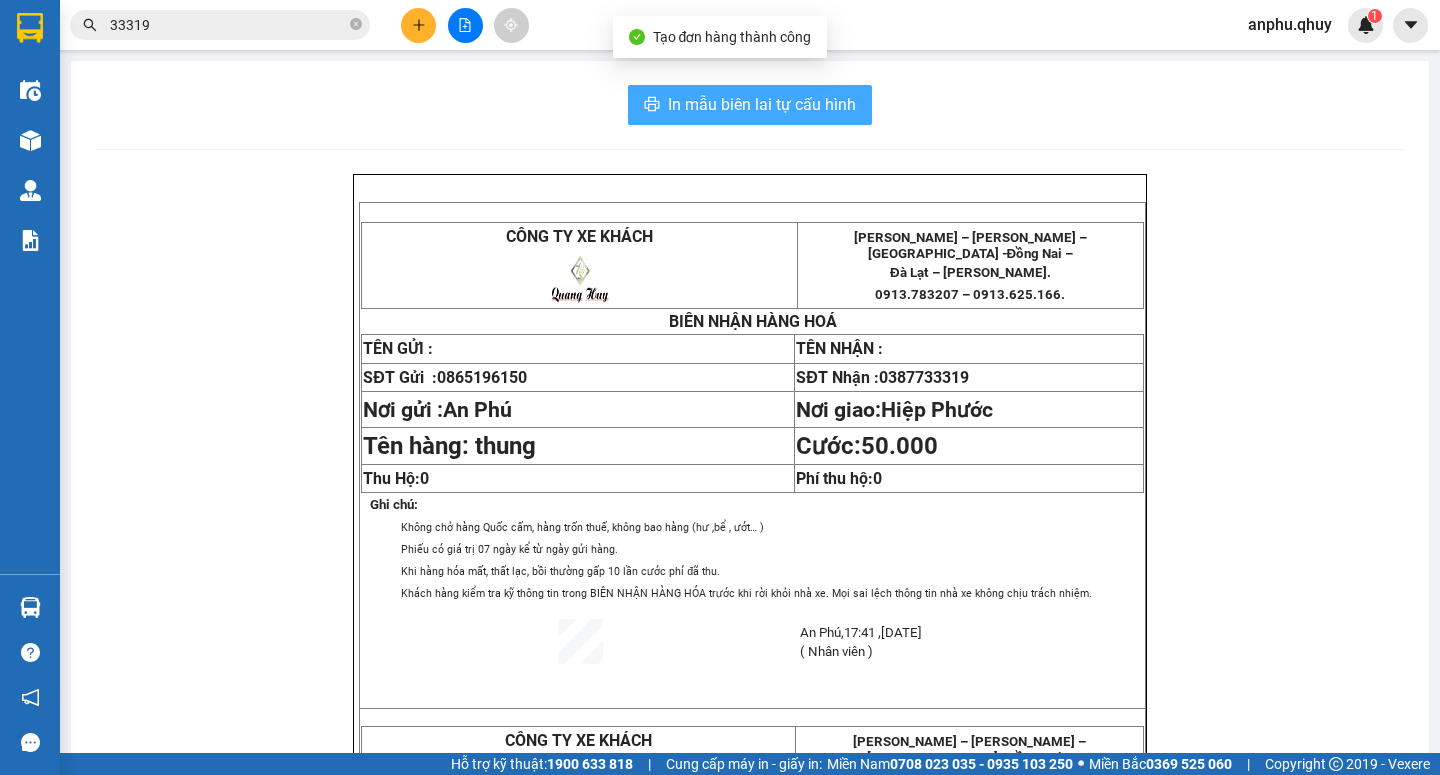 click on "In mẫu biên lai tự cấu hình" at bounding box center (762, 104) 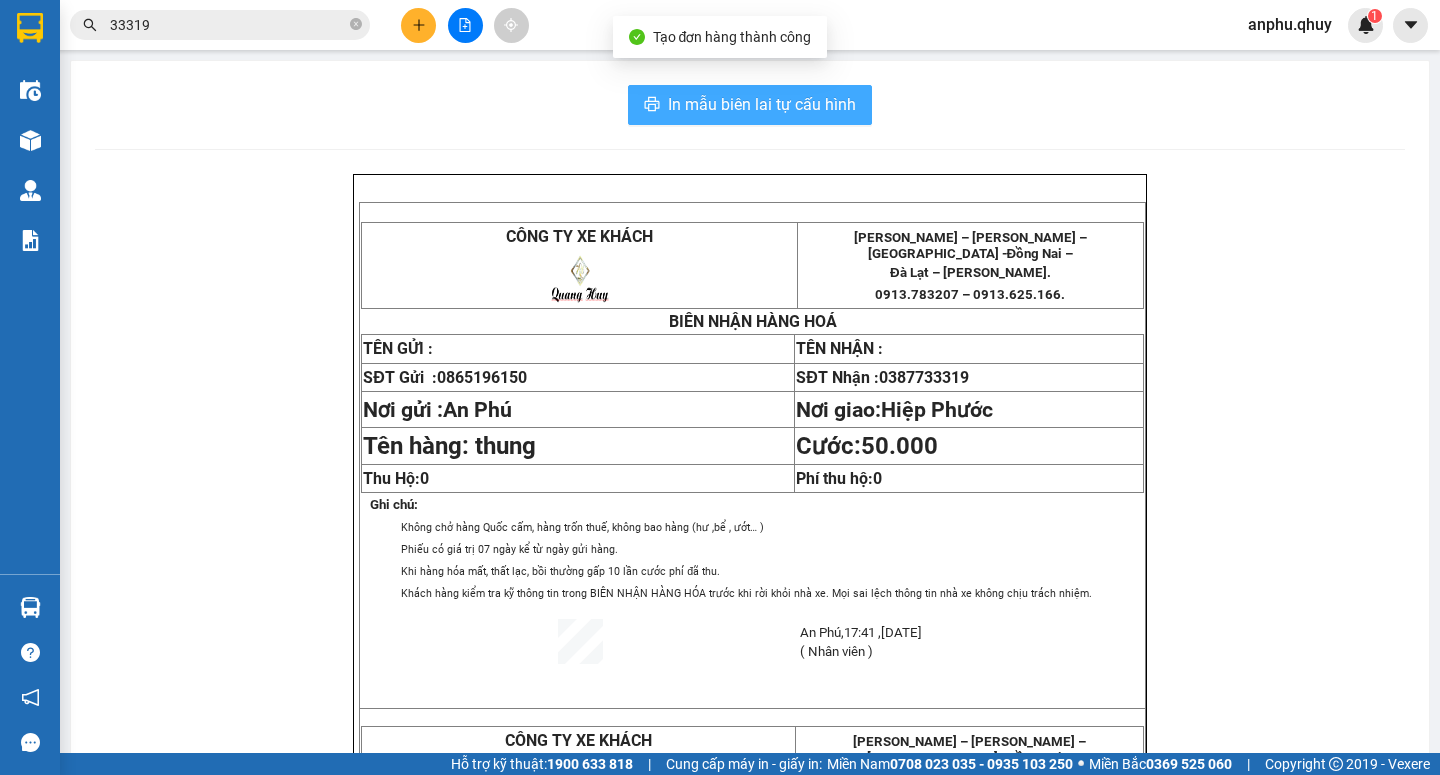 scroll, scrollTop: 0, scrollLeft: 0, axis: both 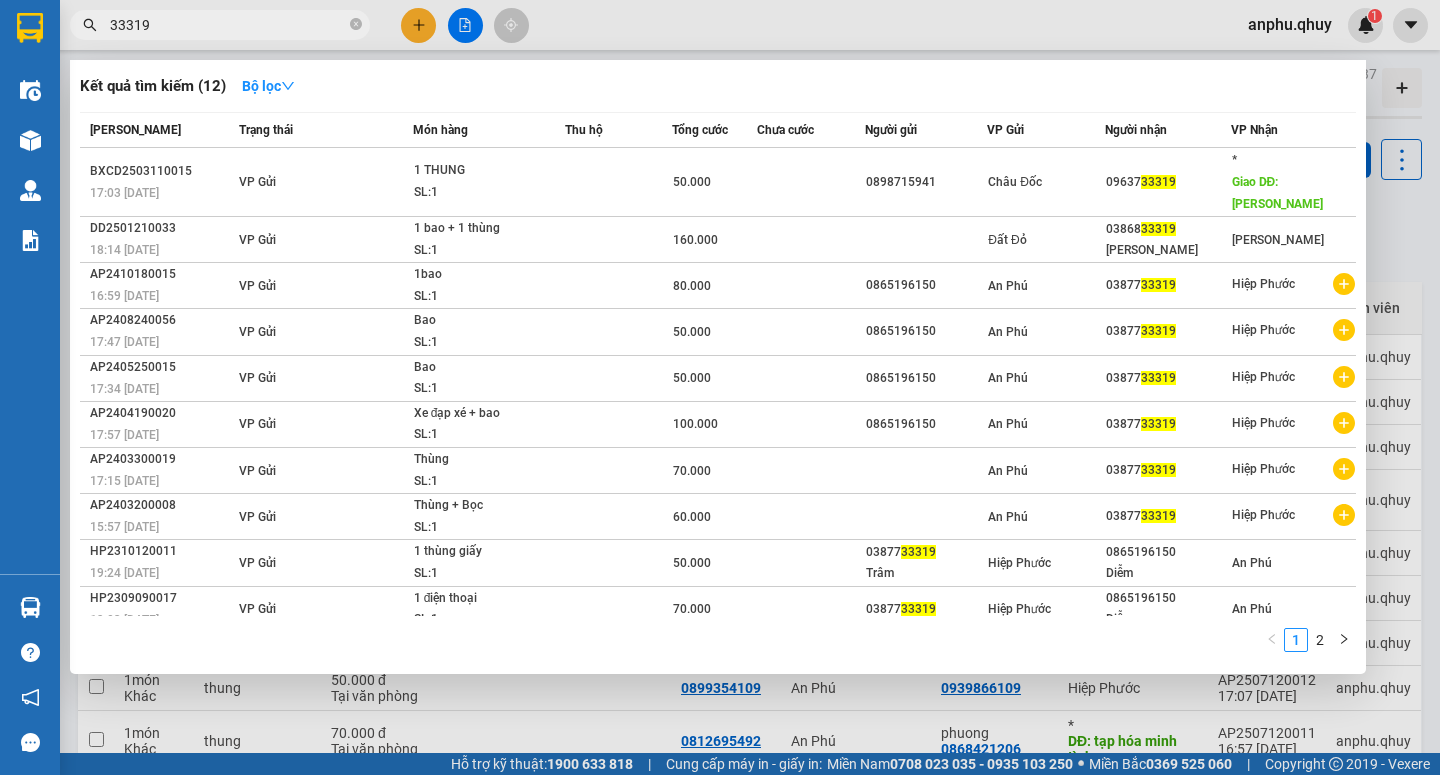 click on "33319" at bounding box center [228, 25] 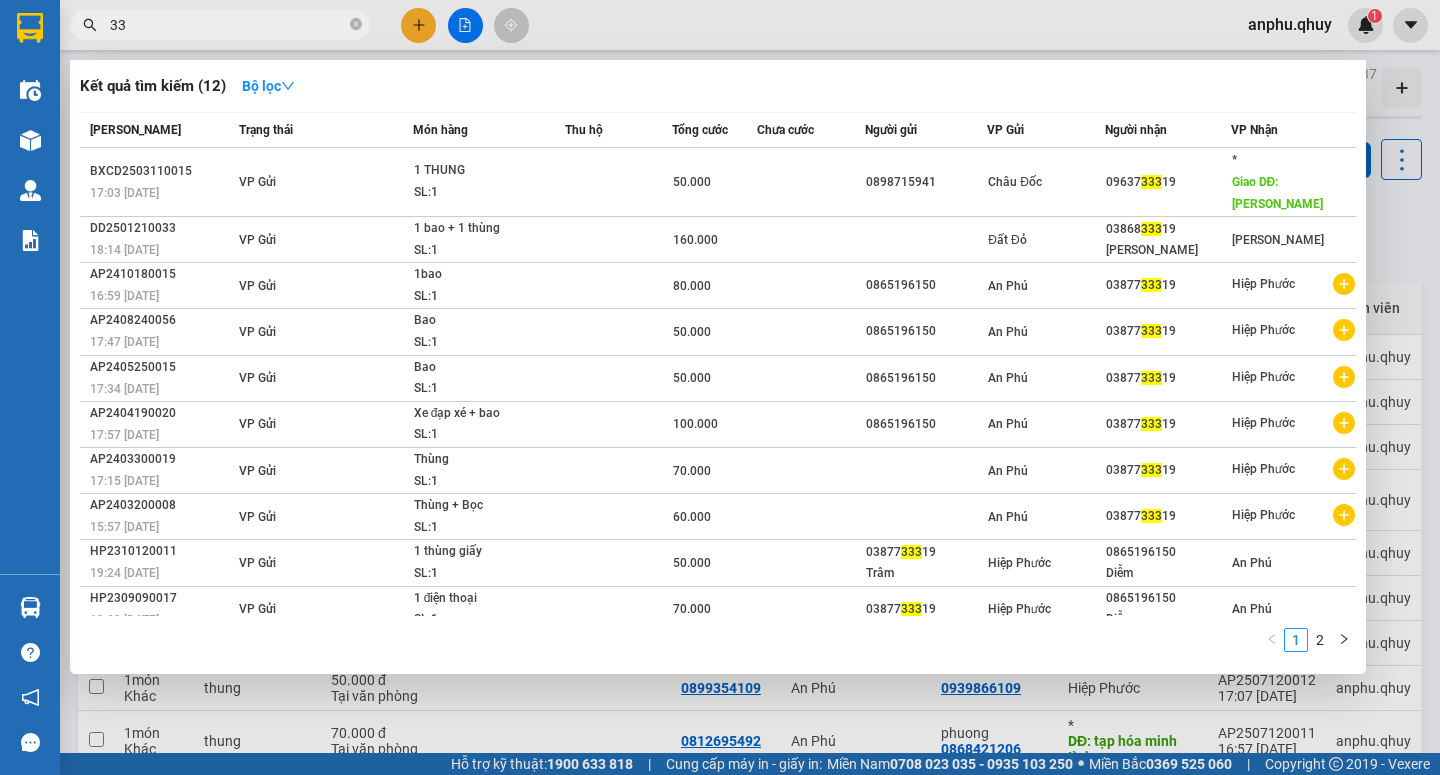 type on "3" 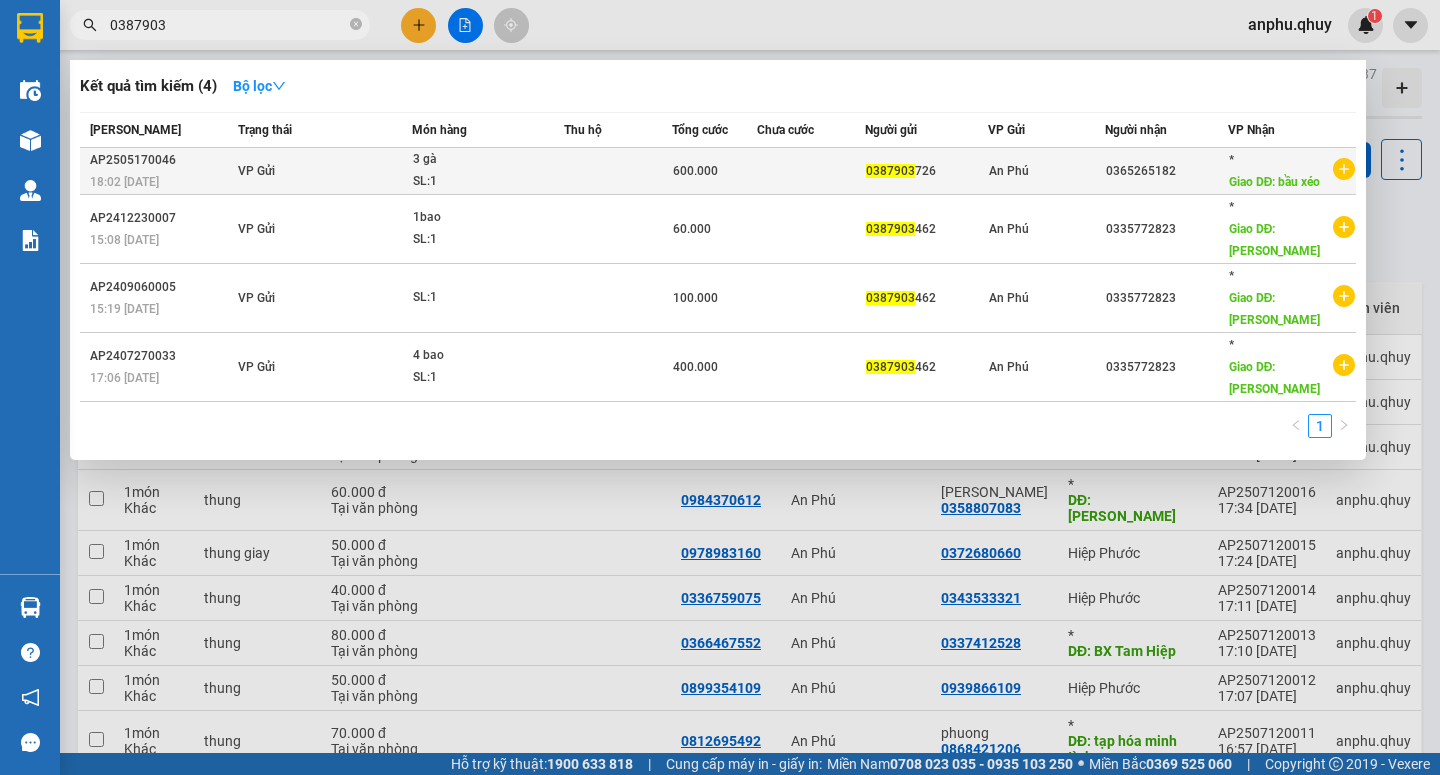 type on "0387903" 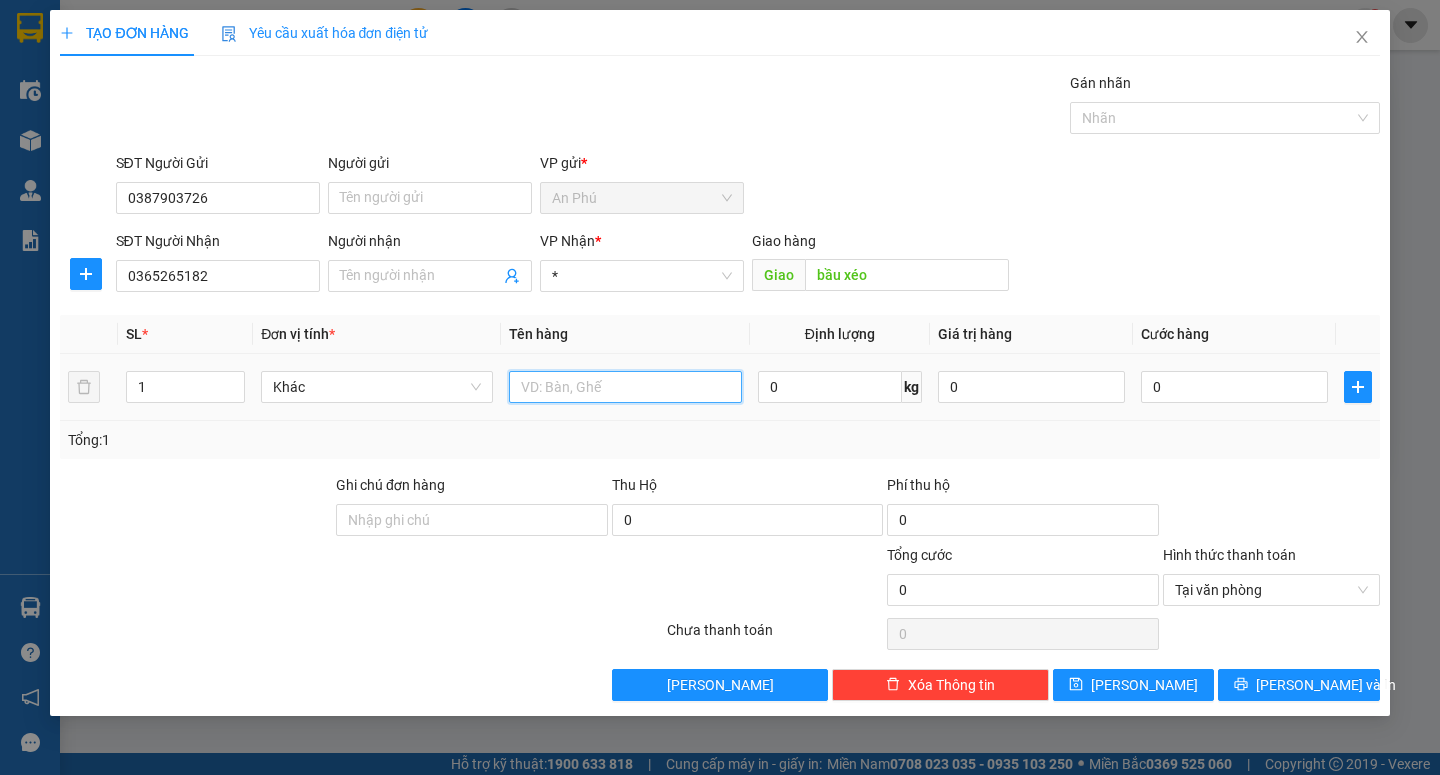 click at bounding box center [625, 387] 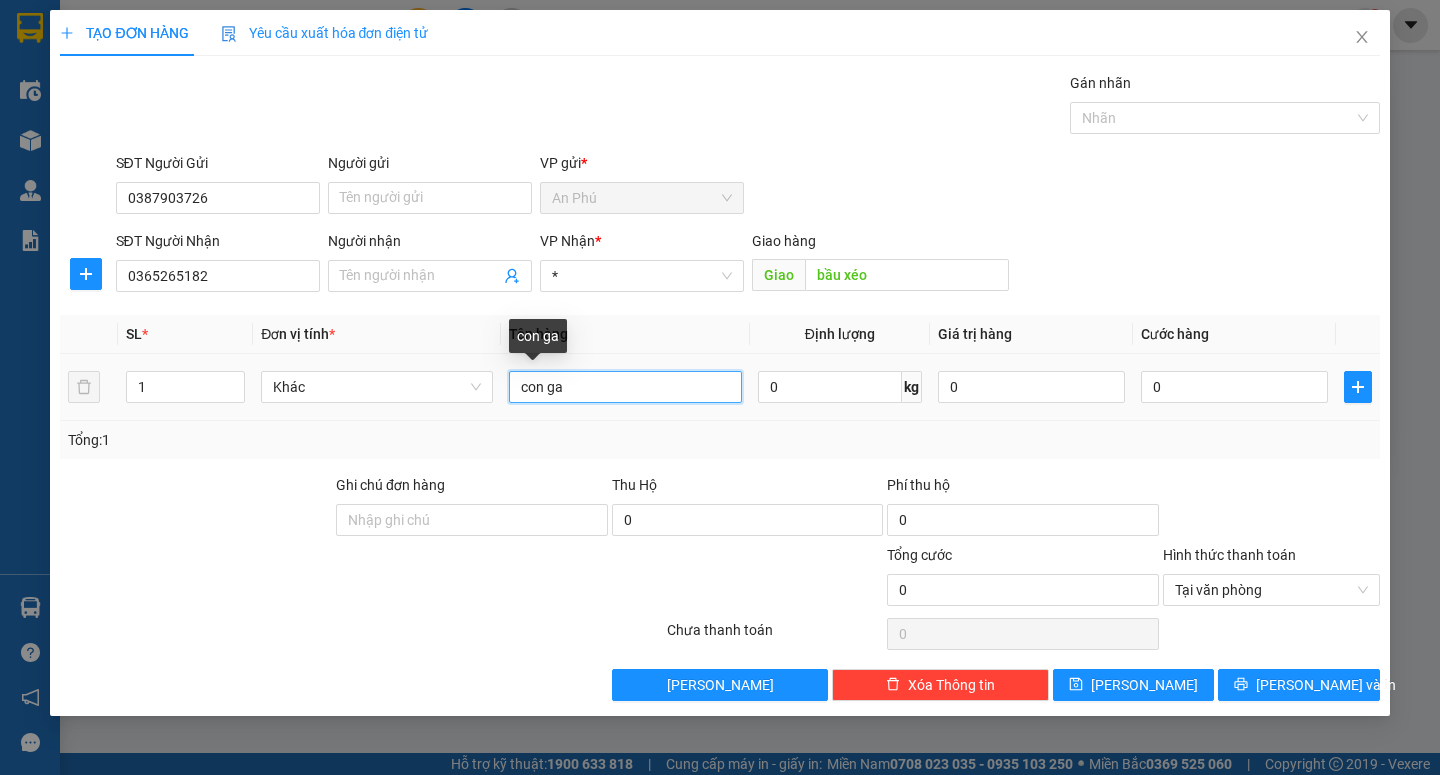 click on "con ga" at bounding box center [625, 387] 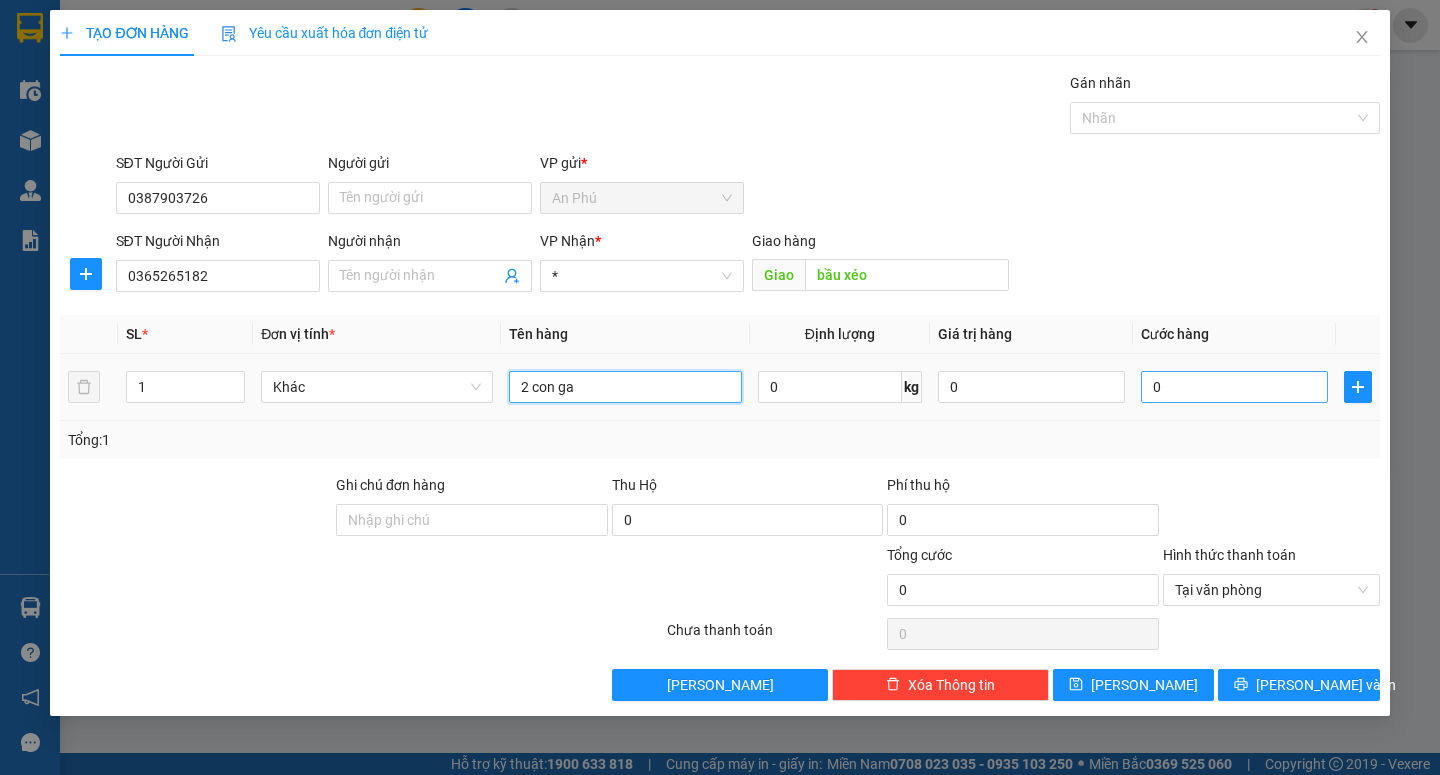 type on "2 con ga" 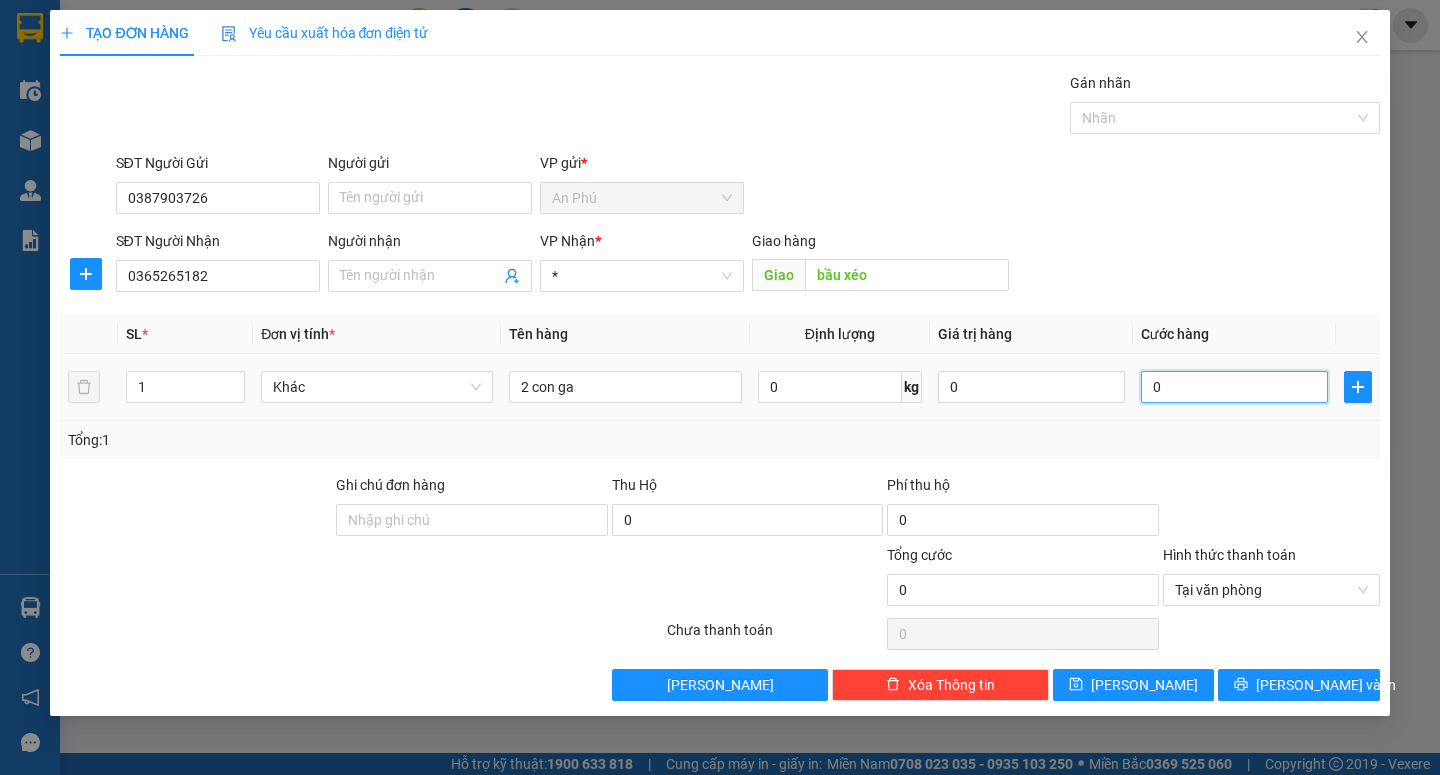 click on "0" at bounding box center [1234, 387] 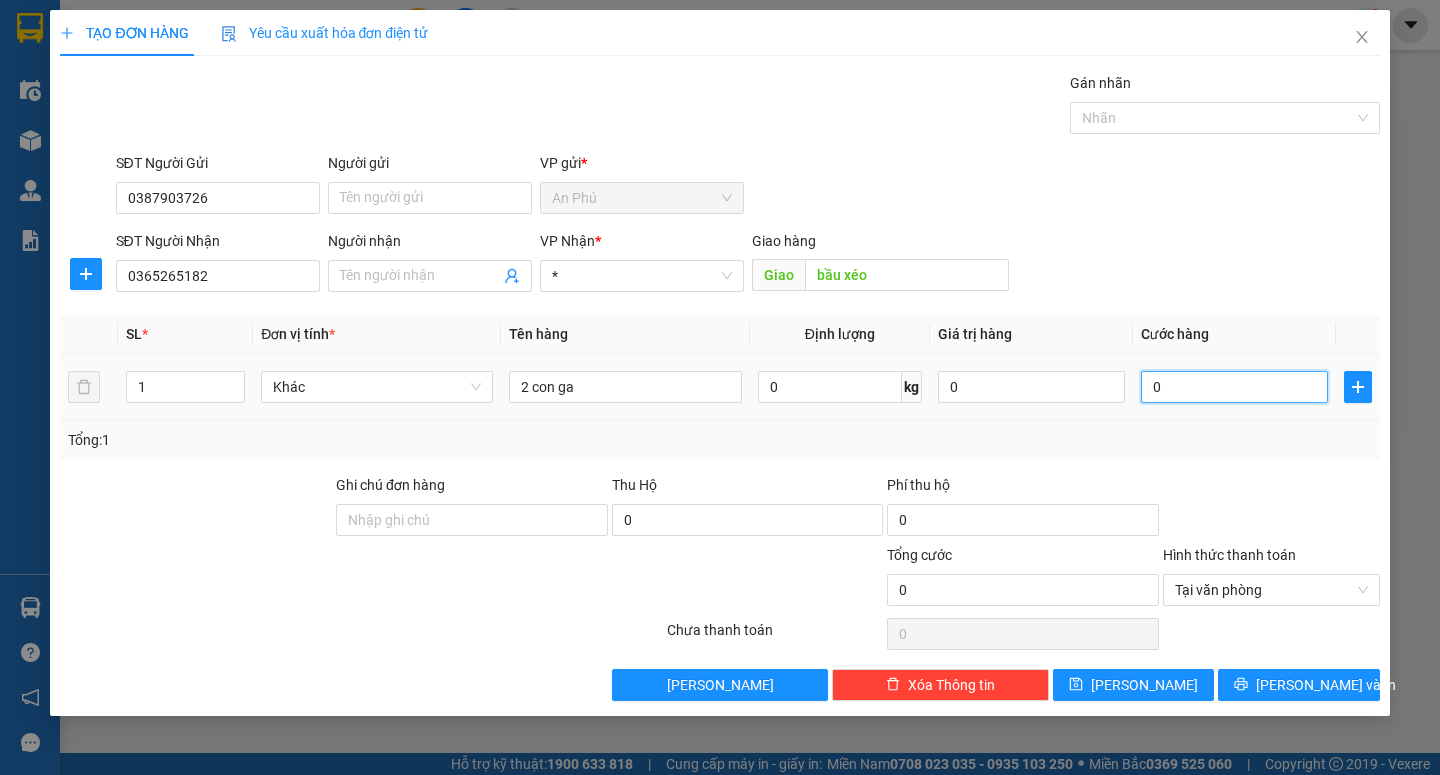 type on "4" 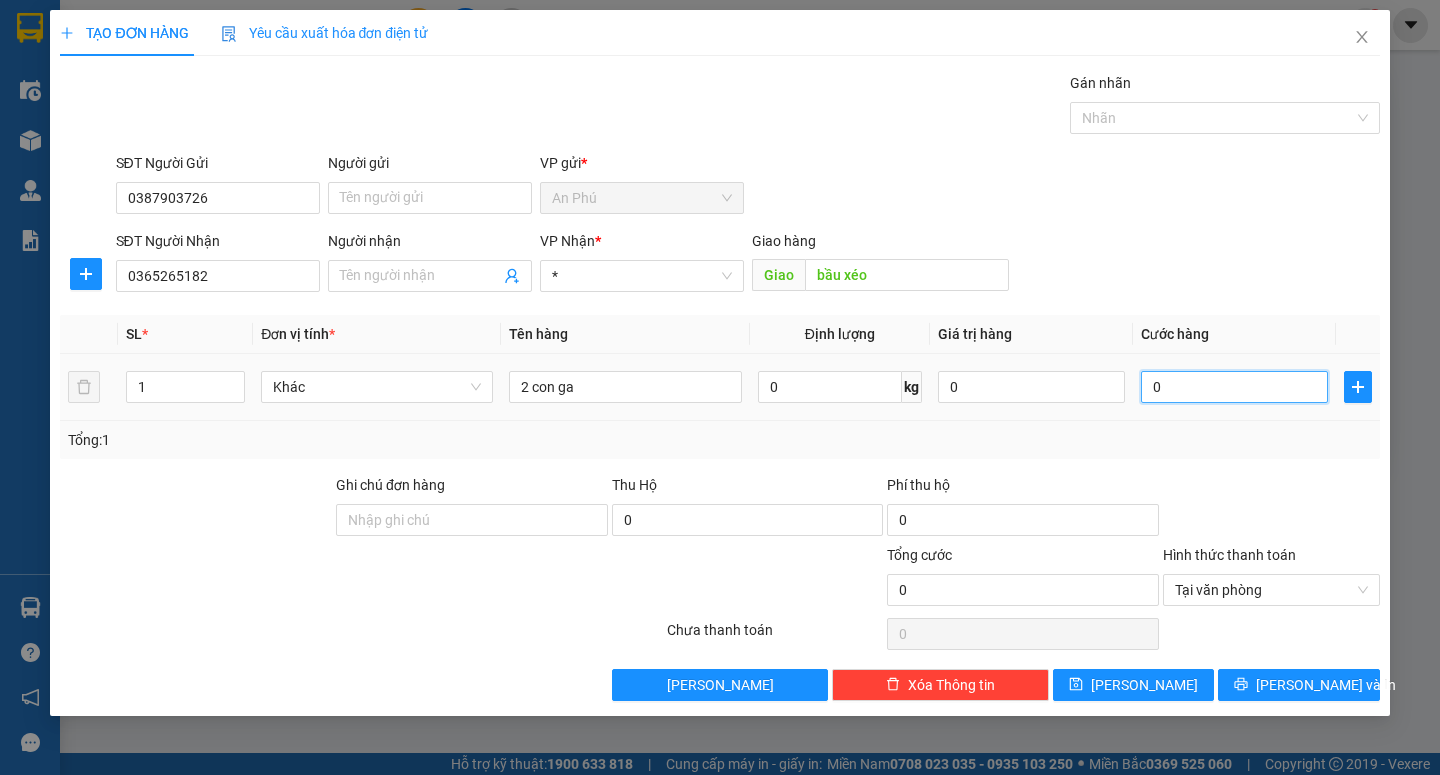 type on "4" 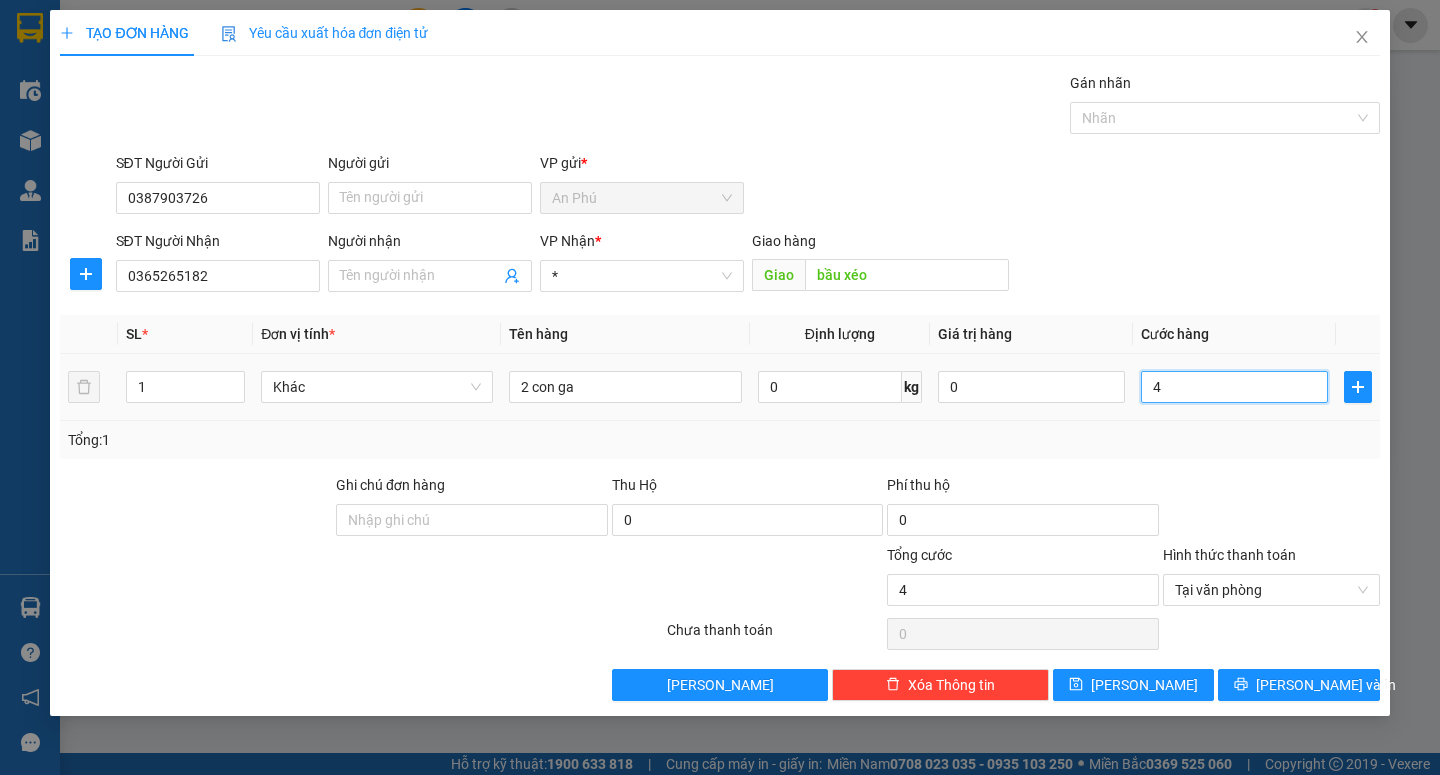 type on "40" 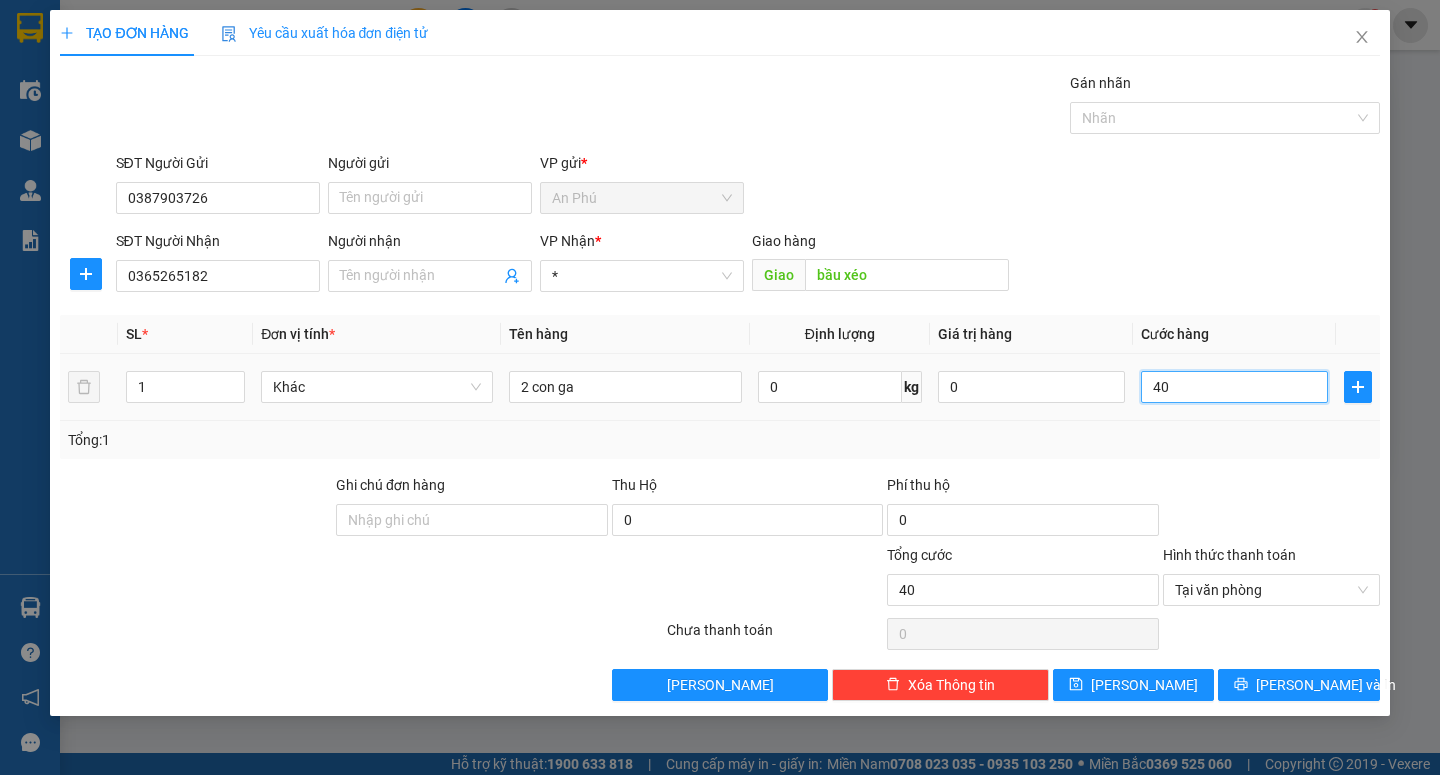 type on "400" 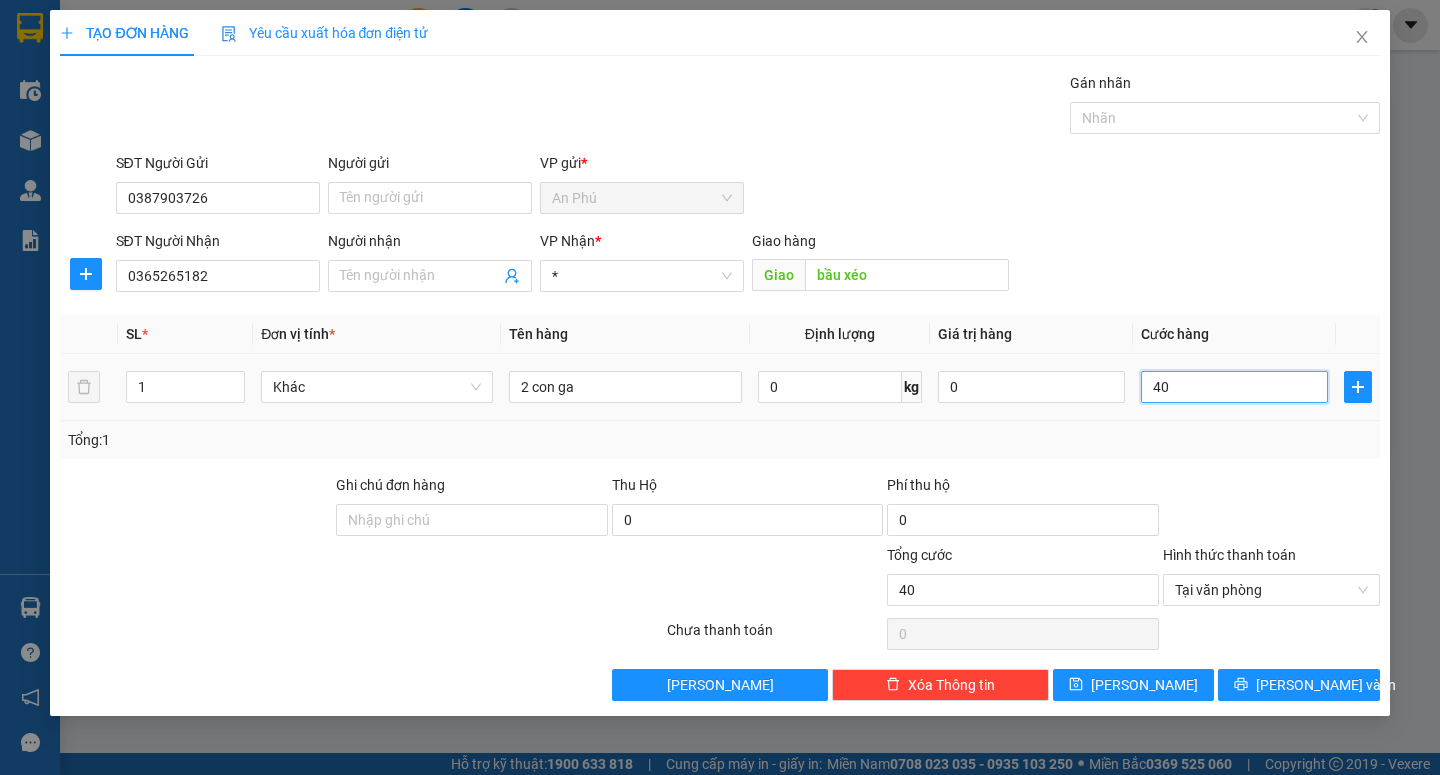 type on "400" 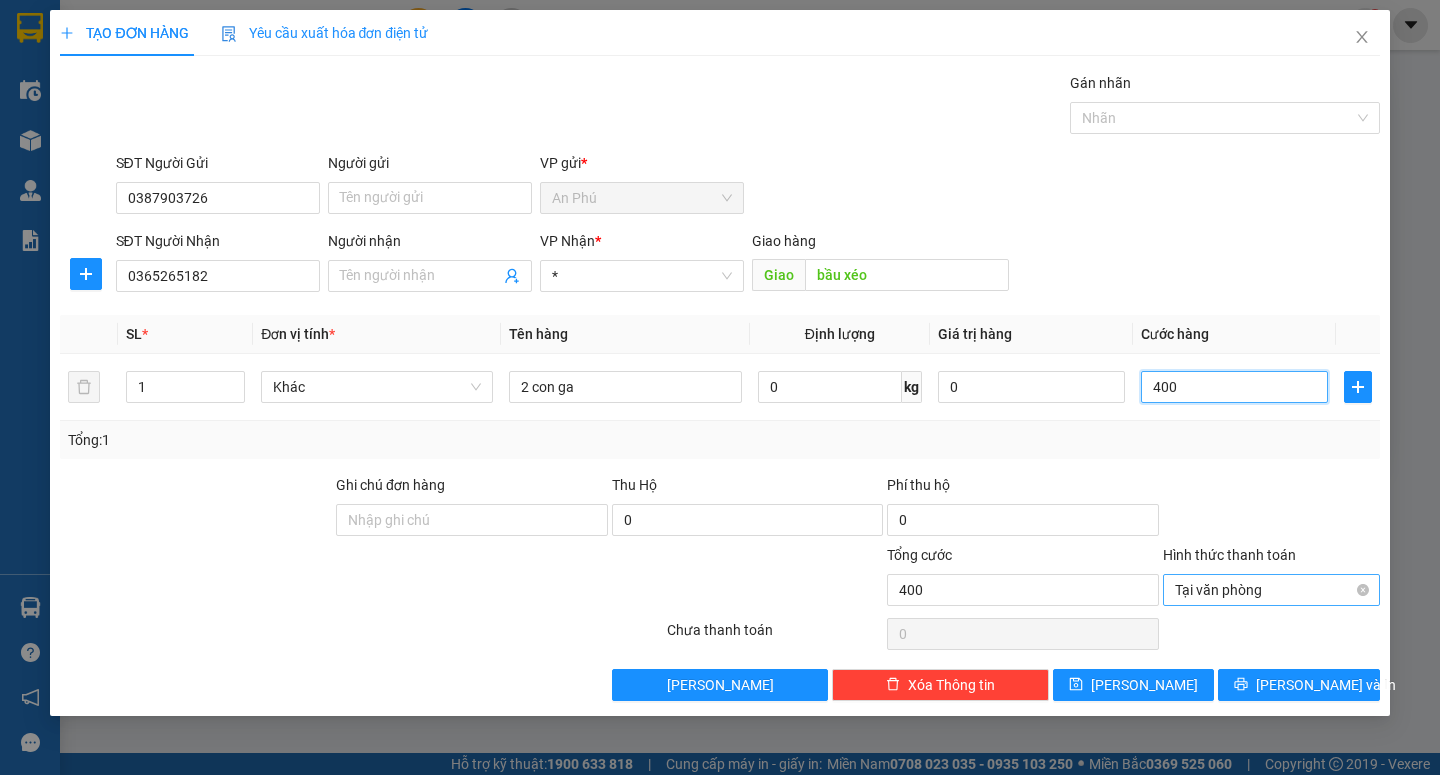 type on "40" 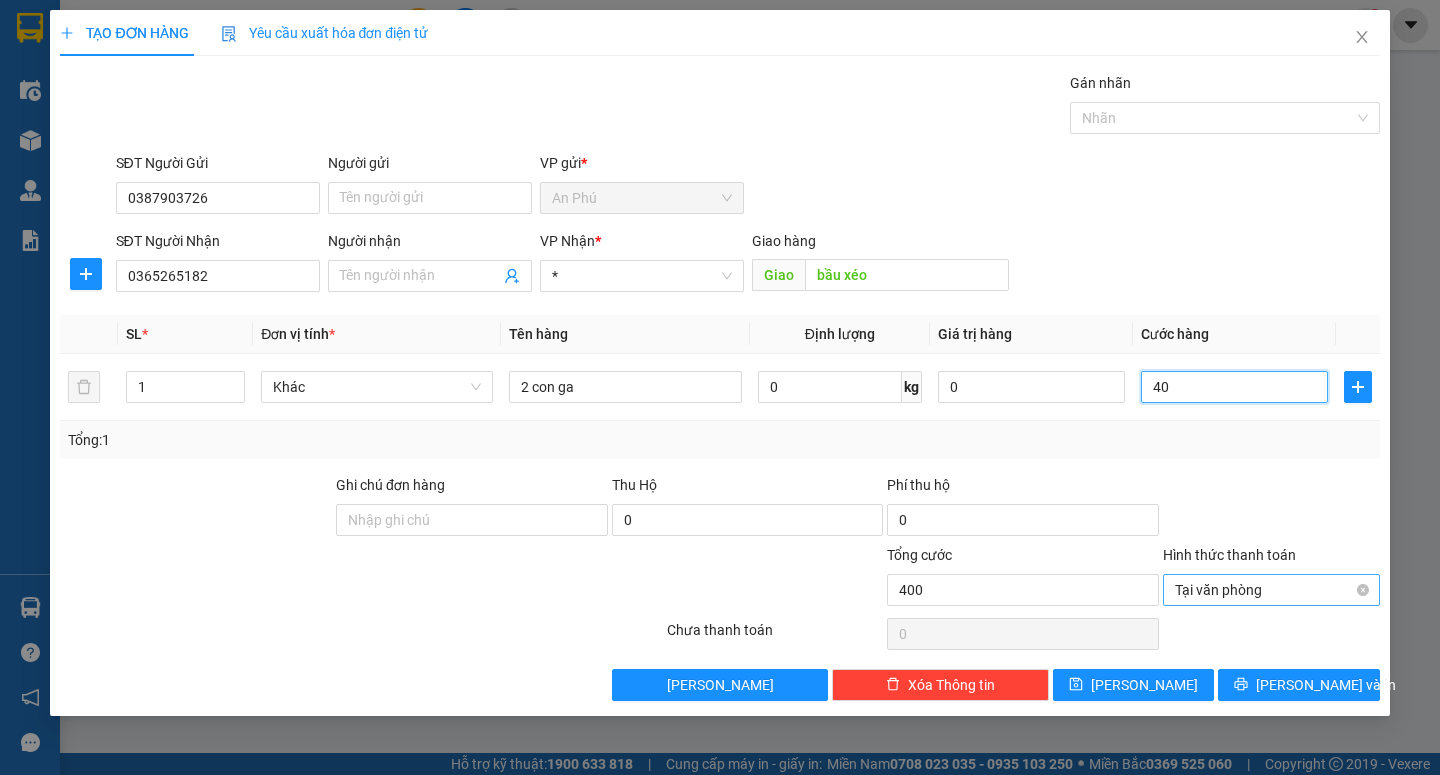 type on "40" 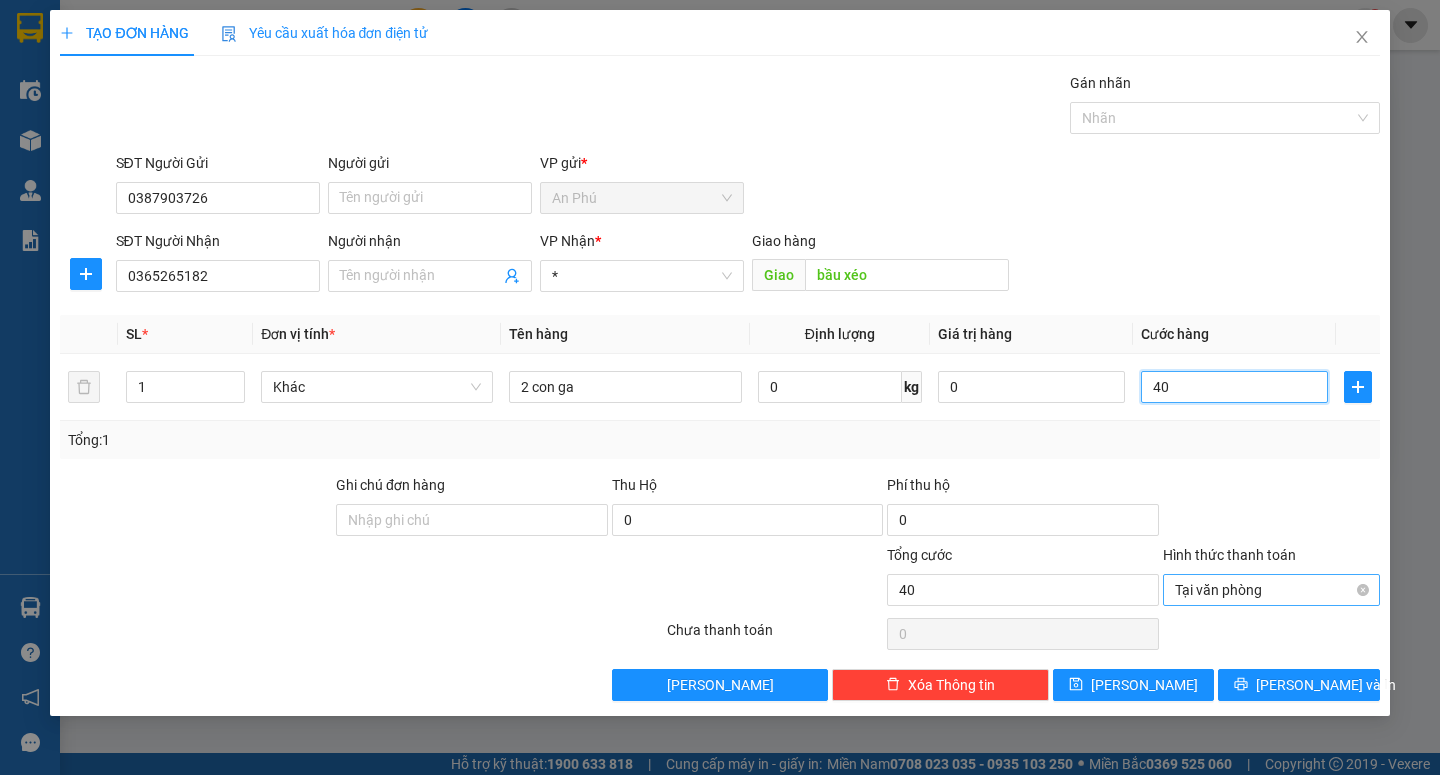 type on "4" 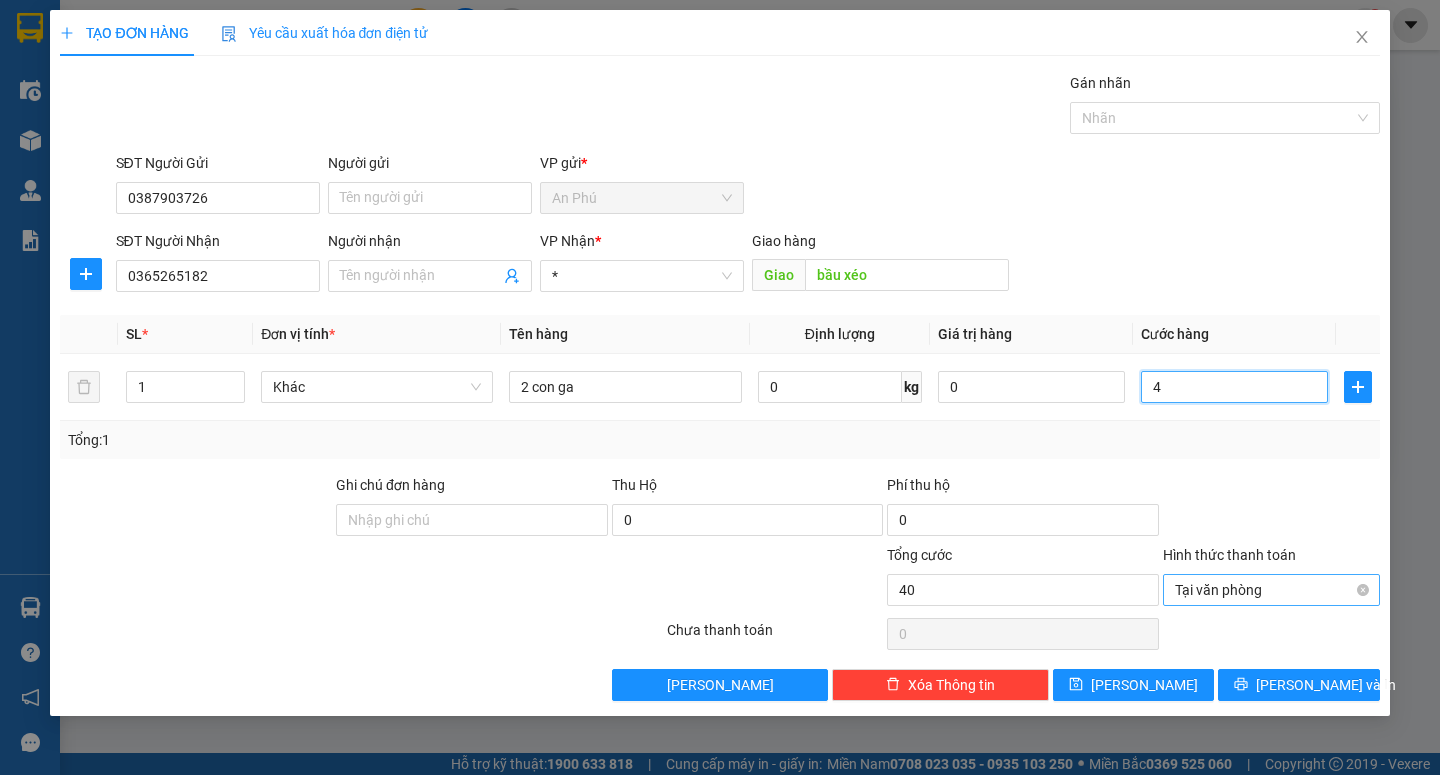 type on "4" 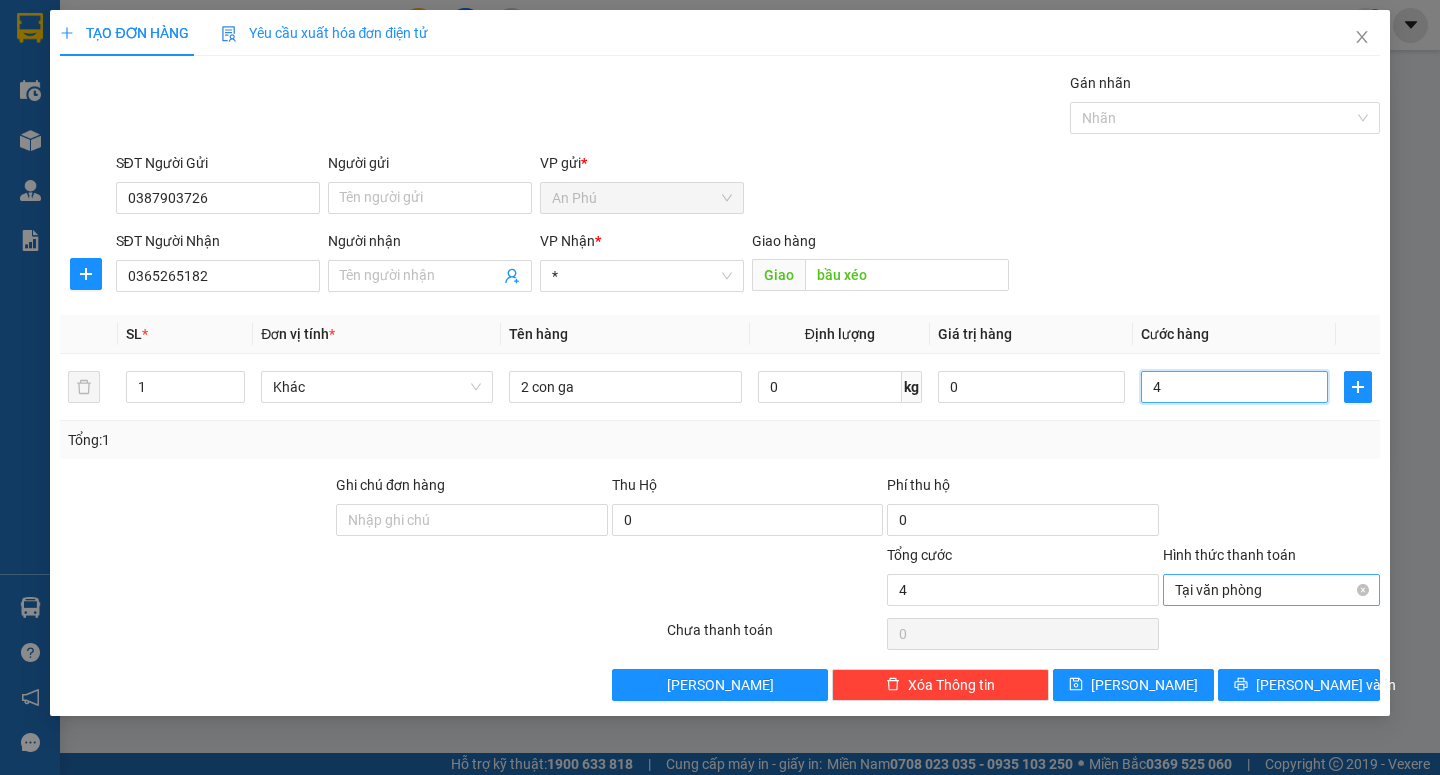 type on "0" 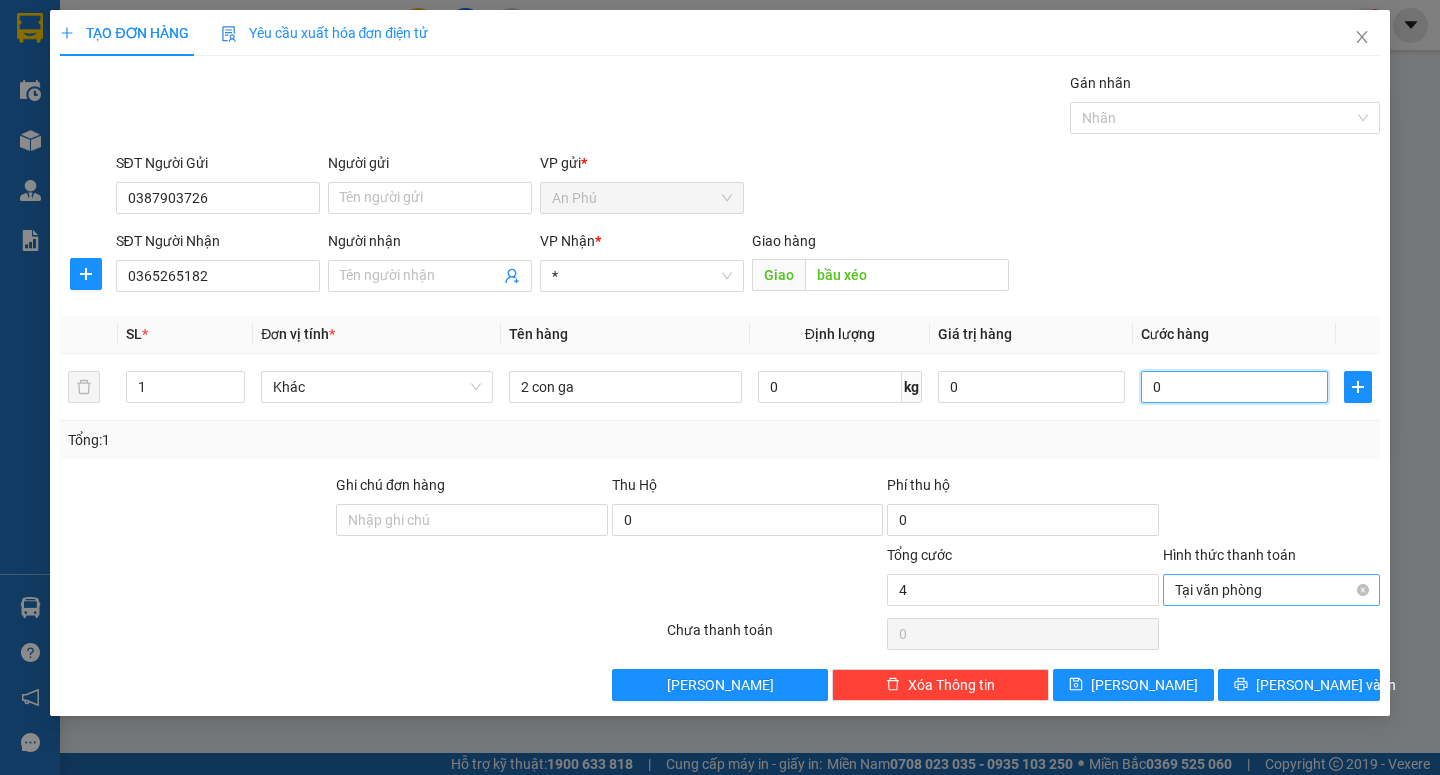 type on "0" 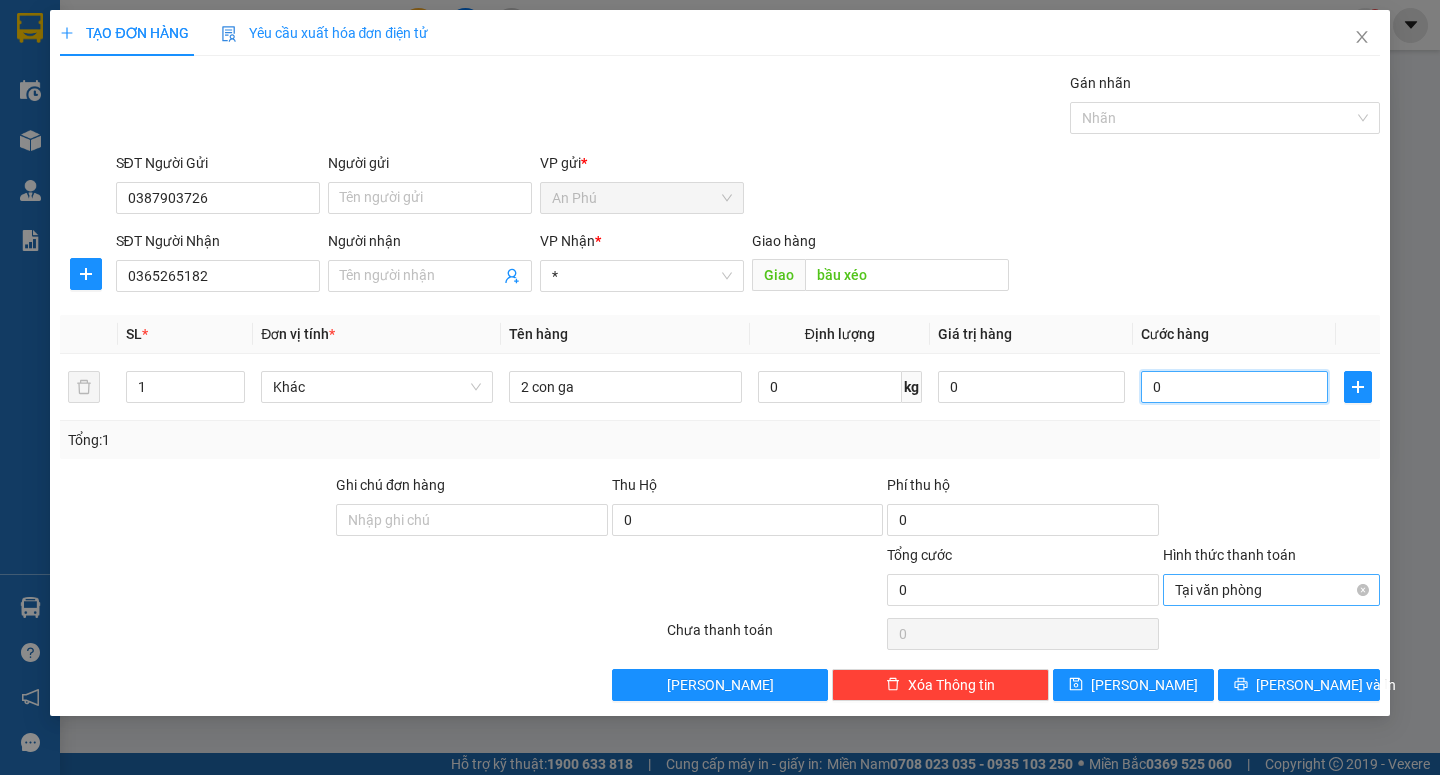 type on "04" 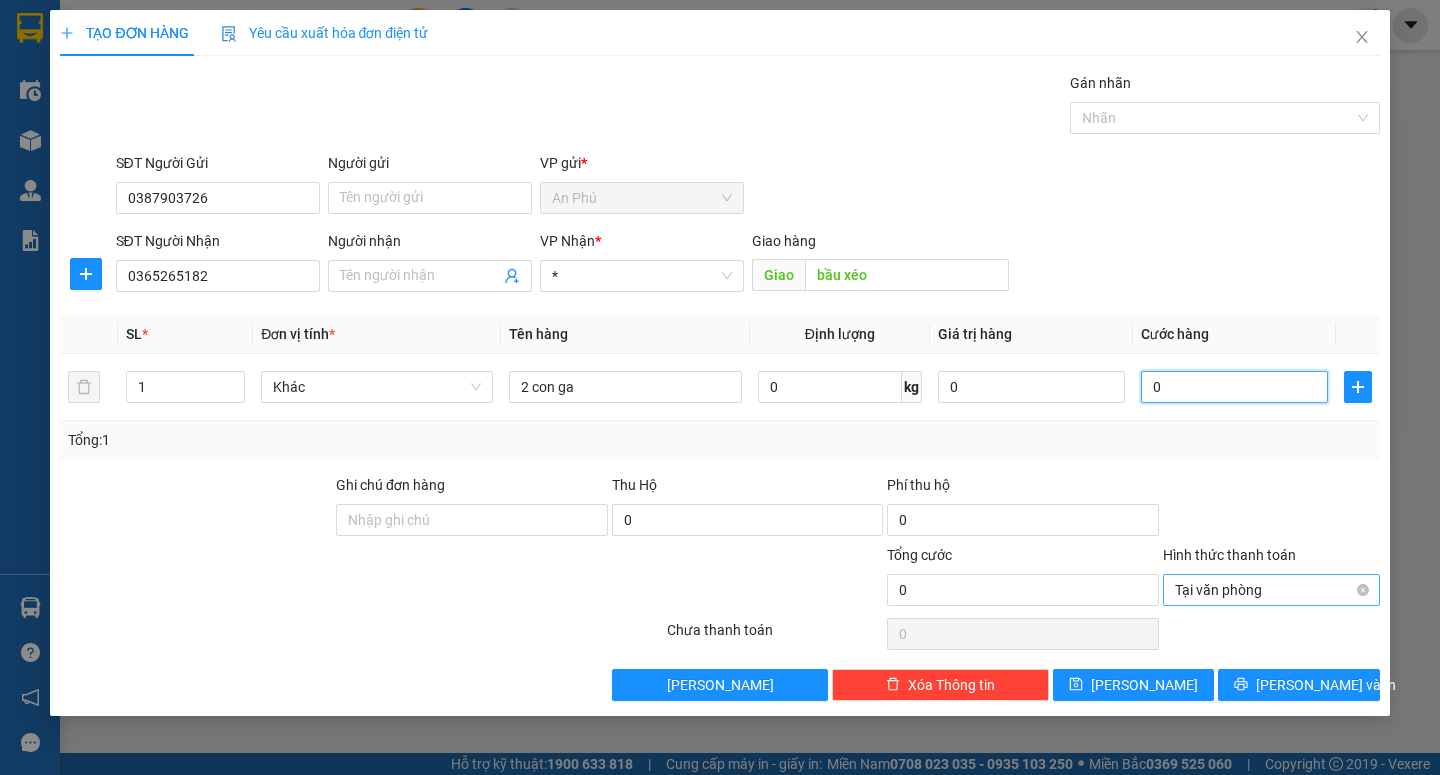 type on "4" 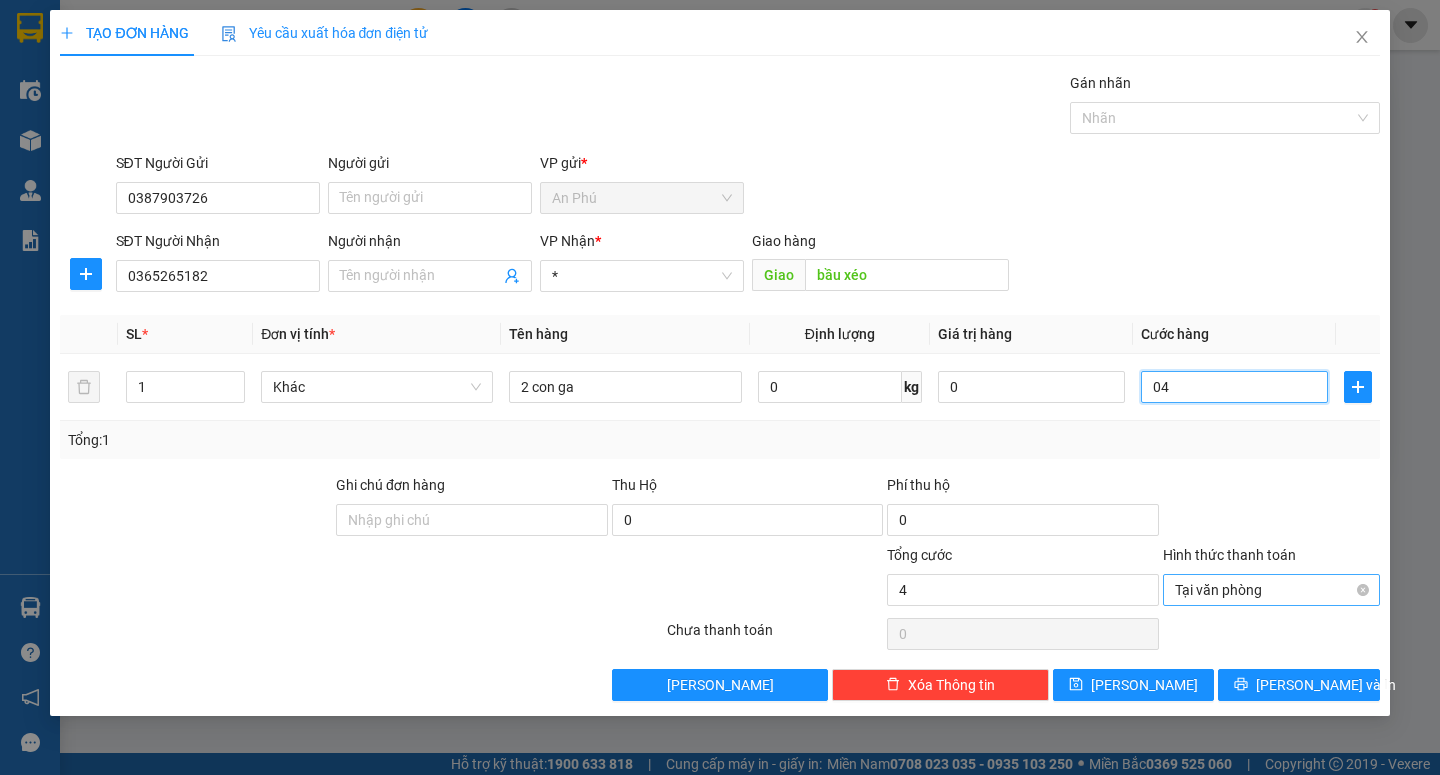type on "040" 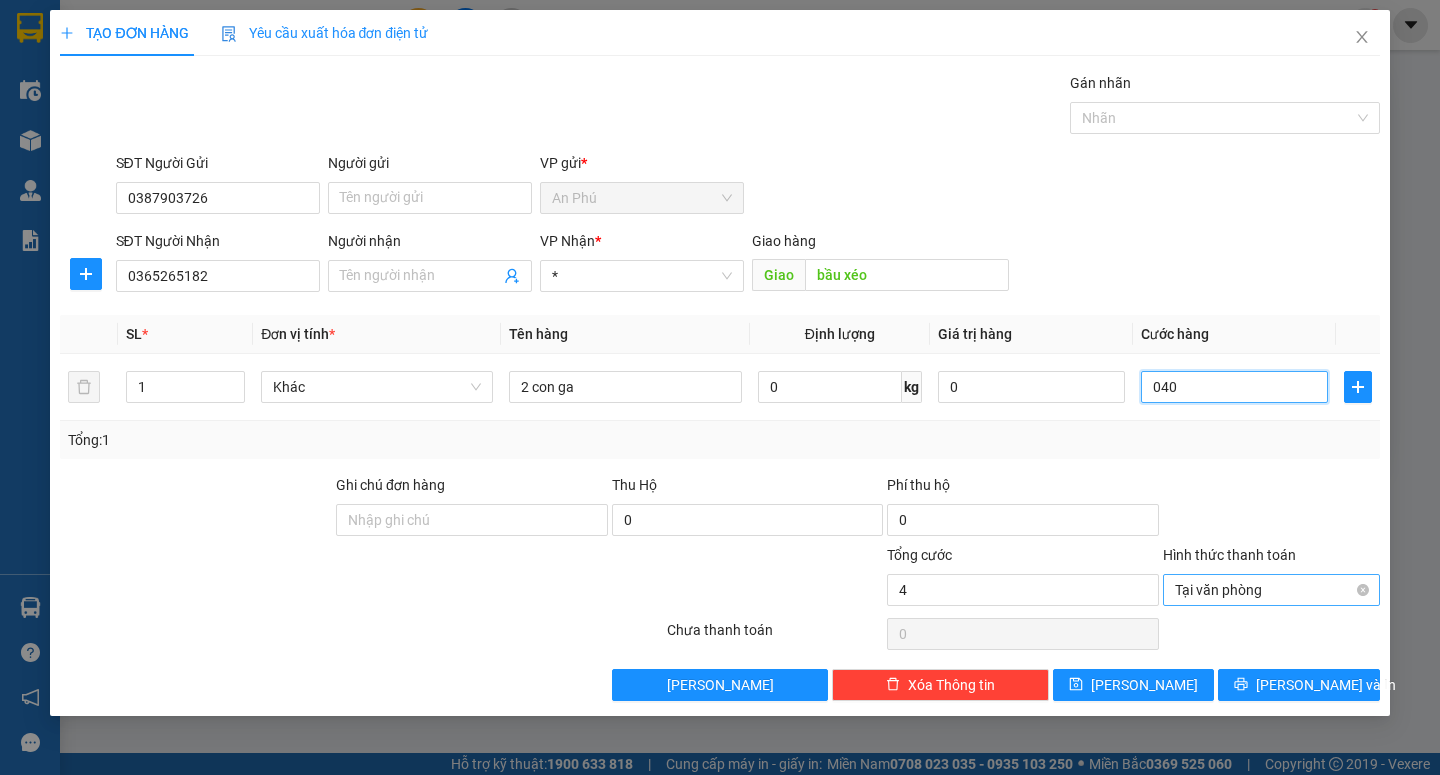 type on "40" 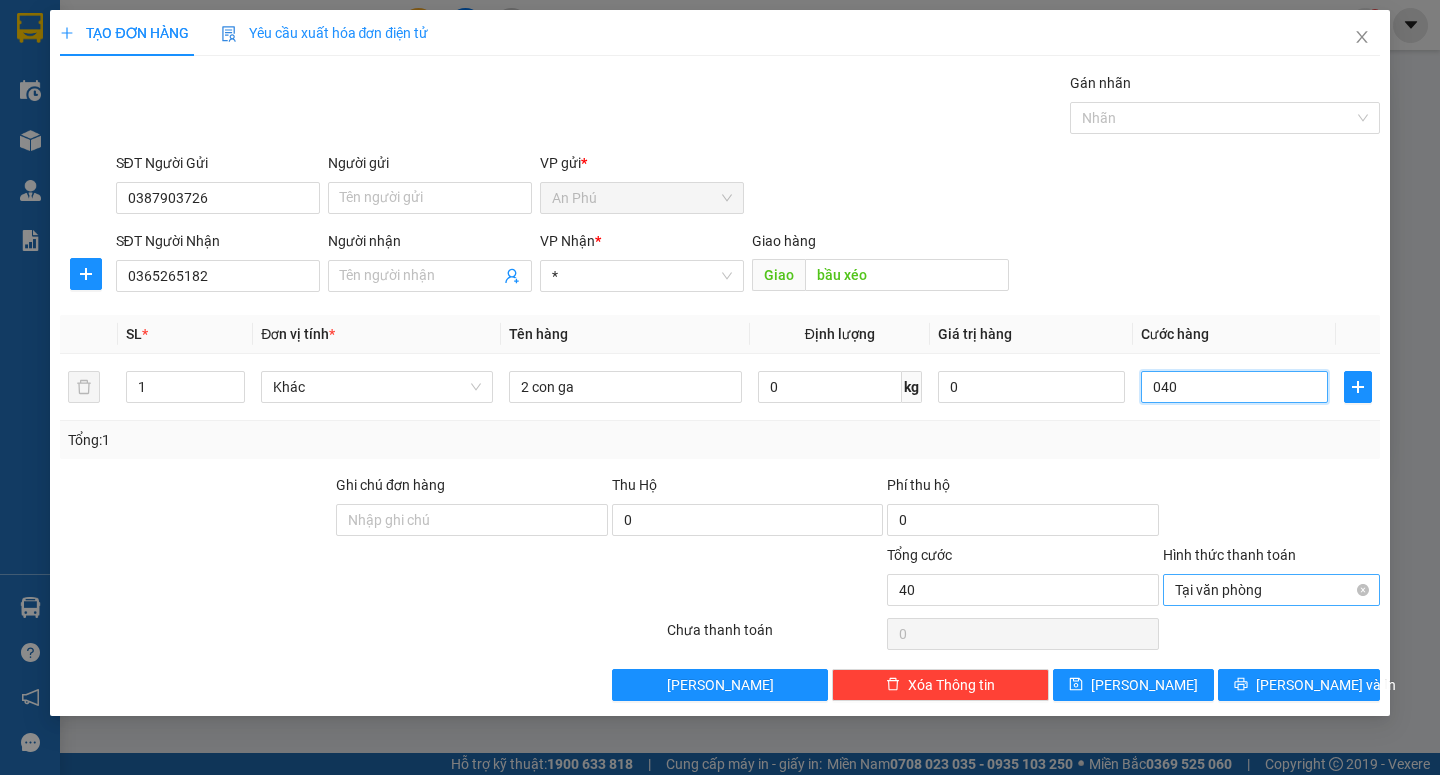 type on "0.400" 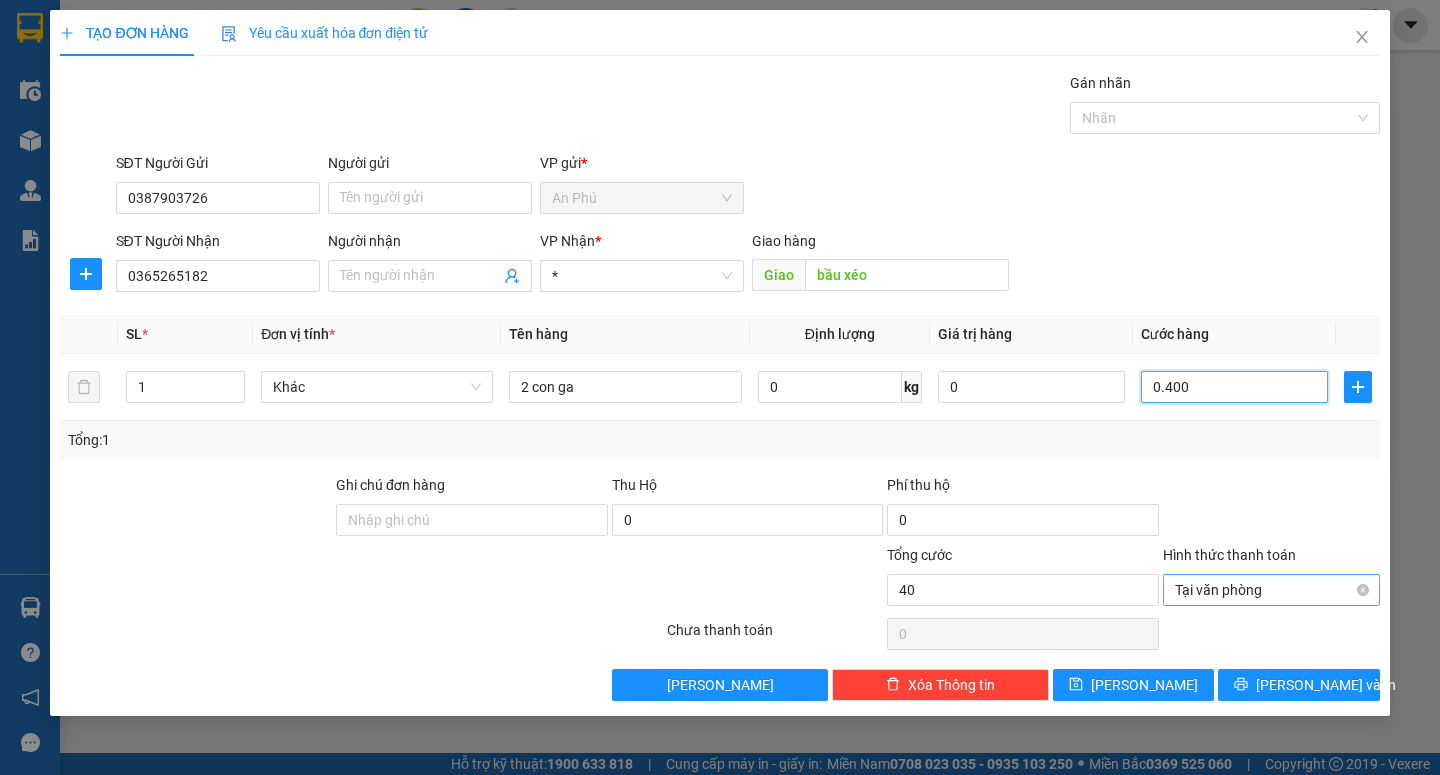 type on "400" 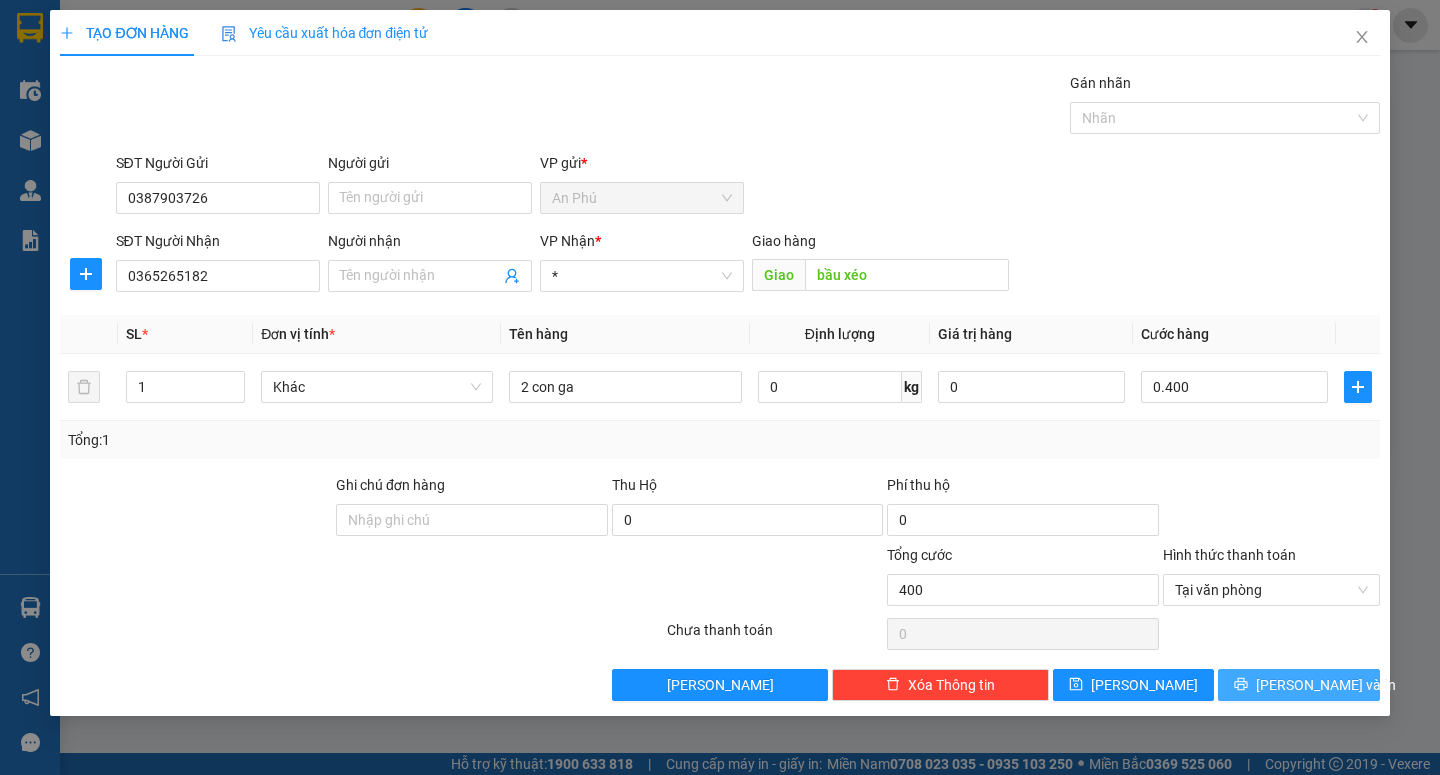 type on "400.000" 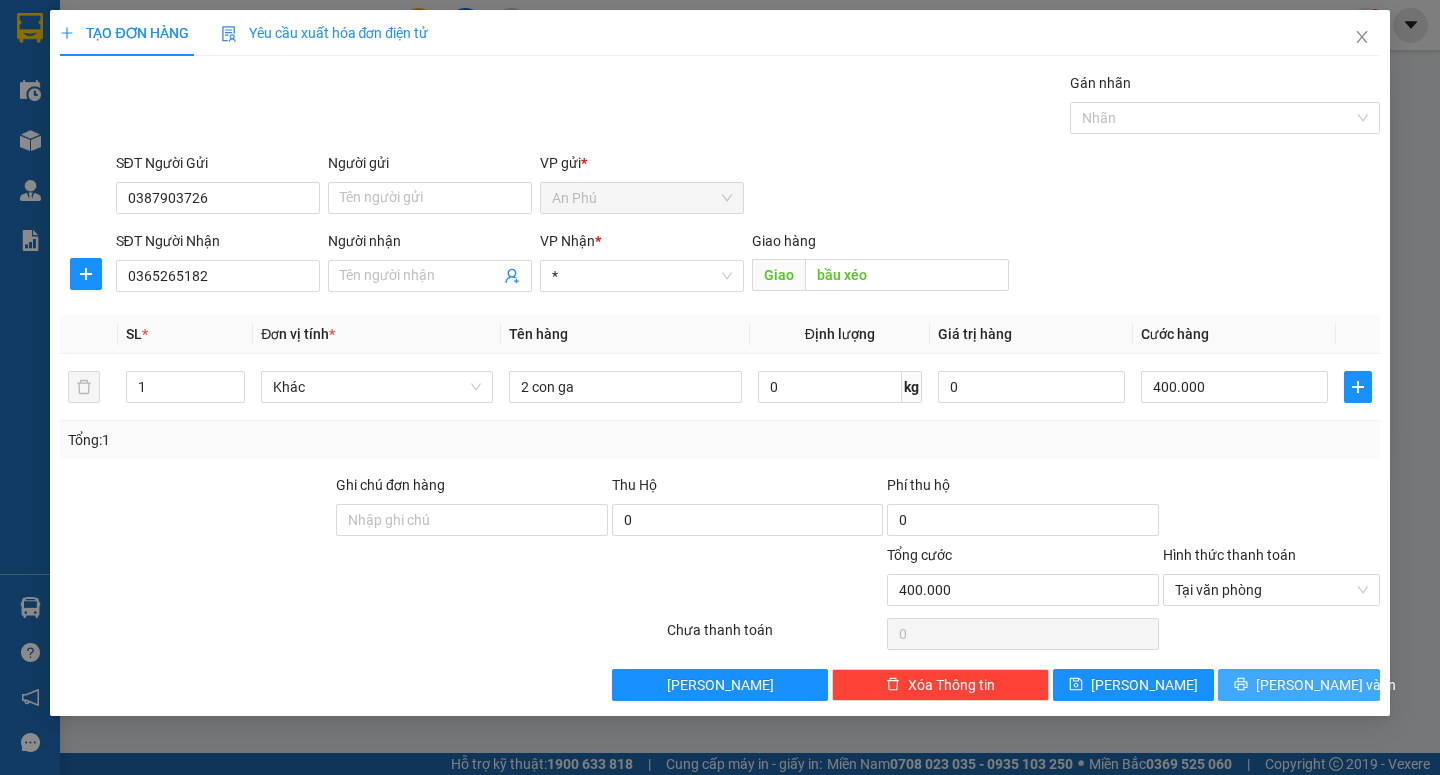 click on "[PERSON_NAME] và In" at bounding box center [1326, 685] 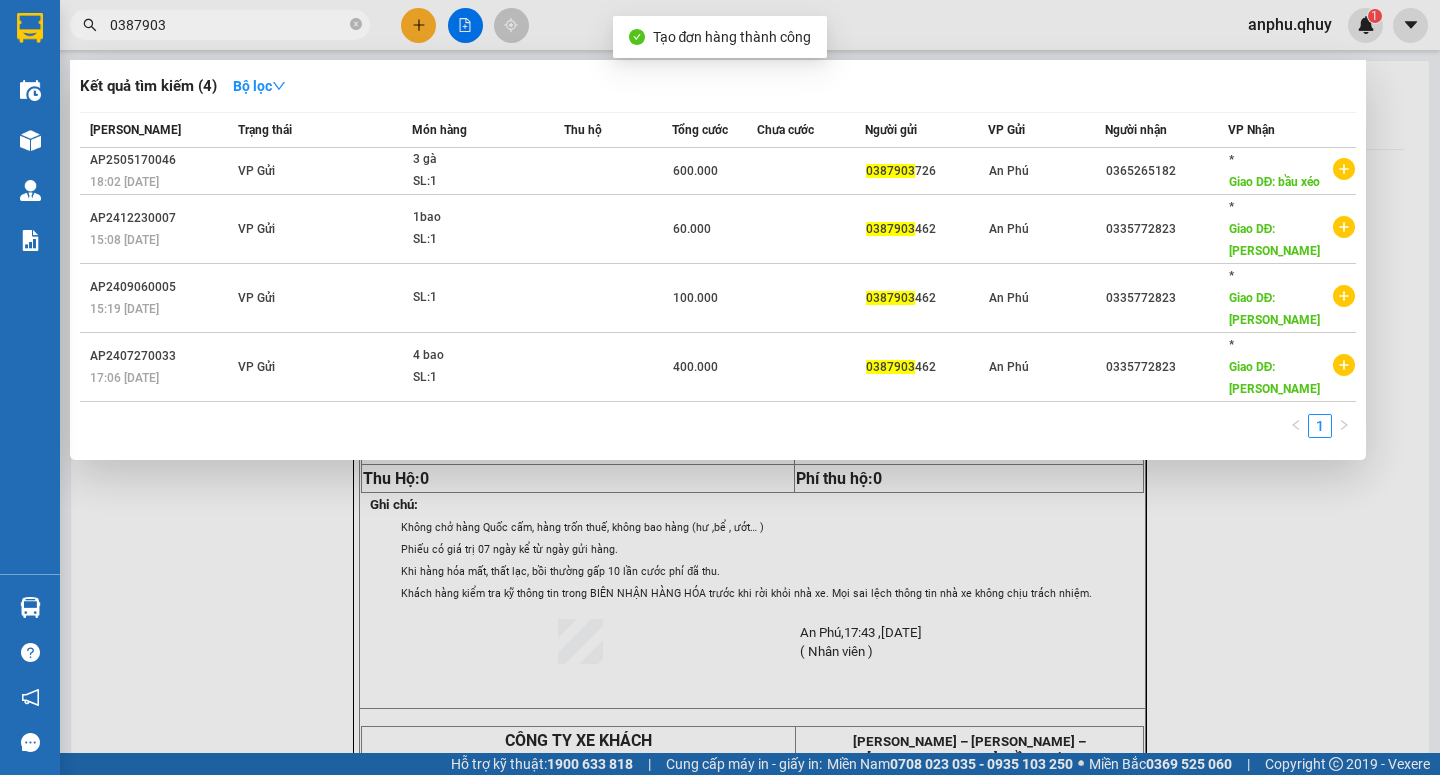 click at bounding box center (720, 387) 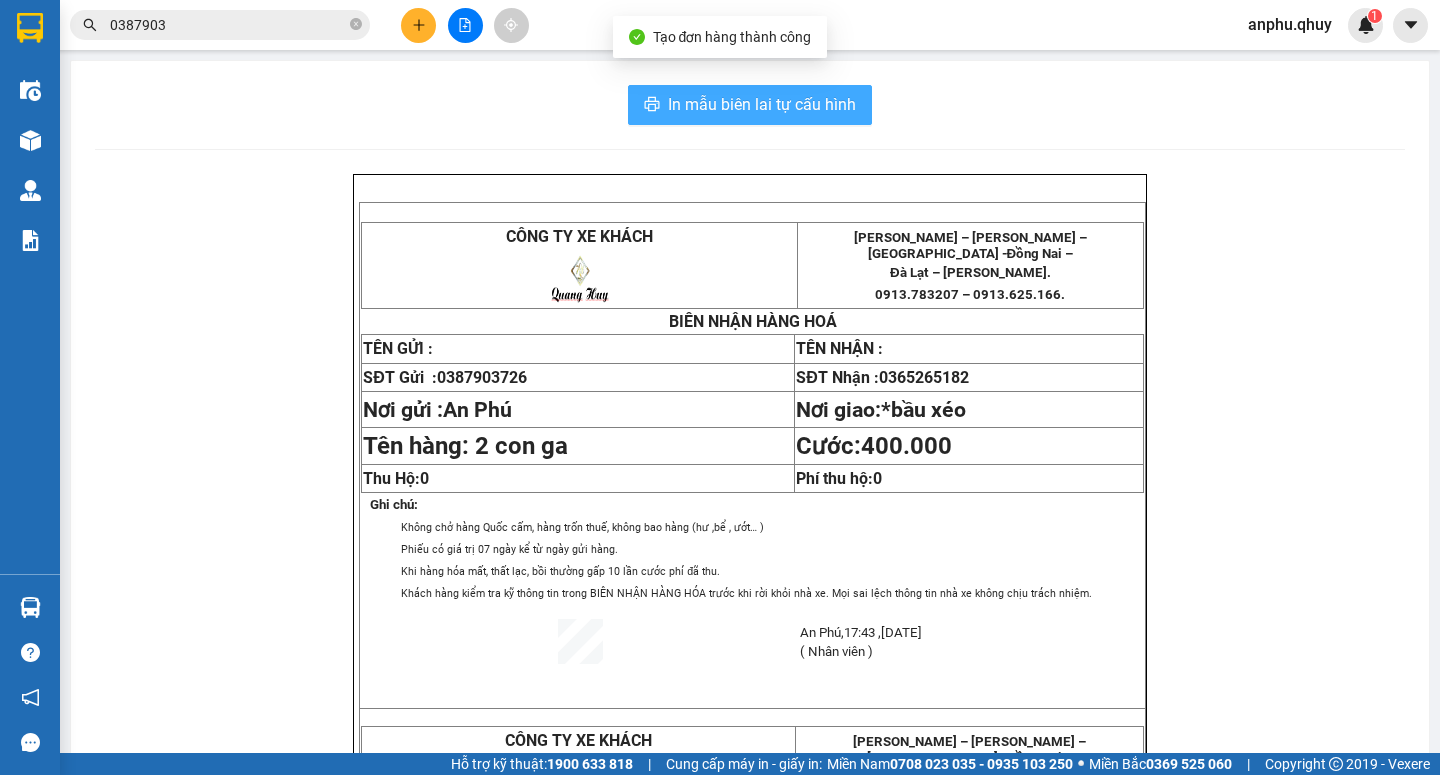 click on "In mẫu biên lai tự cấu hình" at bounding box center [750, 105] 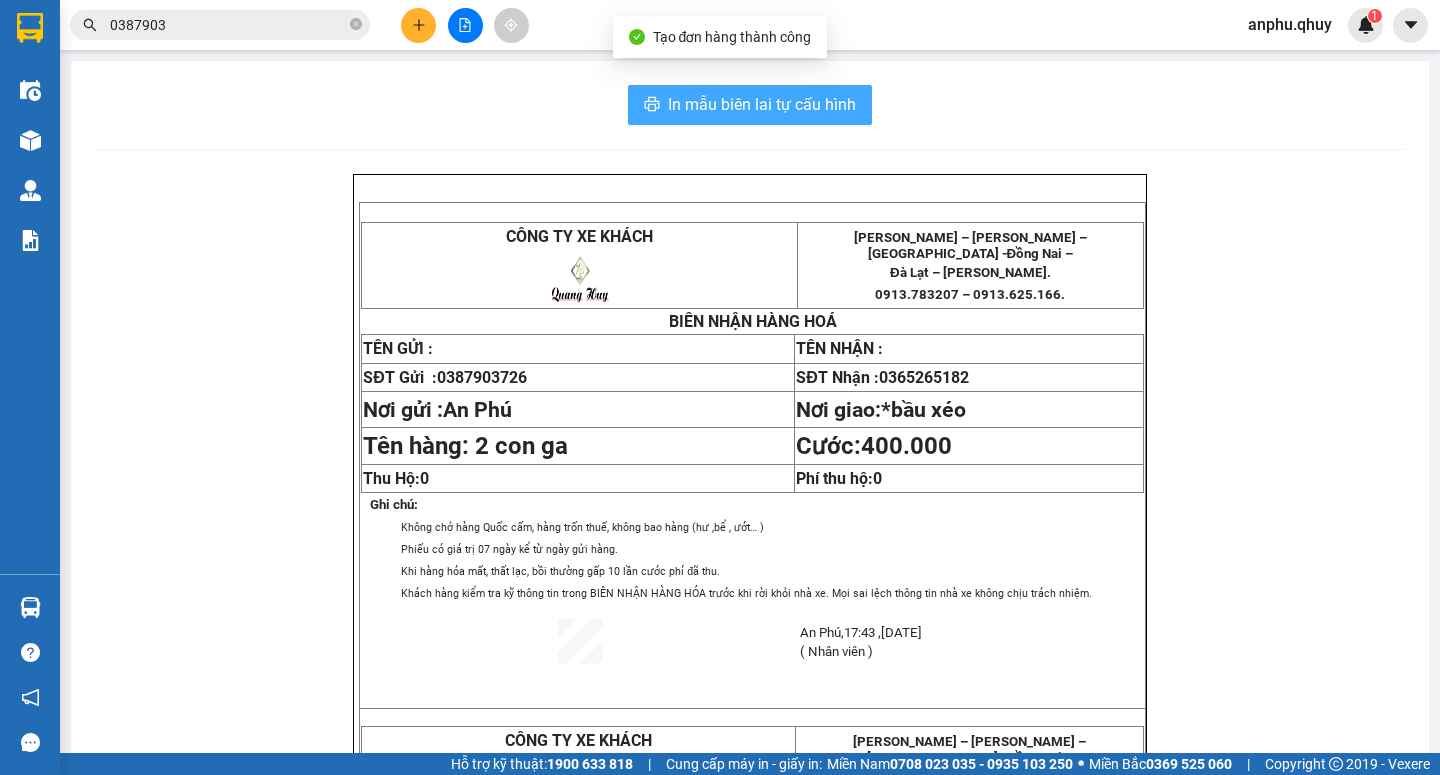 scroll, scrollTop: 0, scrollLeft: 0, axis: both 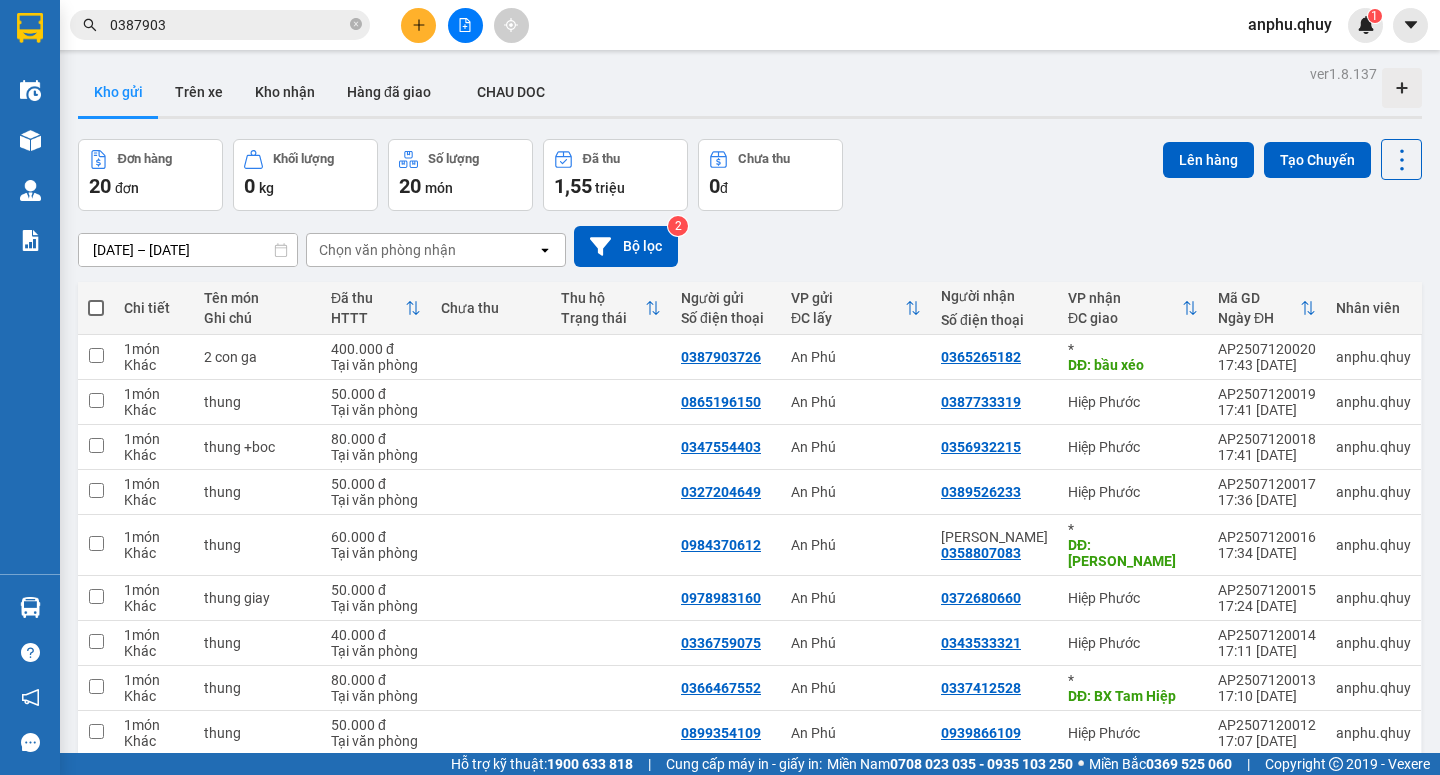 click on "0387903" at bounding box center (228, 25) 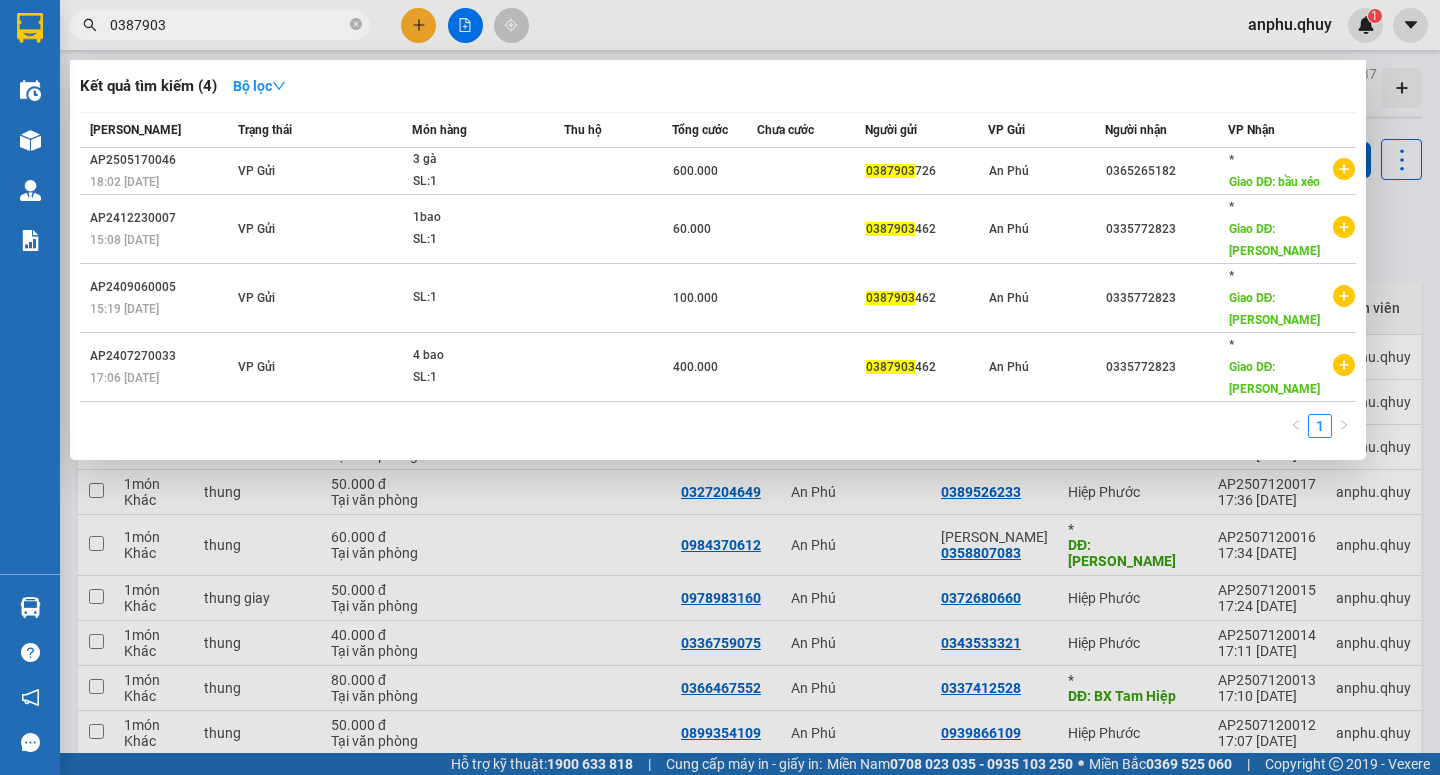 click at bounding box center (720, 387) 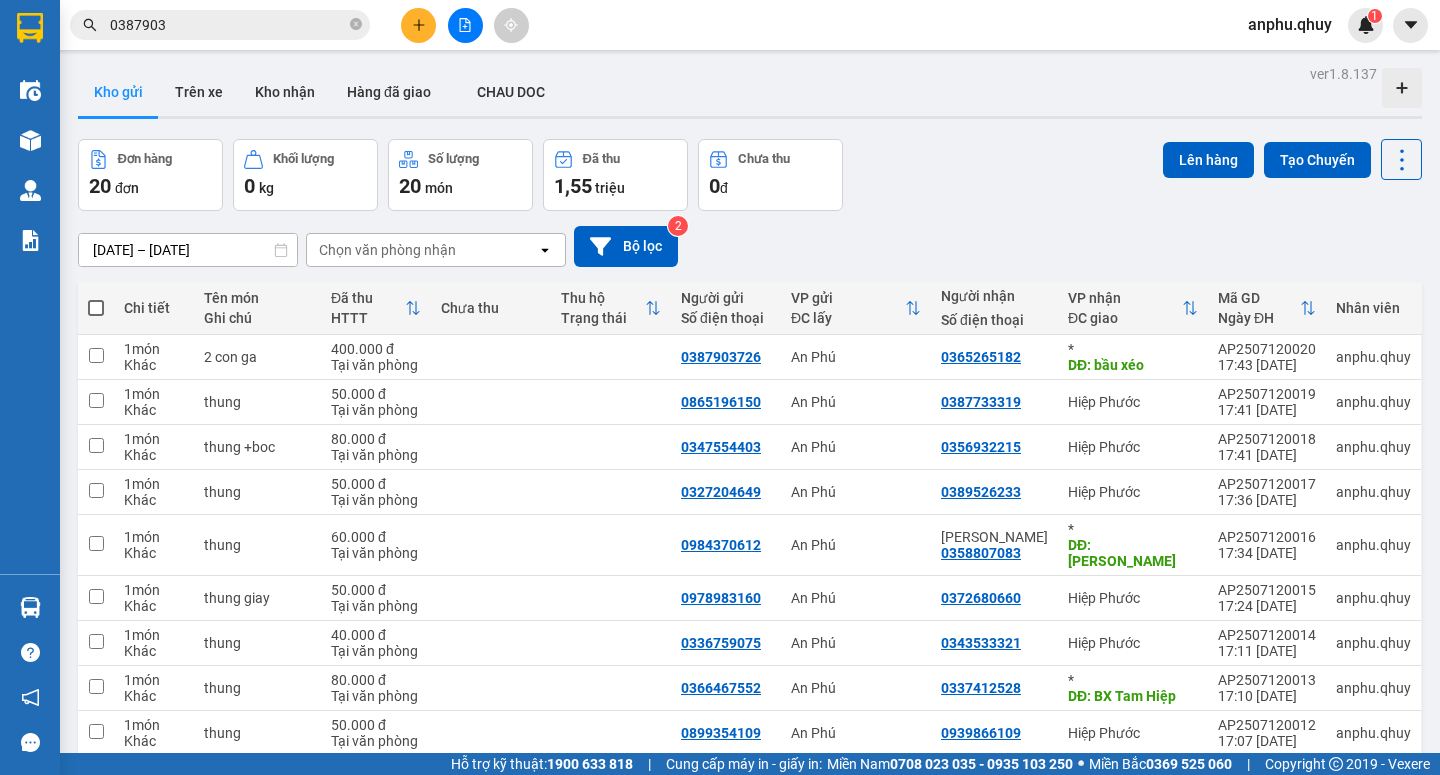 click on "Kết quả [PERSON_NAME] ( 4 )  Bộ lọc  Mã ĐH Trạng thái Món hàng Thu hộ [PERSON_NAME] [PERSON_NAME] Người gửi VP Gửi Người [PERSON_NAME] [PERSON_NAME] AP2505170046 18:02 [DATE] VP Gửi   3 gà SL:  1 600.000 0387903 726 An Phú 0365265182 * Giao DĐ: bầu xéo AP2412230007 15:08 [DATE] VP Gửi   1bao SL:  1 60.000 0387903 462 An Phú 0335772823 * Giao DĐ: [PERSON_NAME][GEOGRAPHIC_DATA] 15:19 [DATE] VP Gửi   SL:  1 100.000 0387903 462 An Phú 0335772823 * Giao DĐ: [PERSON_NAME][GEOGRAPHIC_DATA] 17:06 [DATE] VP Gửi   4 [PERSON_NAME]:  1 400.000 0387903 462 An Phú 0335772823 * Giao DĐ: [PERSON_NAME][GEOGRAPHIC_DATA] 0387903" at bounding box center (195, 25) 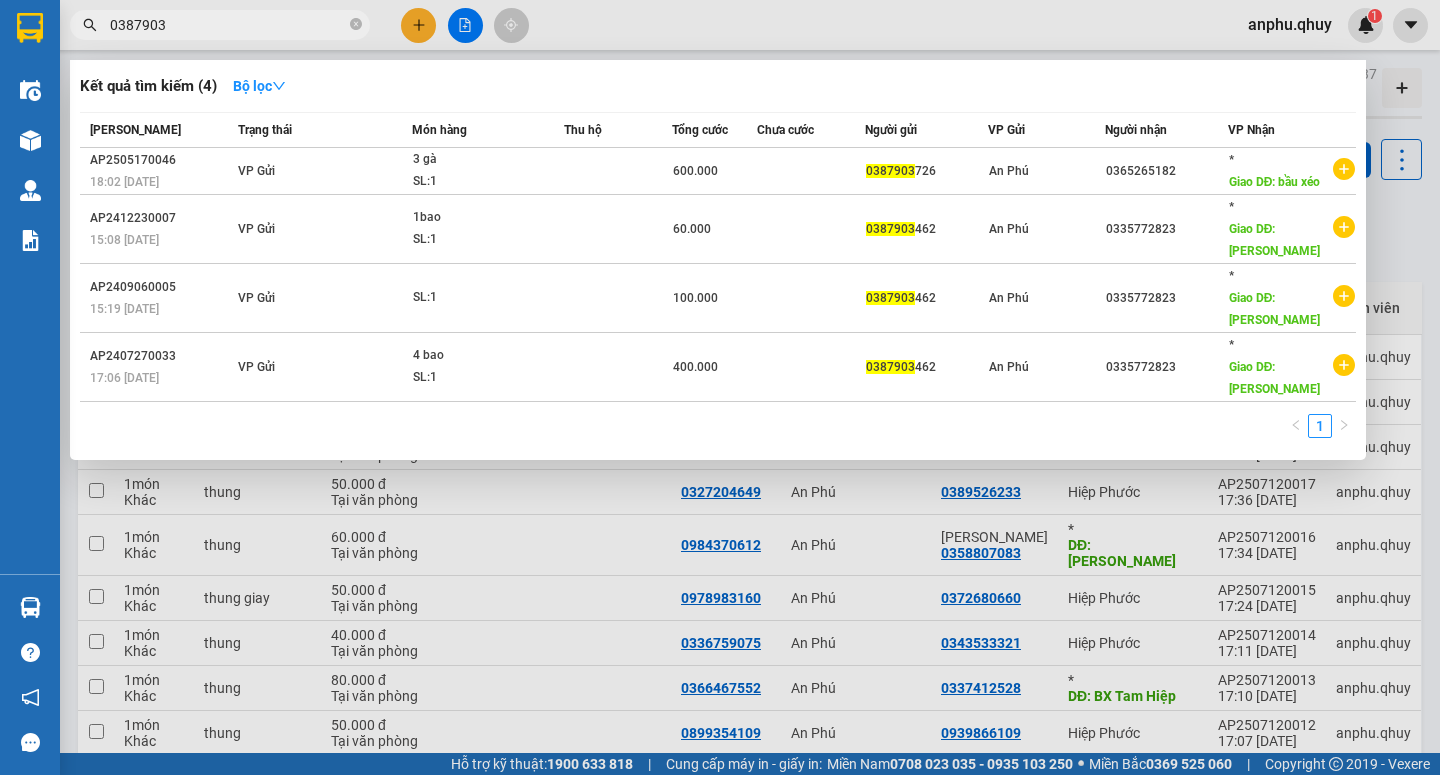 click on "0387903" at bounding box center [228, 25] 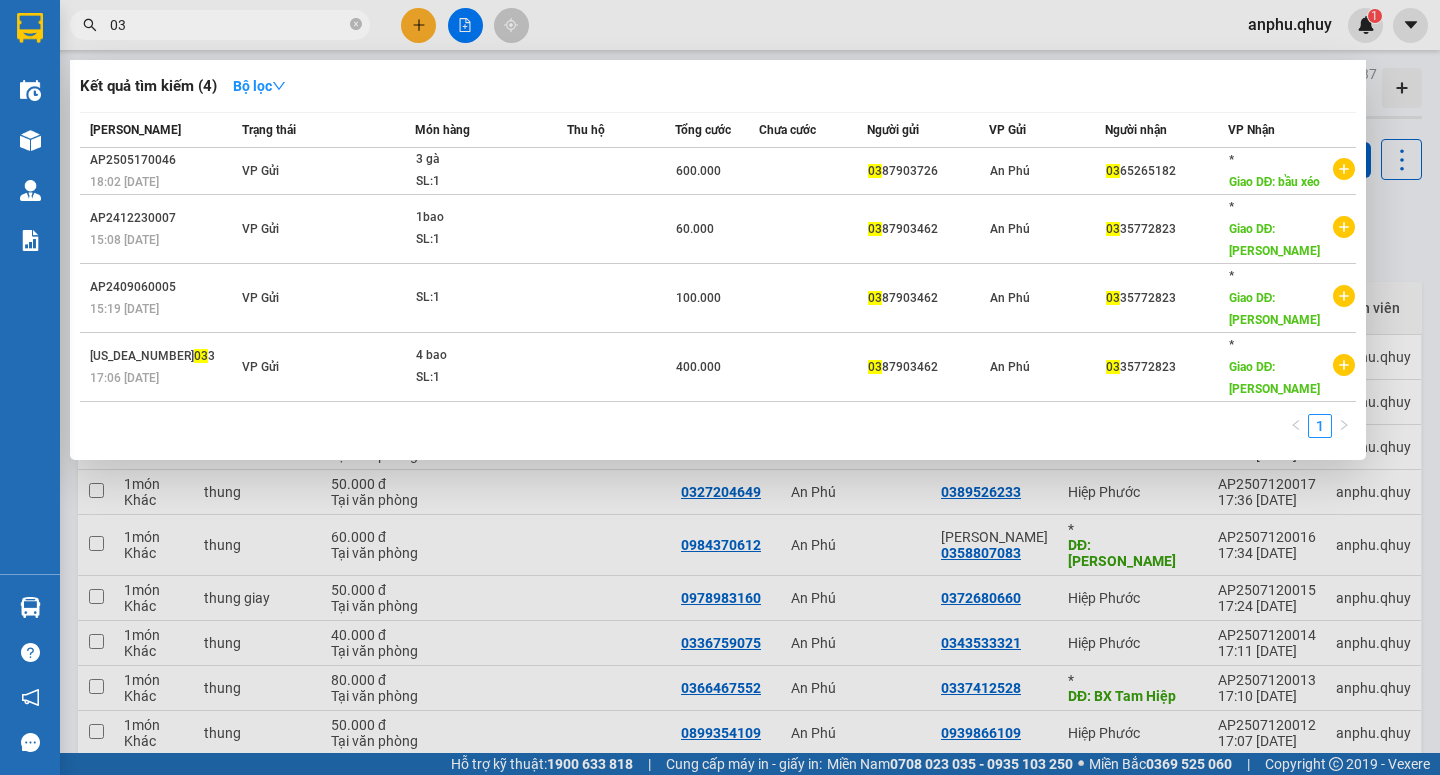 type on "0" 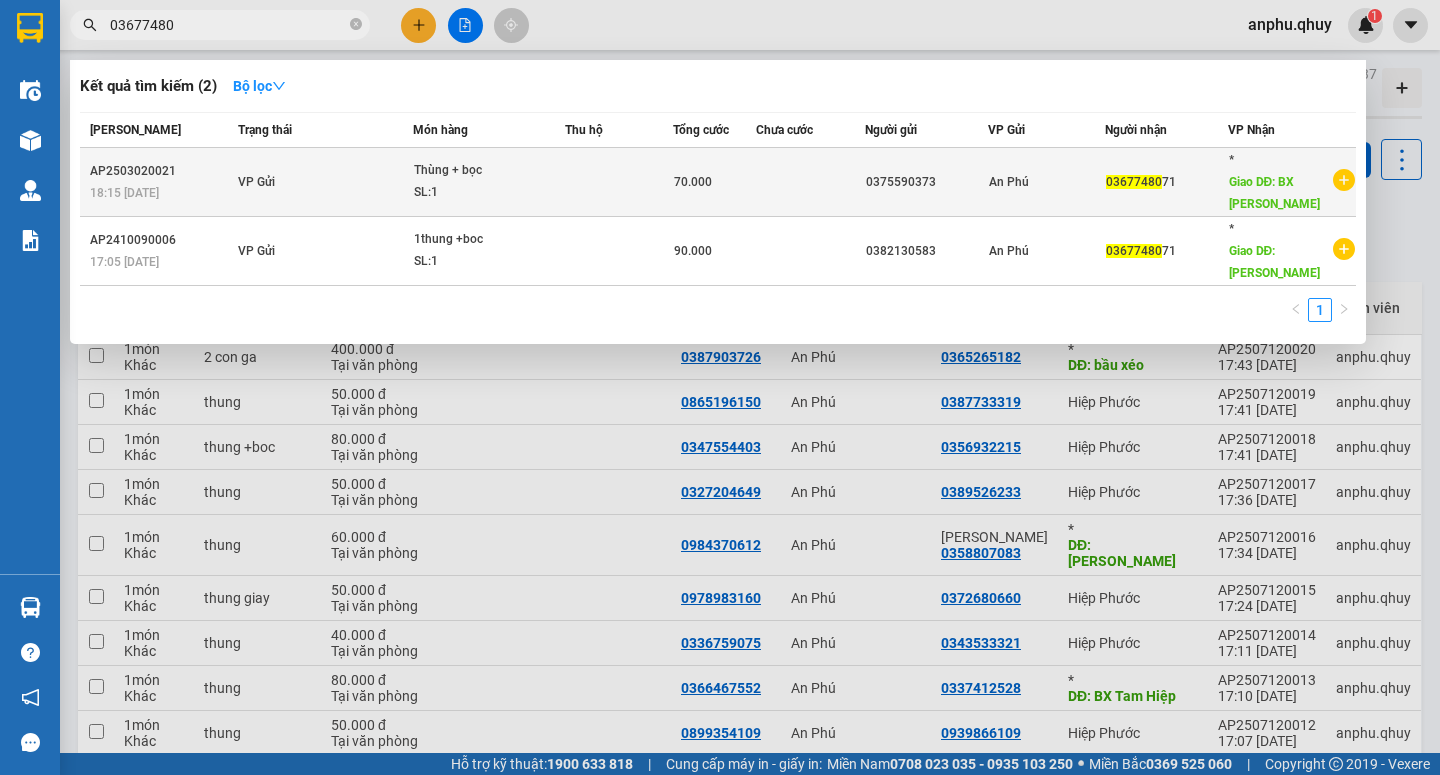 type on "03677480" 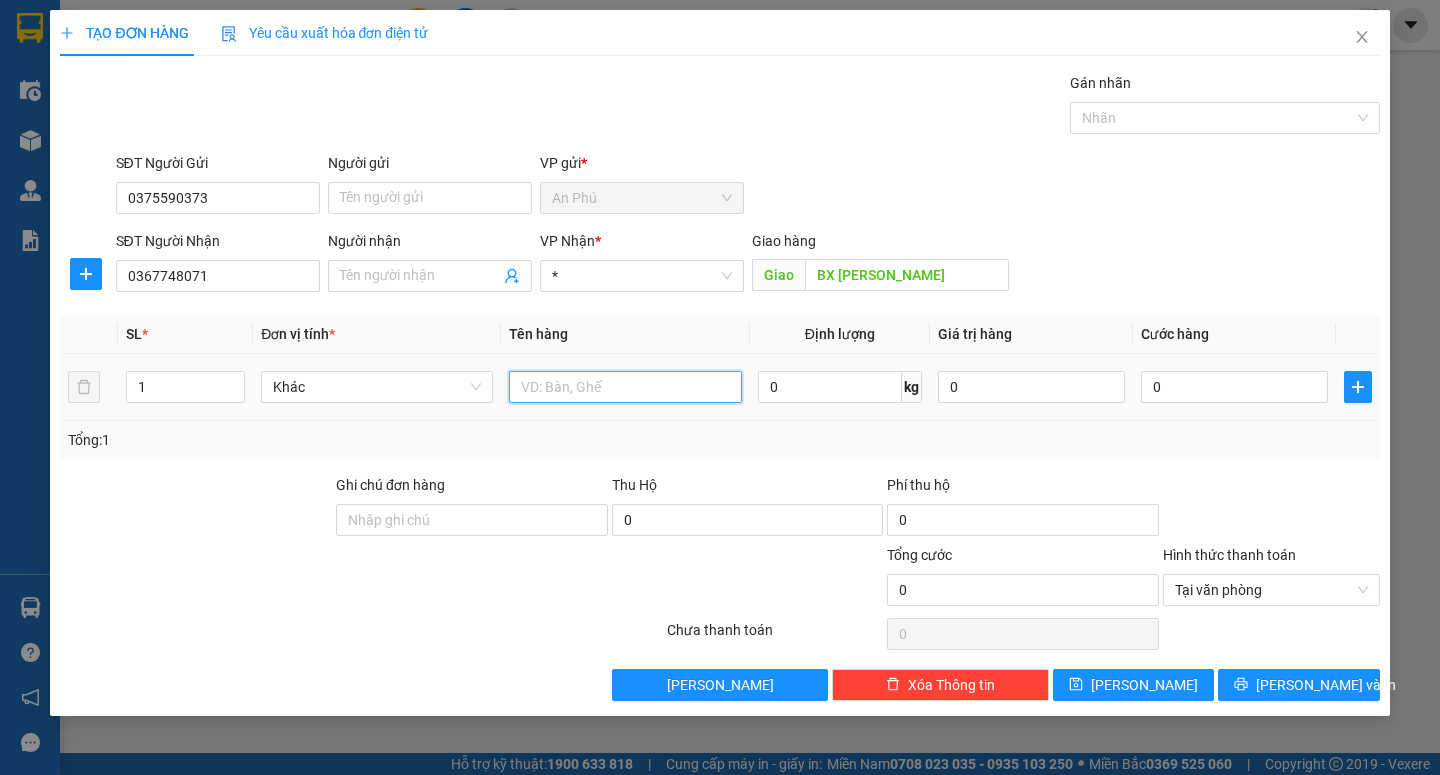 click at bounding box center [625, 387] 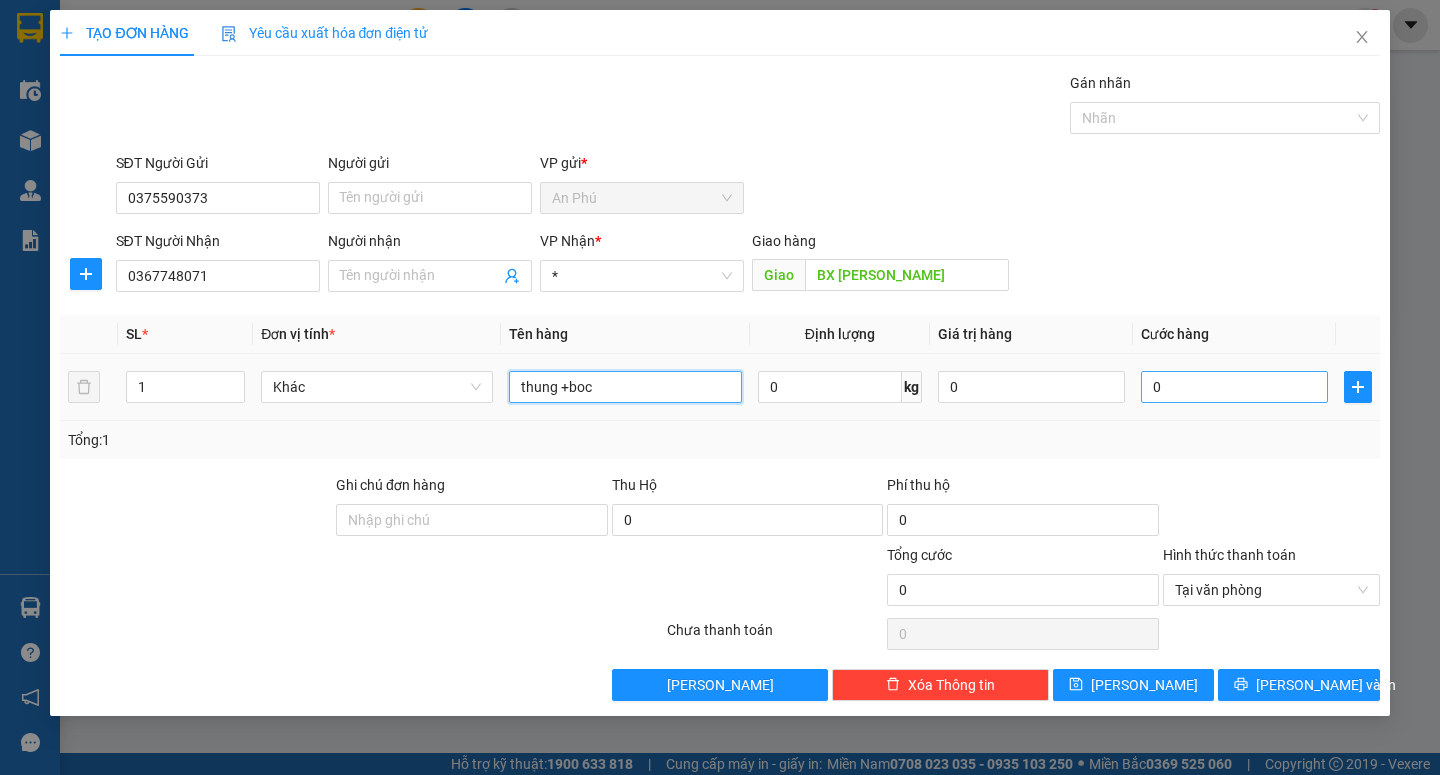 type on "thung +boc" 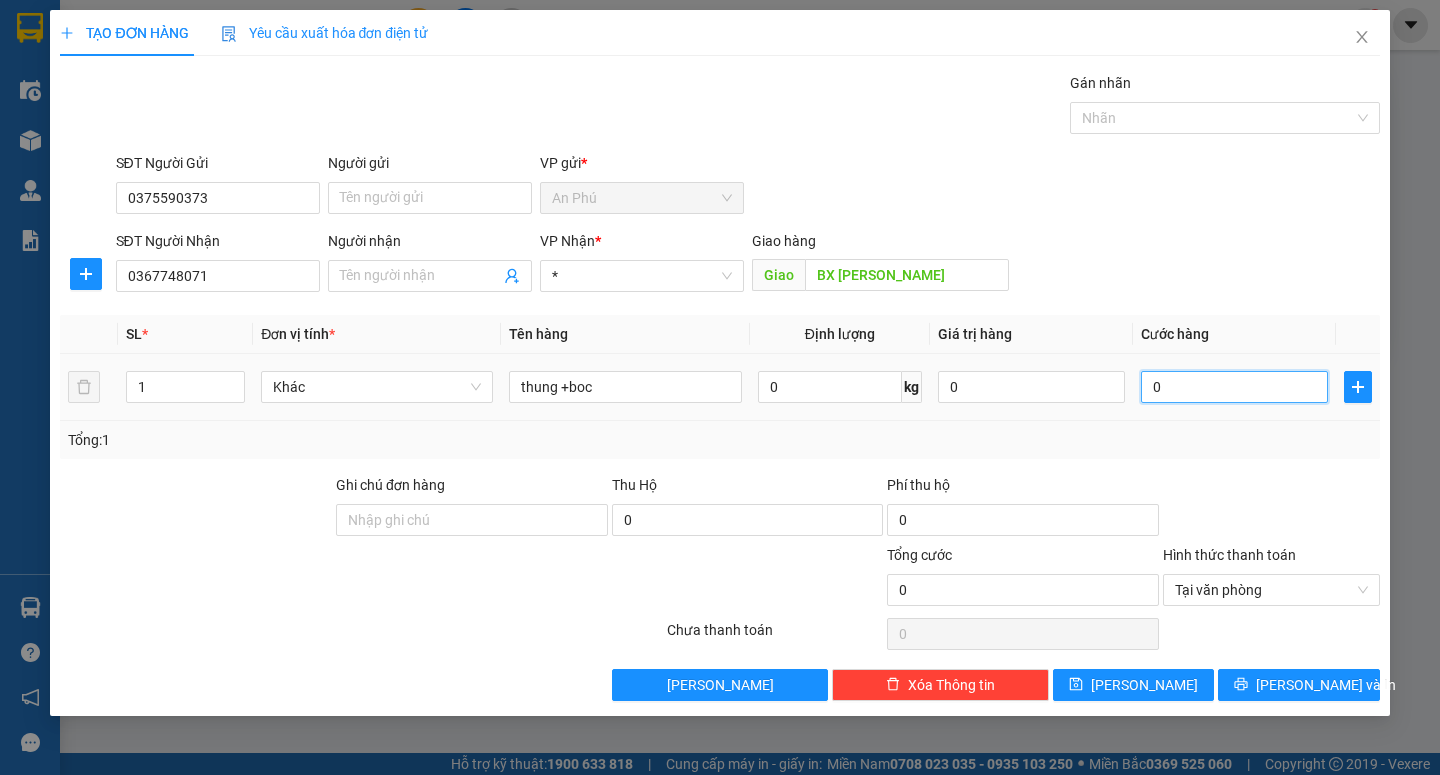 click on "0" at bounding box center (1234, 387) 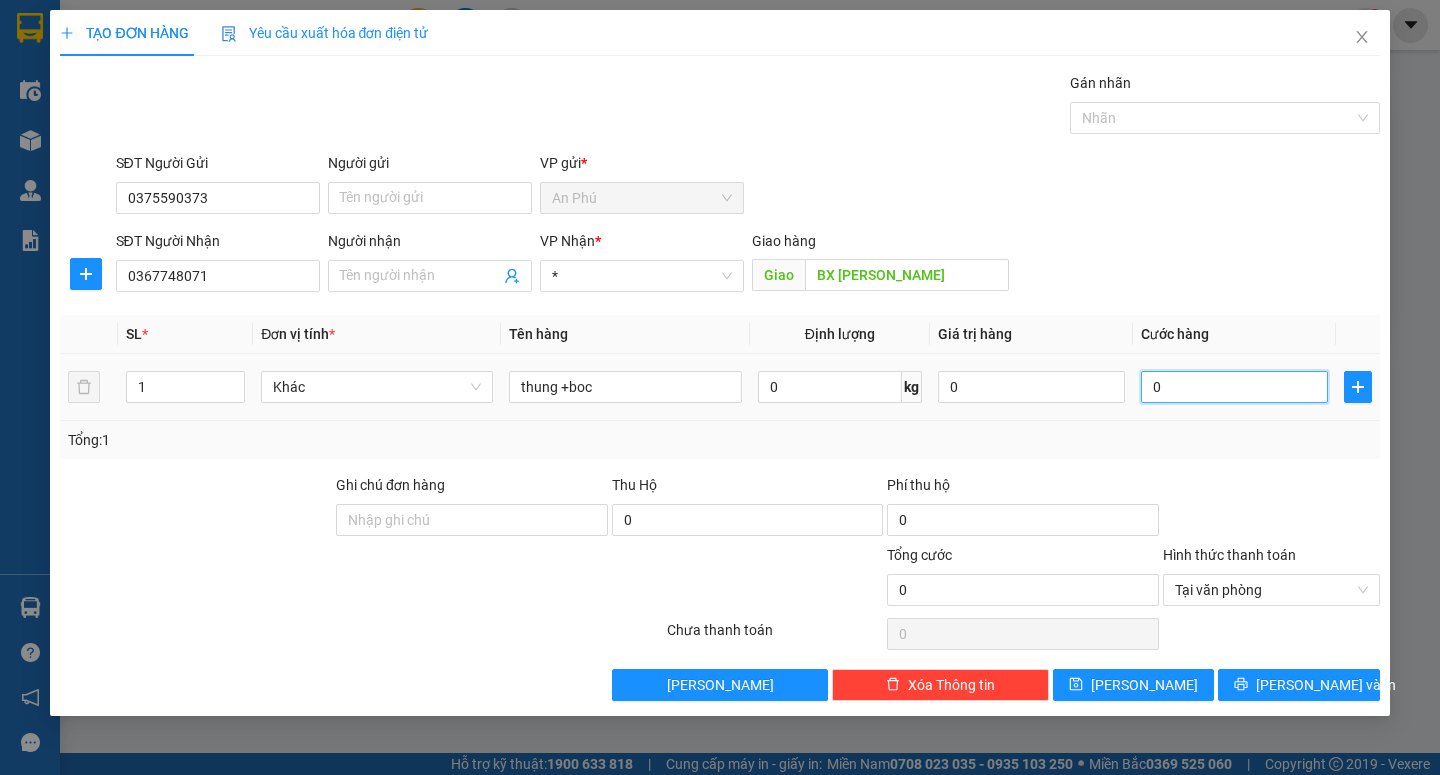 type on "1" 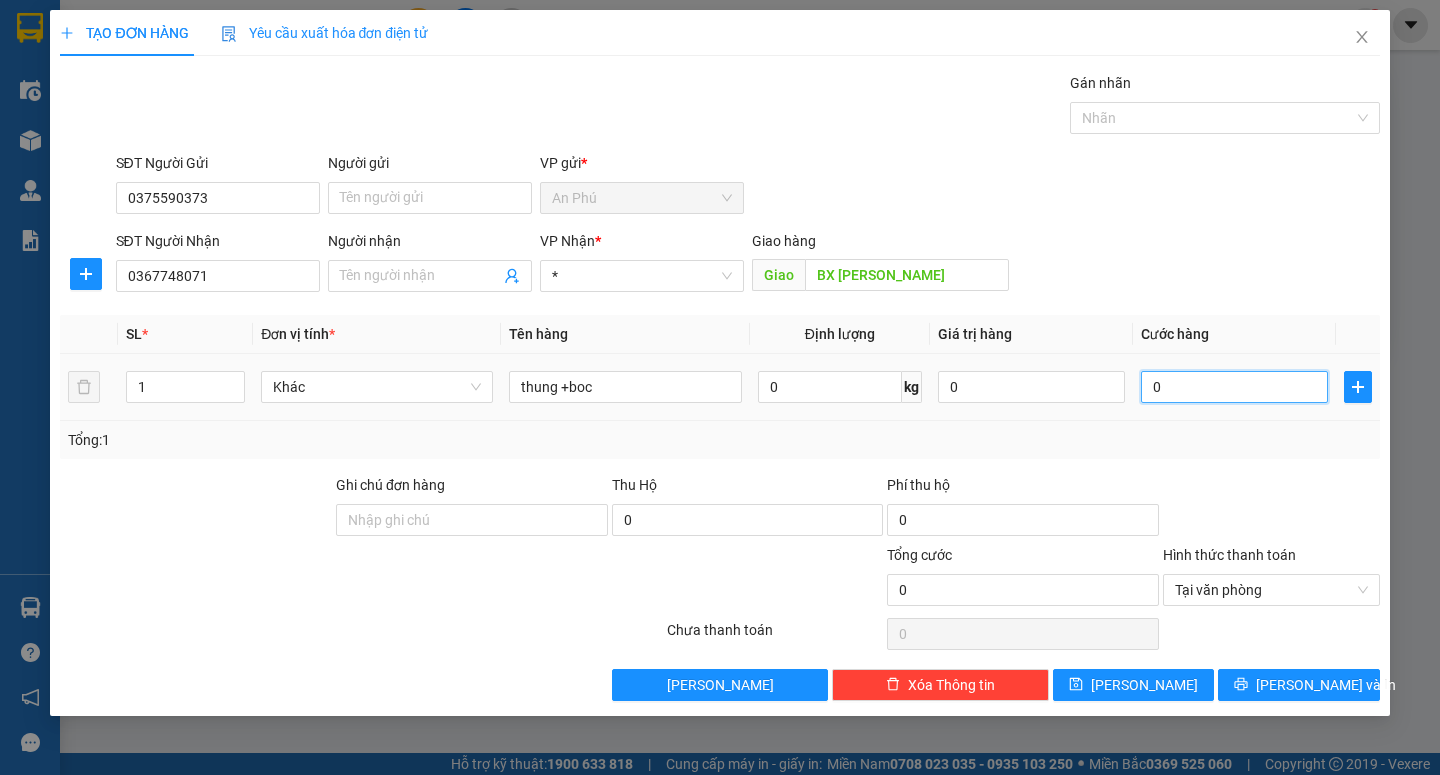 type on "1" 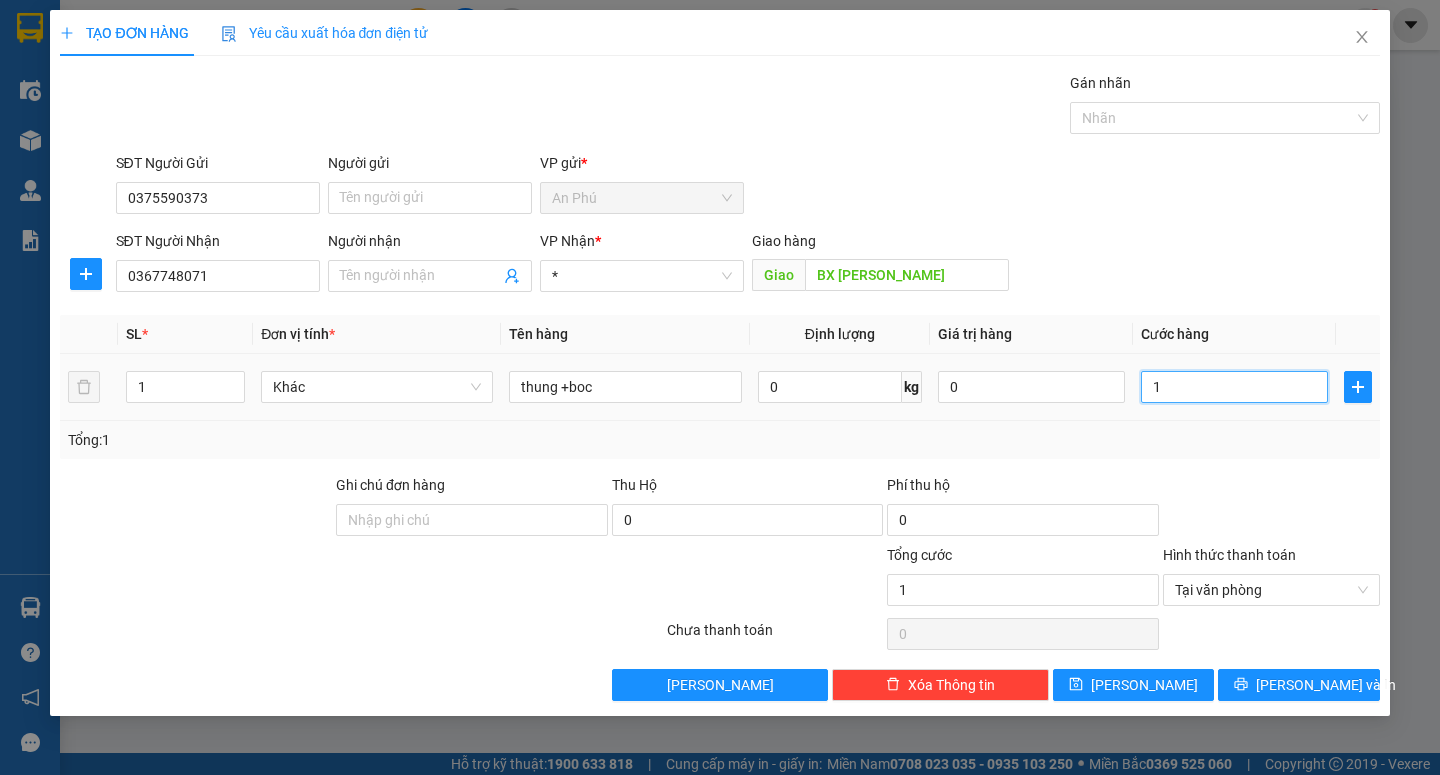type on "10" 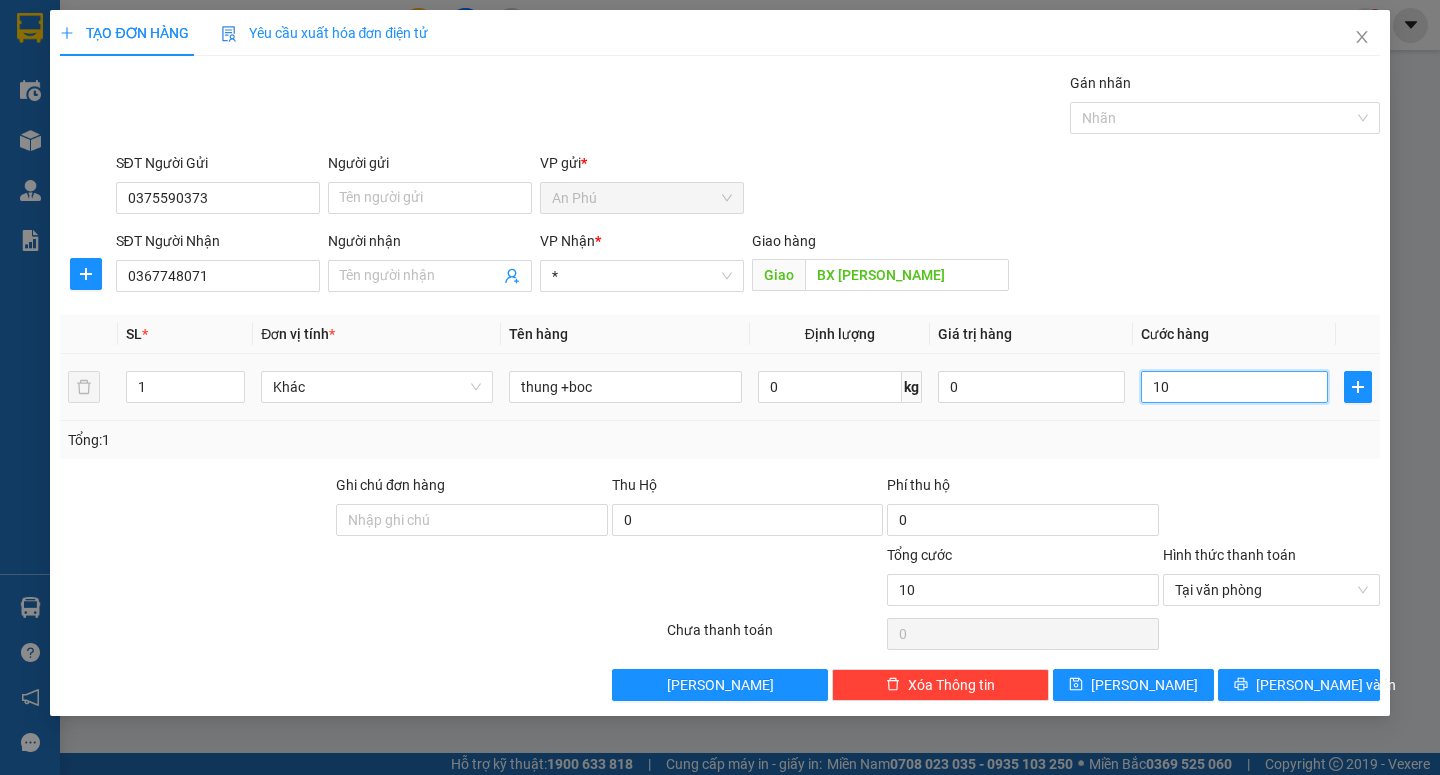 type on "100" 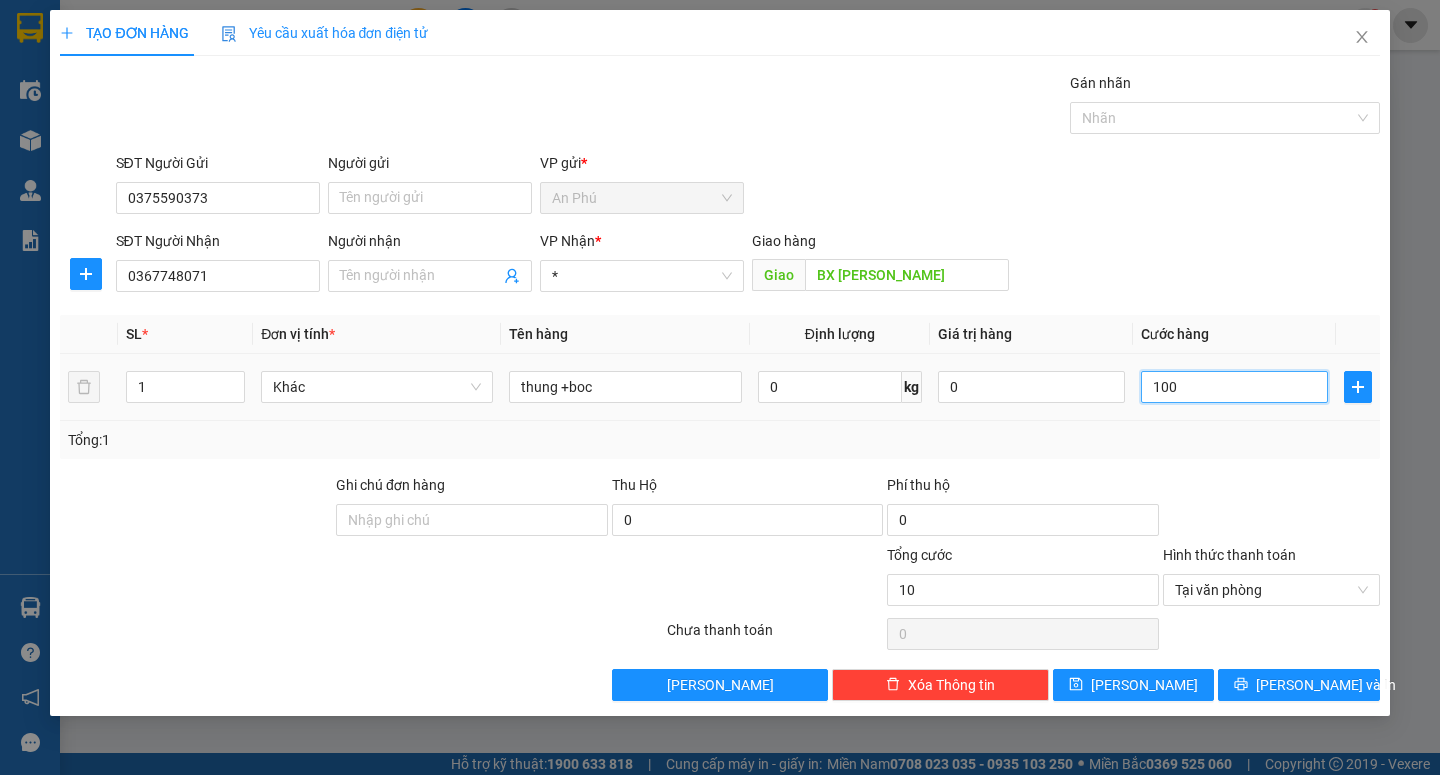 type on "100" 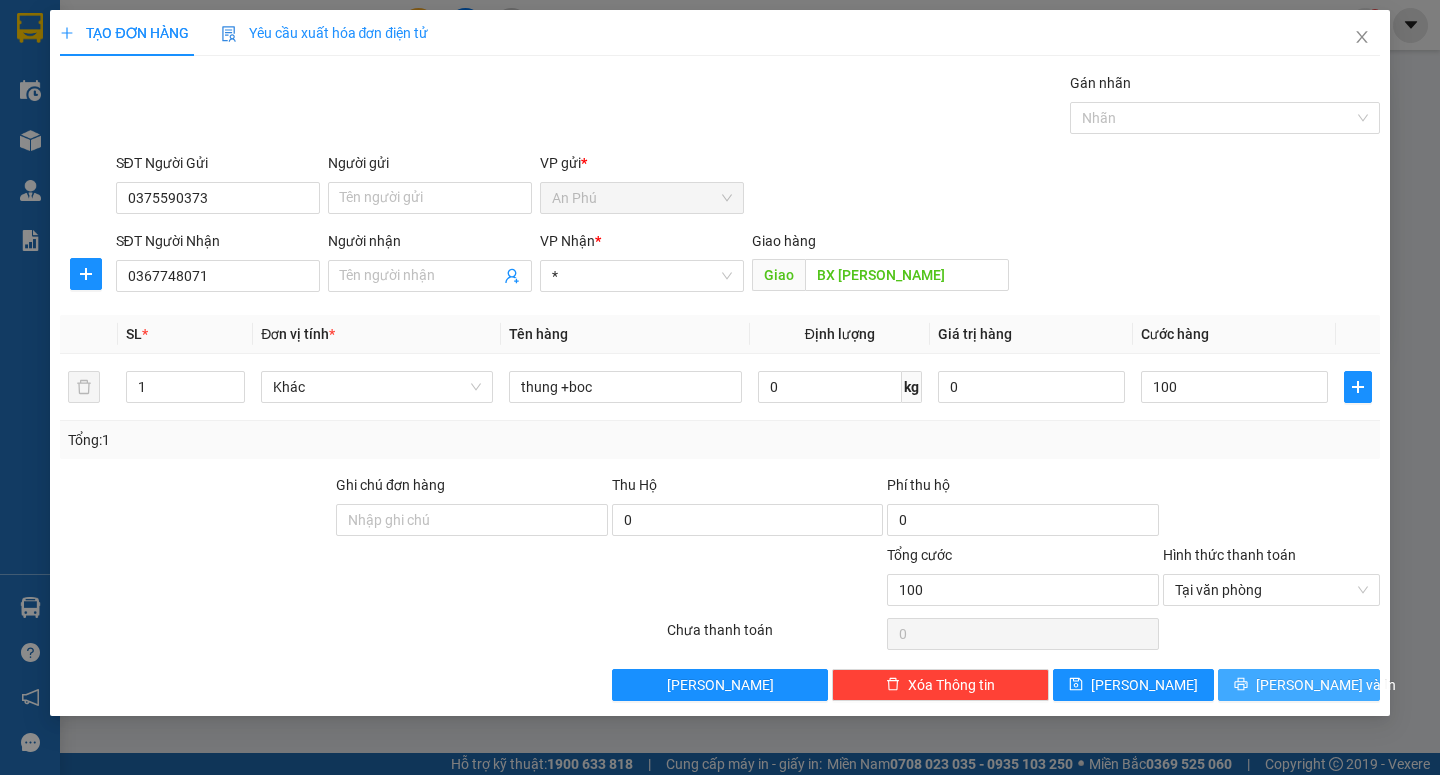 type on "100.000" 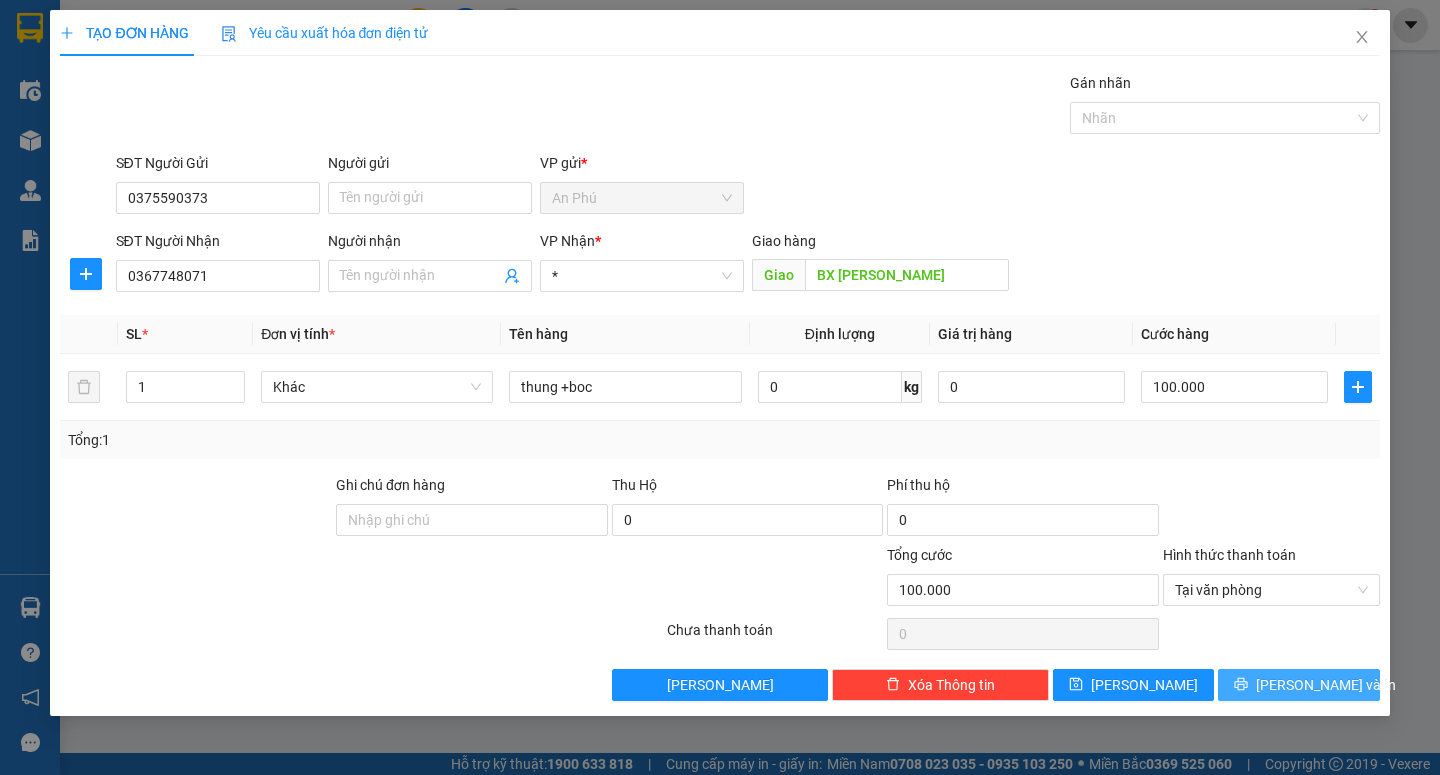 click on "[PERSON_NAME] và In" at bounding box center [1326, 685] 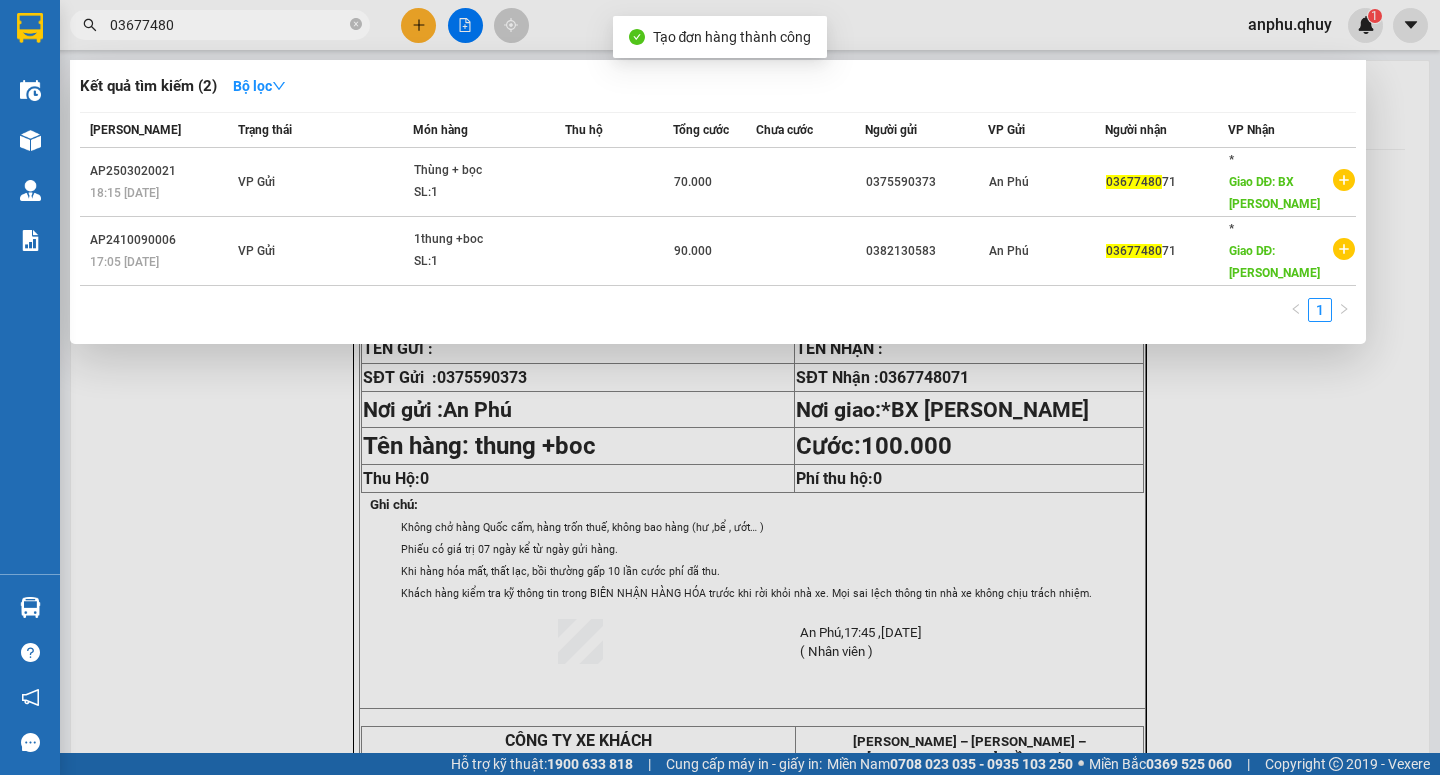 click at bounding box center [720, 387] 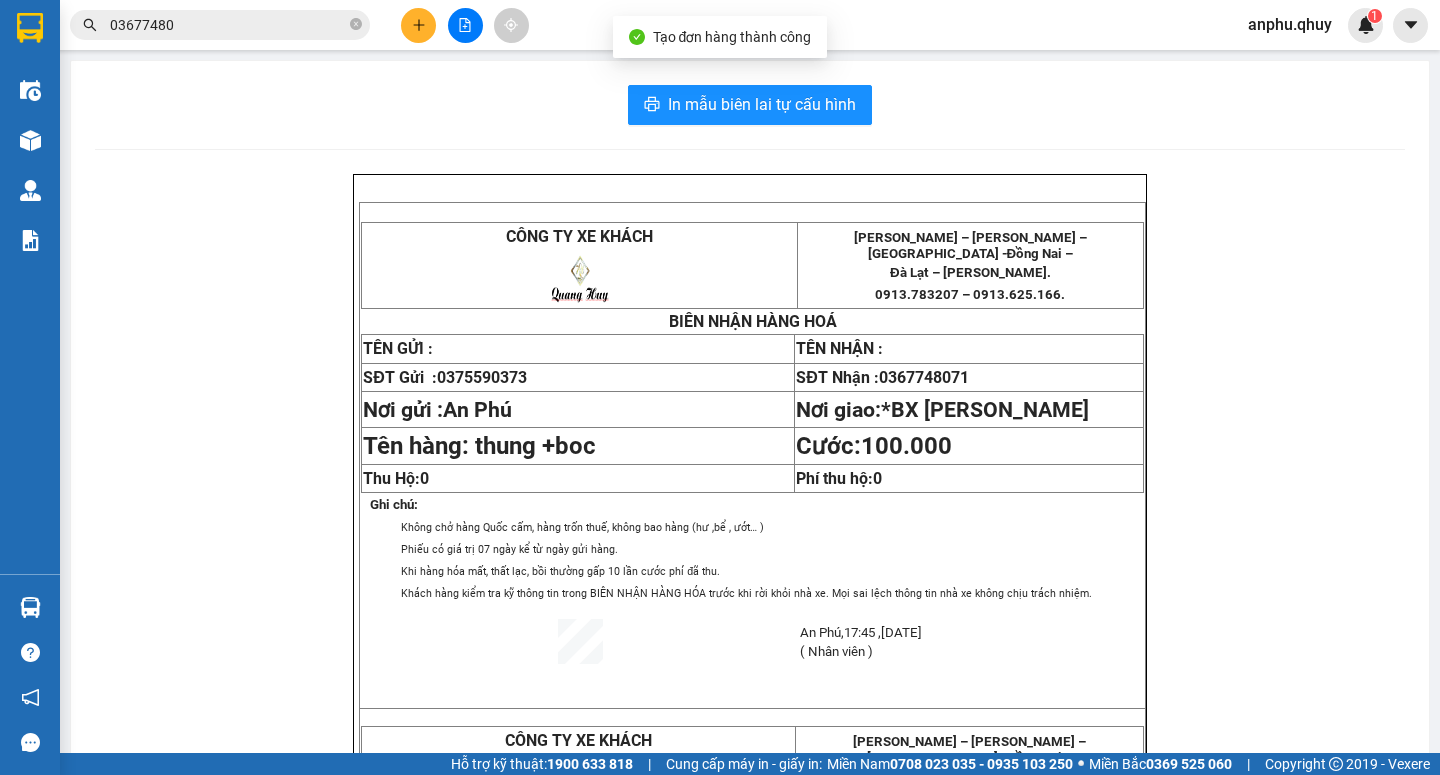 click on "In mẫu biên lai tự [PERSON_NAME]
CÔNG TY XE KHÁCH
[PERSON_NAME] – [PERSON_NAME] – [GEOGRAPHIC_DATA] -  [GEOGRAPHIC_DATA] –
[GEOGRAPHIC_DATA] – [PERSON_NAME][GEOGRAPHIC_DATA]
0913.783207 – 0913.625.166.
[PERSON_NAME] HÀNG [PERSON_NAME]
TÊN GỬI :
TÊN [PERSON_NAME] :
SĐT Gửi  :  0375590373
SĐT [PERSON_NAME] :  0367748071
Nơi gửi :  An Phú
Nơi giao:  *   BX [PERSON_NAME]
Tên hàng:   thung +boc
Cước:  100.000
Thu Hộ:  0
Phí thu hộ:  0
Ghi chú:
[PERSON_NAME] hàng [PERSON_NAME] cấm, hàng trốn [PERSON_NAME], [PERSON_NAME] hàng (hư ,bể , ướt… )
Phiếu có giá trị 07 ngày kể từ ngày gửi hàng.
Khi hàng hóa mất, thất lạc, bồi [PERSON_NAME] gấp 10 lần cước phí đã thu.
Khách hàng kiểm tra kỹ thông tin trong [PERSON_NAME] HÀNG [PERSON_NAME] [PERSON_NAME] khi rời [PERSON_NAME] nhà xe. Mọi [PERSON_NAME] thông tin nhà xe [PERSON_NAME] [PERSON_NAME].
An [GEOGRAPHIC_DATA] ," at bounding box center (750, 672) 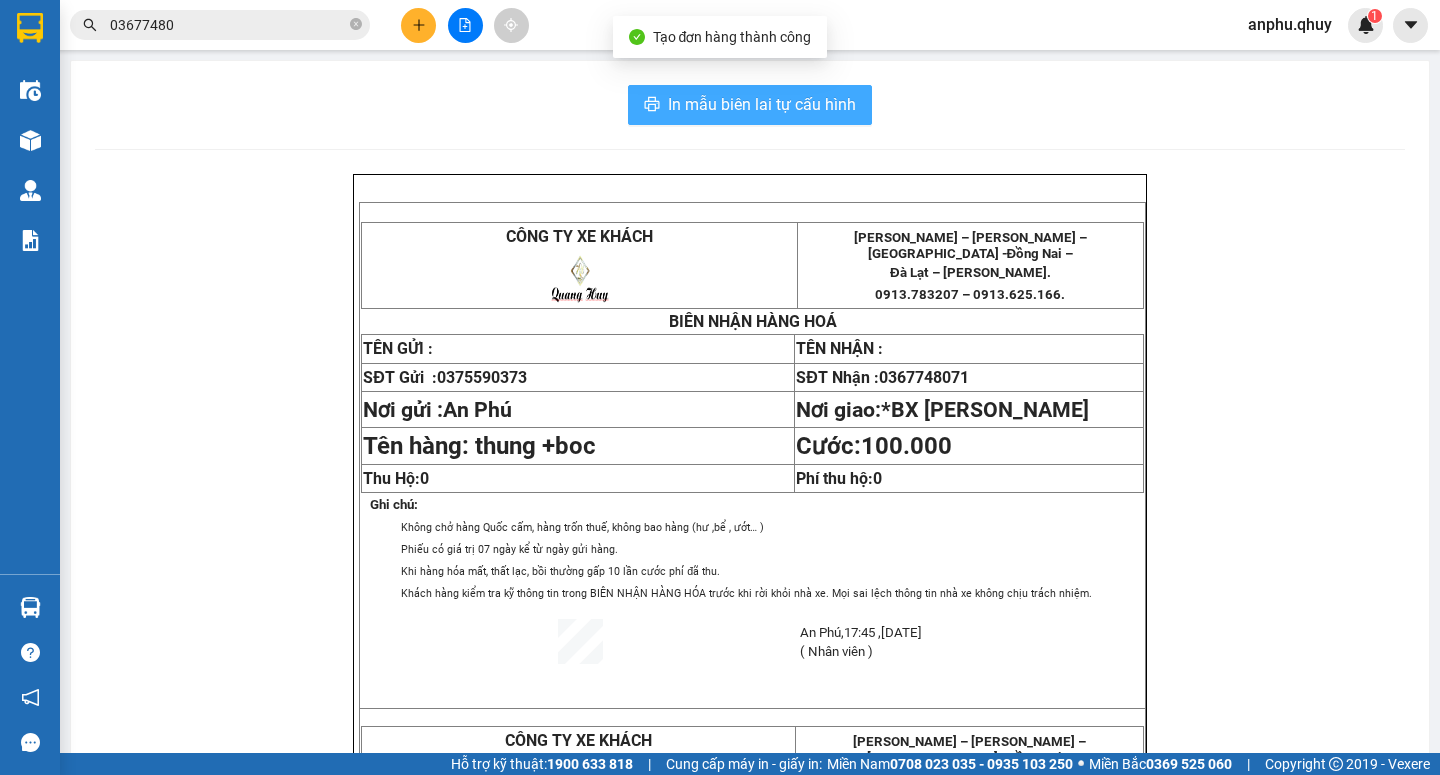 click on "In mẫu biên lai tự cấu hình" at bounding box center (762, 104) 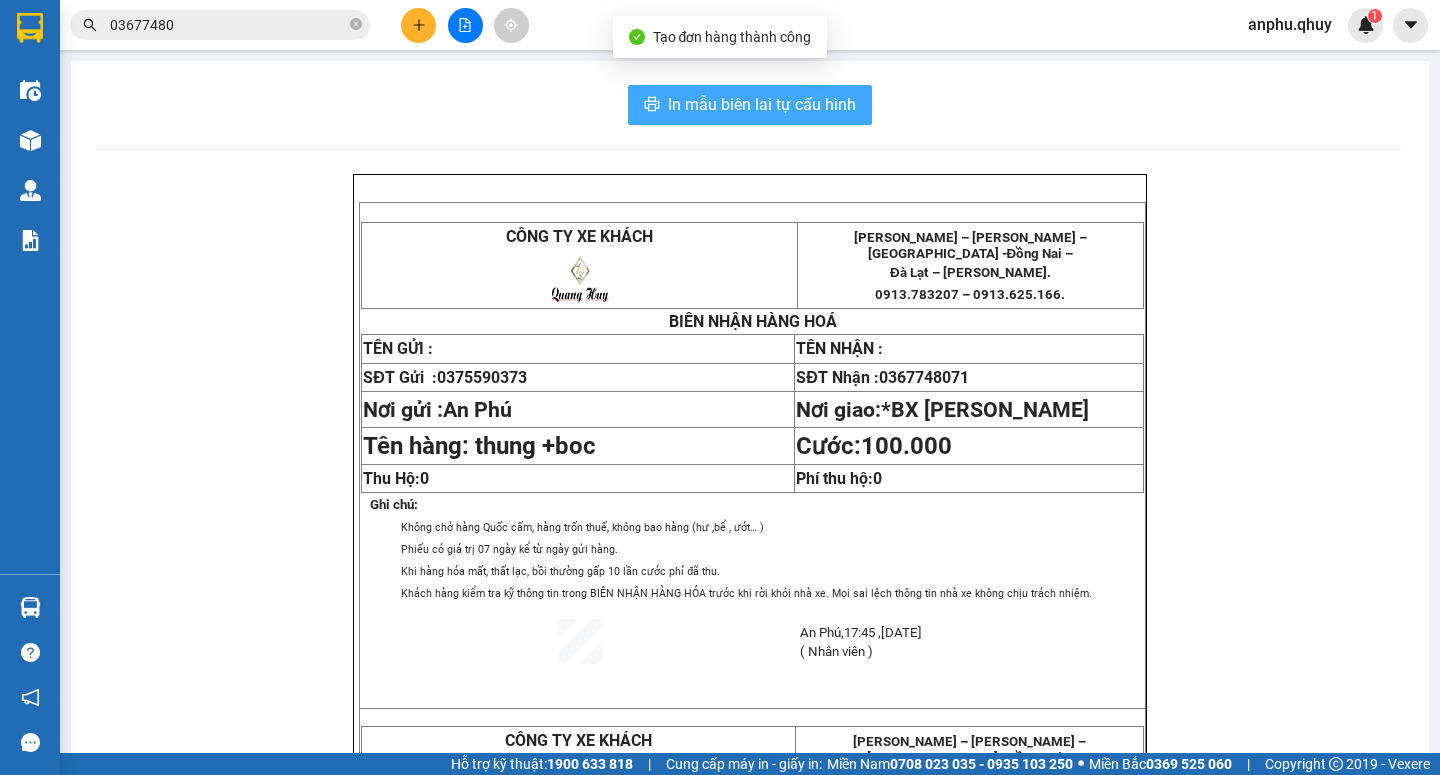 scroll, scrollTop: 0, scrollLeft: 0, axis: both 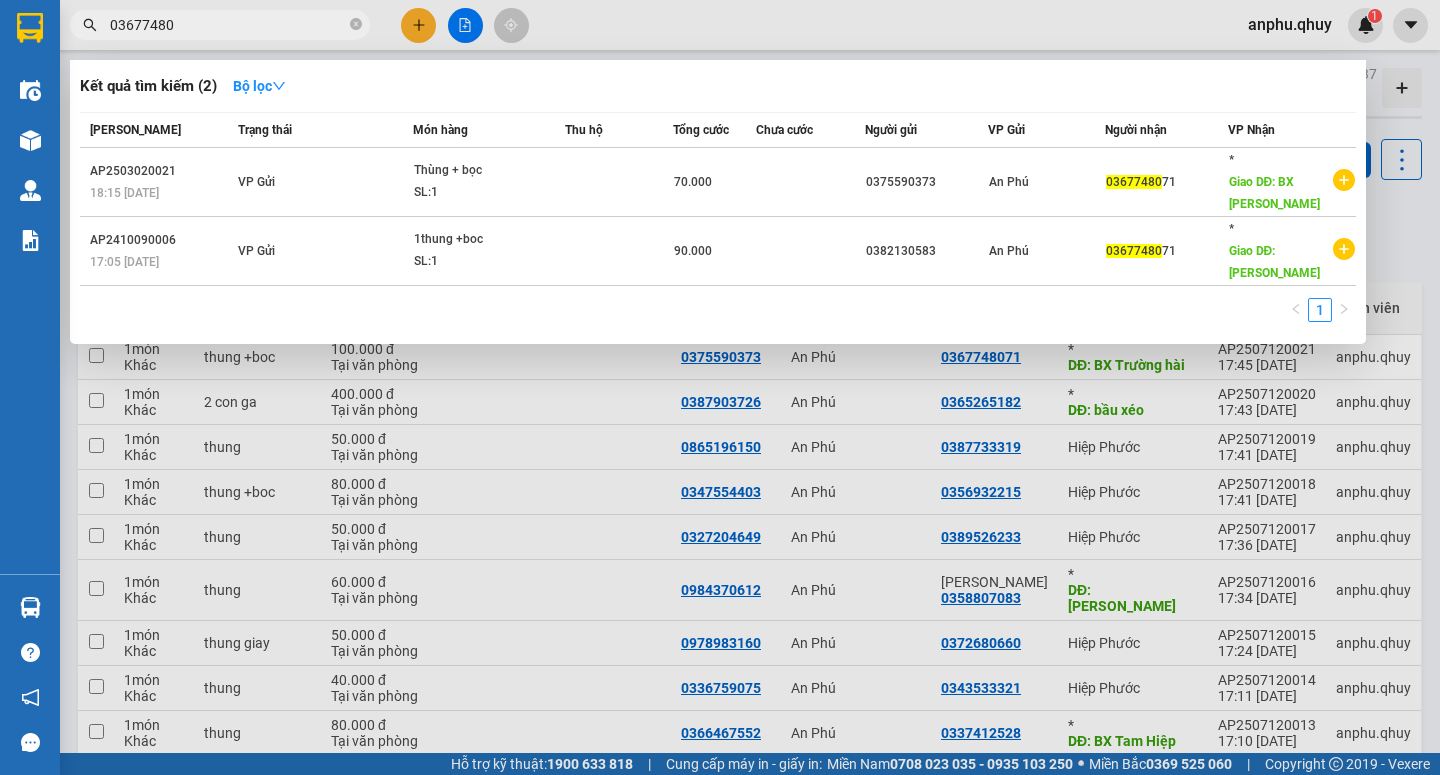 click on "03677480" at bounding box center [228, 25] 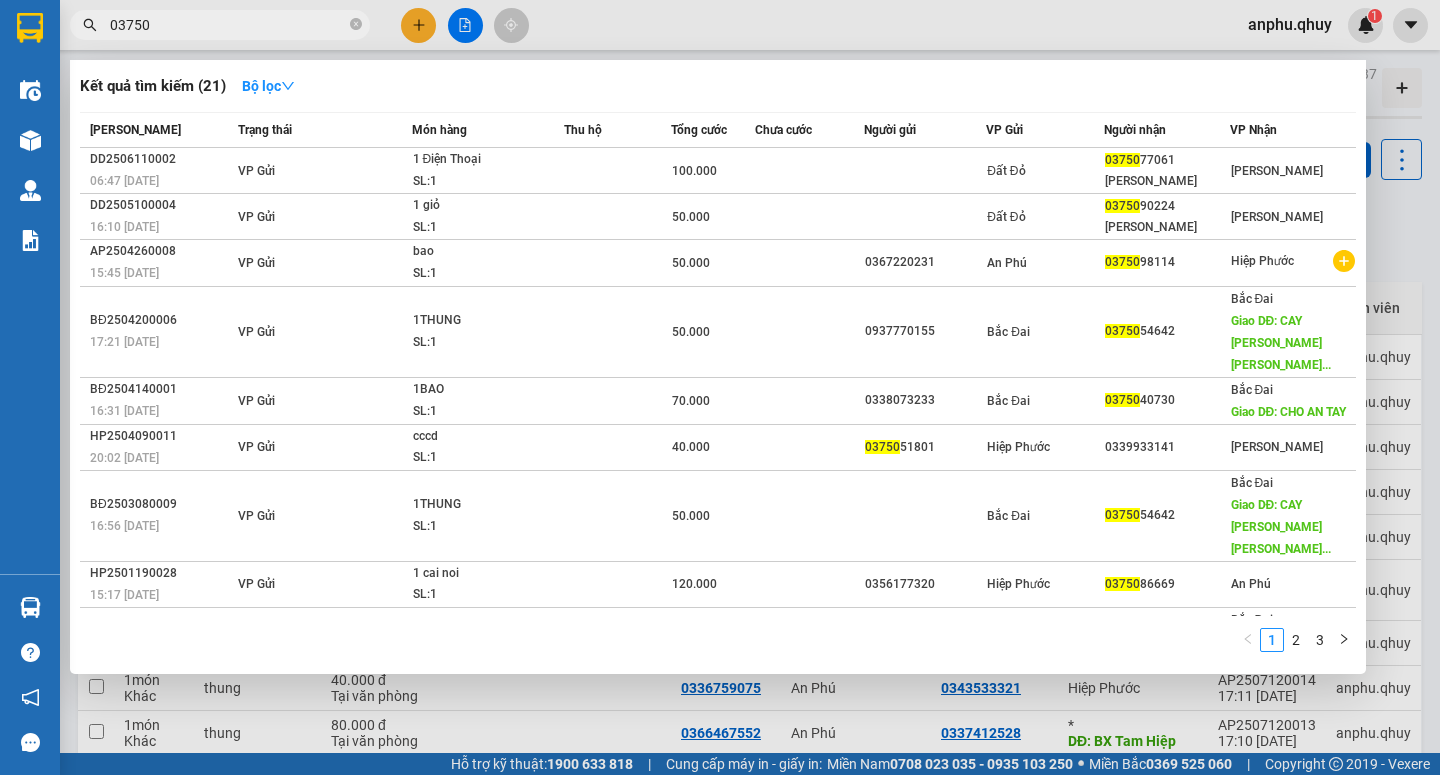 click on "03750" at bounding box center (228, 25) 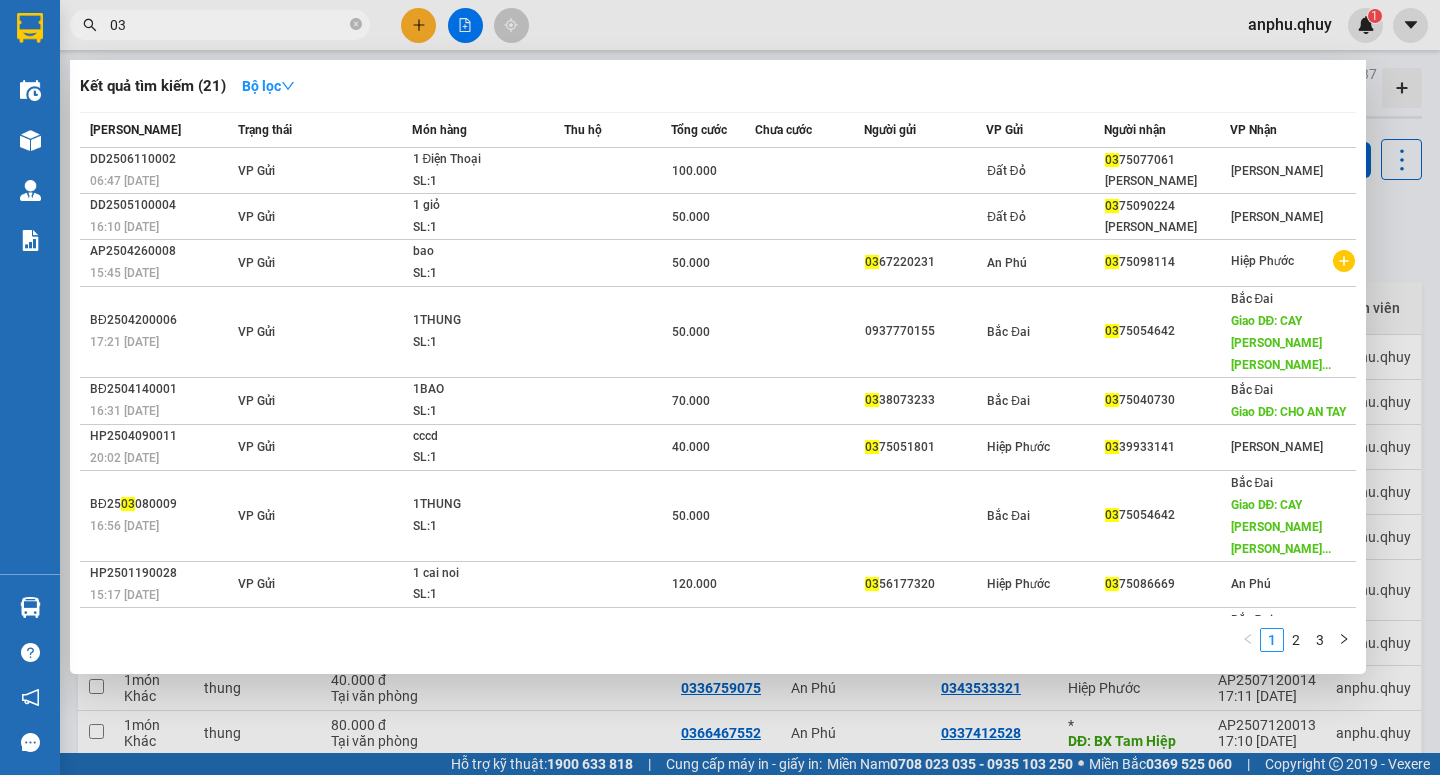 type on "0" 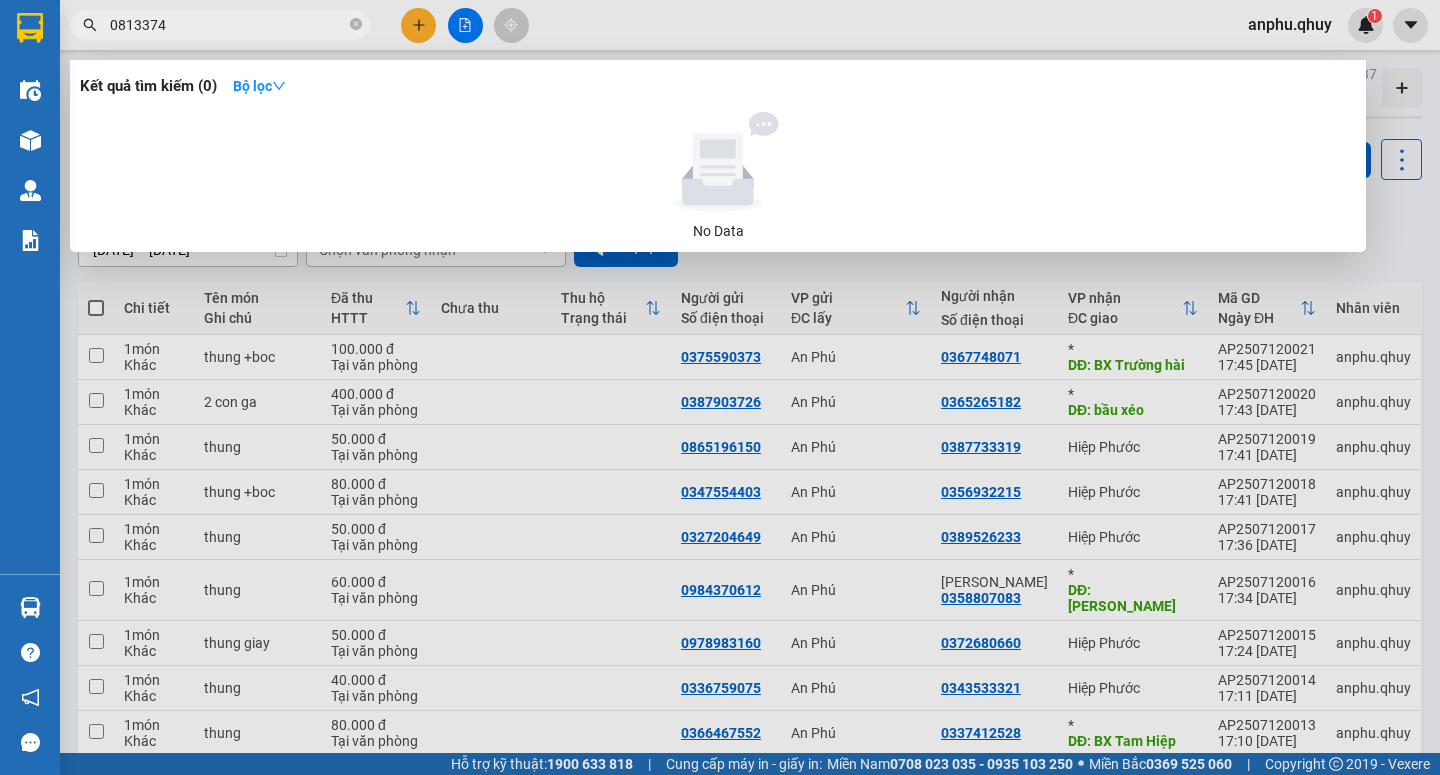 click on "0813374" at bounding box center (228, 25) 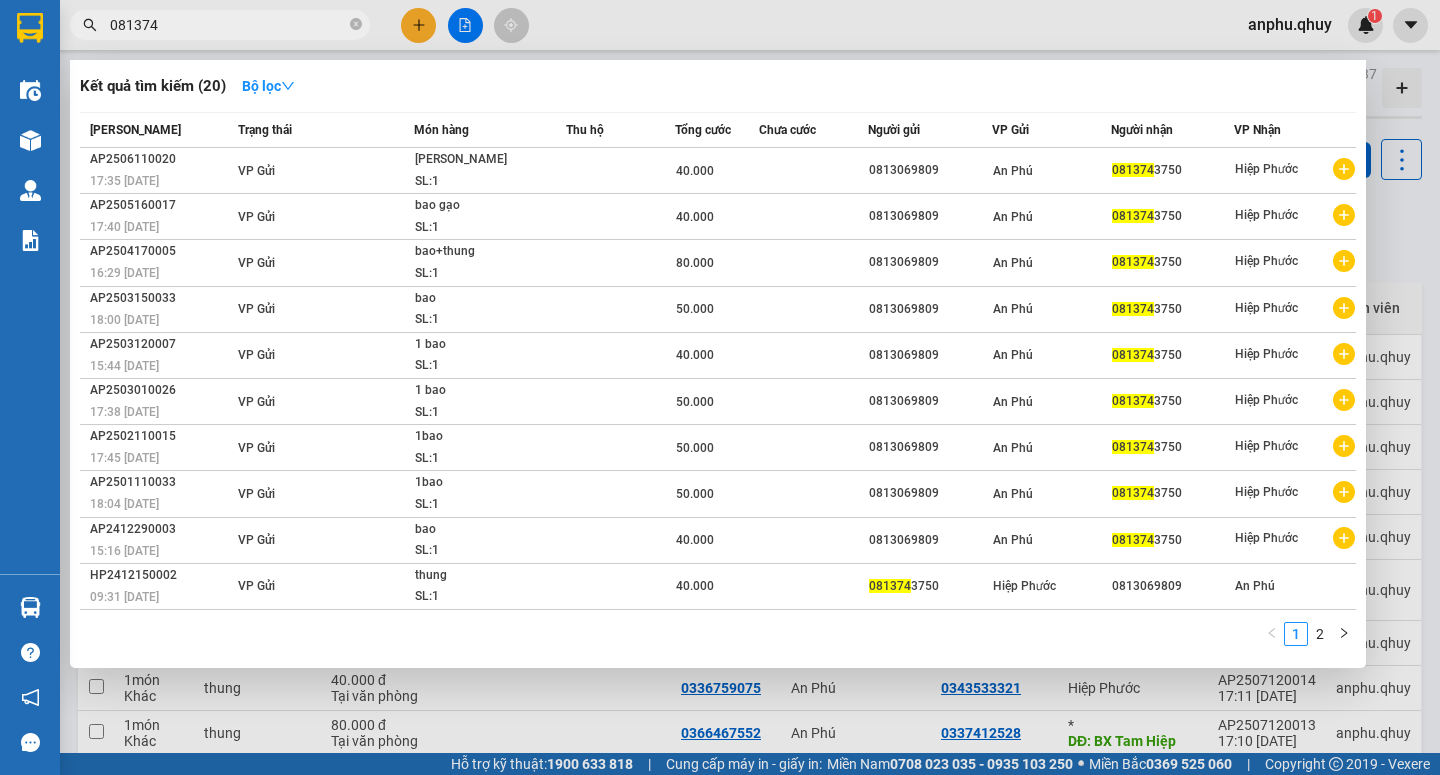 click on "081374" at bounding box center [228, 25] 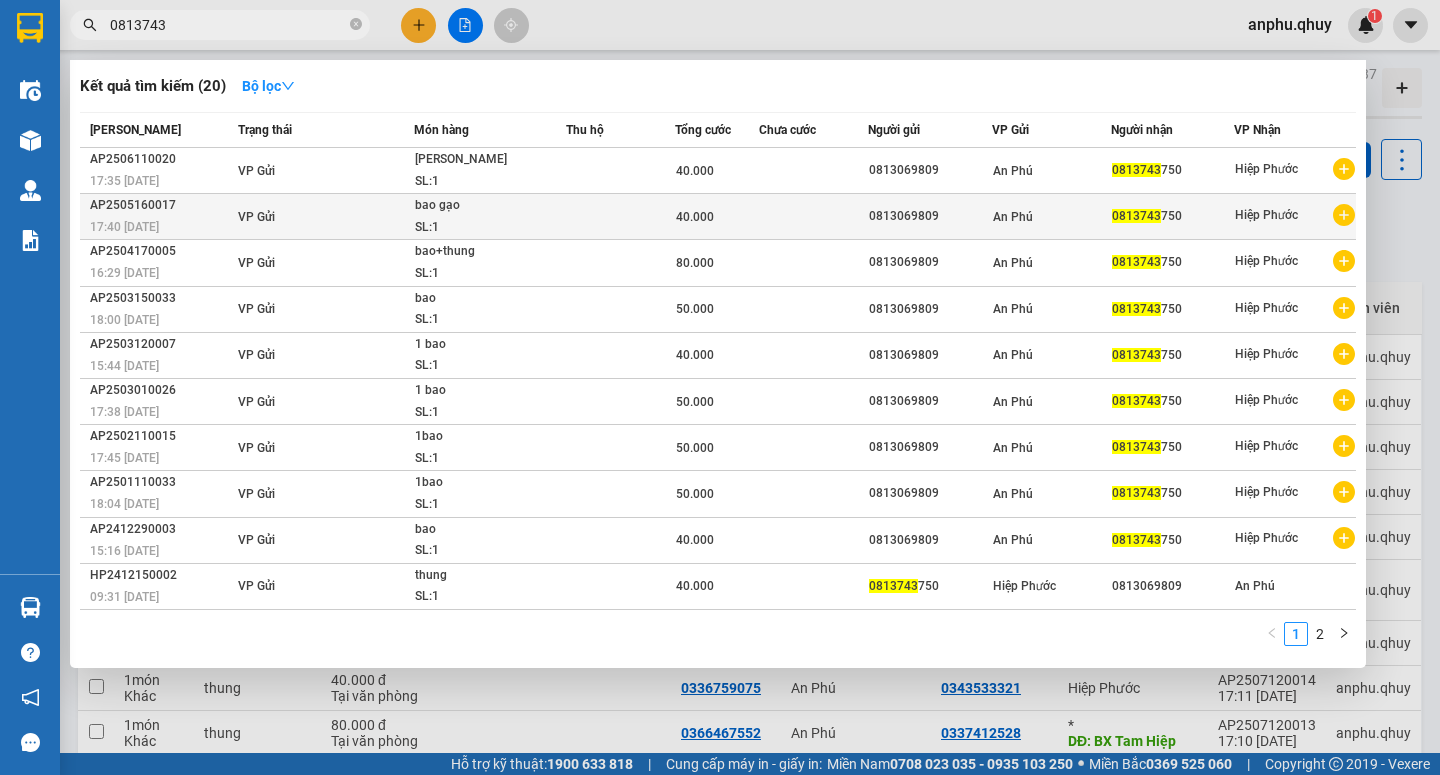 type on "0813743" 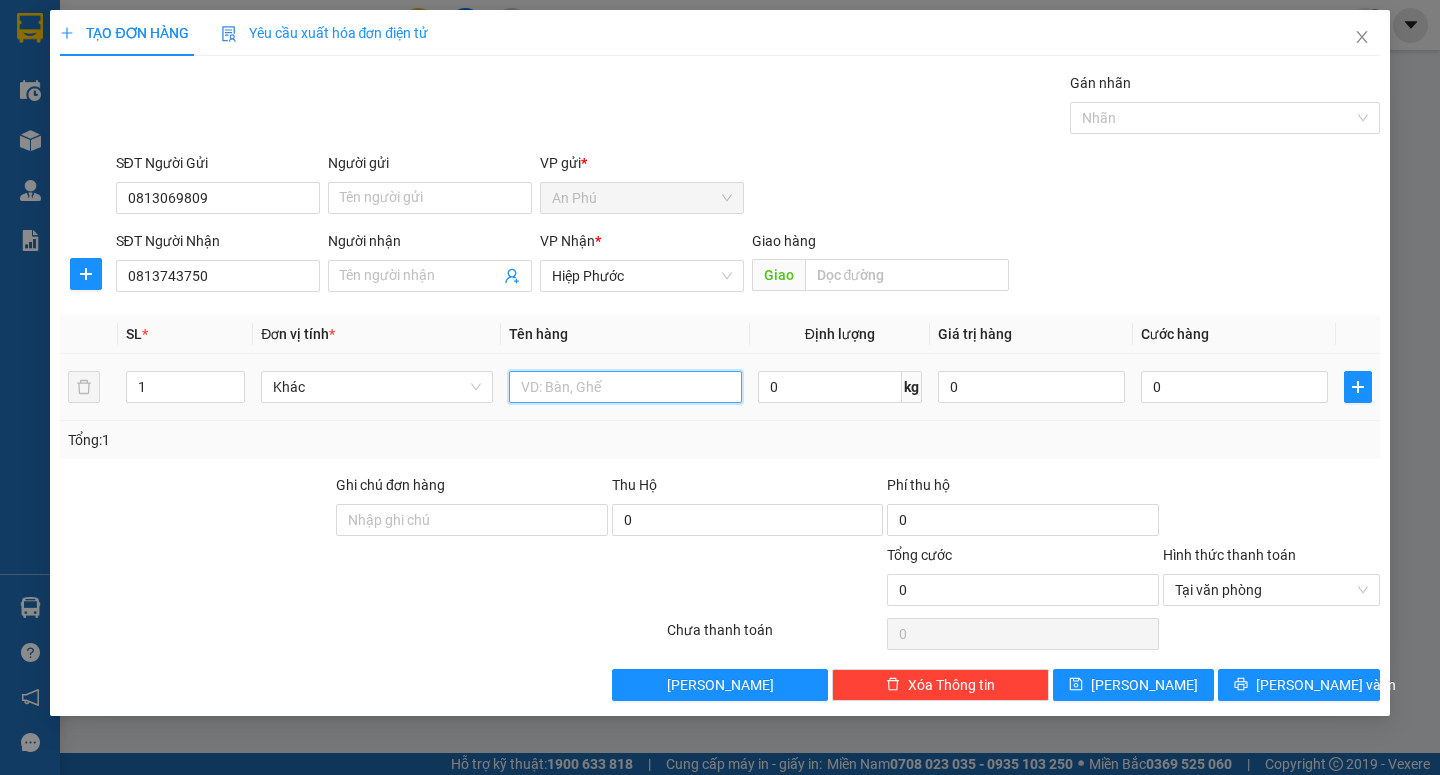click at bounding box center [625, 387] 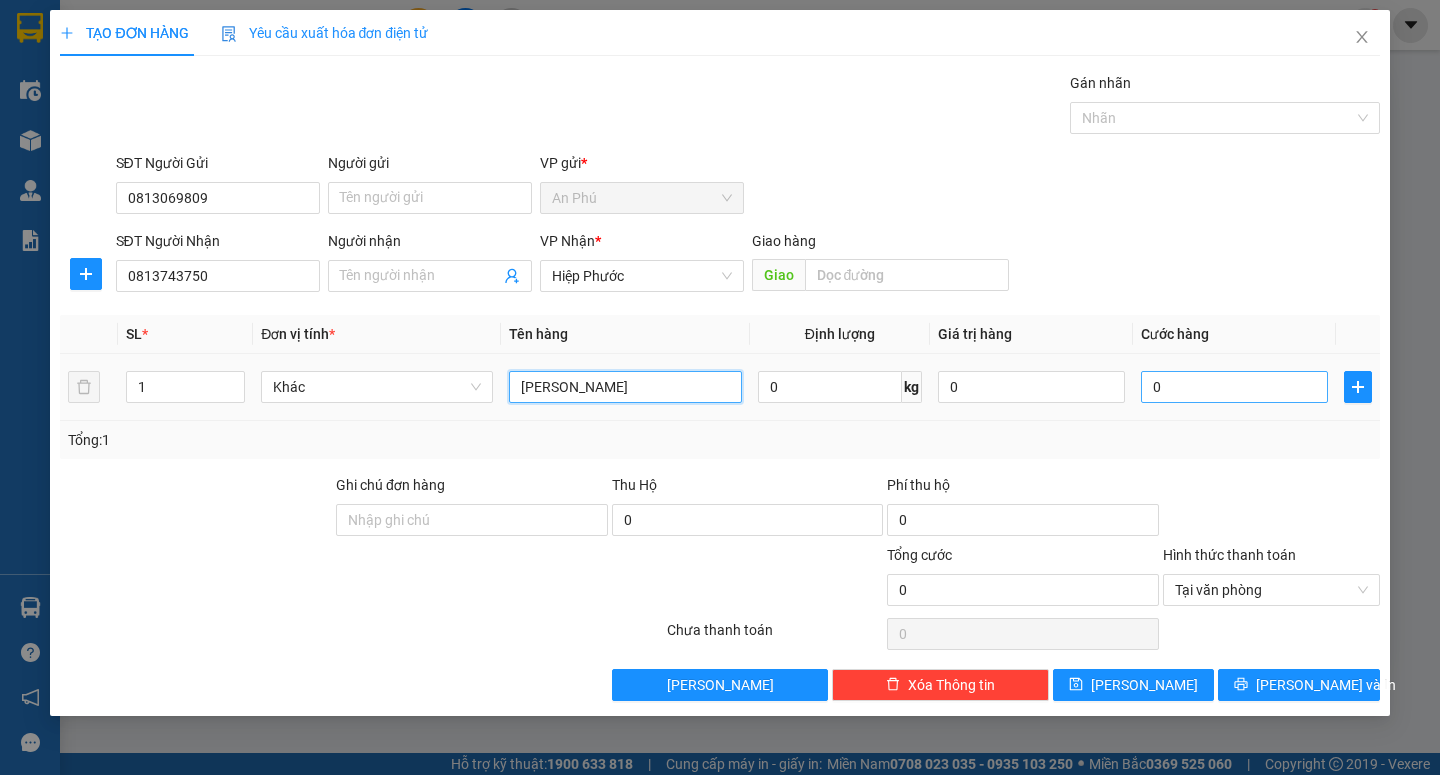 type on "[PERSON_NAME]" 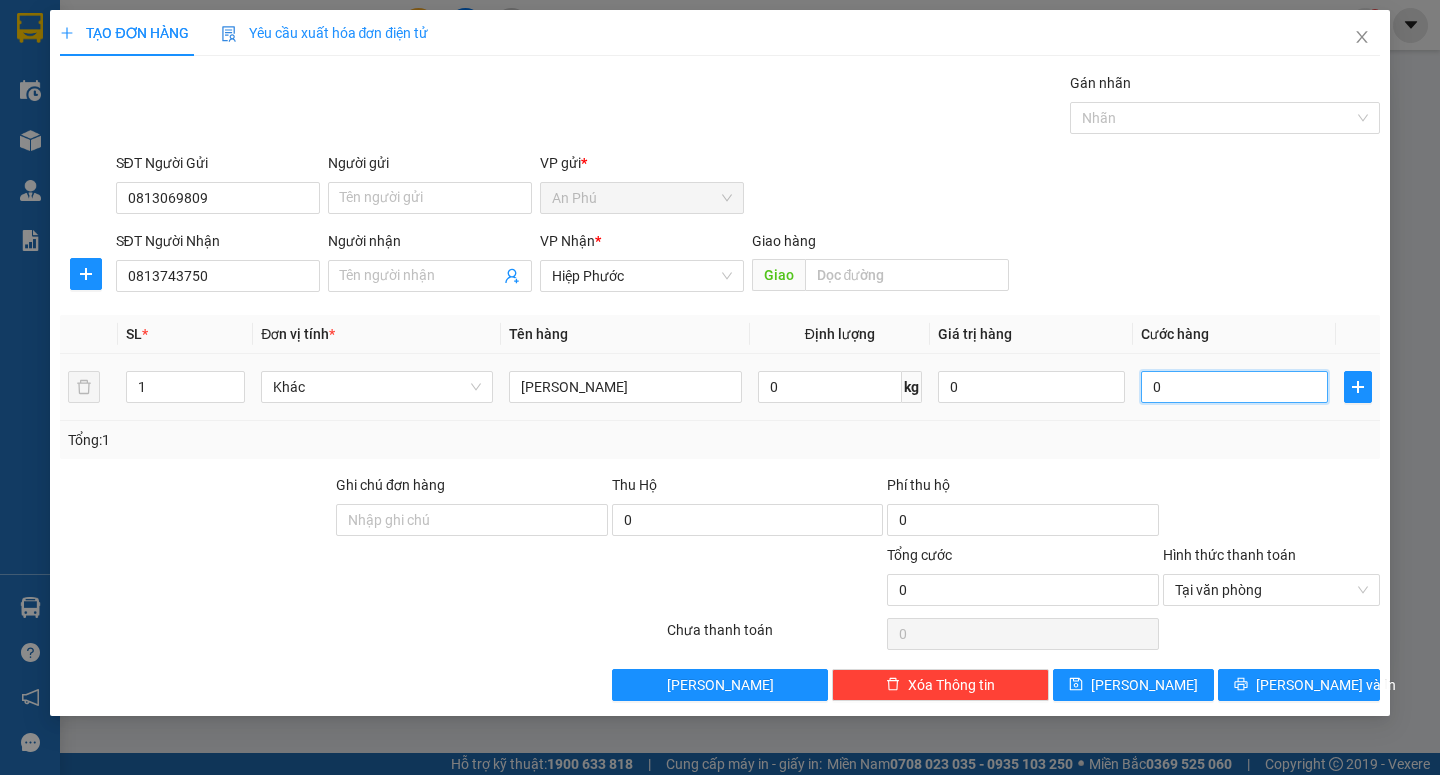 click on "0" at bounding box center [1234, 387] 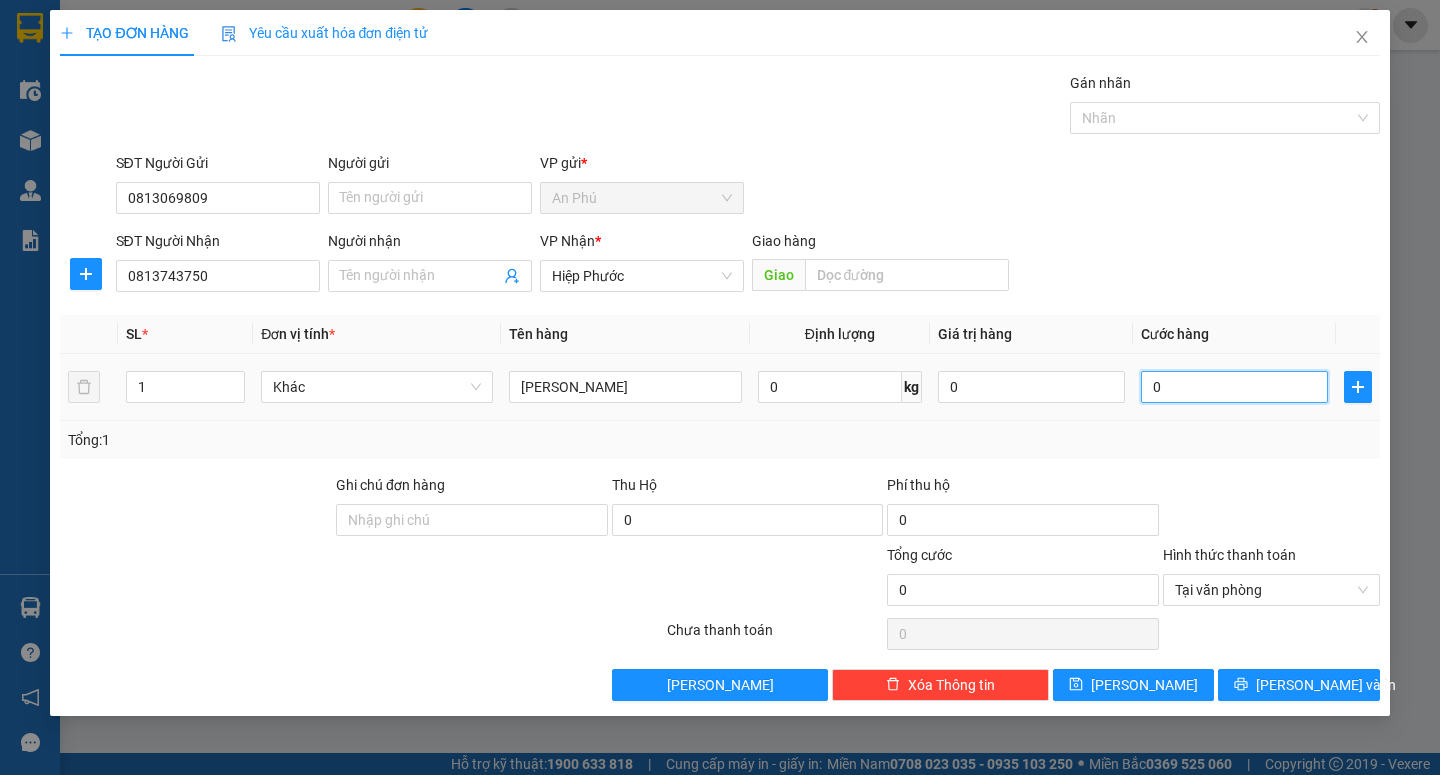 type on "5" 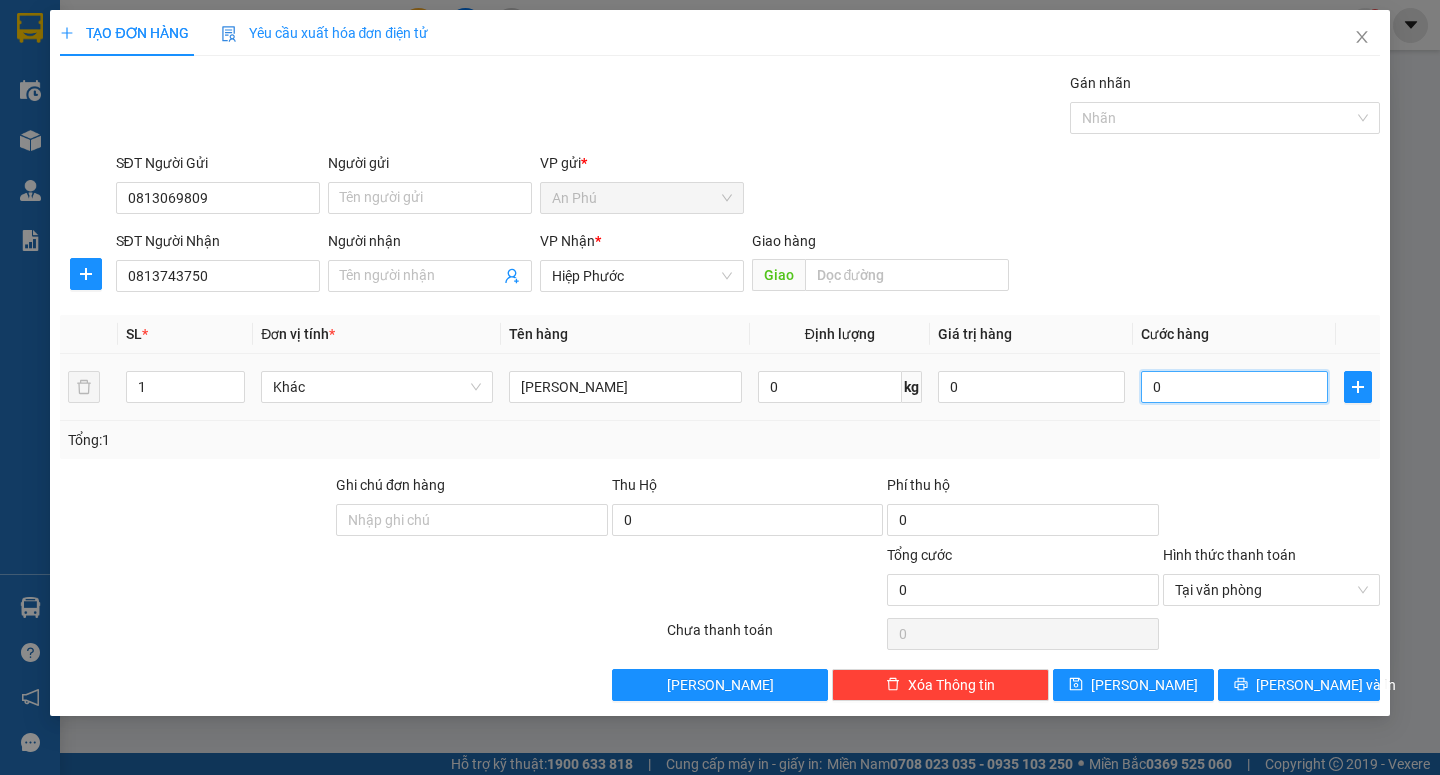 type on "5" 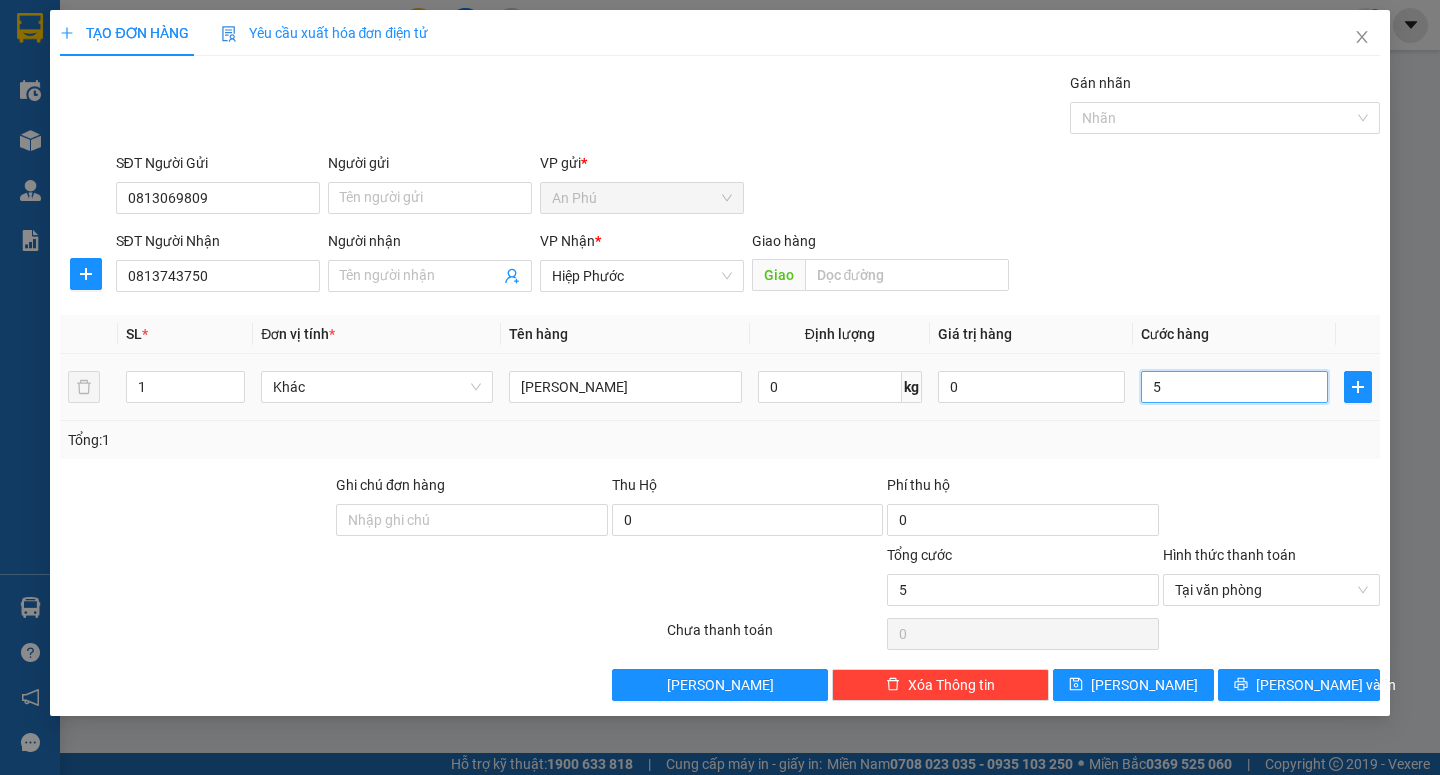 type on "50" 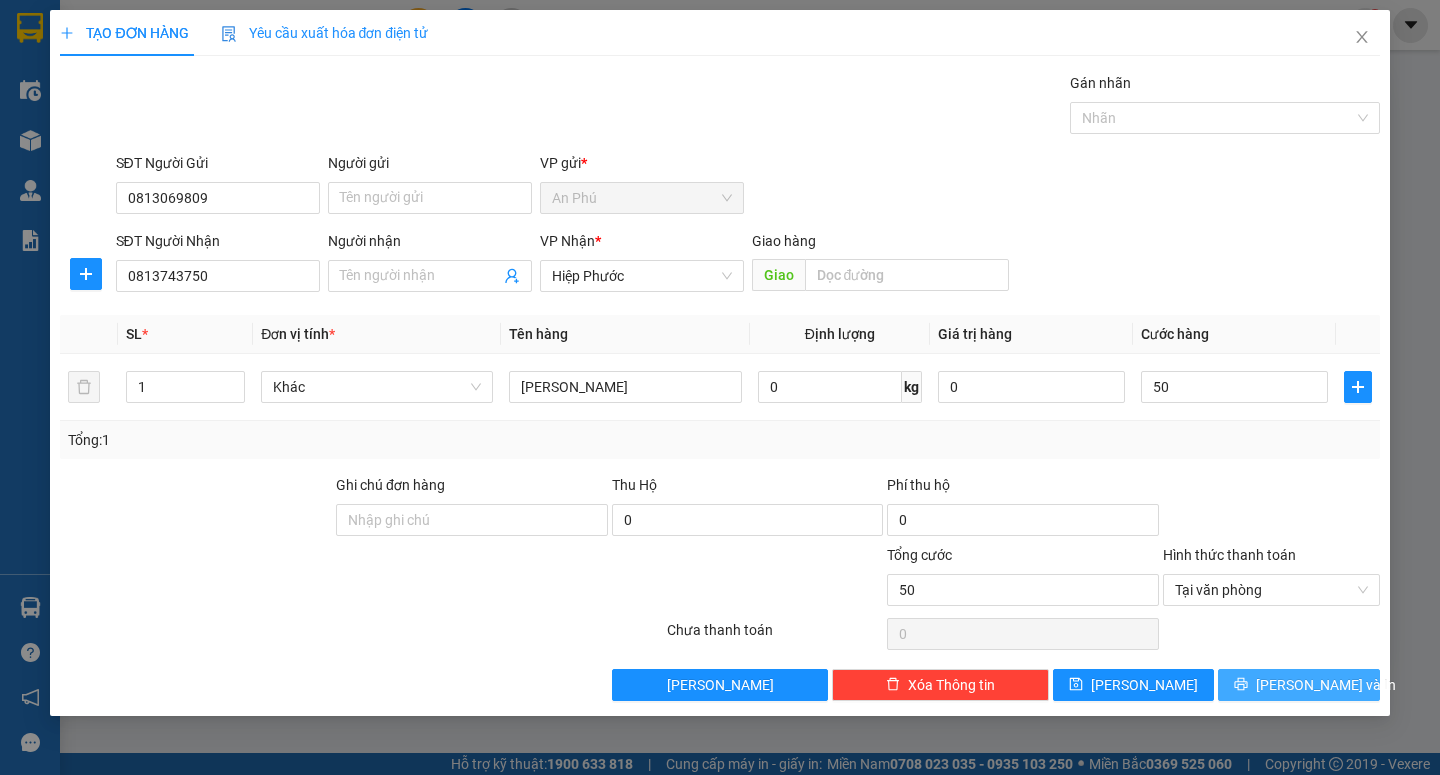 type on "50.000" 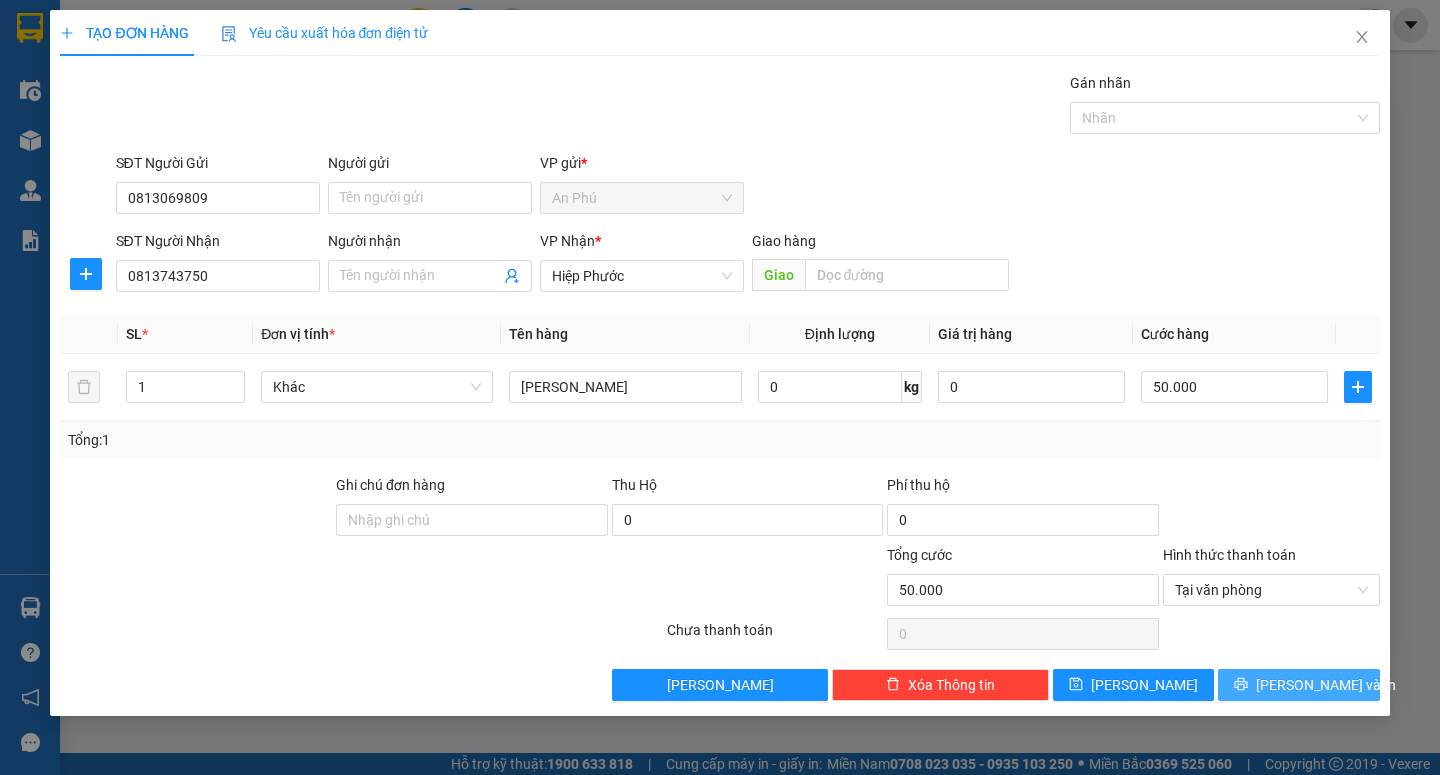click on "[PERSON_NAME] và In" at bounding box center [1326, 685] 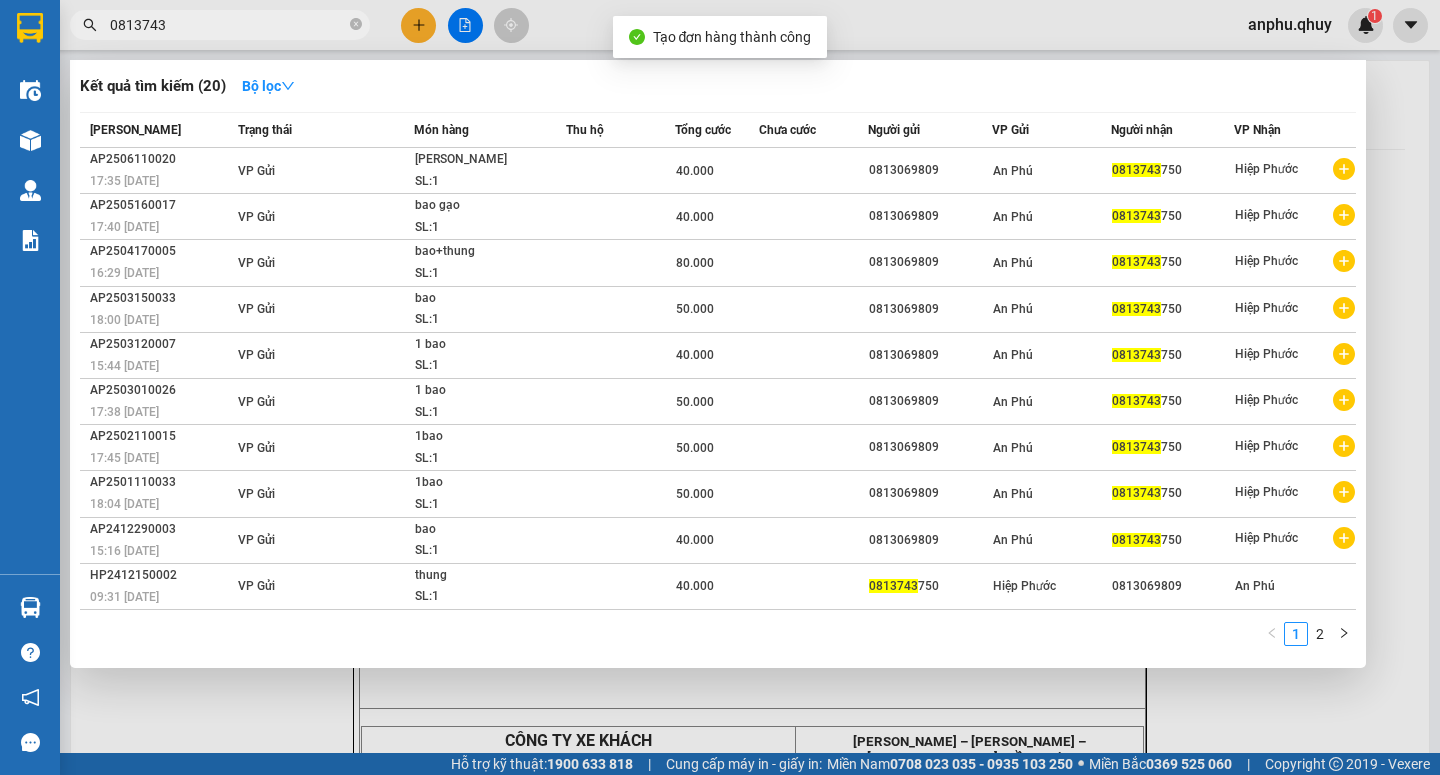 click at bounding box center [720, 387] 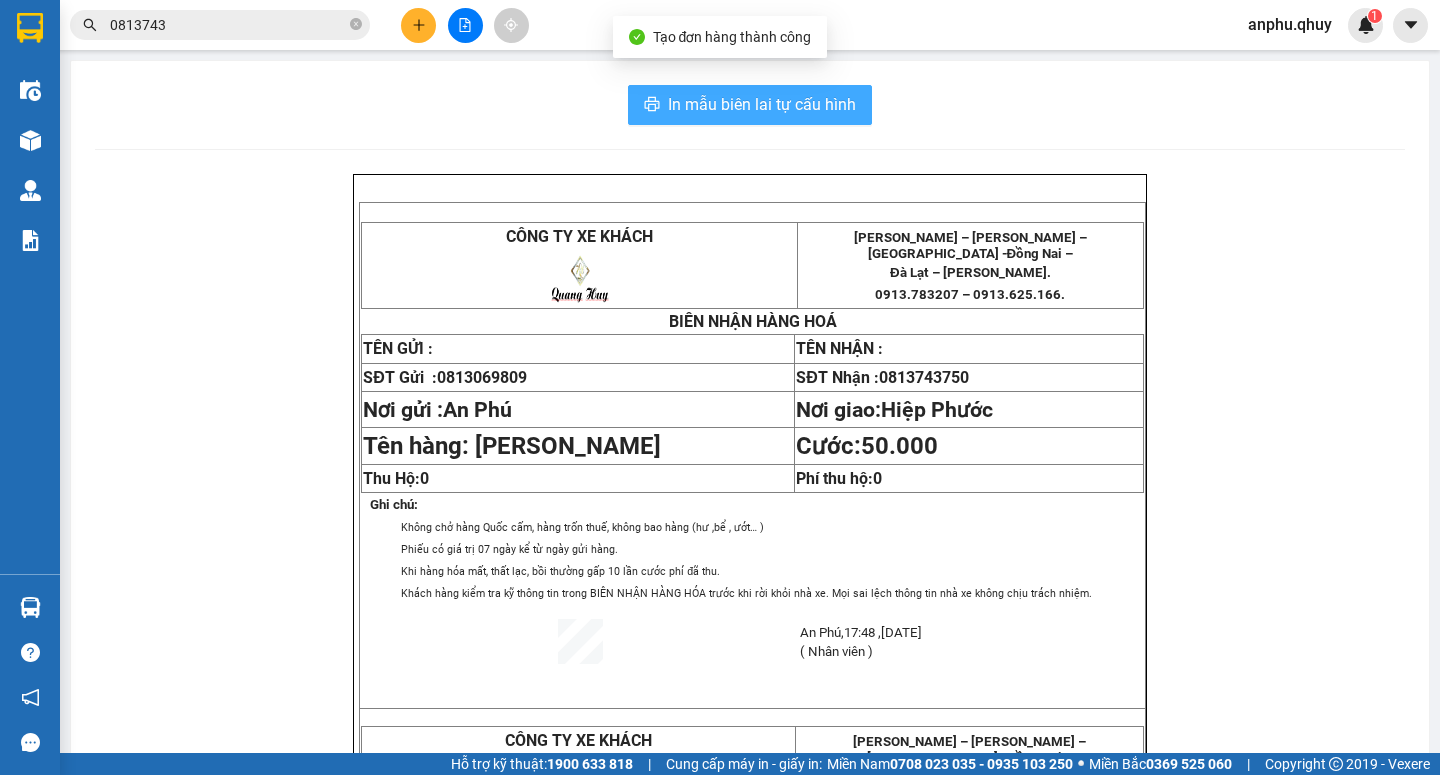 click on "In mẫu biên lai tự cấu hình" at bounding box center (762, 104) 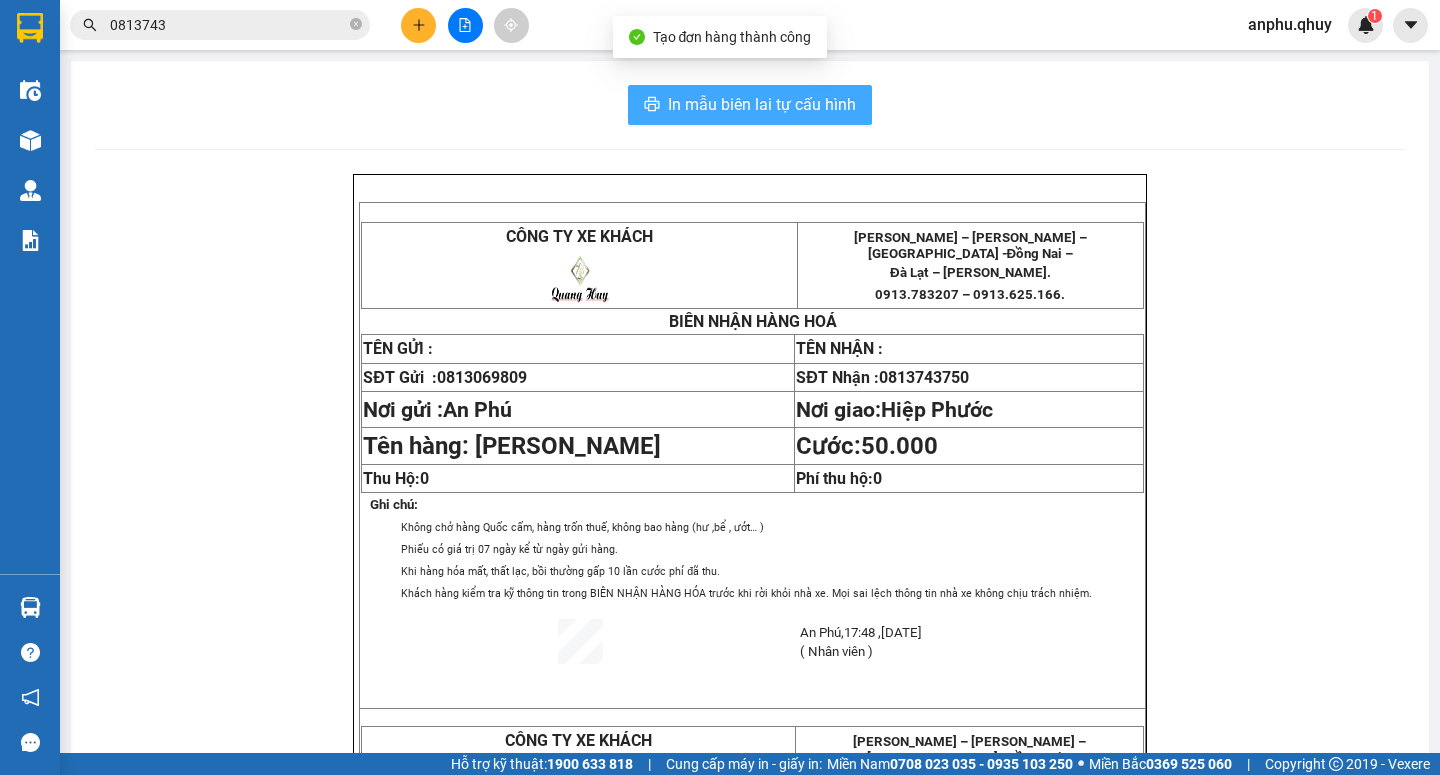 scroll, scrollTop: 0, scrollLeft: 0, axis: both 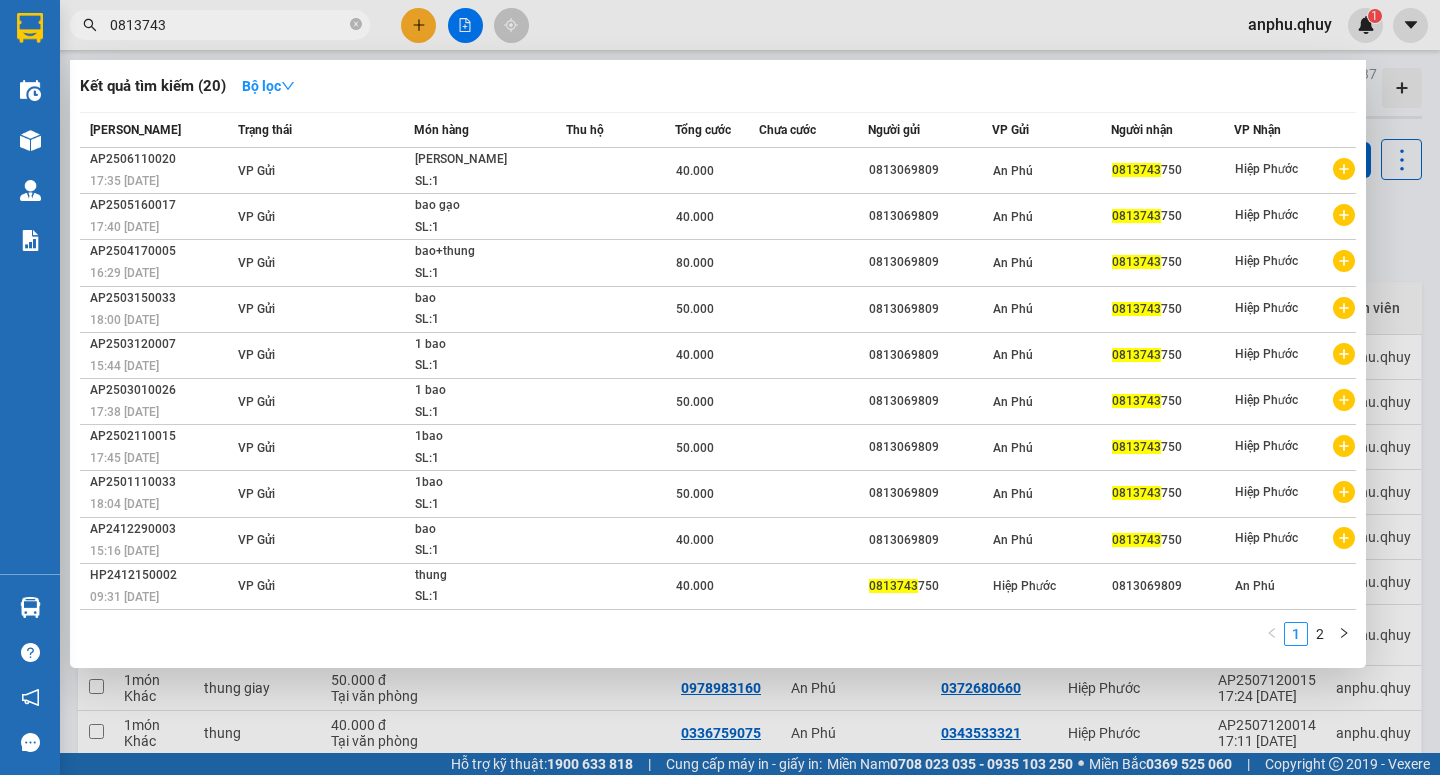 click on "0813743" at bounding box center [228, 25] 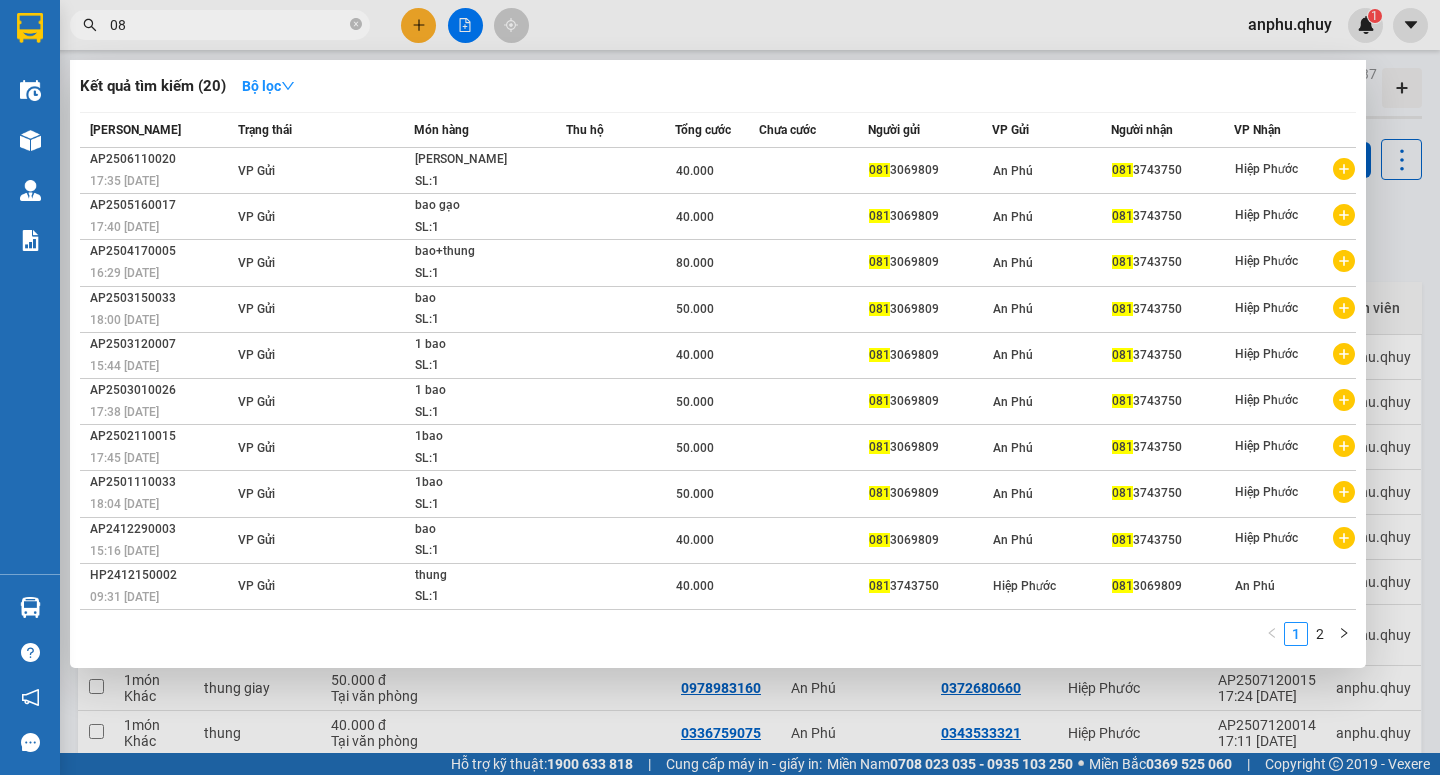 type on "0" 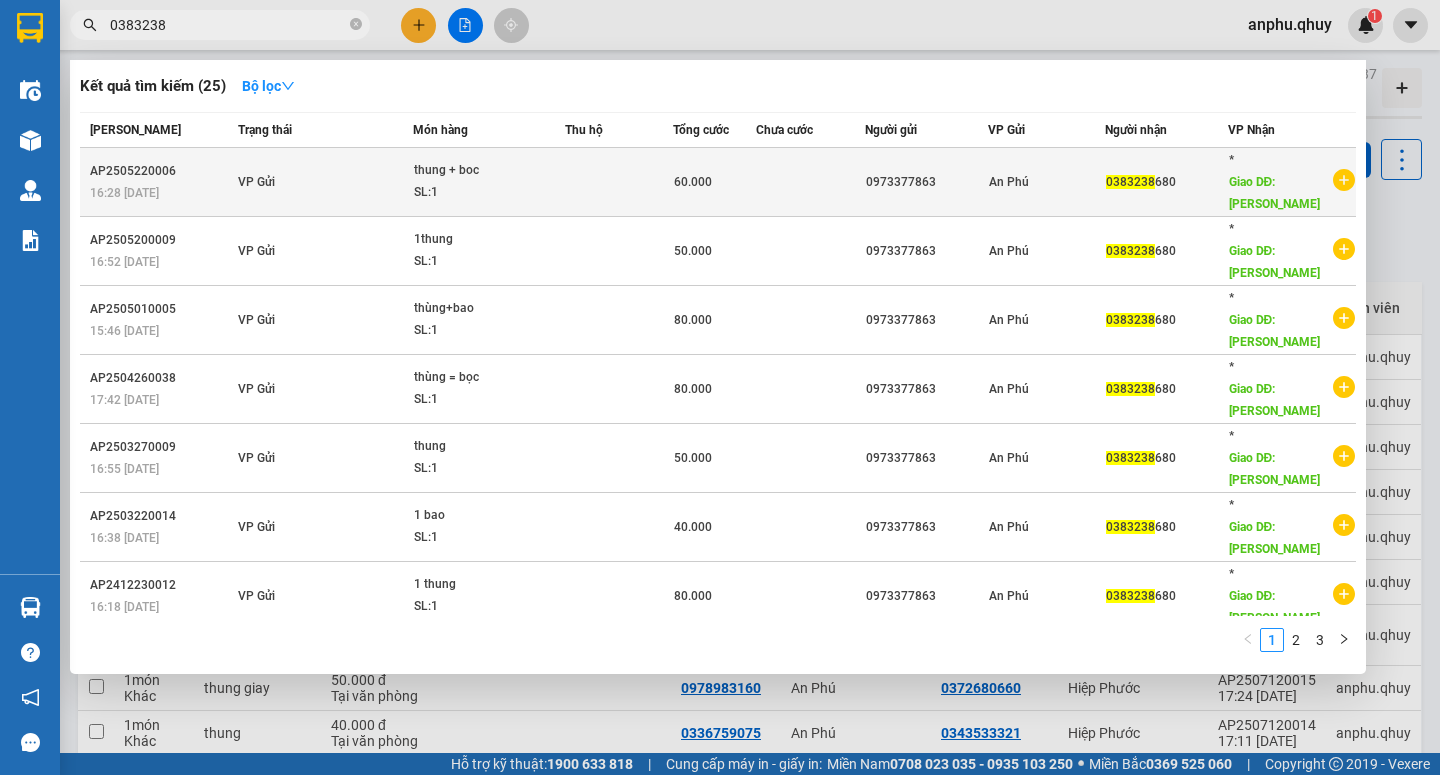 type on "0383238" 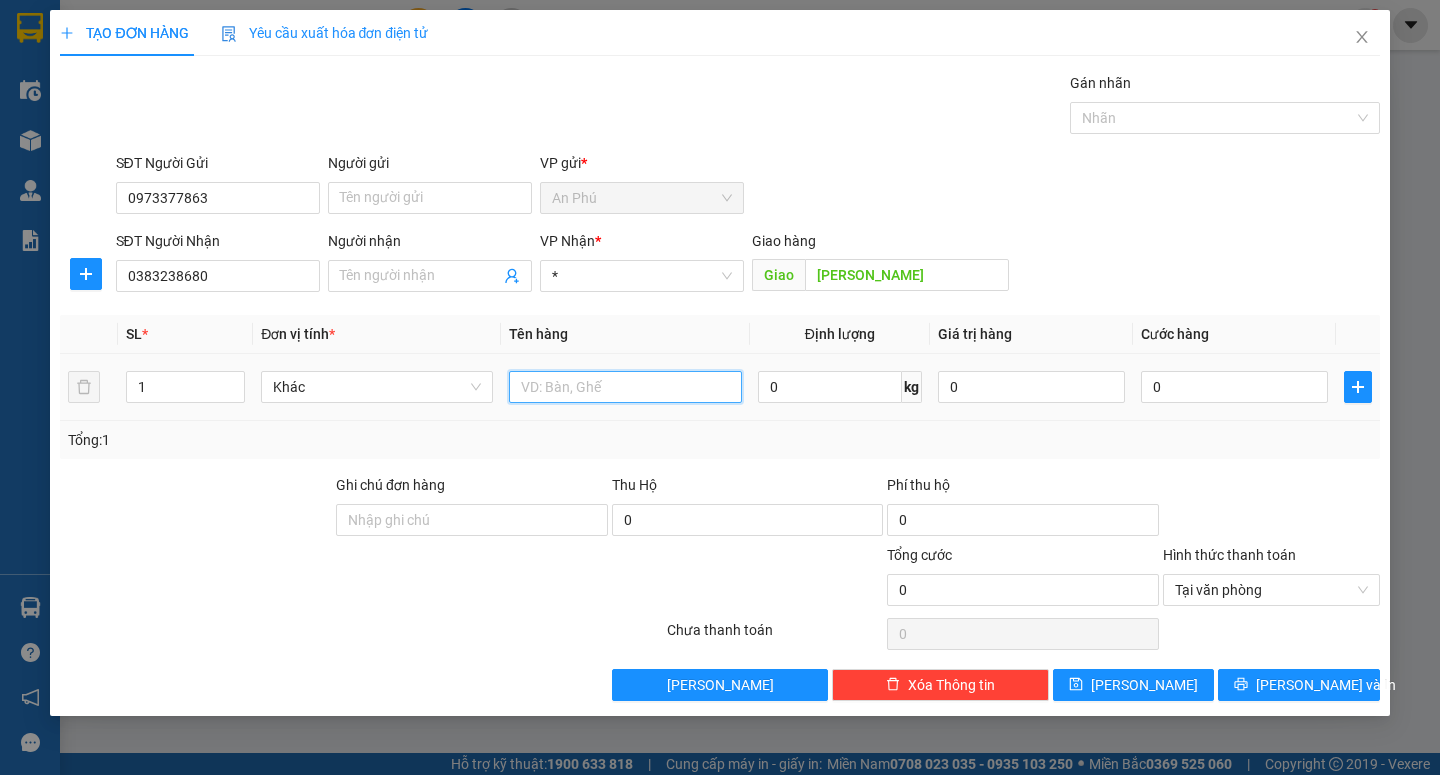 click at bounding box center (625, 387) 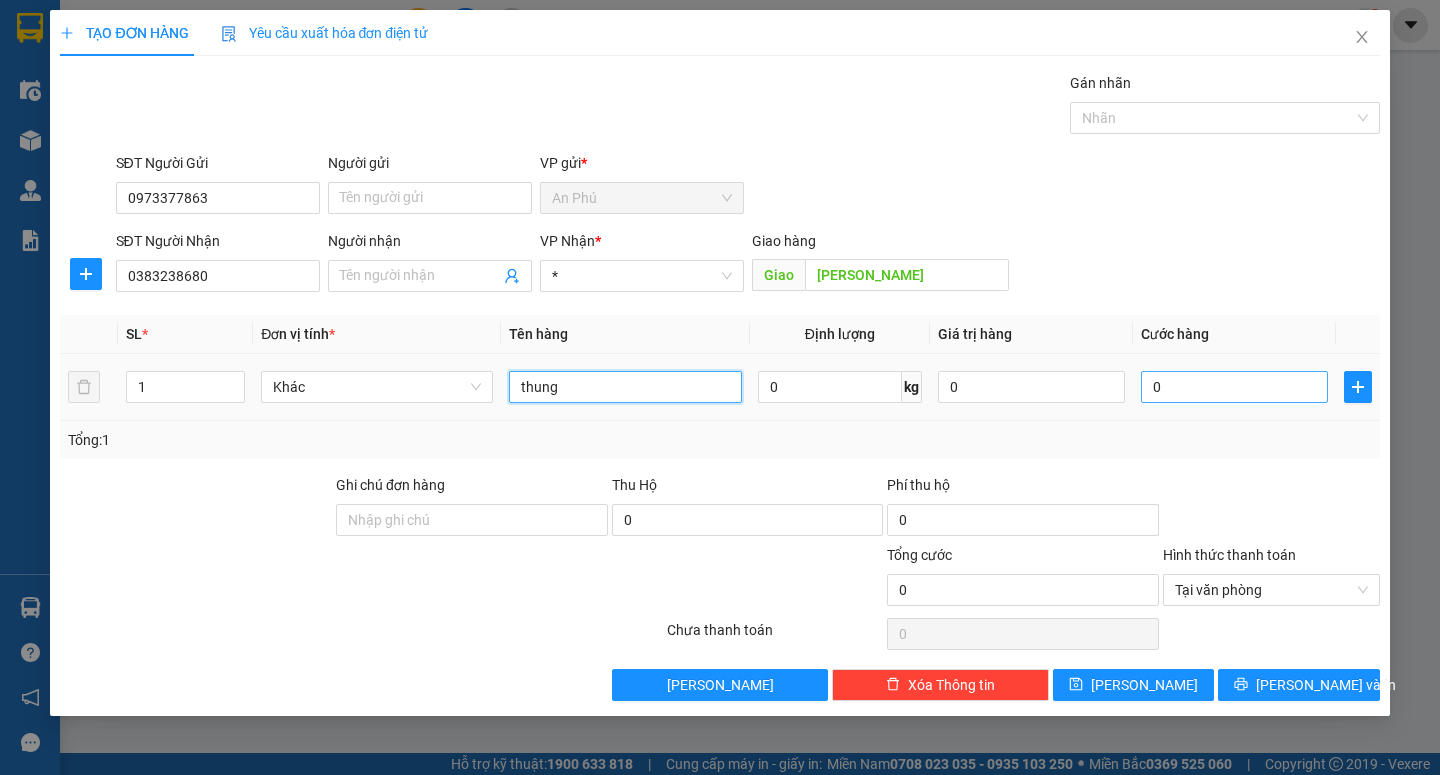 type on "thung" 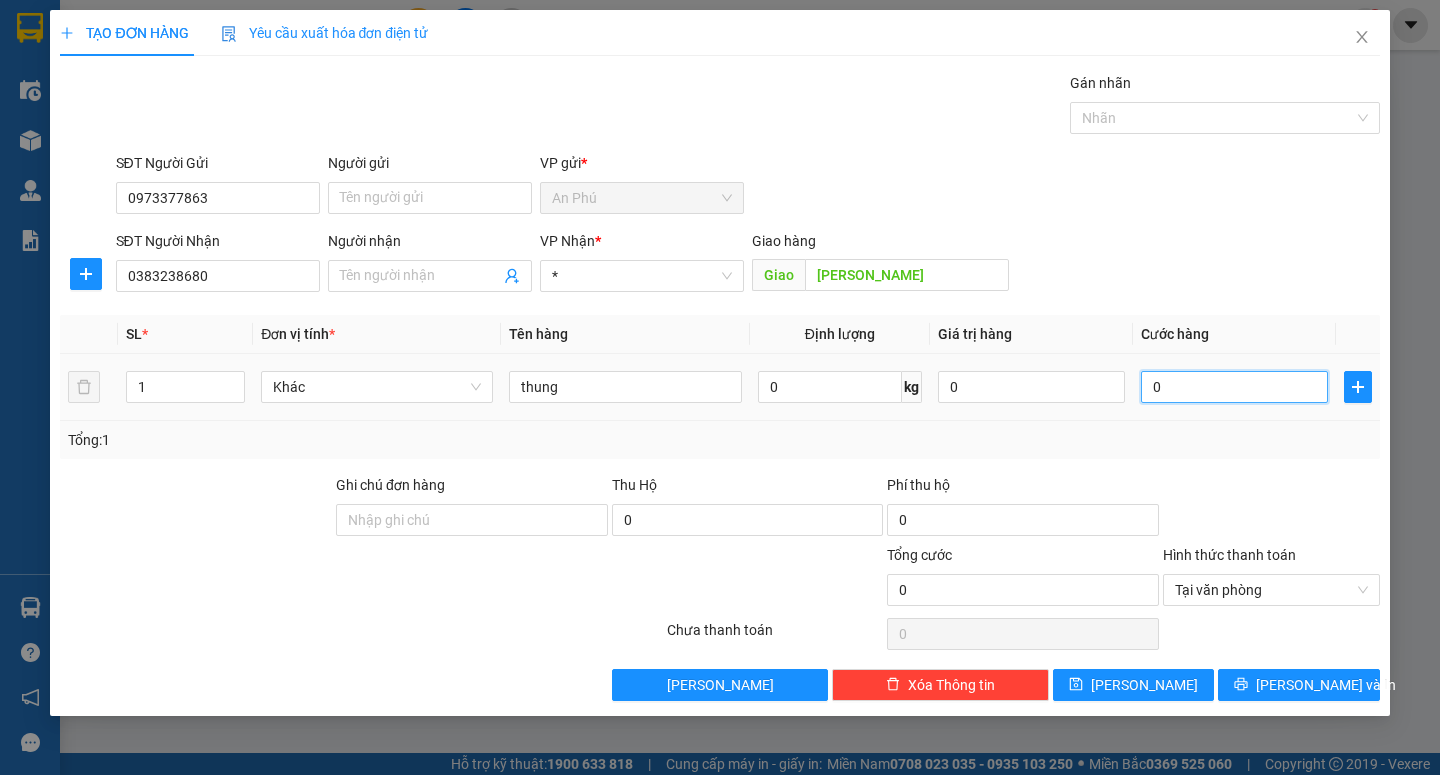 click on "0" at bounding box center (1234, 387) 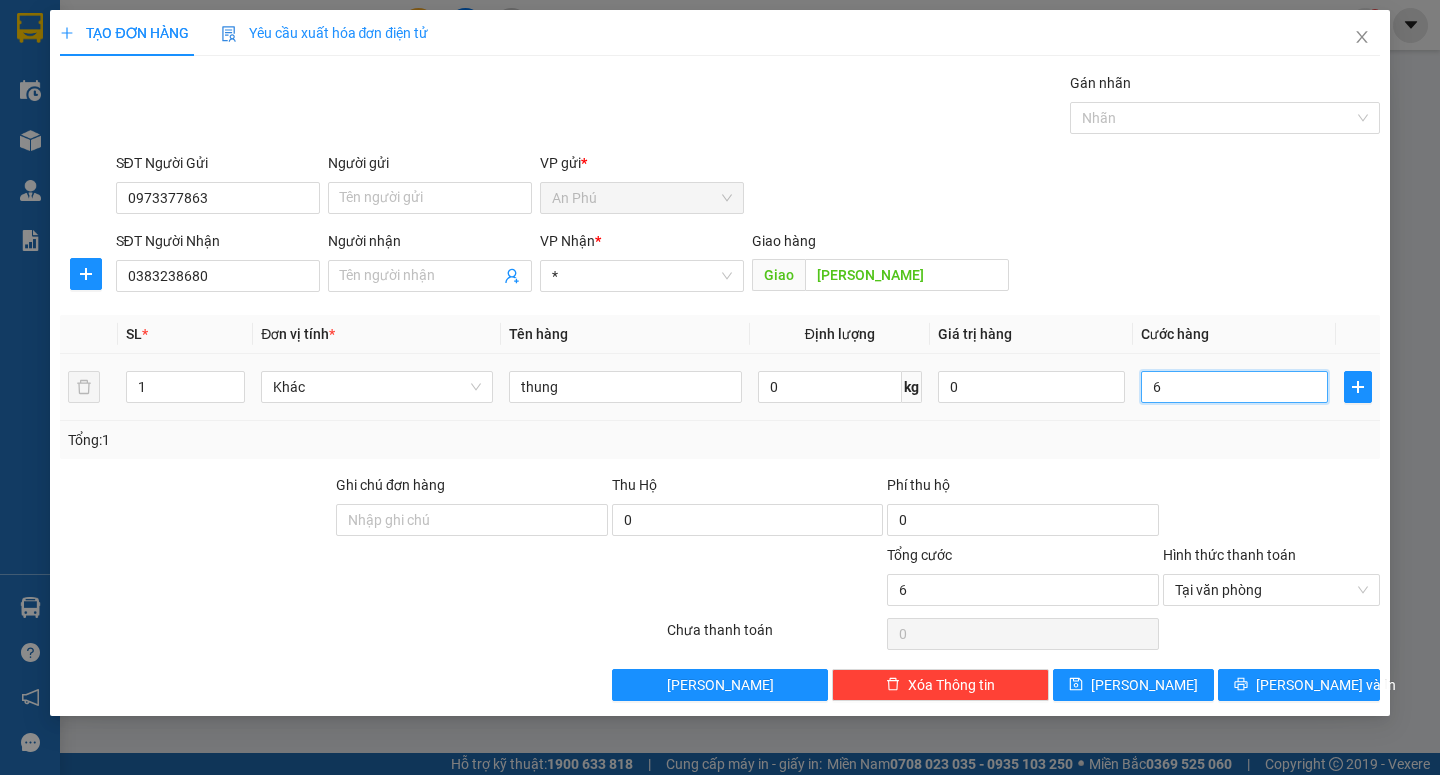 type on "60" 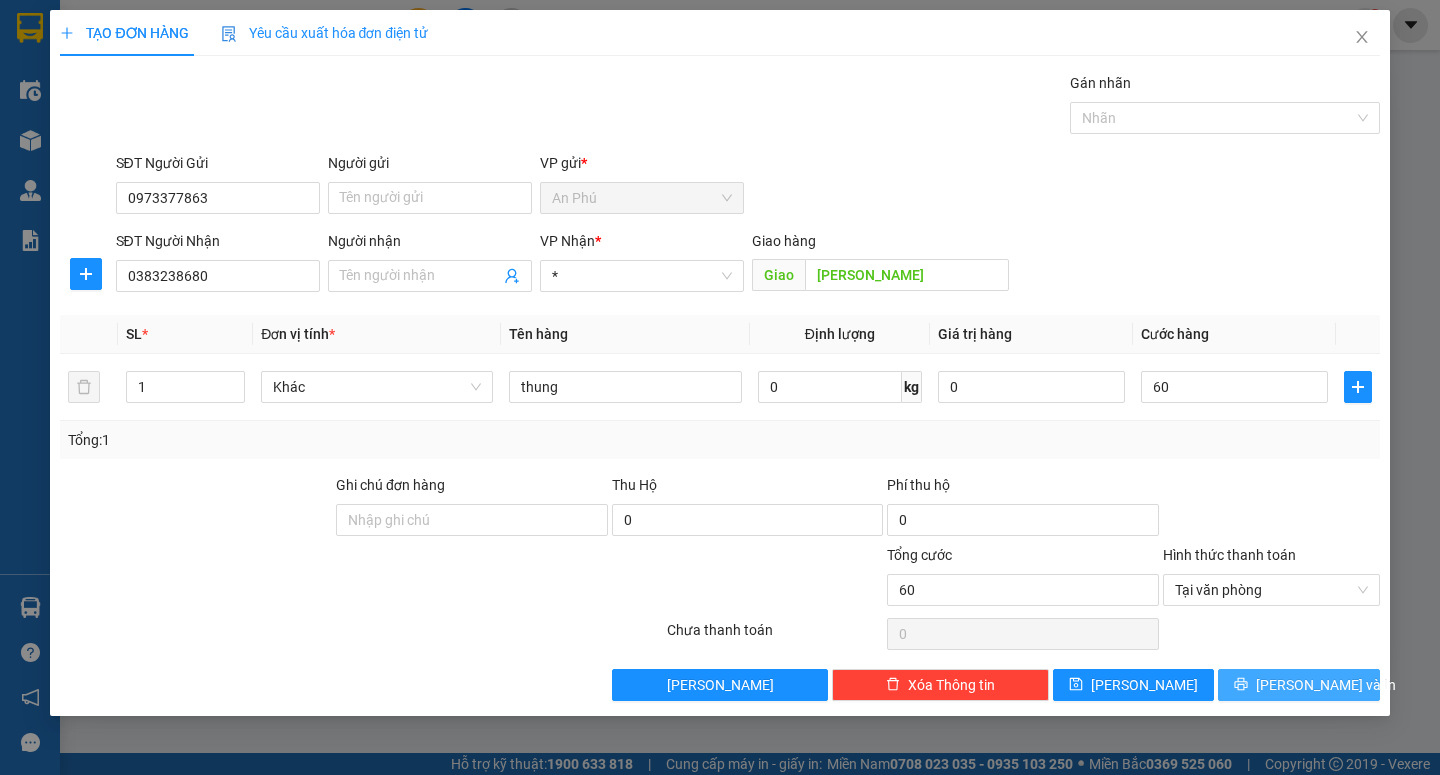 type on "60.000" 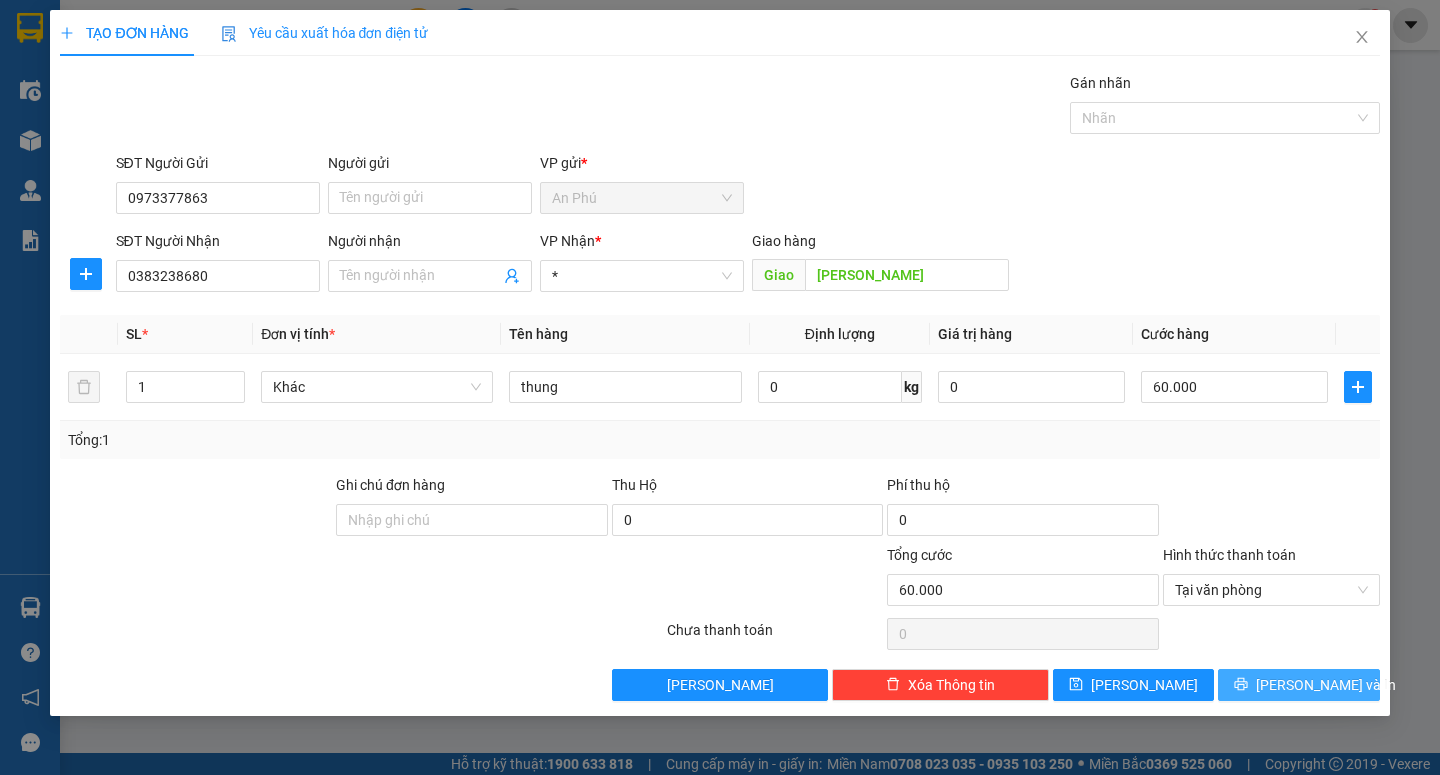 click on "[PERSON_NAME] và In" at bounding box center [1326, 685] 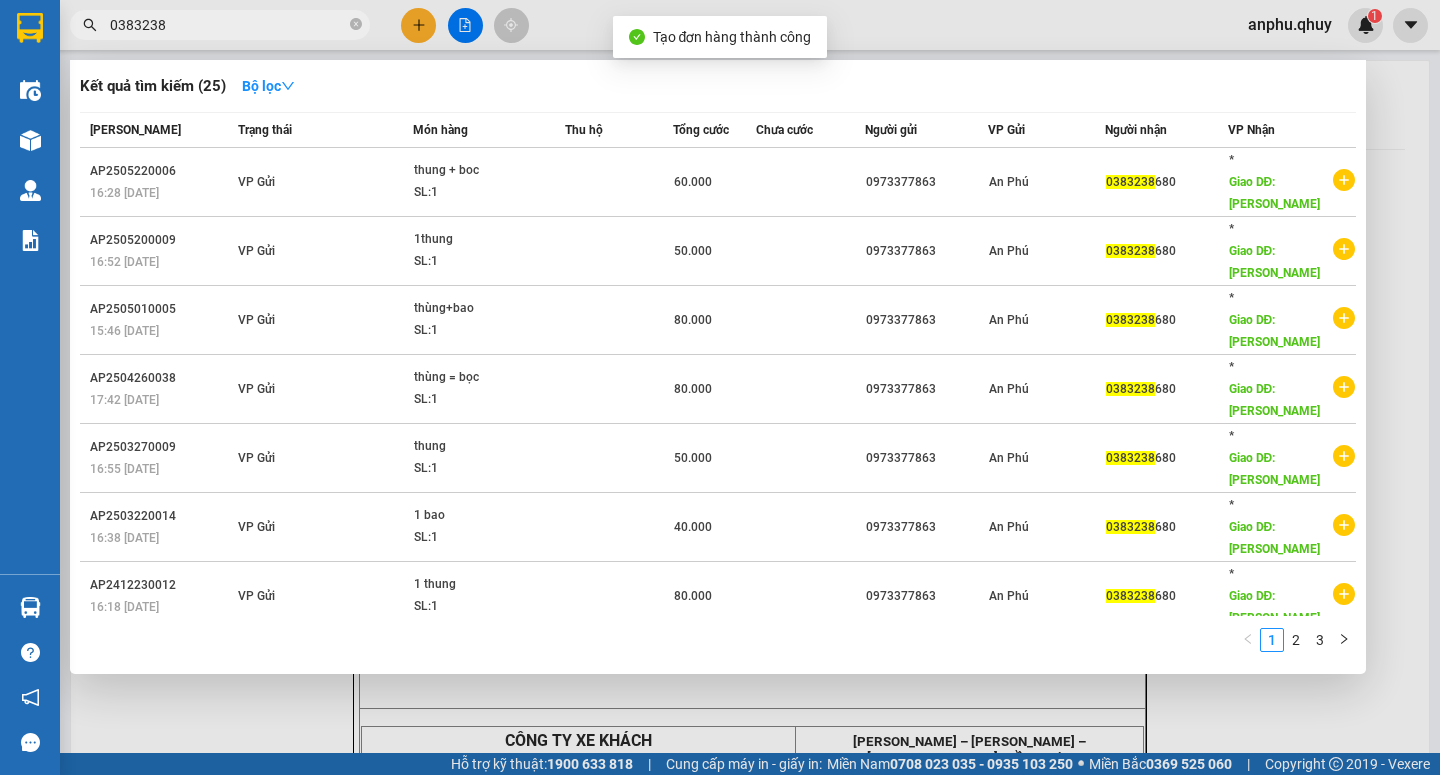 click at bounding box center (720, 387) 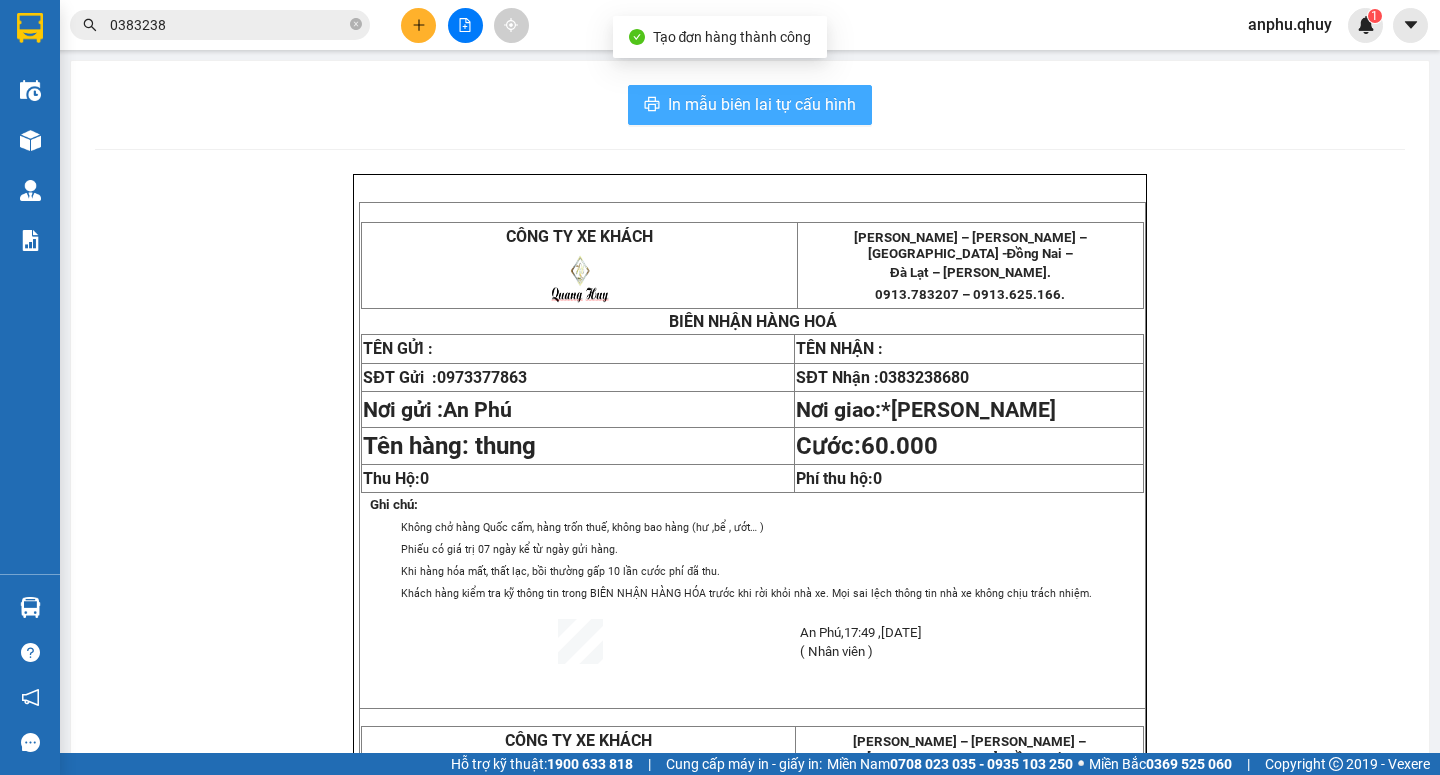 click on "In mẫu biên lai tự cấu hình" at bounding box center [762, 104] 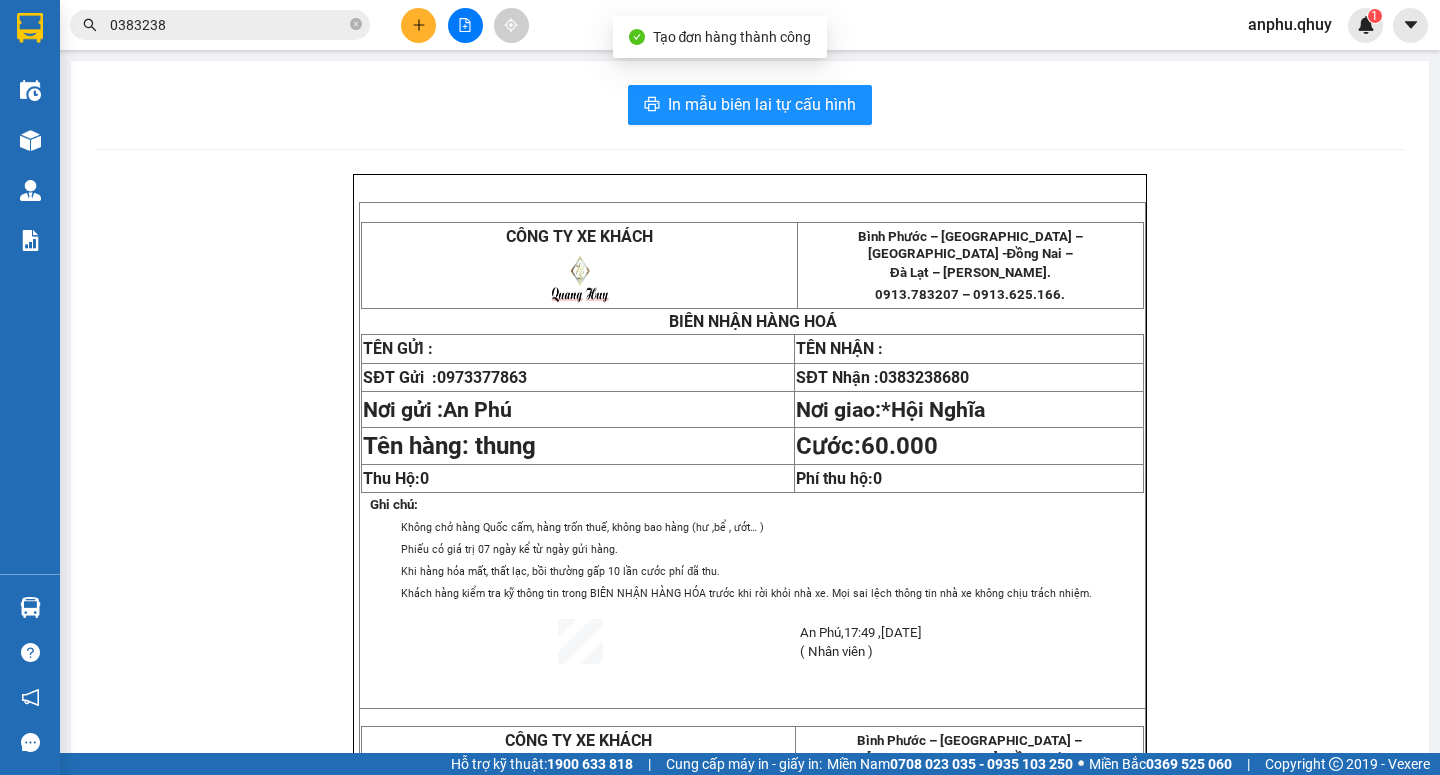 scroll, scrollTop: 0, scrollLeft: 0, axis: both 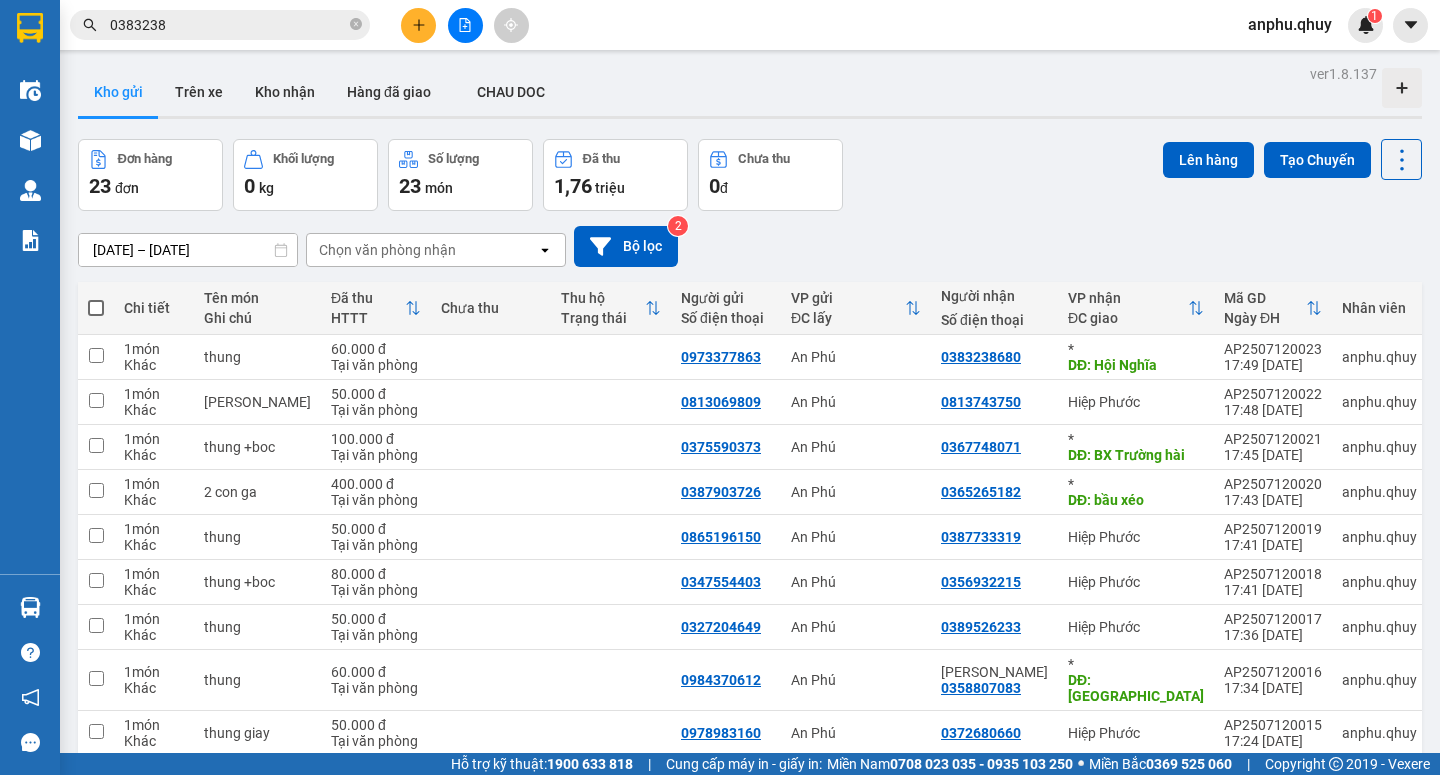 click on "0383238" at bounding box center (228, 25) 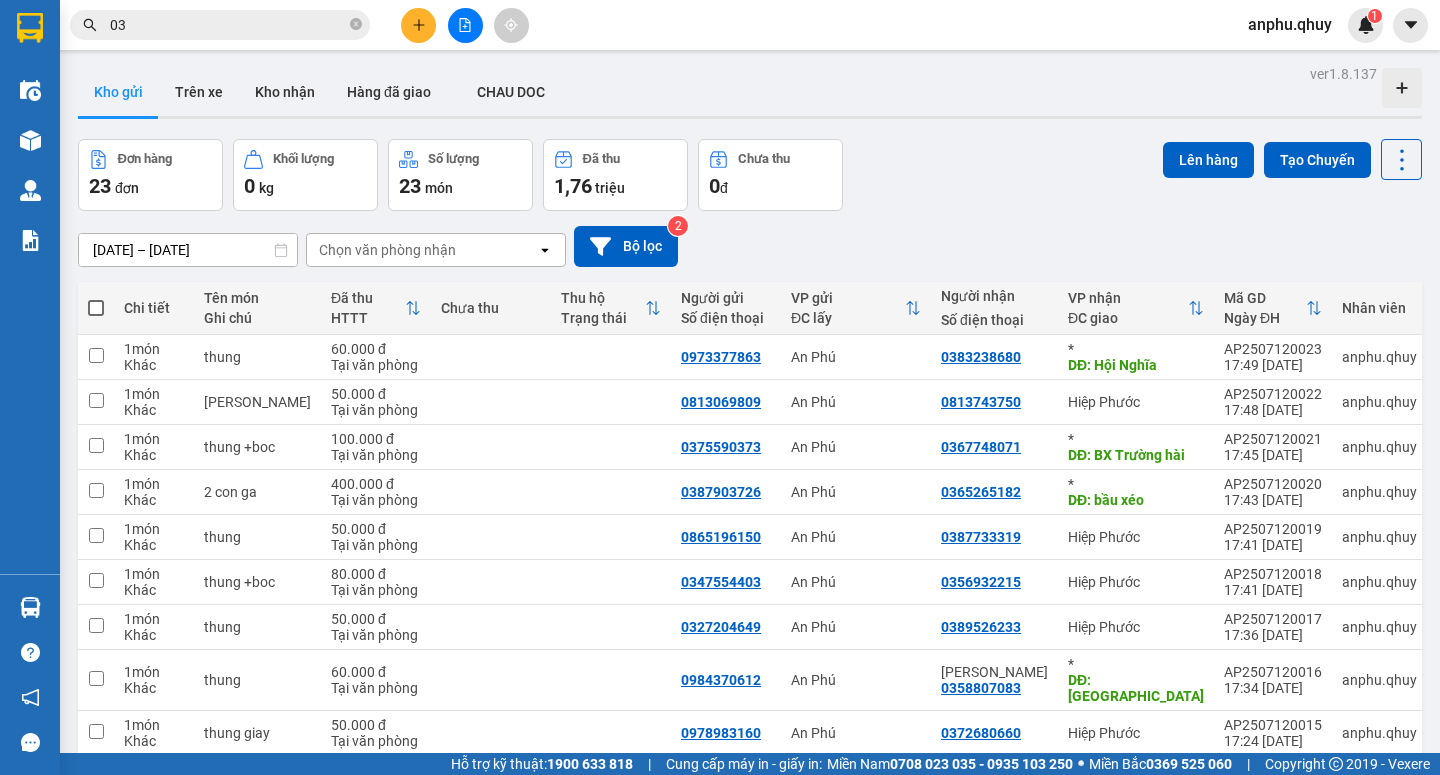 type on "0" 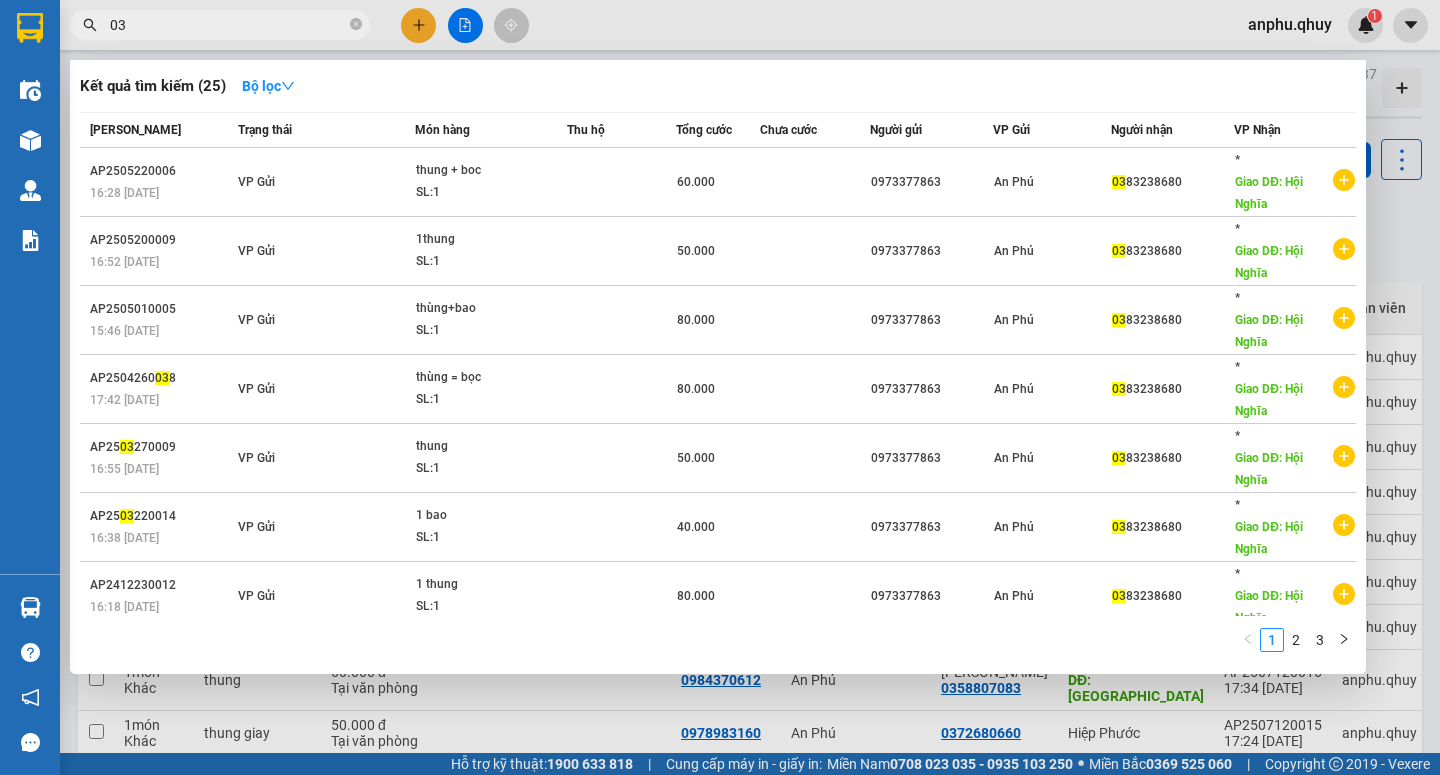 type on "0" 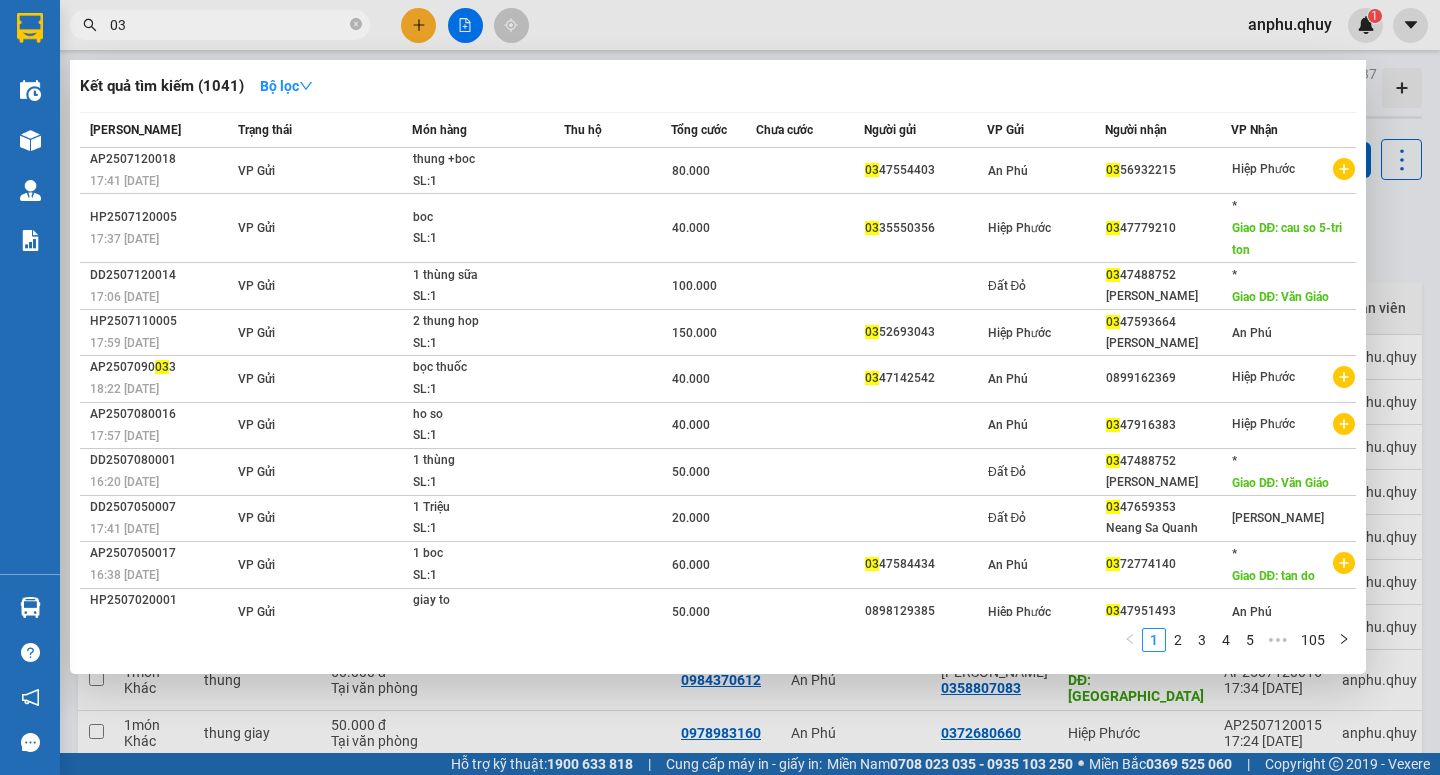 type on "0" 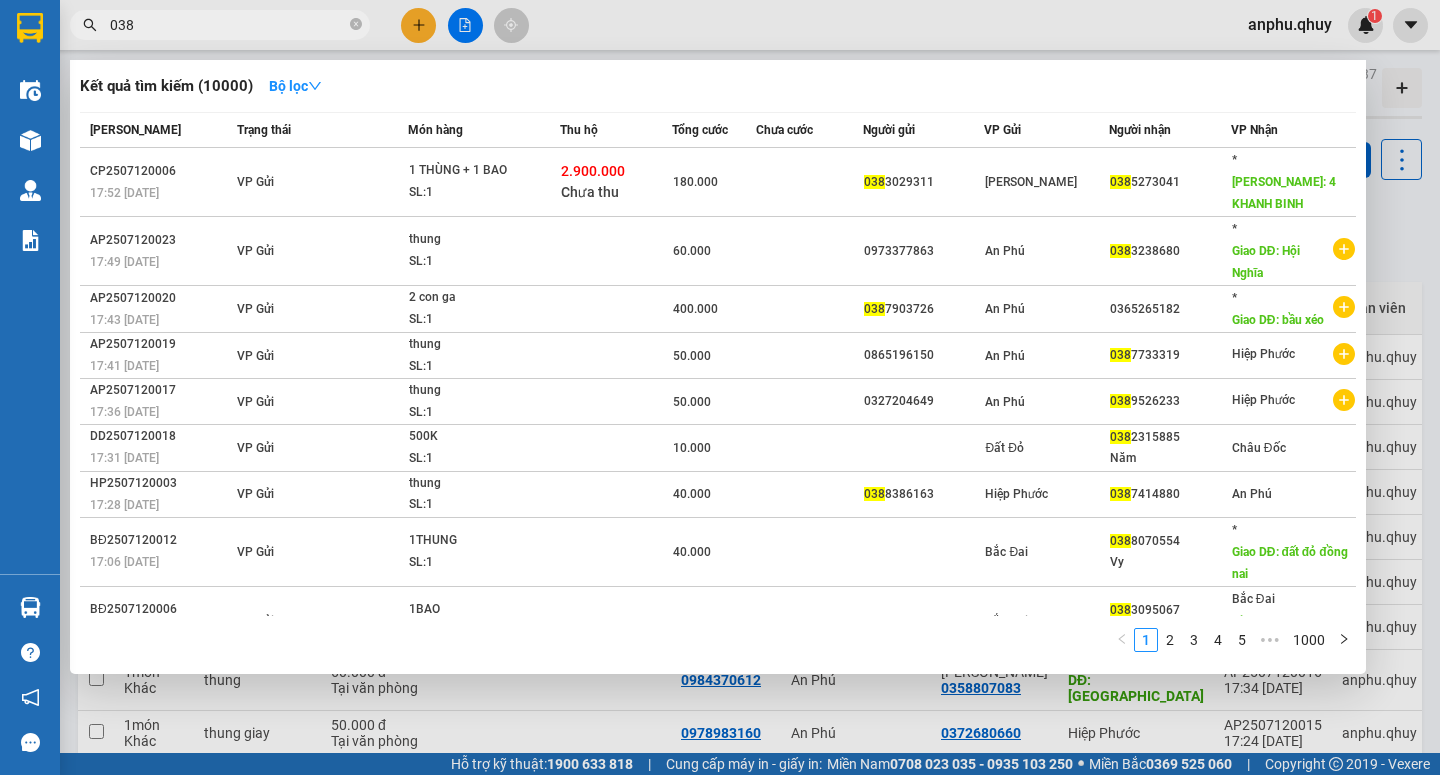 type on "038" 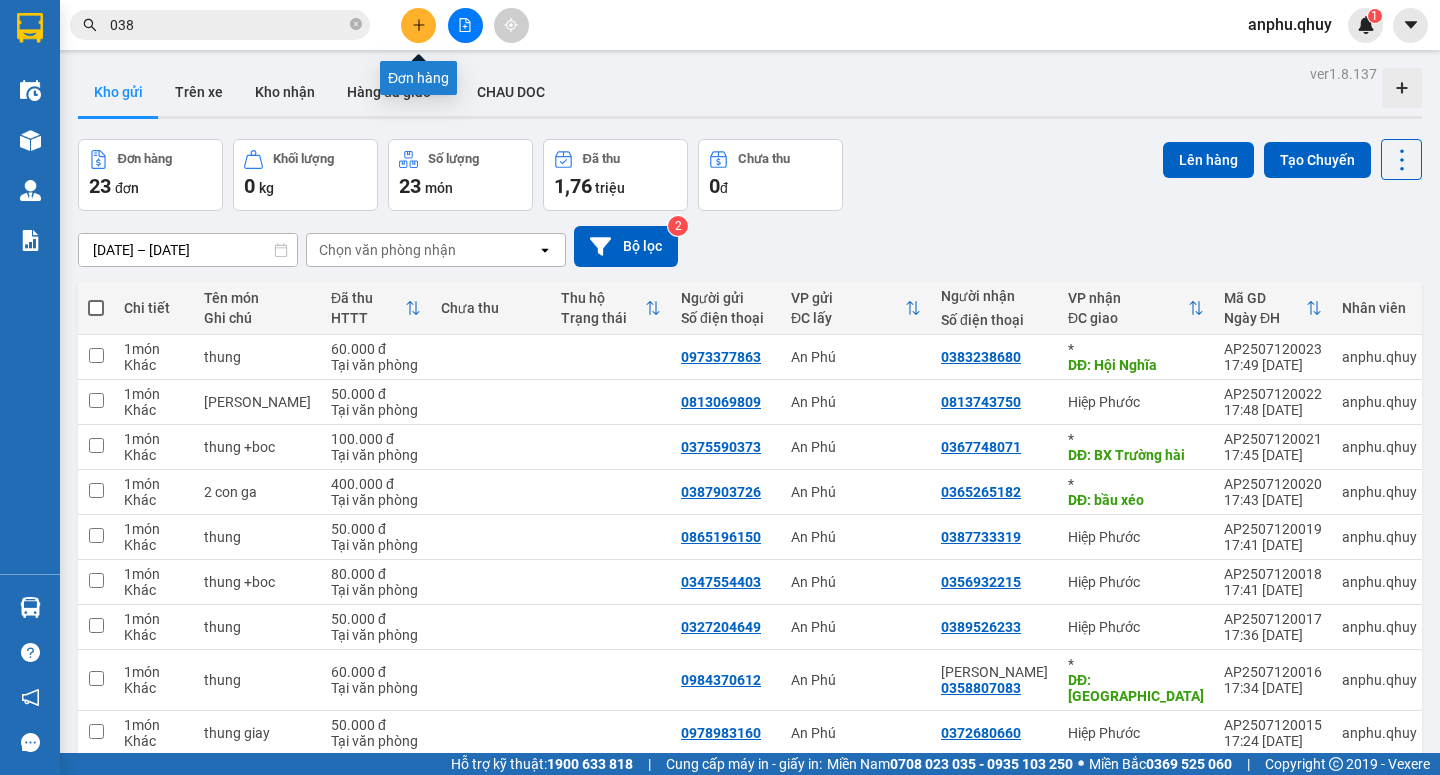 click at bounding box center [418, 25] 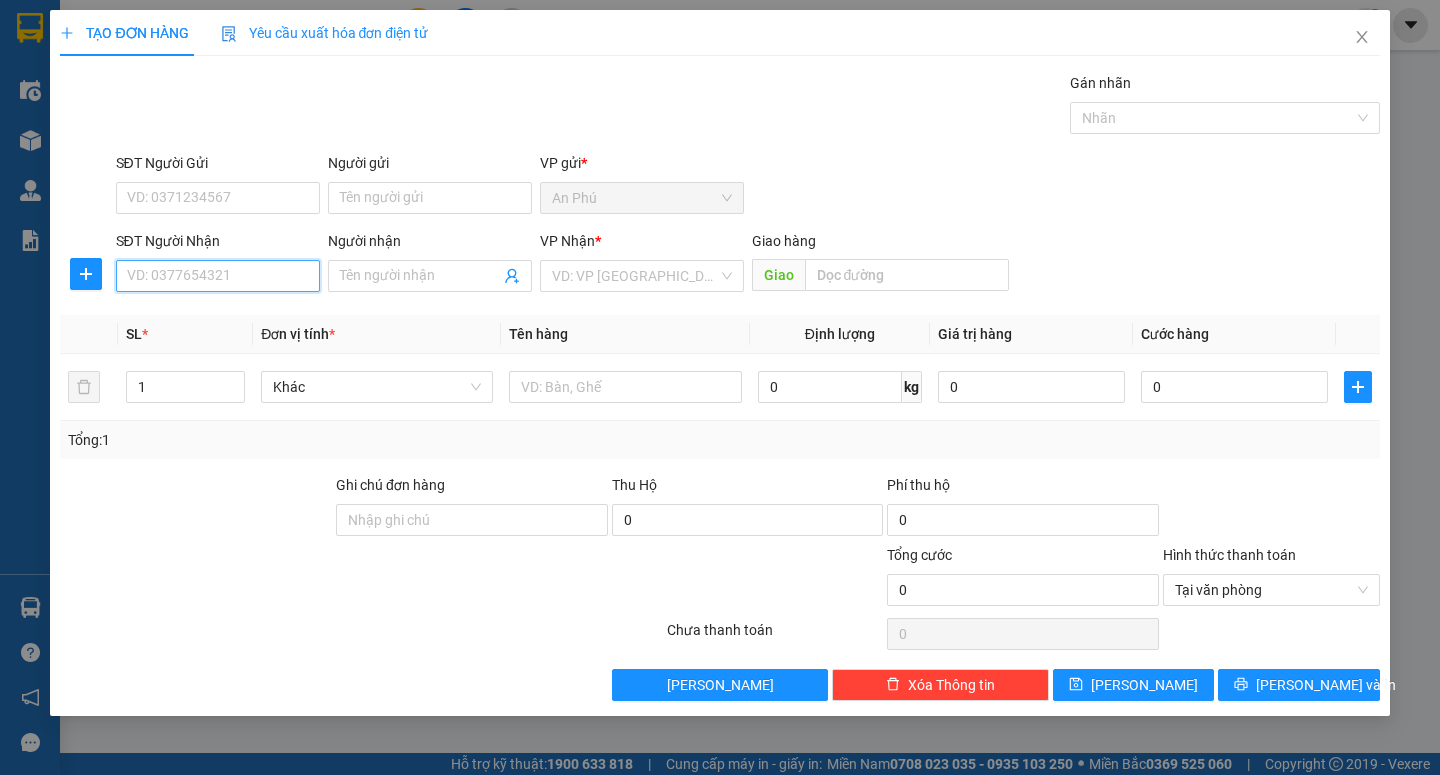 click on "SĐT Người Nhận" at bounding box center [218, 276] 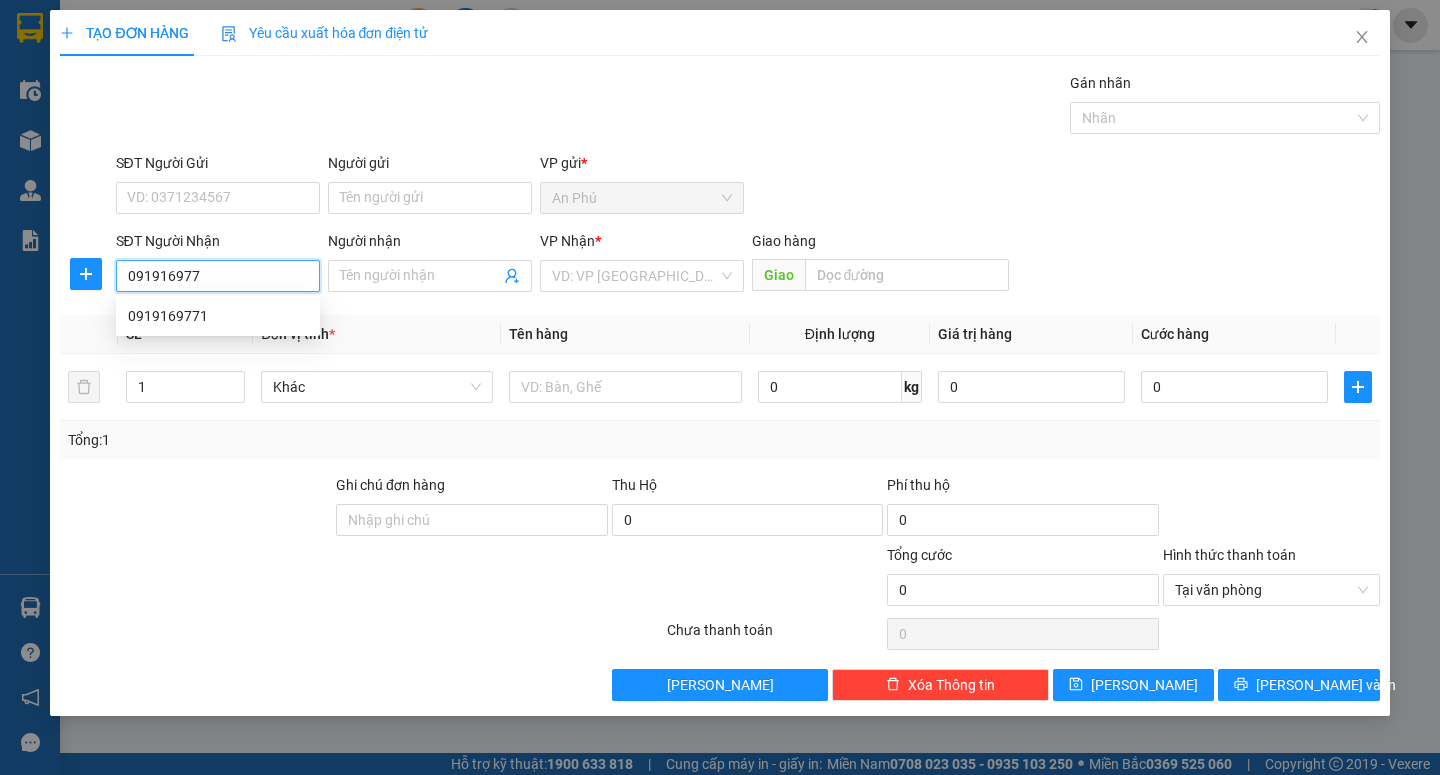 type on "0919169771" 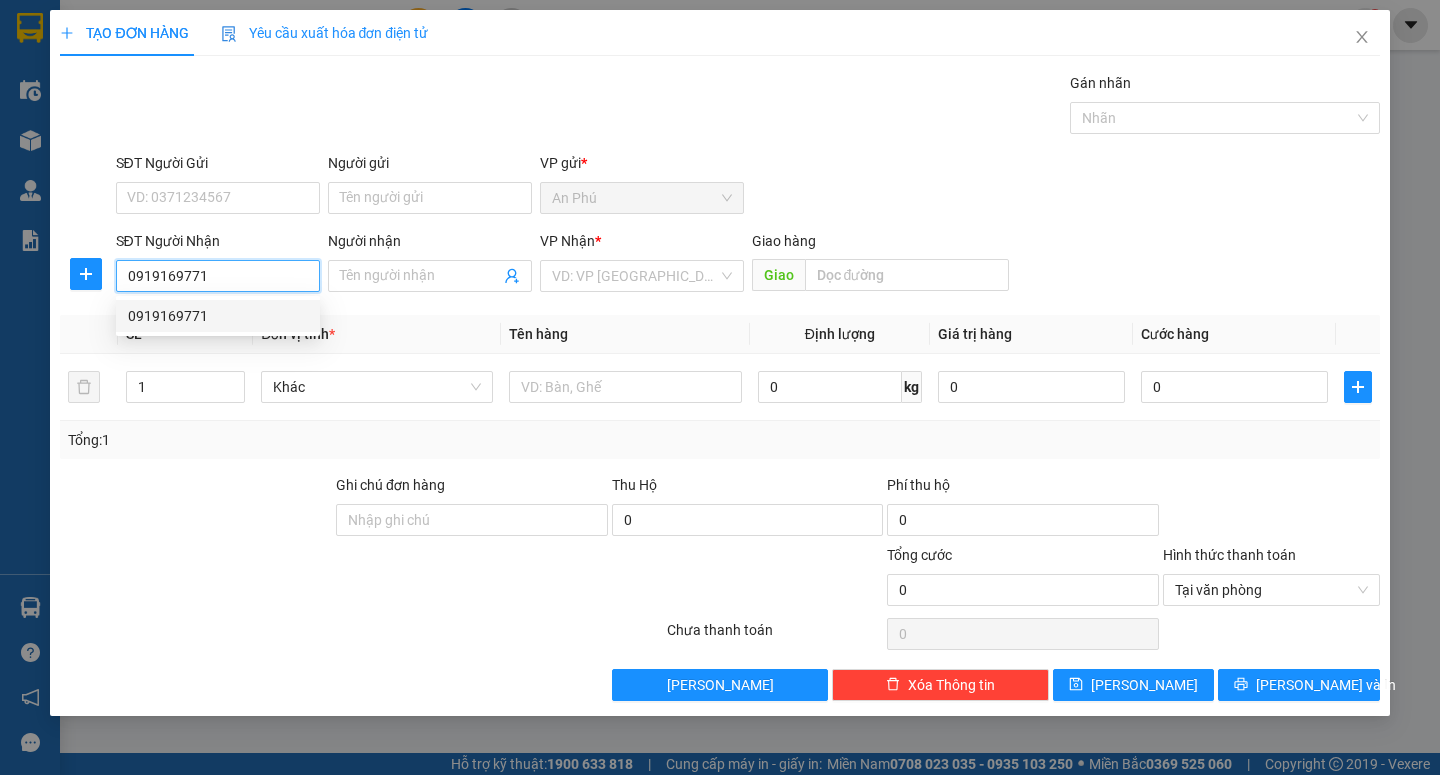 click on "0919169771" at bounding box center (218, 316) 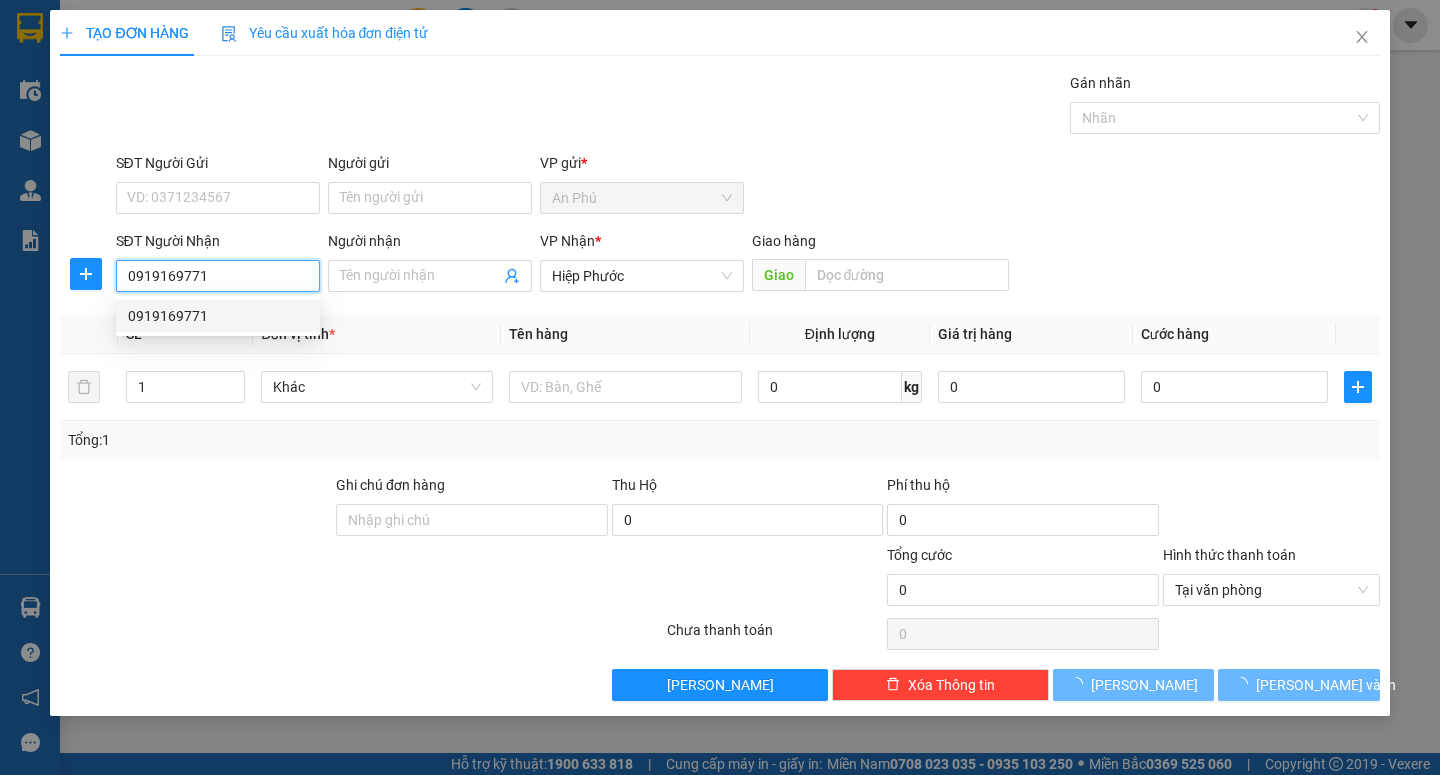 type on "60.000" 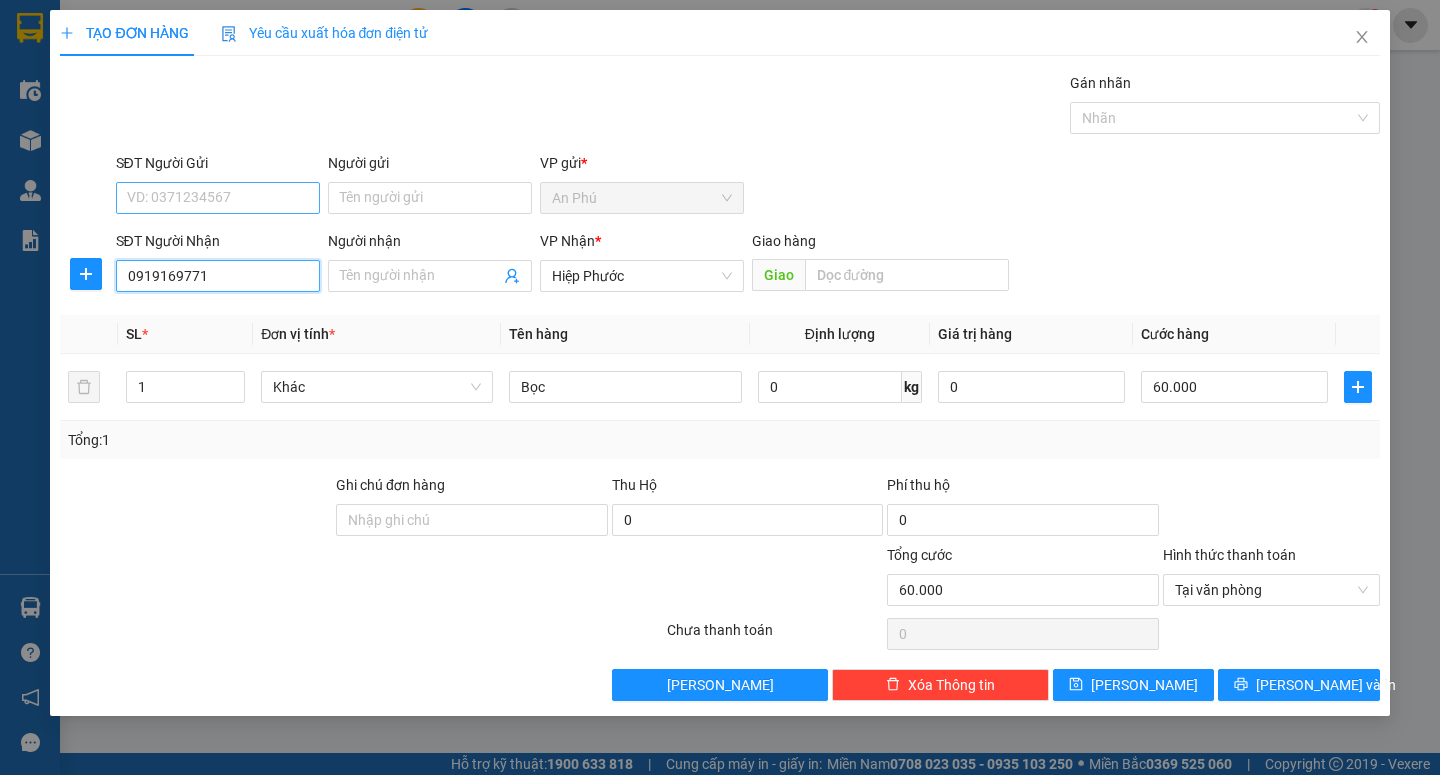type on "0919169771" 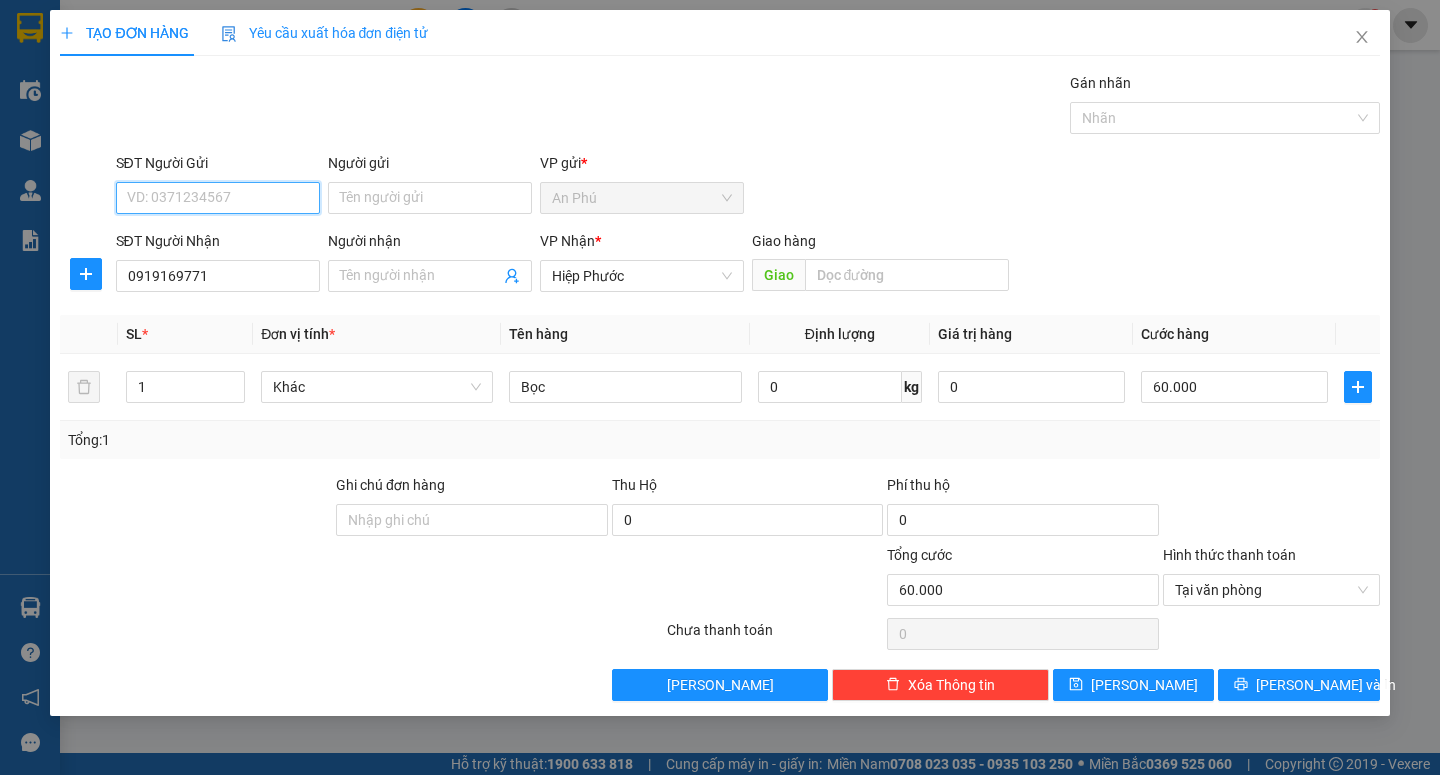 click on "SĐT Người Gửi" at bounding box center (218, 198) 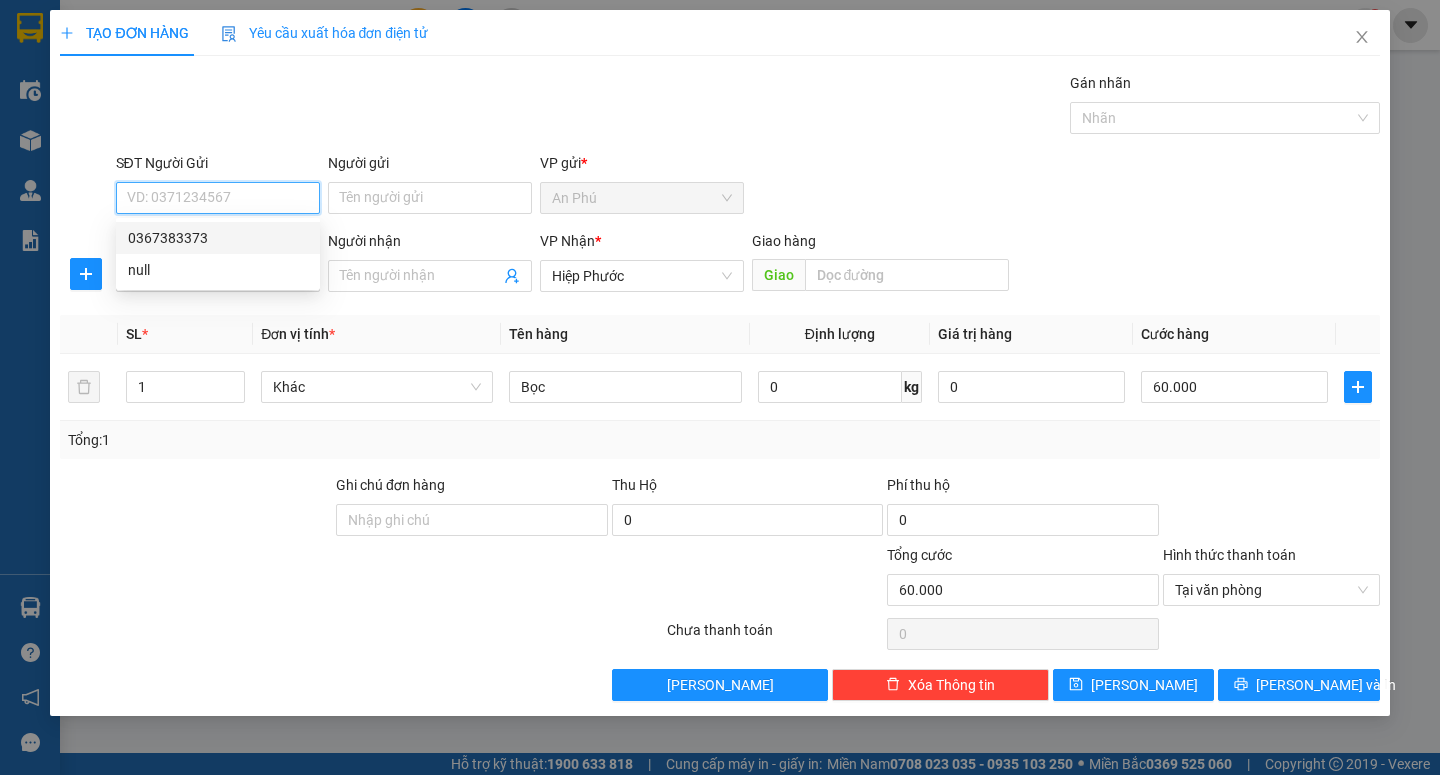 click on "0367383373" at bounding box center [218, 238] 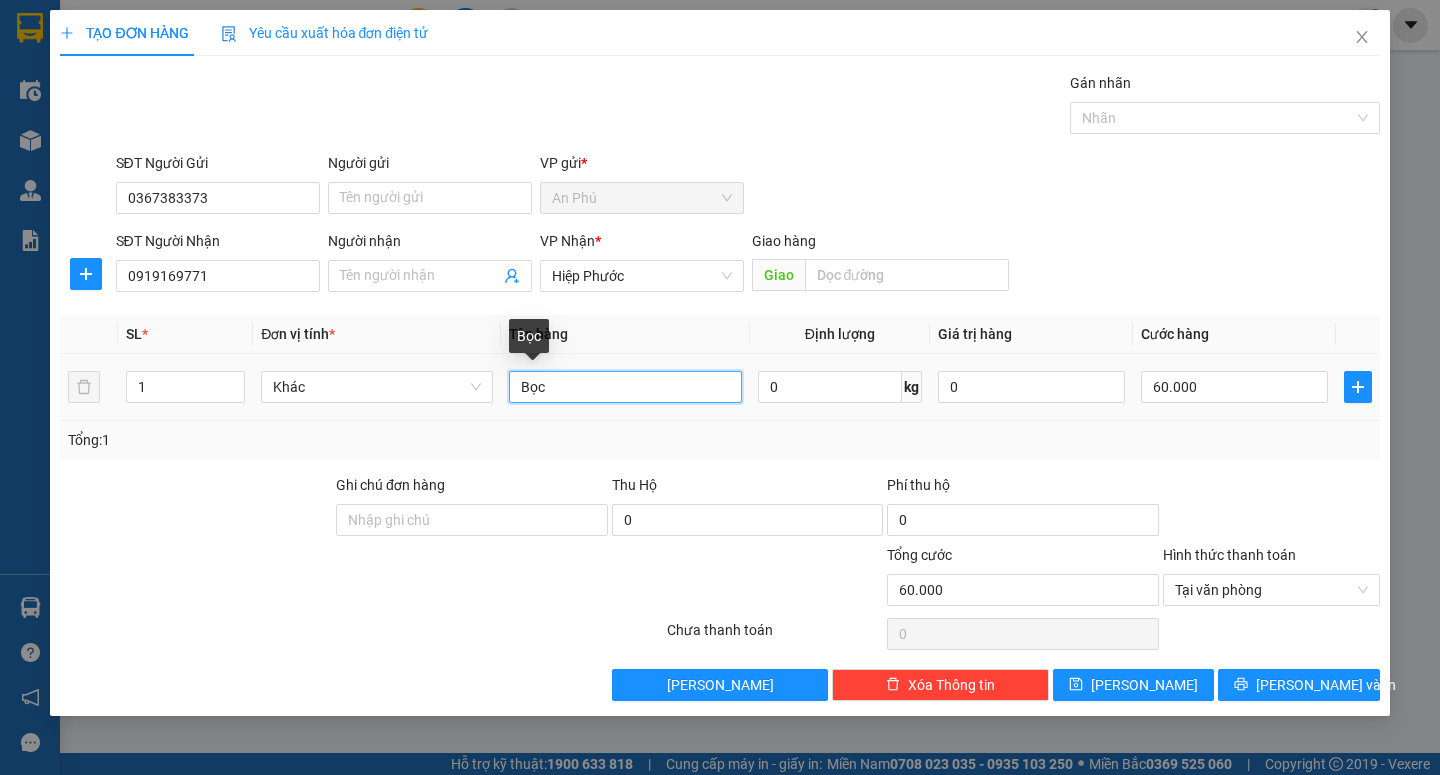 click on "Bọc" at bounding box center [625, 387] 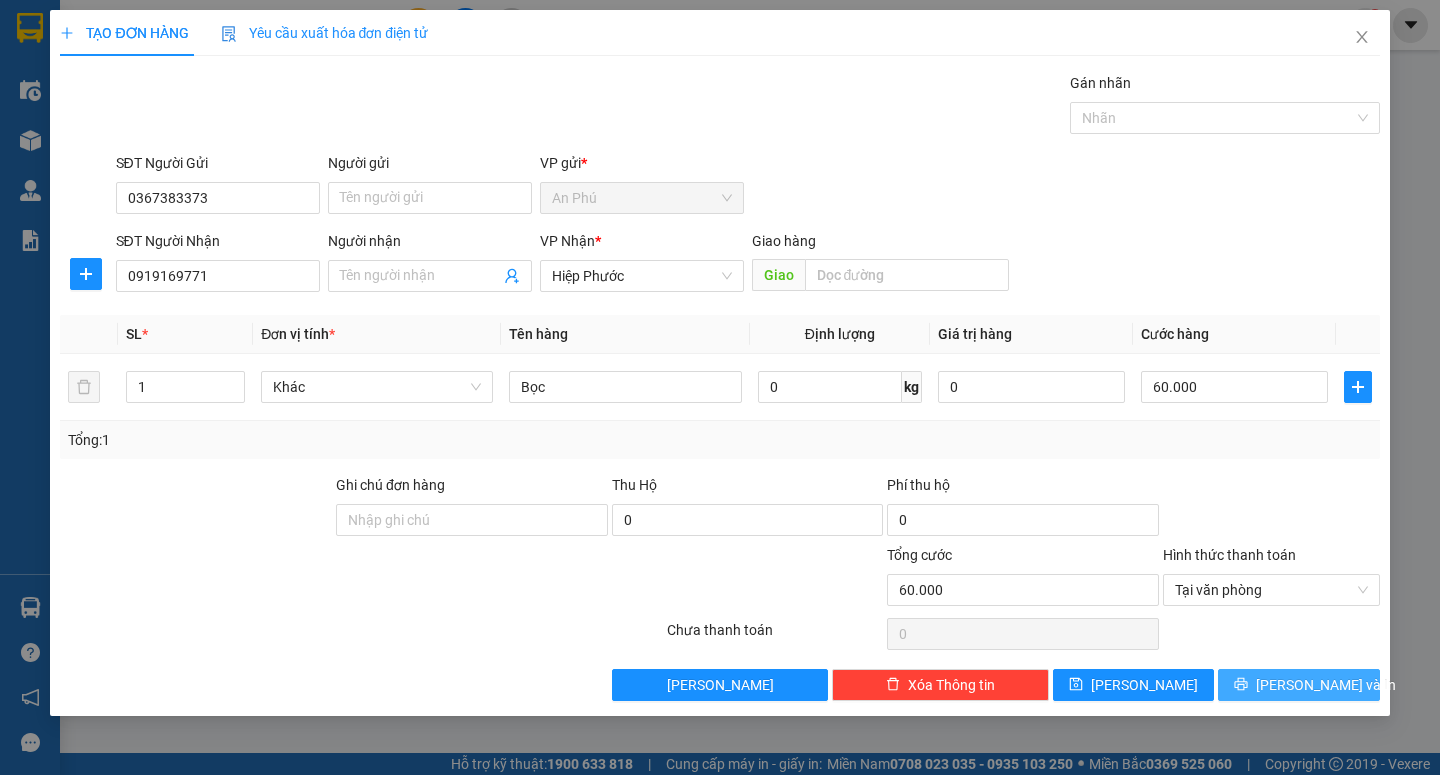click on "[PERSON_NAME] và In" at bounding box center (1326, 685) 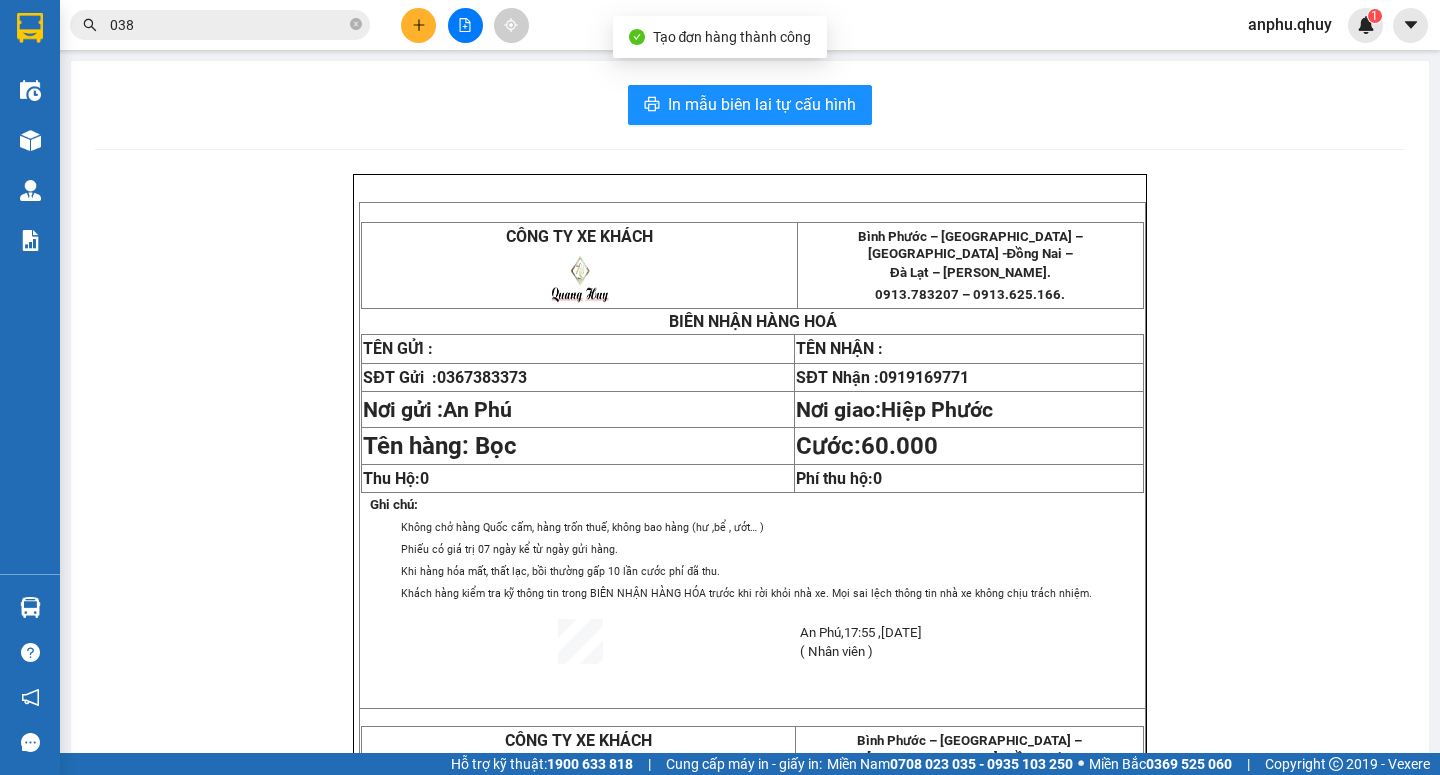 click on "CÔNG TY XE KHÁCH
Bình Phước – Bình Dương – Củ Chi -  Đồng Nai –
Đà Lạt – Phan Thiết.
0913.783207 – 0913.625.166.
BIÊN NHẬN HÀNG HOÁ
TÊN GỬI :
TÊN NHẬN :
SĐT Gửi  :  0367383373
SĐT Nhận :  0919169771
Nơi gửi :  An Phú
Nơi giao:  Hiệp Phước
Tên hàng:   Bọc
Cước:  60.000
Thu Hộ:  0
Phí thu hộ:  0
Ghi chú:
Không chở hàng Quốc cấm, hàng trốn thuế, không bao hàng (hư ,bể , ướt… )
Phiếu có giá trị 07 ngày kể từ ngày gửi hàng.
Khi hàng hóa mất, thất lạc, bồi thường gấp 10 lần cước phí đã thu.
Khách hàng kiểm tra kỹ thông tin trong BIÊN NHẬN HÀNG HÓA trước khi rời khỏi nhà xe. Mọi sai lệch thông tin nhà xe không chịu trách nhiệm.
An Phú ,  17:55 ,  12-07-2025" at bounding box center [750, 716] 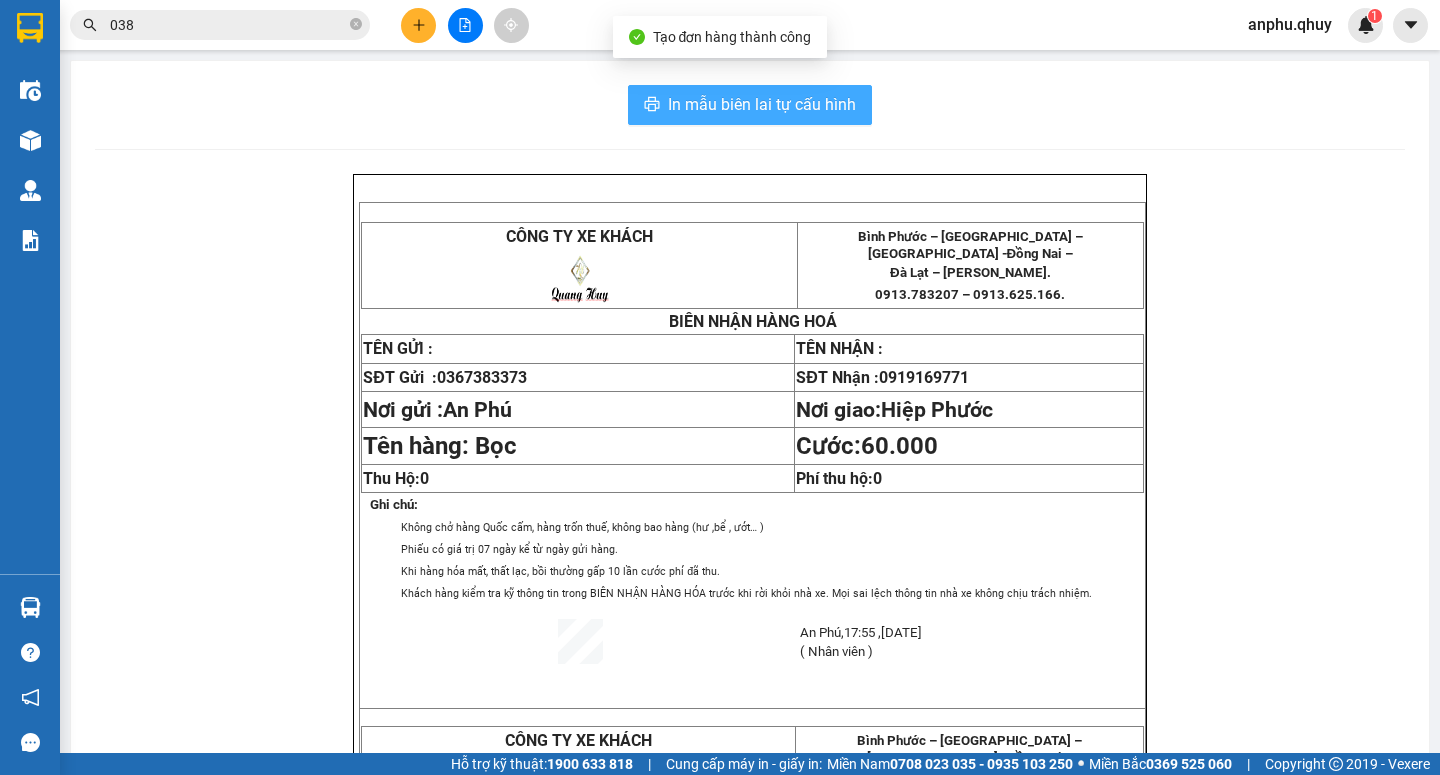 click on "In mẫu biên lai tự cấu hình" at bounding box center [762, 104] 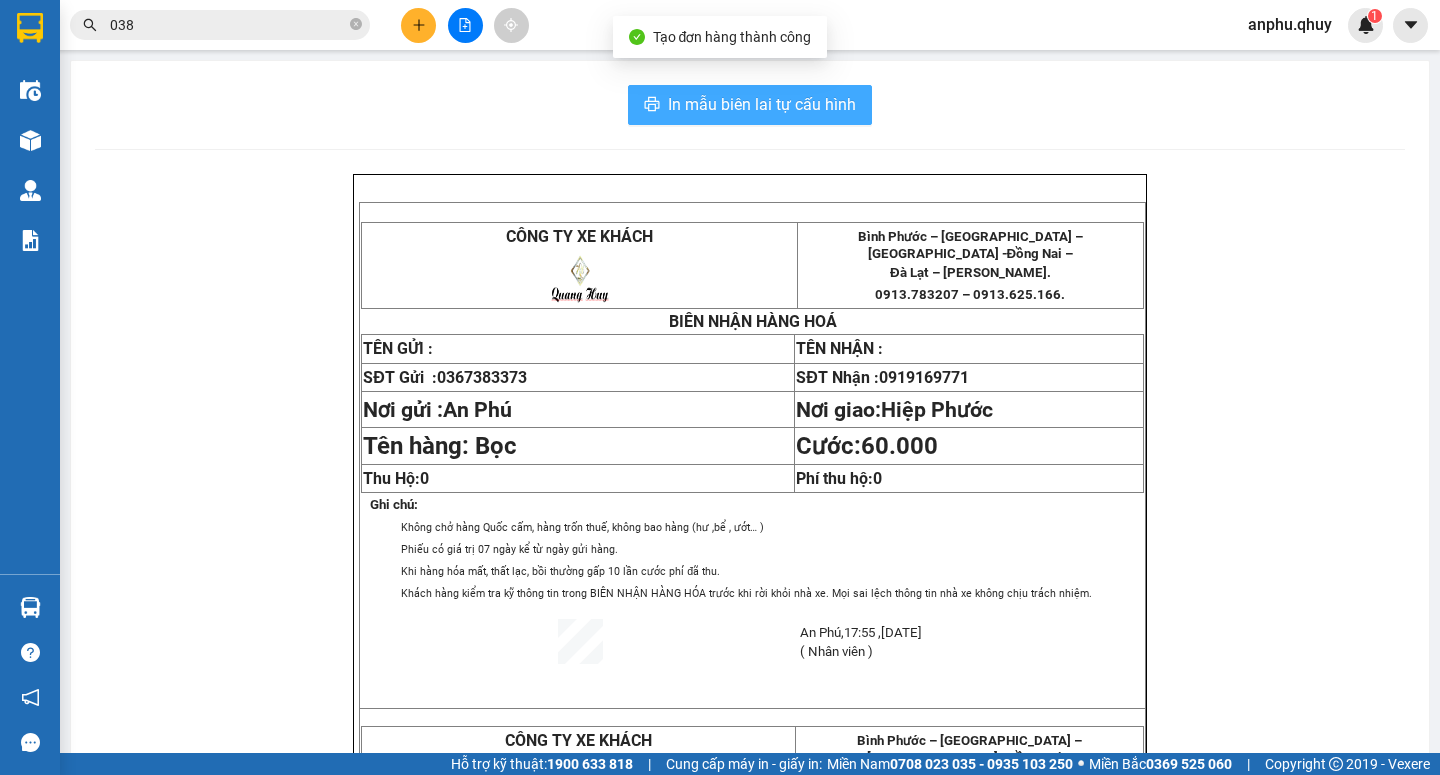 scroll, scrollTop: 0, scrollLeft: 0, axis: both 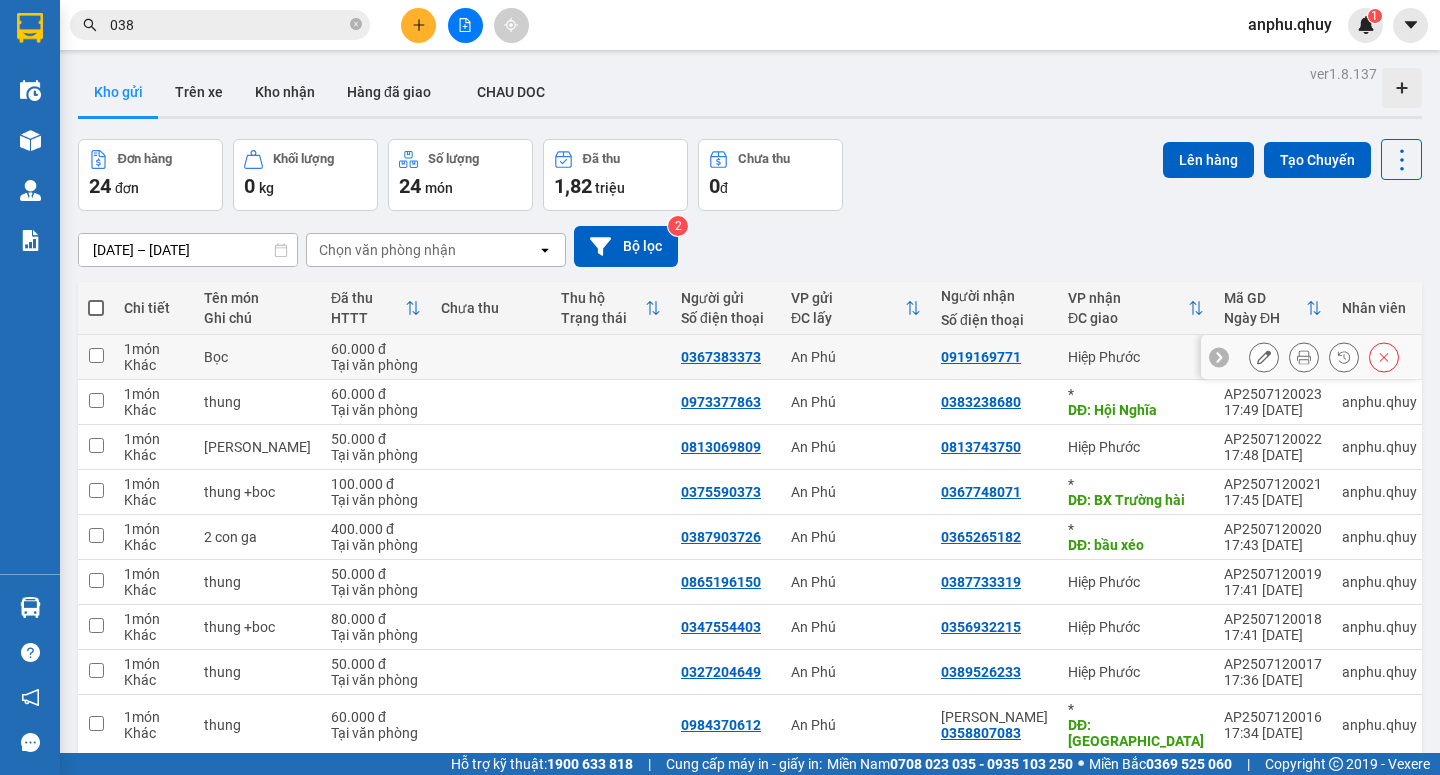 drag, startPoint x: 715, startPoint y: 342, endPoint x: 702, endPoint y: 344, distance: 13.152946 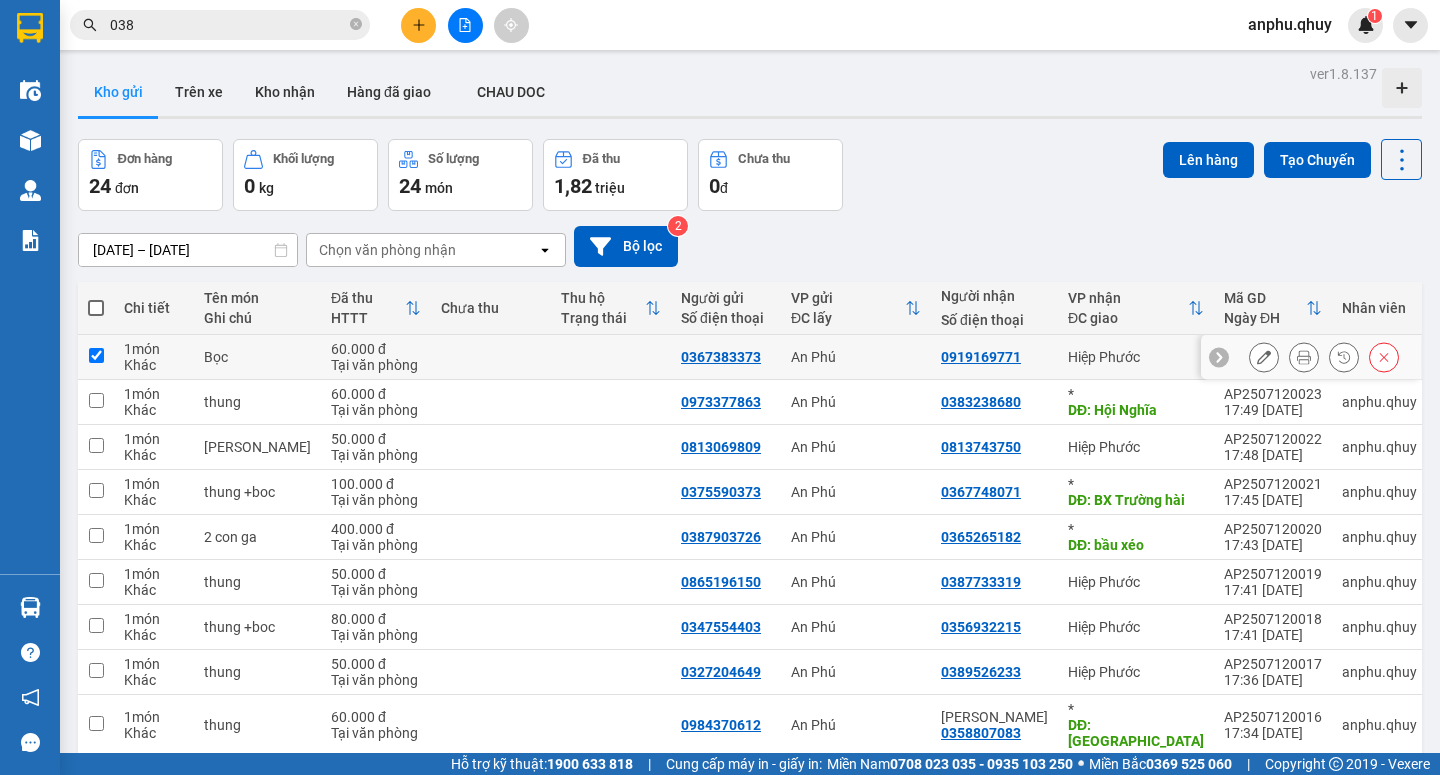 checkbox on "true" 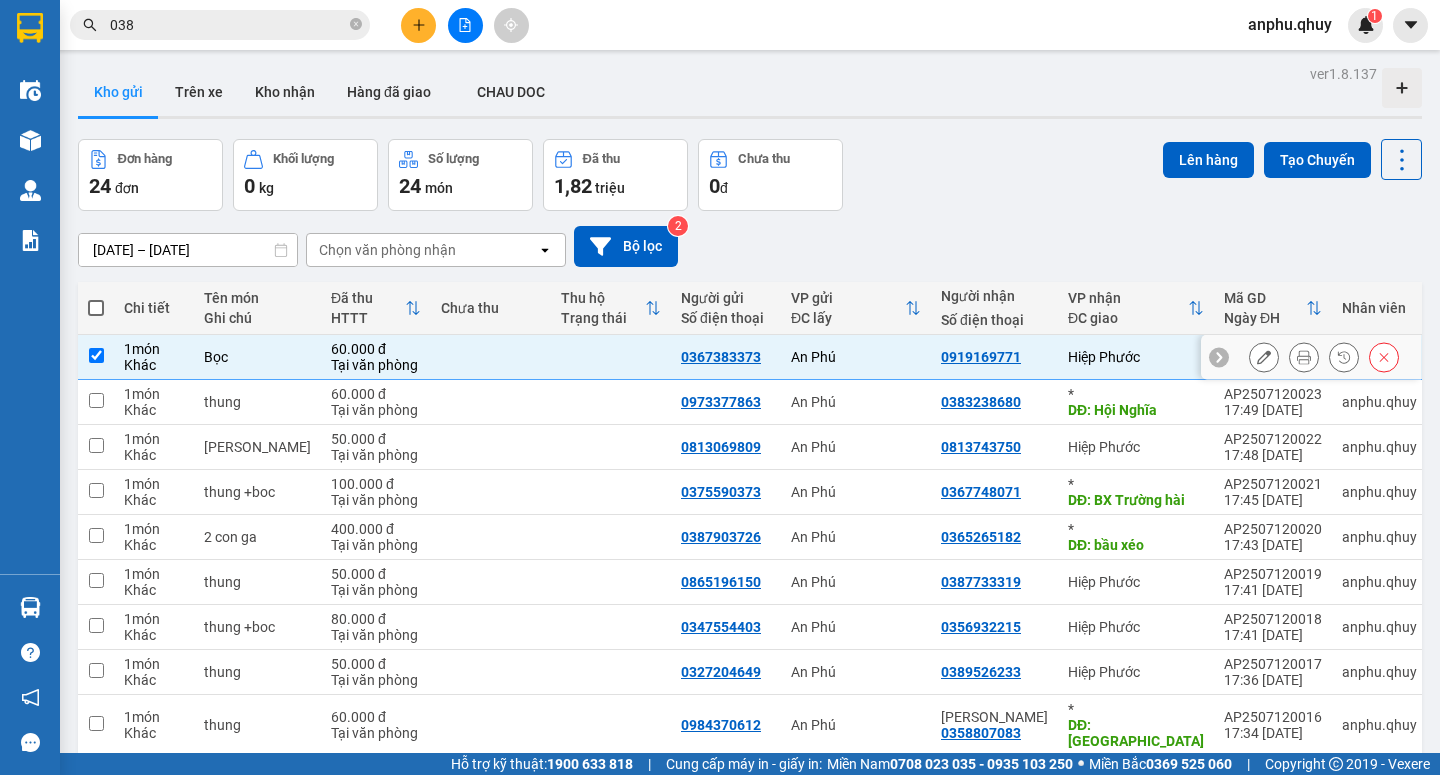 drag, startPoint x: 702, startPoint y: 344, endPoint x: 666, endPoint y: 419, distance: 83.19255 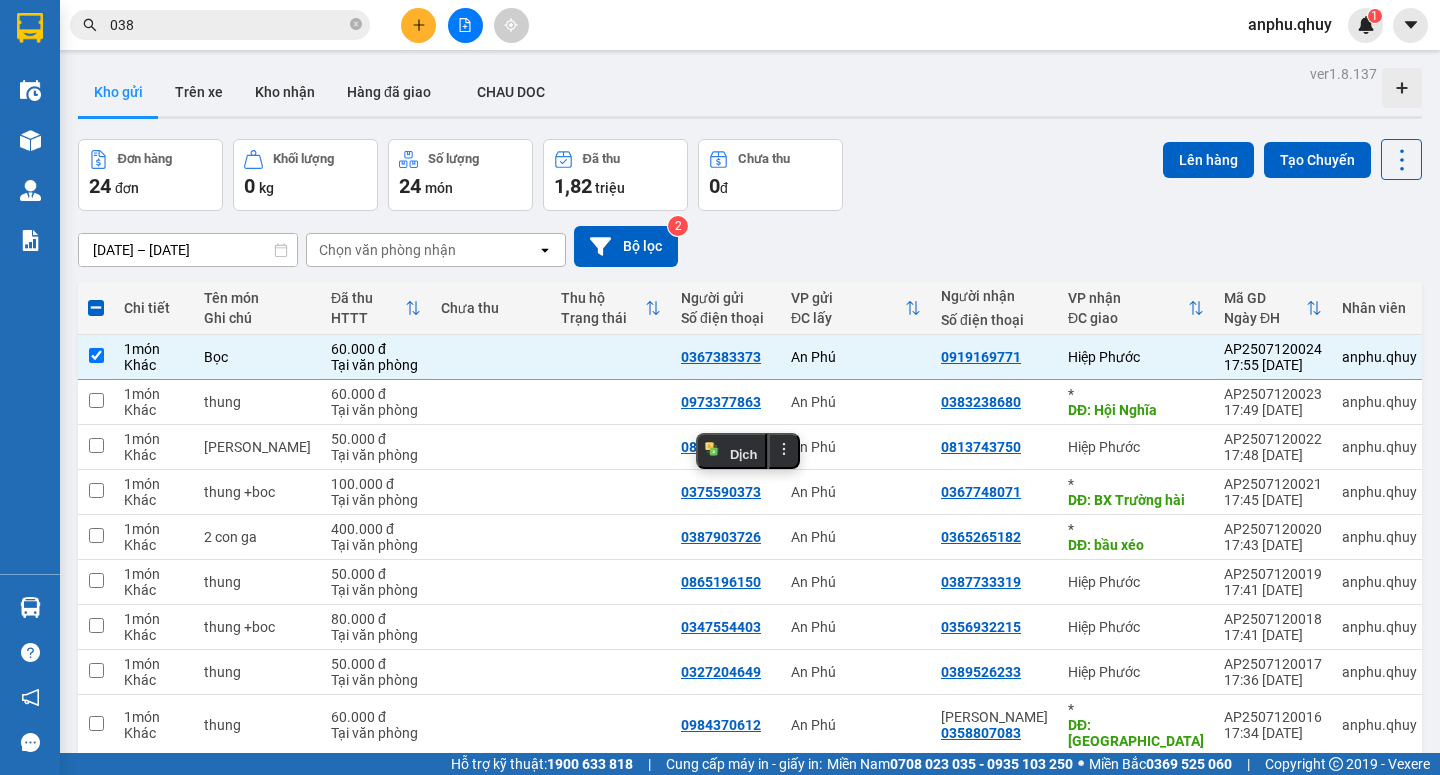 click on "038" at bounding box center [228, 25] 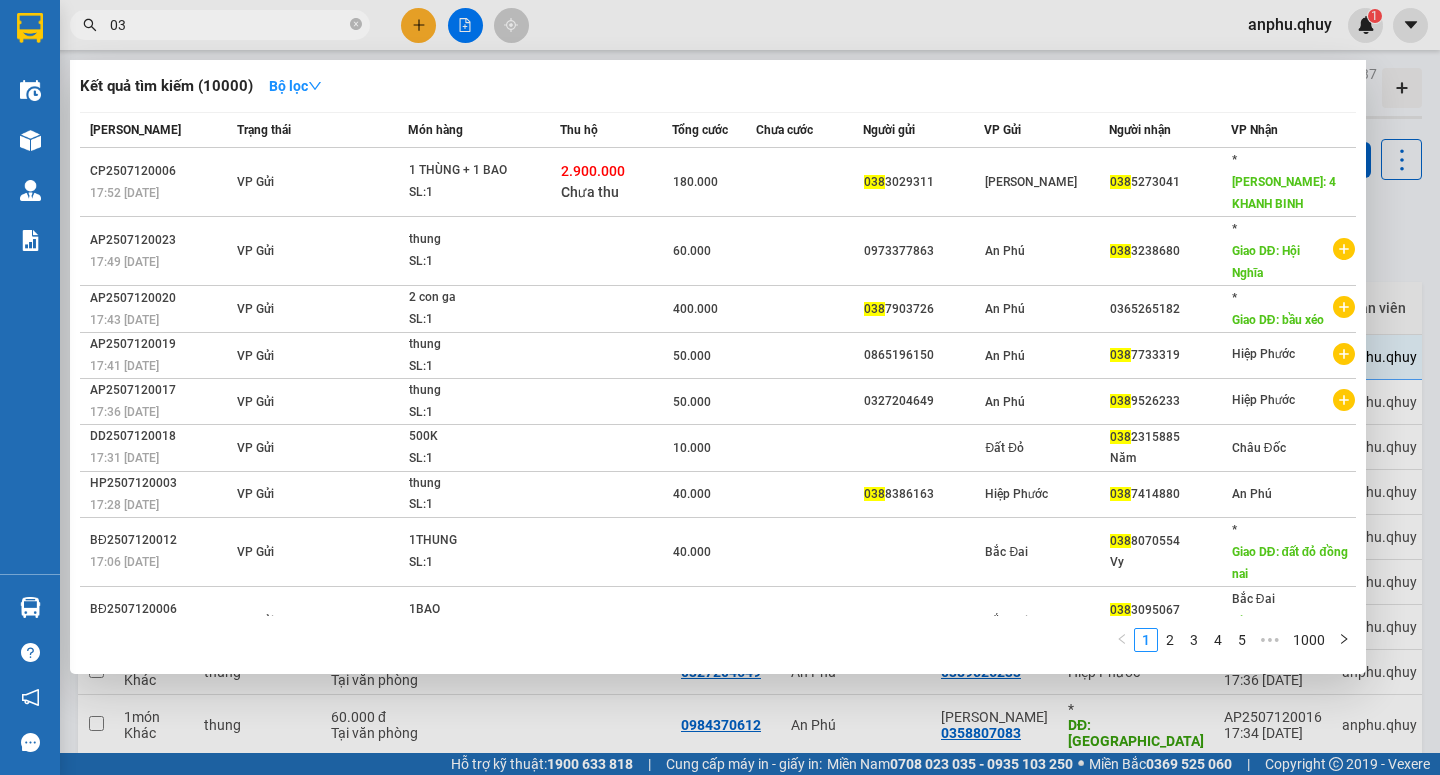 type on "0" 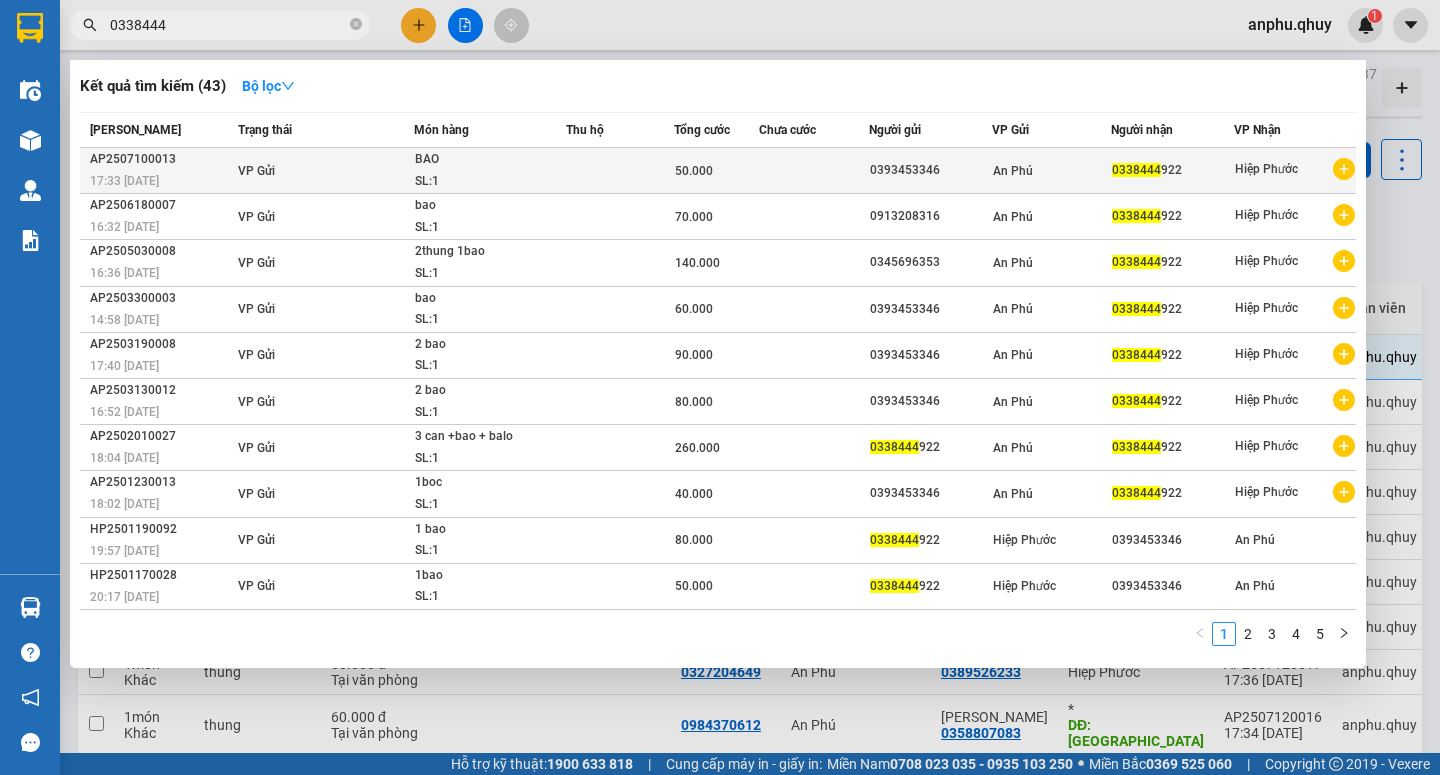 type on "0338444" 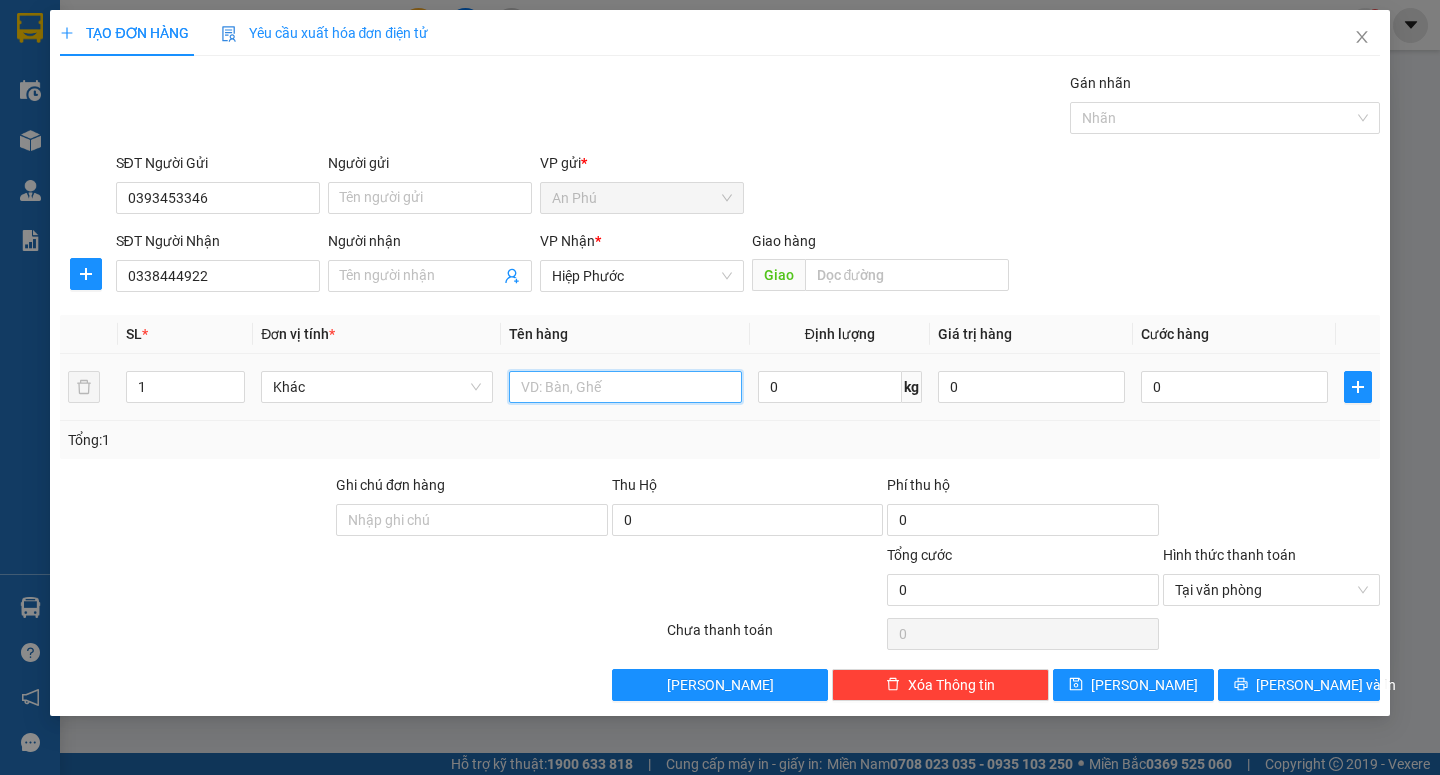 click at bounding box center [625, 387] 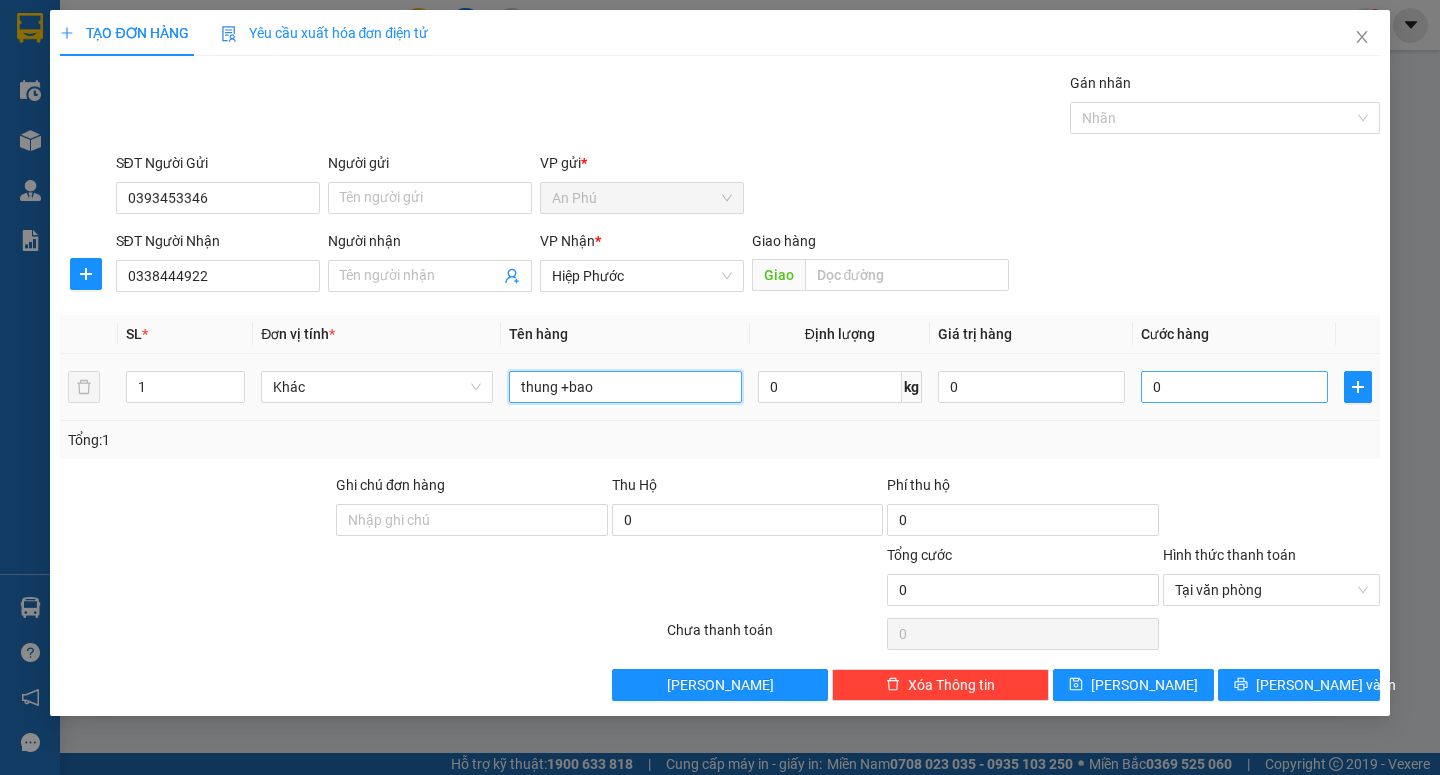 type on "thung +bao" 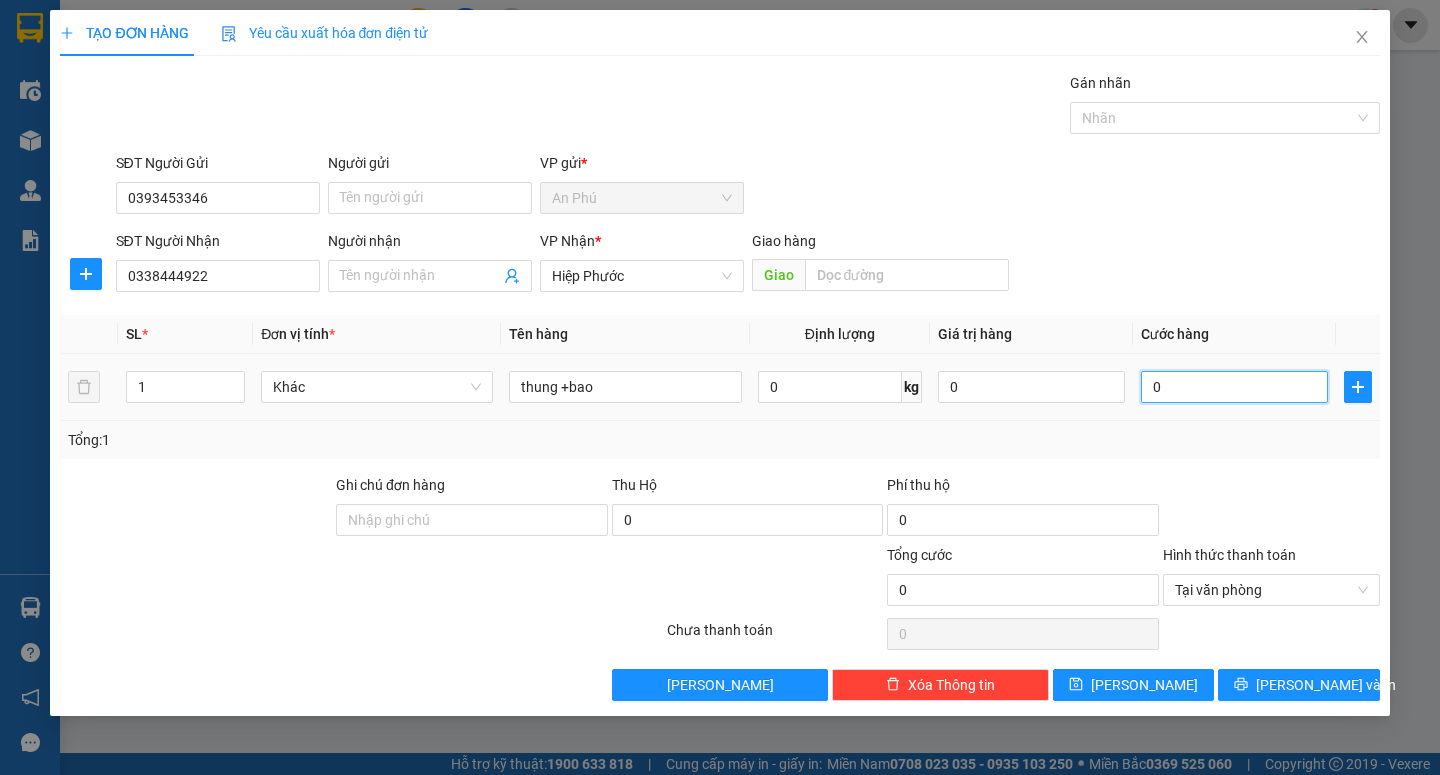 click on "0" at bounding box center [1234, 387] 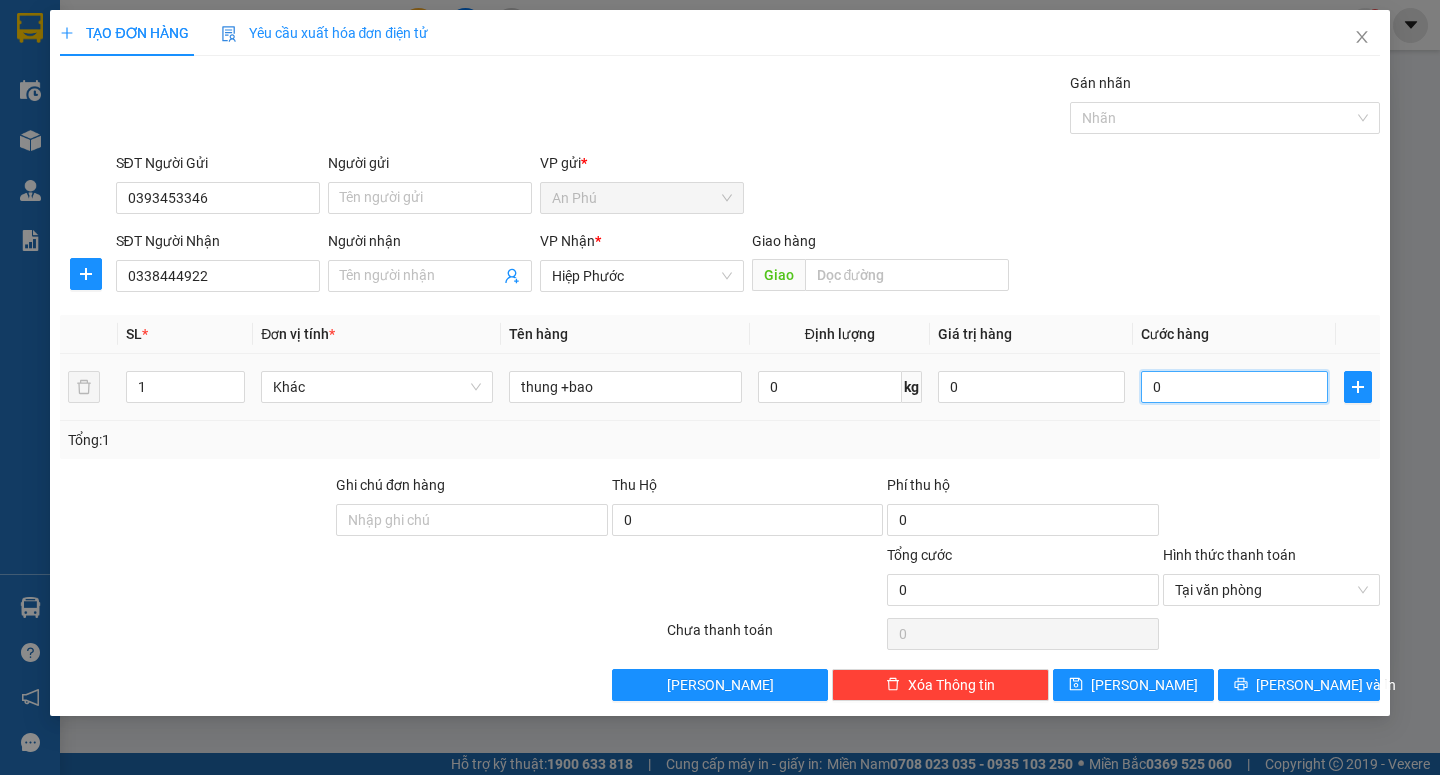 type on "1" 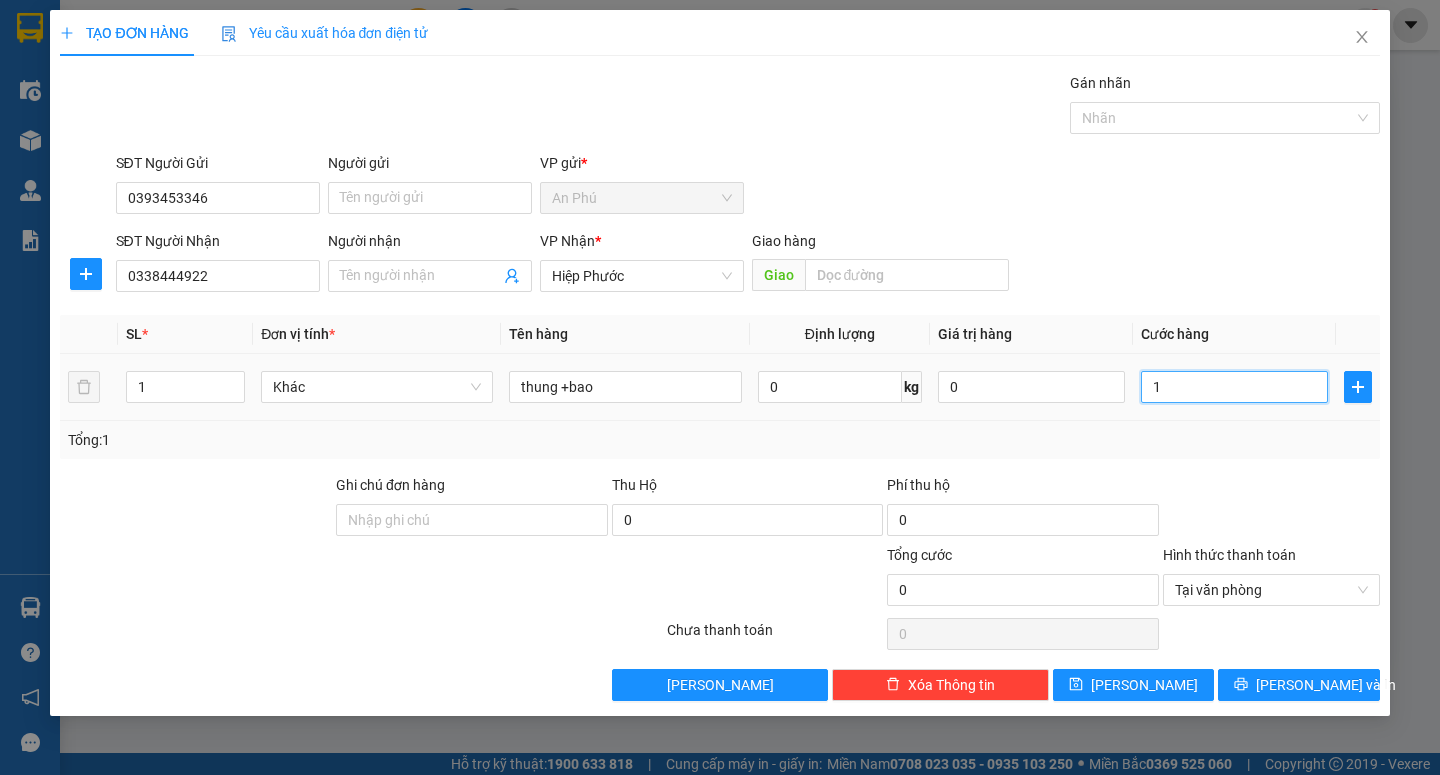 type on "1" 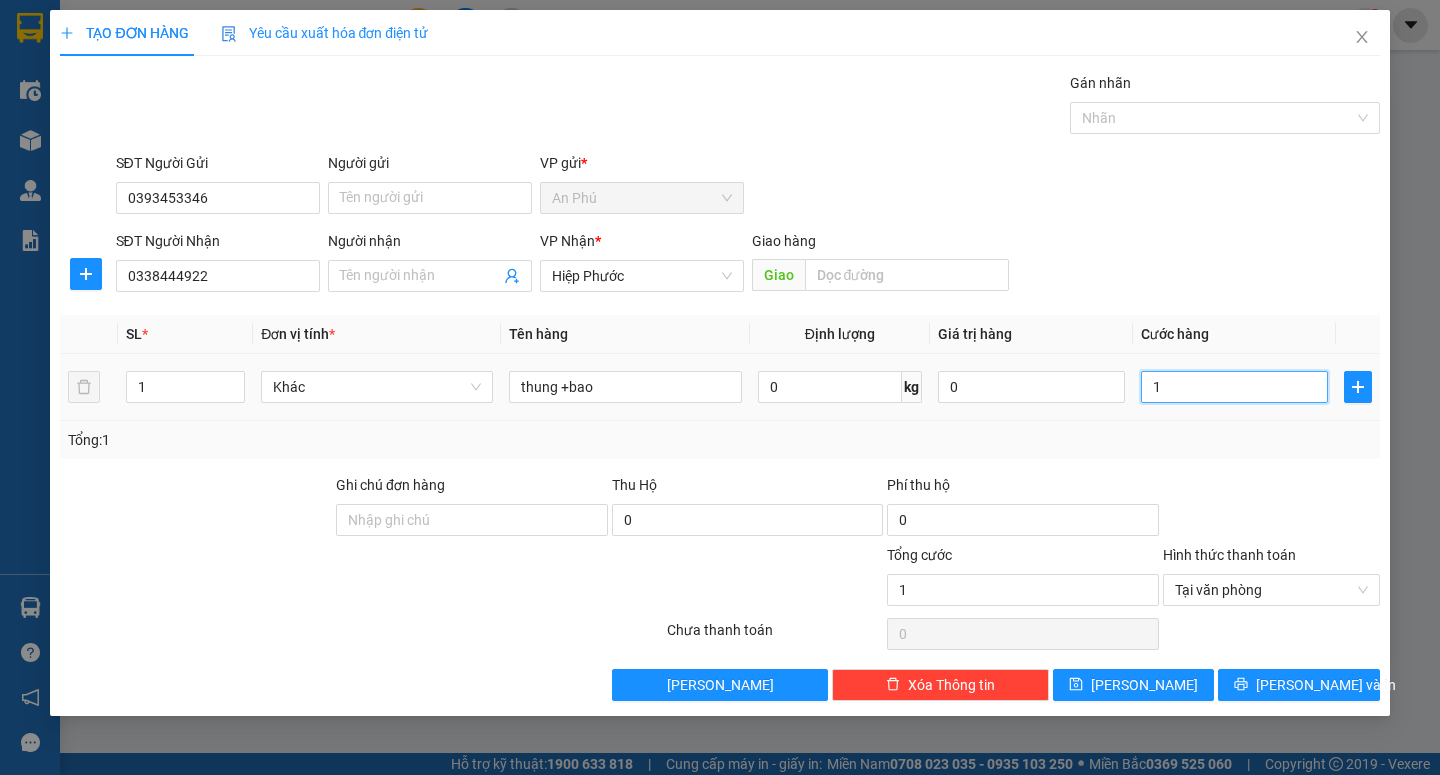 type on "10" 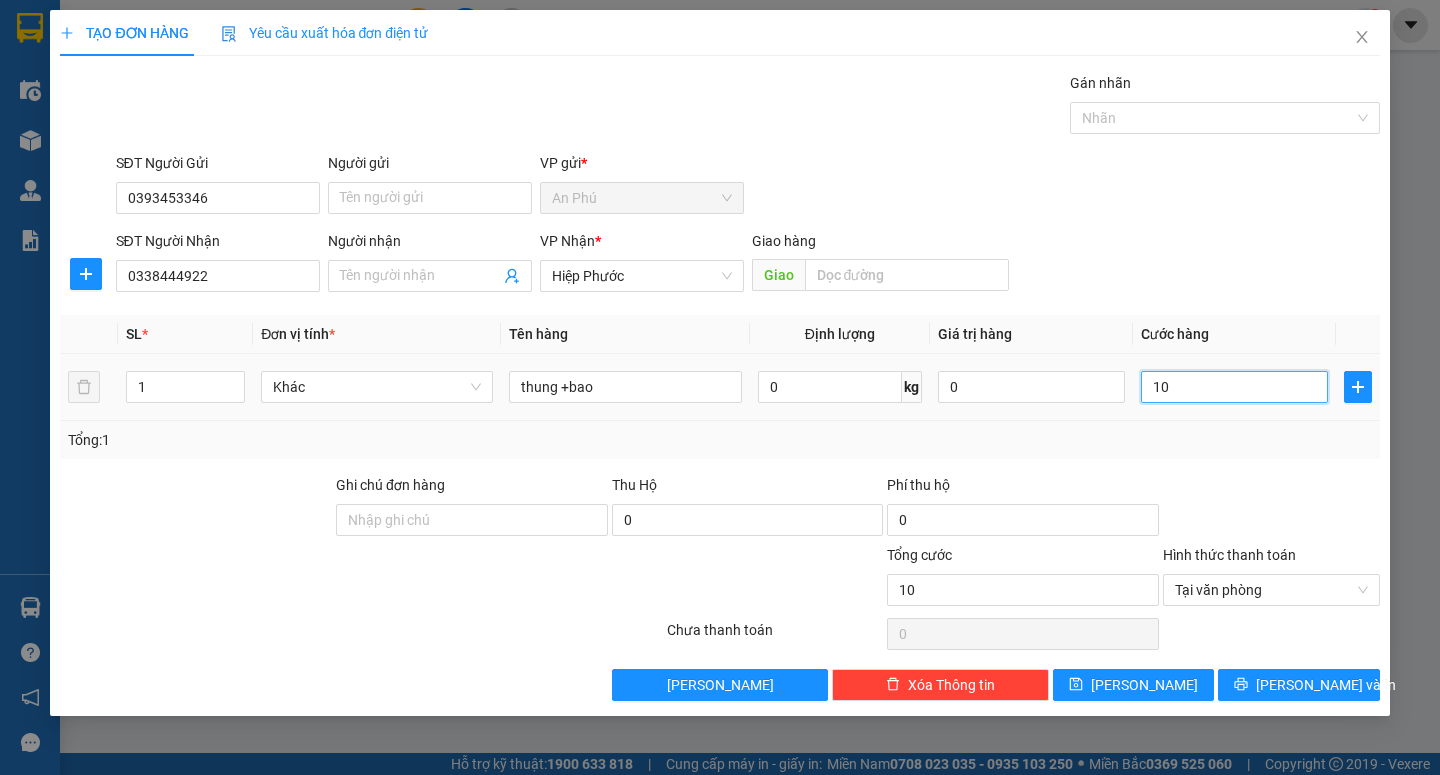type on "100" 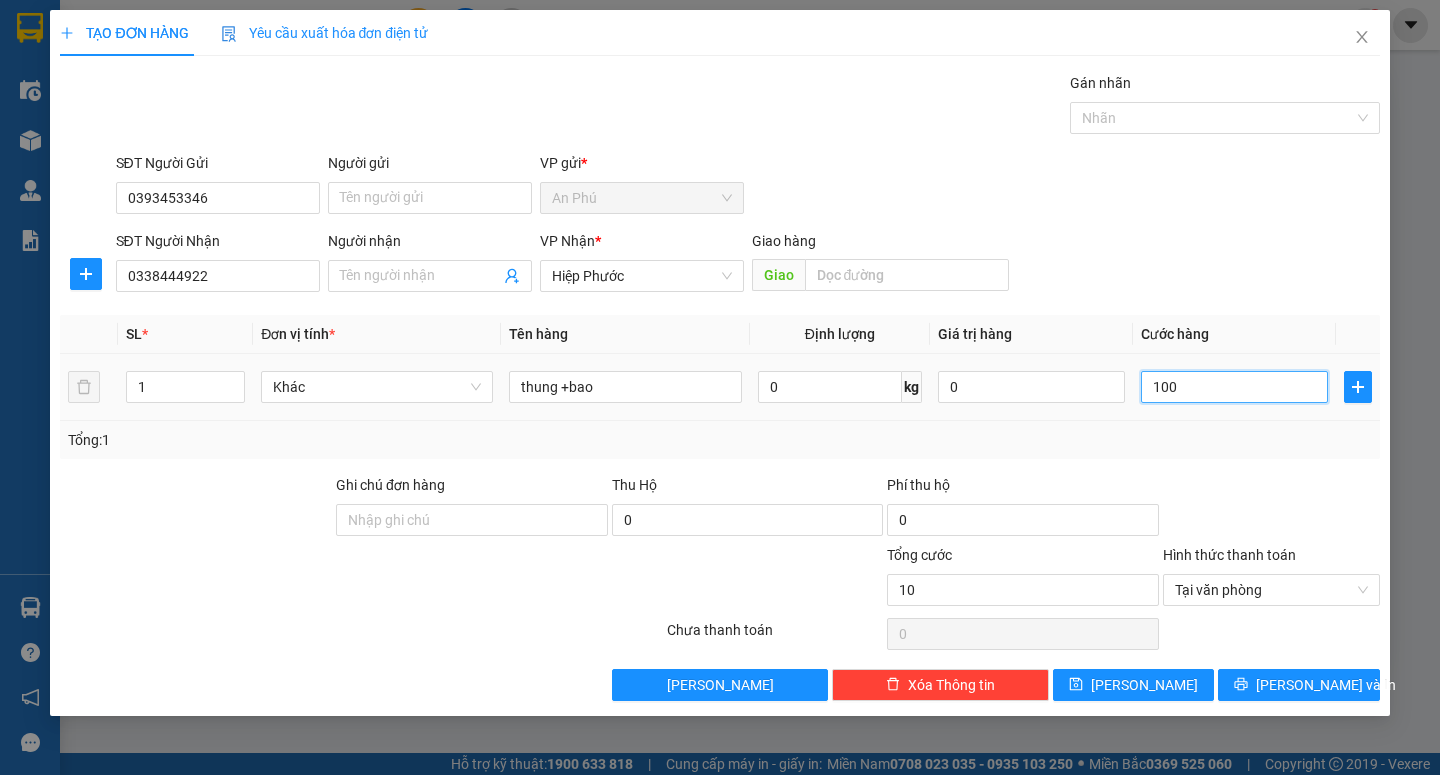 type on "100" 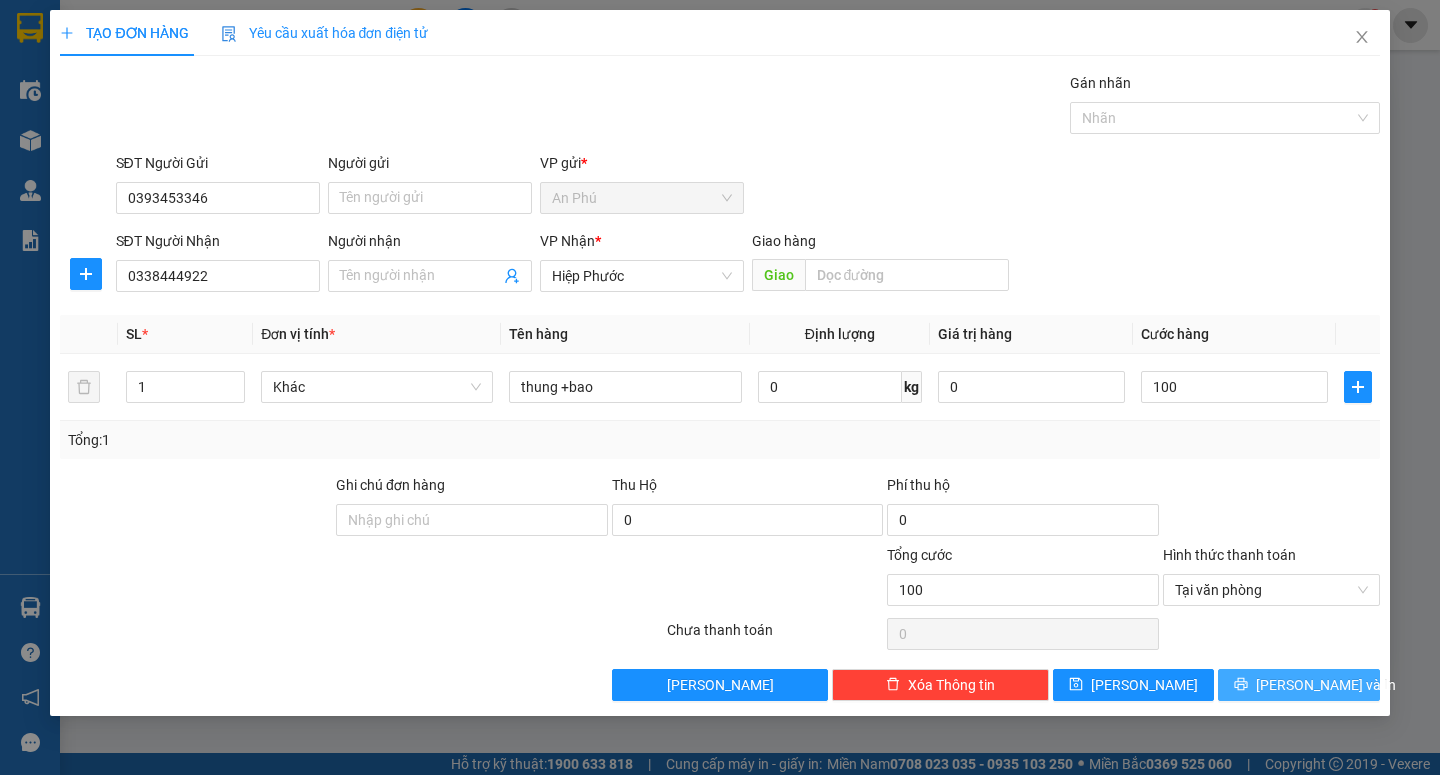 type on "100.000" 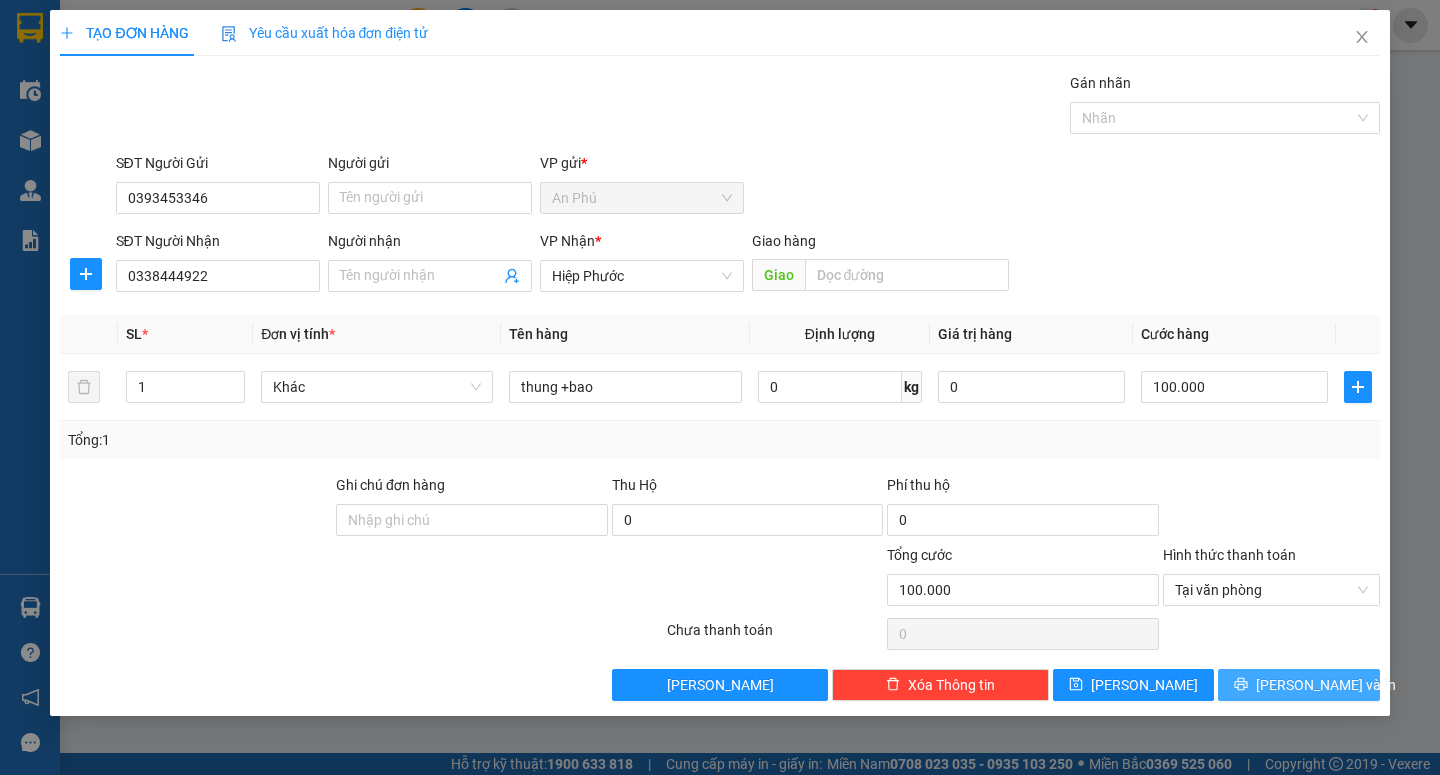 click on "[PERSON_NAME] và In" at bounding box center [1326, 685] 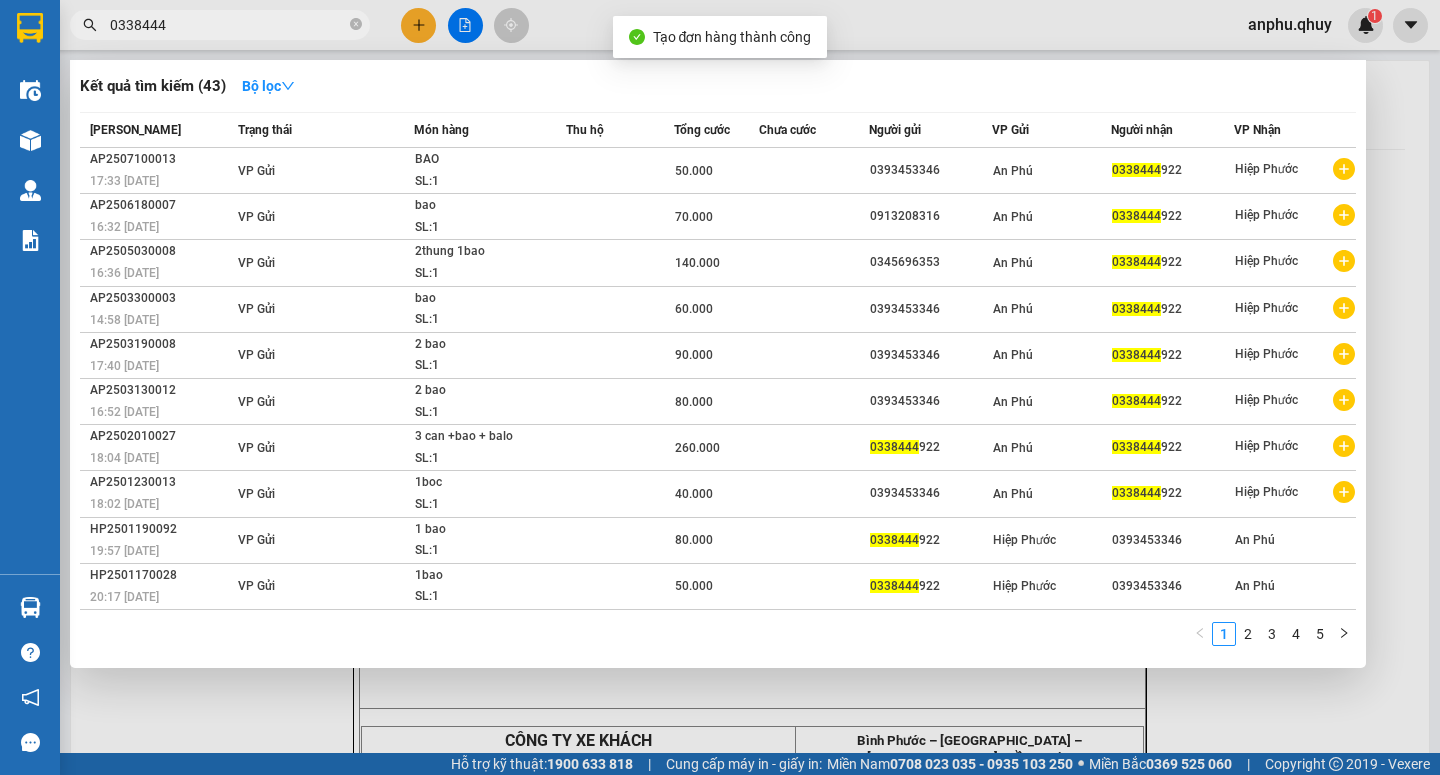 click at bounding box center (720, 387) 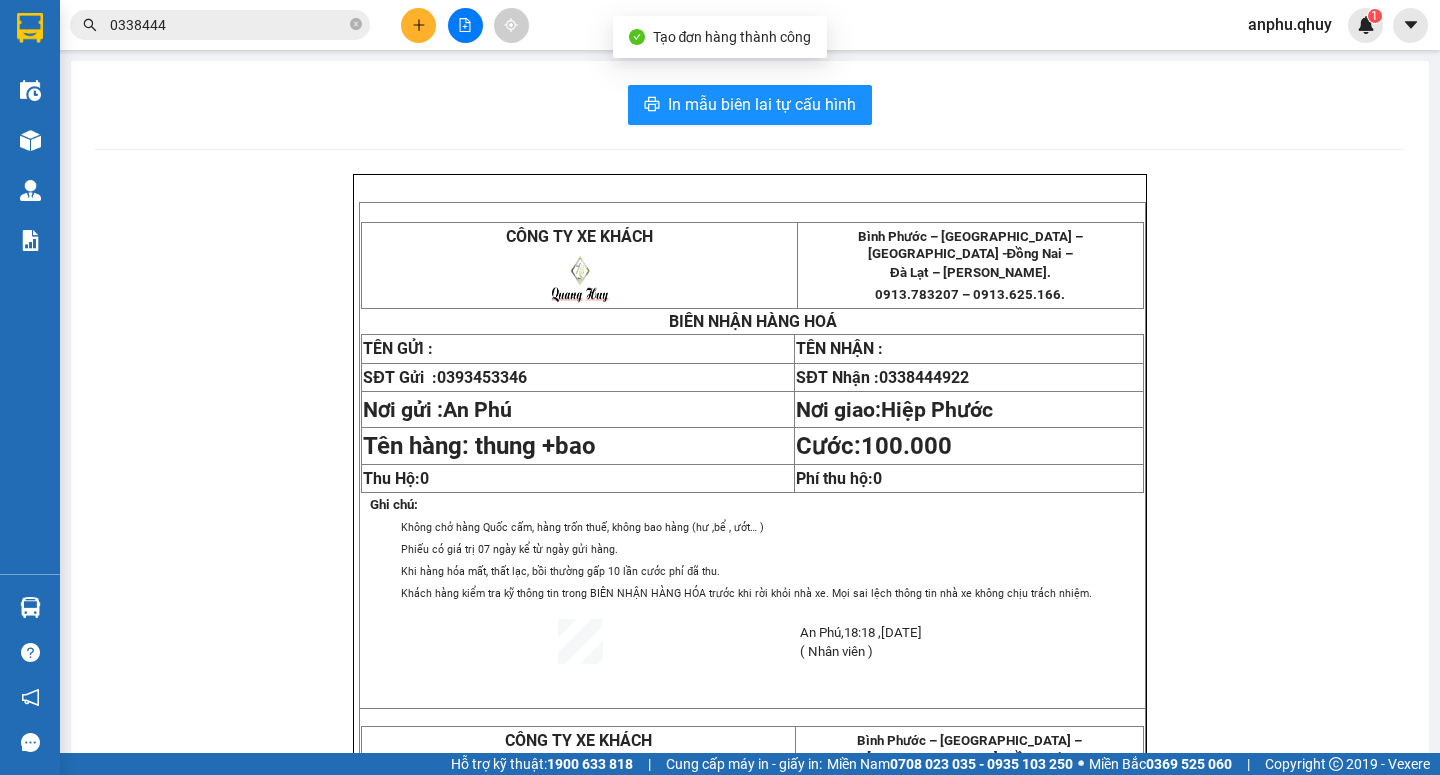 click on "CÔNG TY XE KHÁCH
Bình Phước – Bình Dương – Củ Chi -  Đồng Nai –
Đà Lạt – Phan Thiết.
0913.783207 – 0913.625.166.
BIÊN NHẬN HÀNG HOÁ
TÊN GỬI :
TÊN NHẬN :
SĐT Gửi  :  0393453346
SĐT Nhận :  0338444922
Nơi gửi :  An Phú
Nơi giao:  Hiệp Phước
Tên hàng:   thung +bao
Cước:  100.000
Thu Hộ:  0
Phí thu hộ:  0
Ghi chú:
Không chở hàng Quốc cấm, hàng trốn thuế, không bao hàng (hư ,bể , ướt… )
Phiếu có giá trị 07 ngày kể từ ngày gửi hàng.
Khi hàng hóa mất, thất lạc, bồi thường gấp 10 lần cước phí đã thu.
Khách hàng kiểm tra kỹ thông tin trong BIÊN NHẬN HÀNG HÓA trước khi rời khỏi nhà xe. Mọi sai lệch thông tin nhà xe không chịu trách nhiệm.
An Phú ,  18:18 ,  12-07-2025" at bounding box center (750, 716) 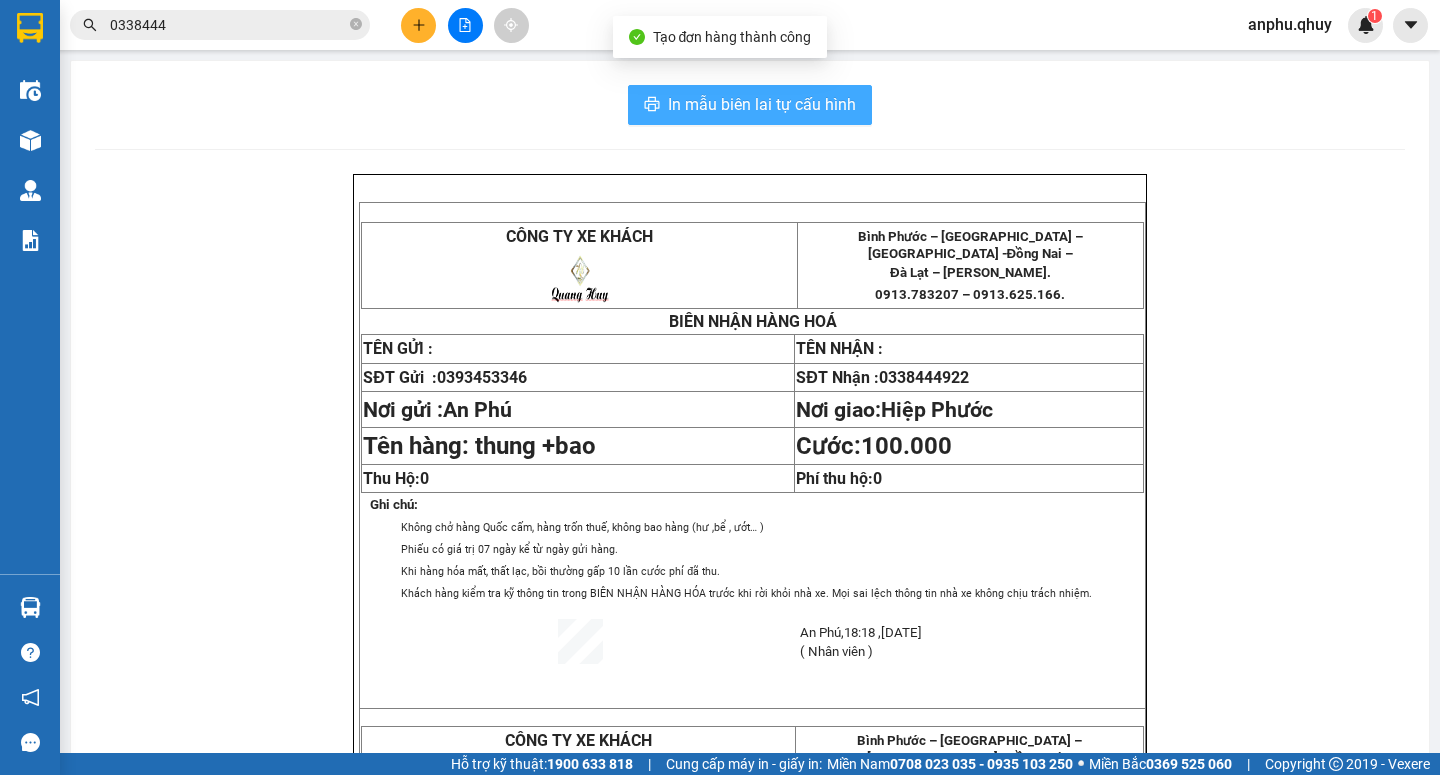 click on "In mẫu biên lai tự cấu hình" at bounding box center (762, 104) 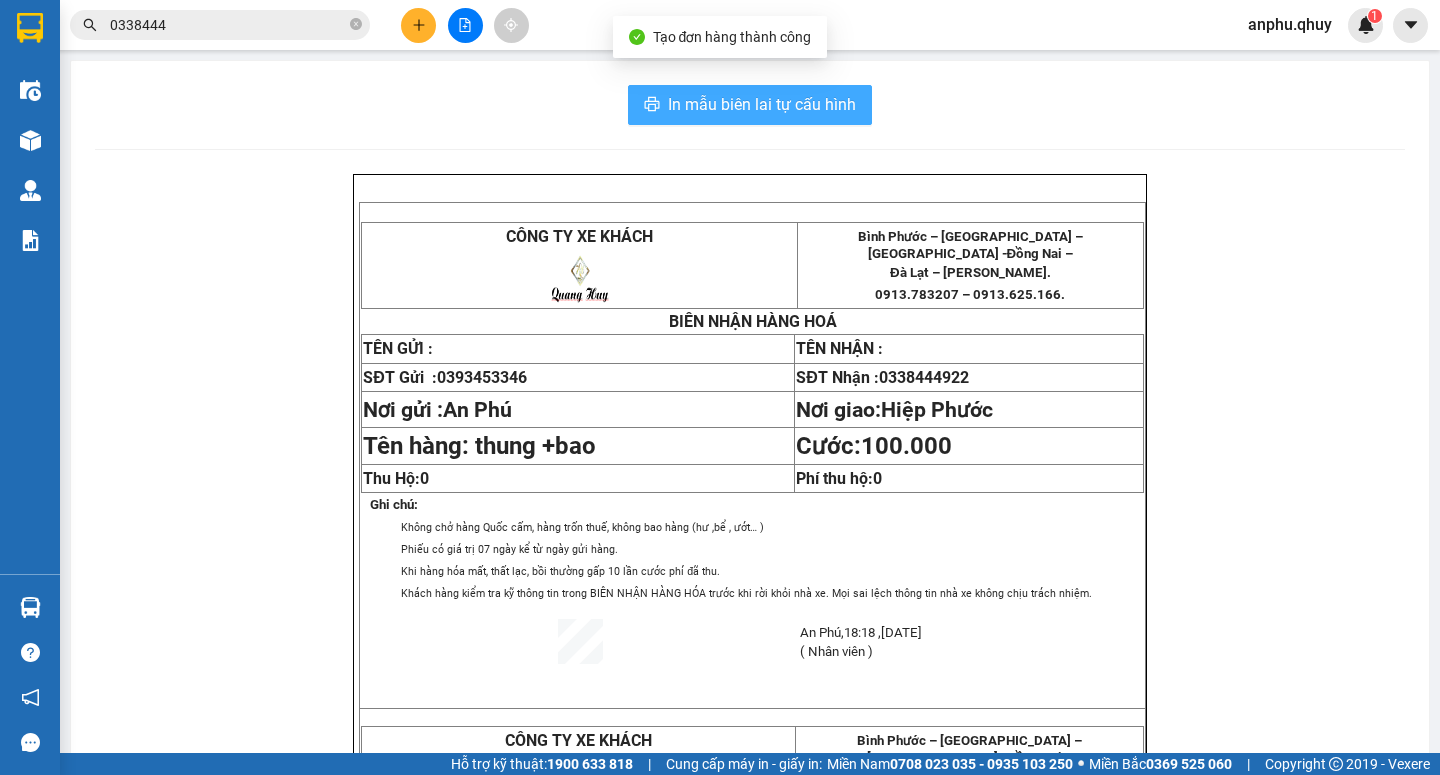scroll, scrollTop: 0, scrollLeft: 0, axis: both 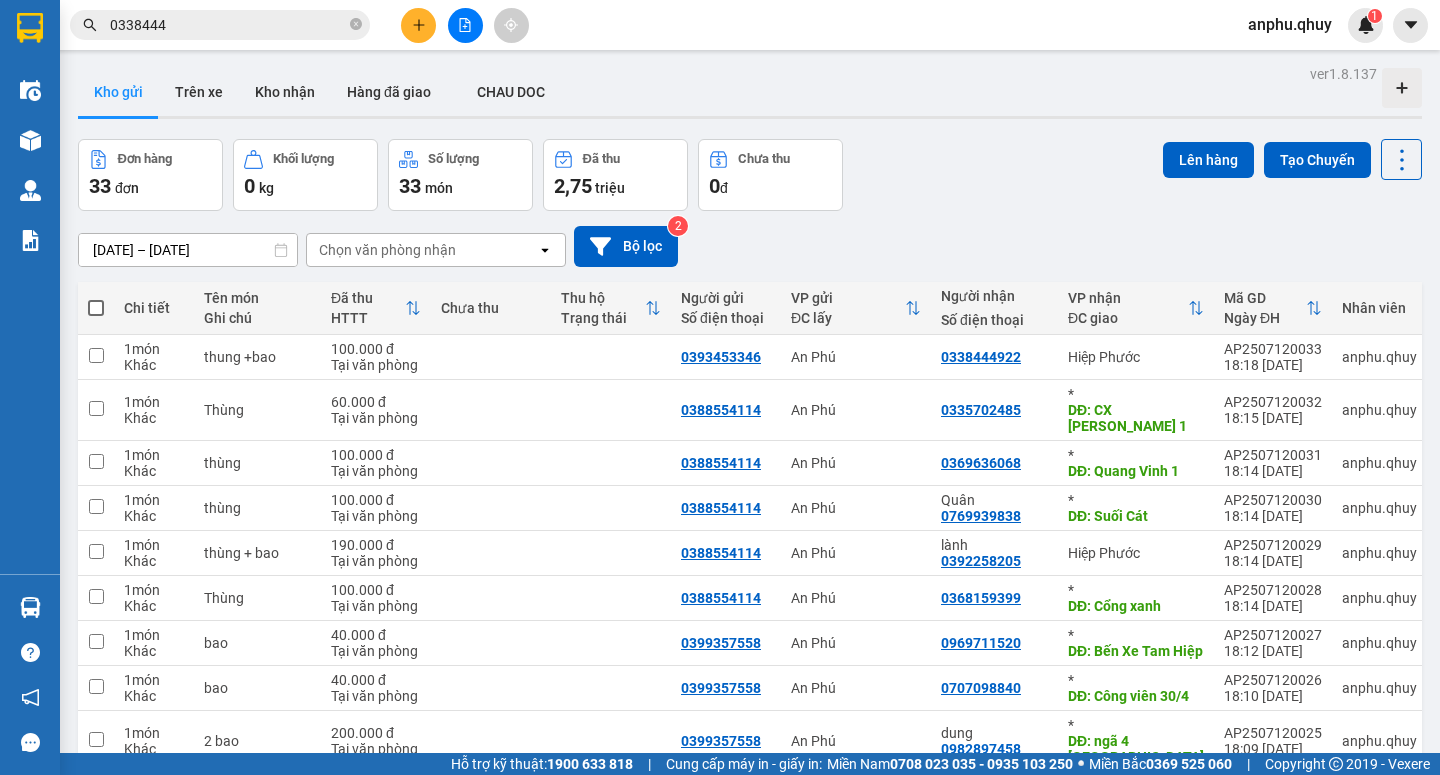 click on "0338444" at bounding box center (228, 25) 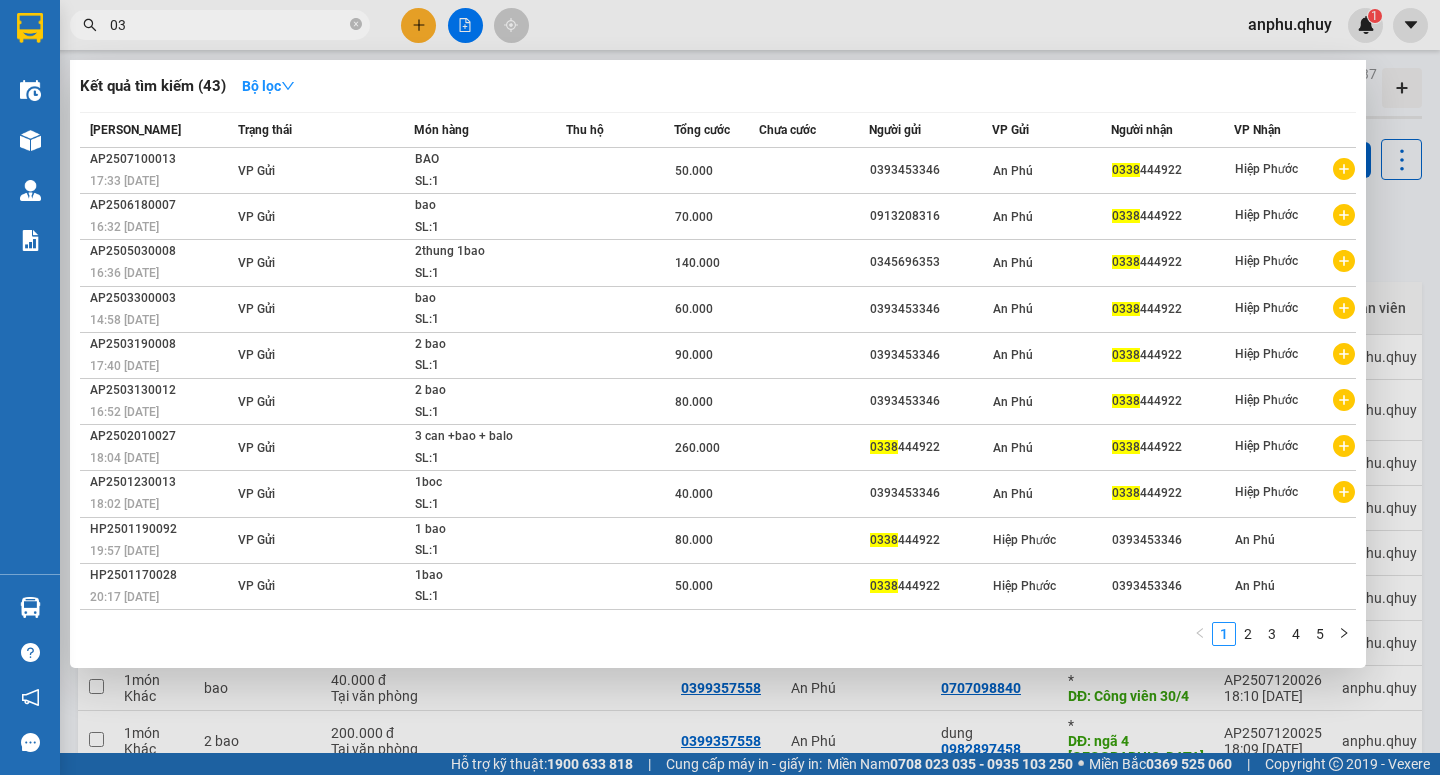 type on "0" 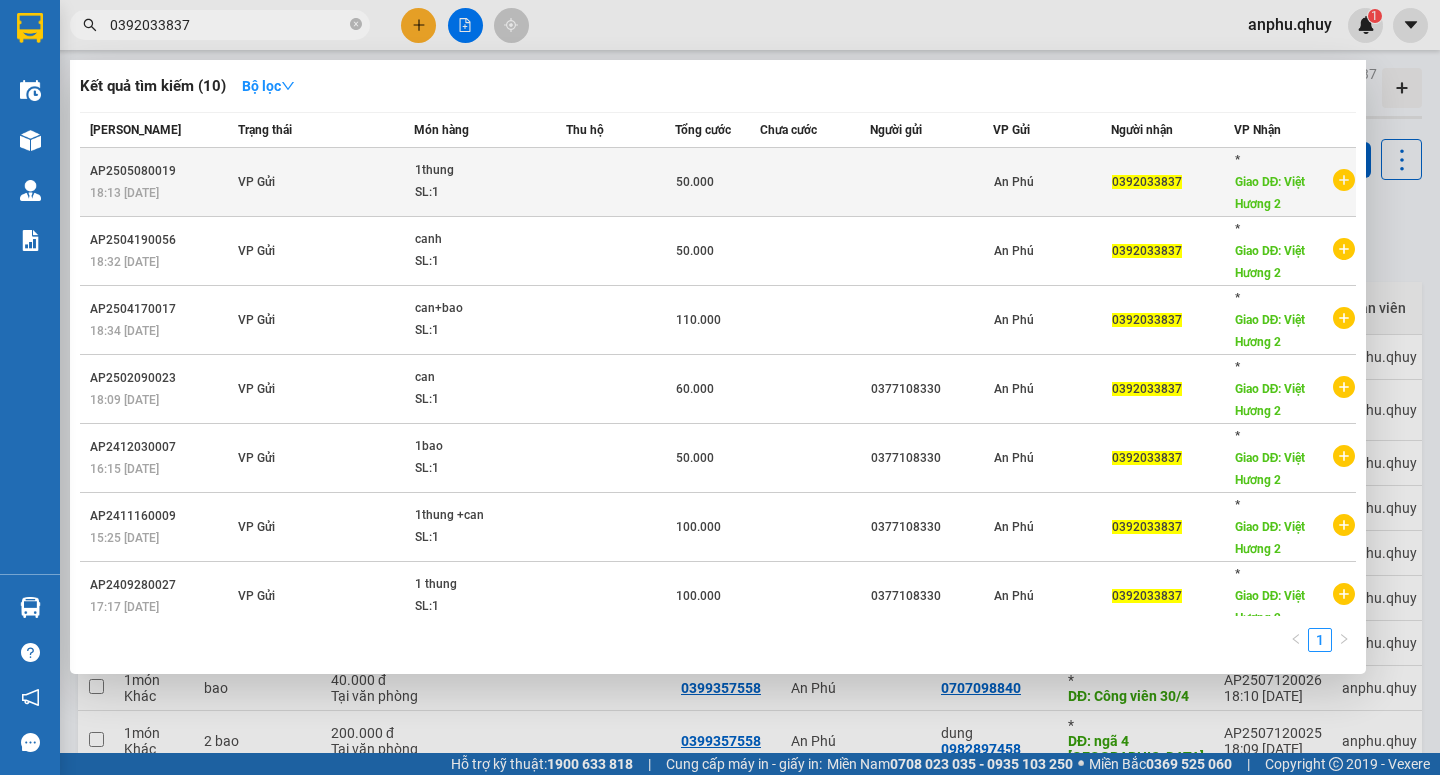 type on "0392033837" 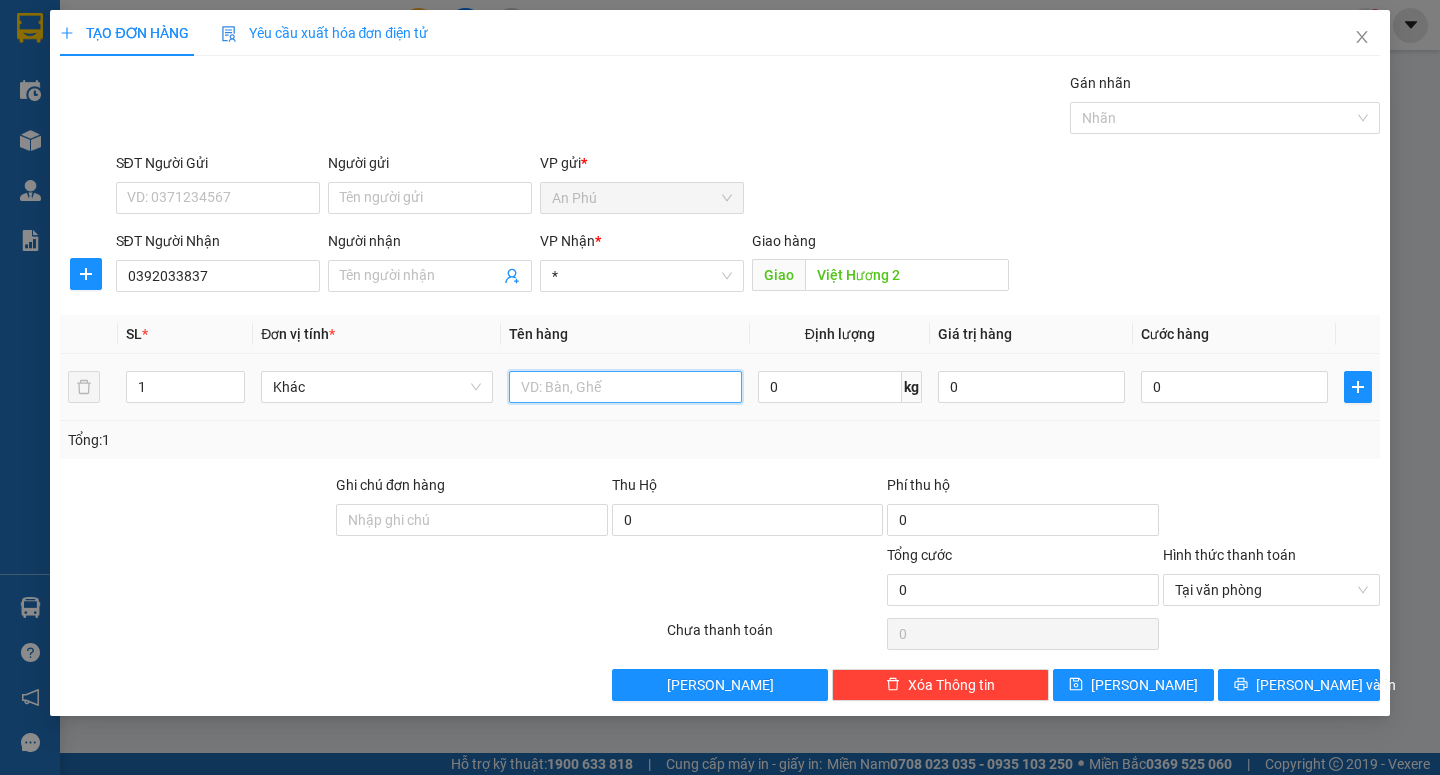 click at bounding box center (625, 387) 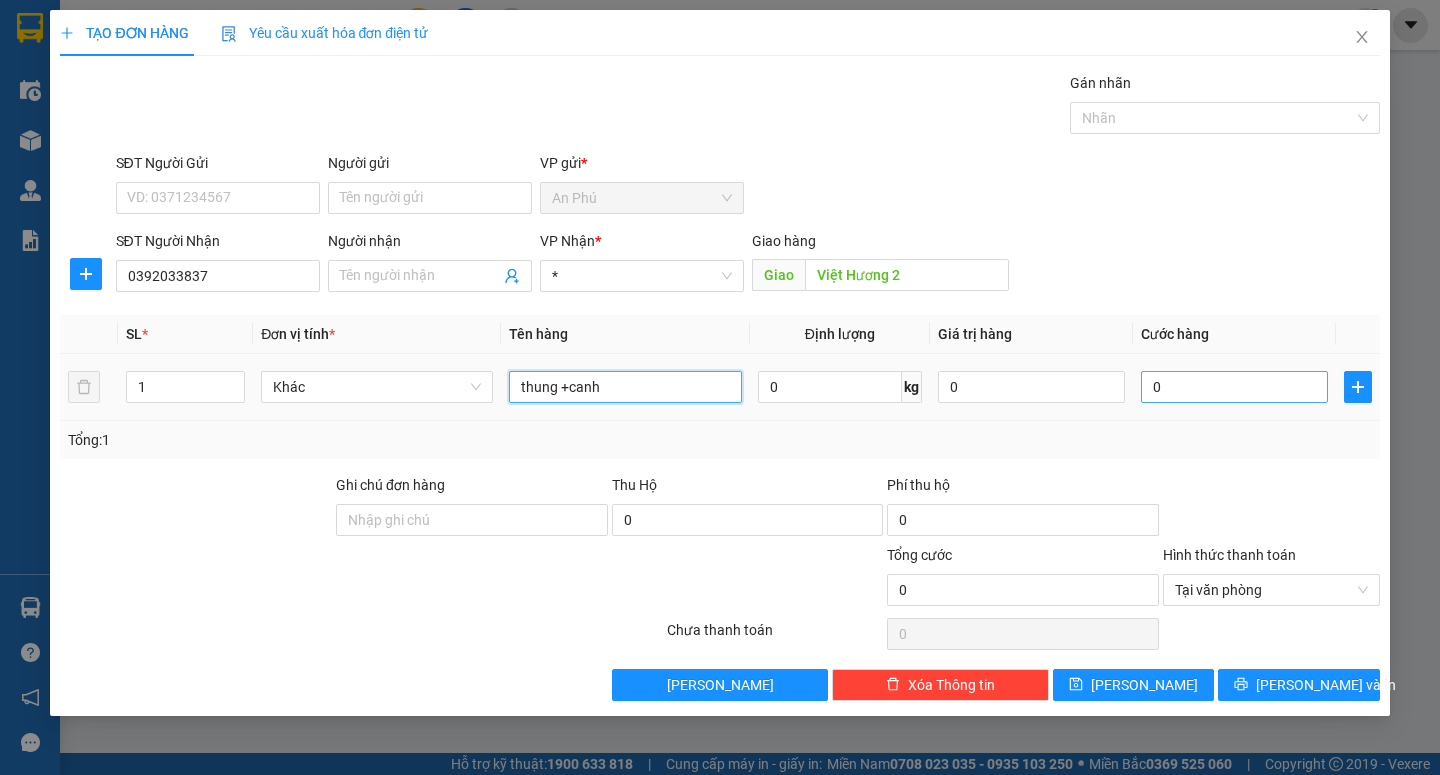 type on "thung +canh" 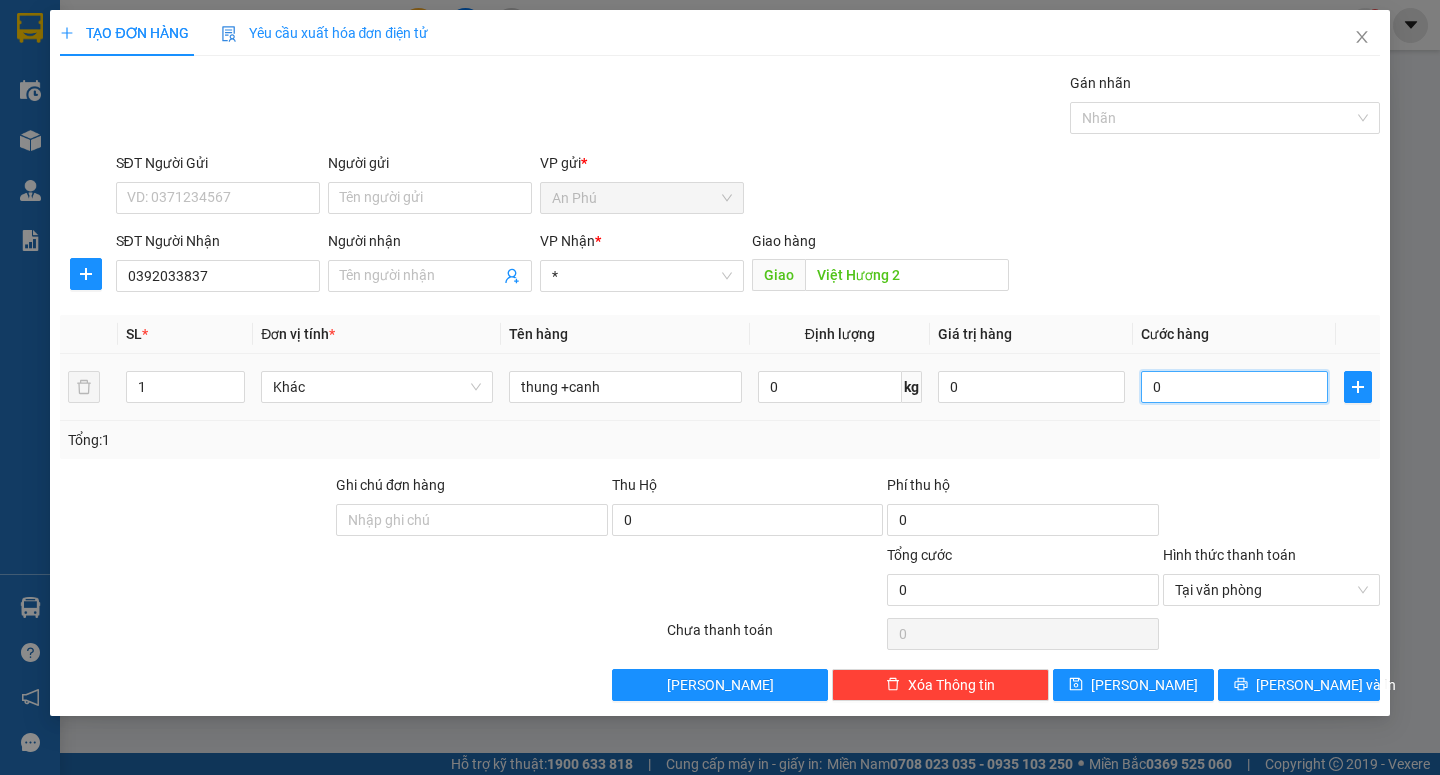 click on "0" at bounding box center [1234, 387] 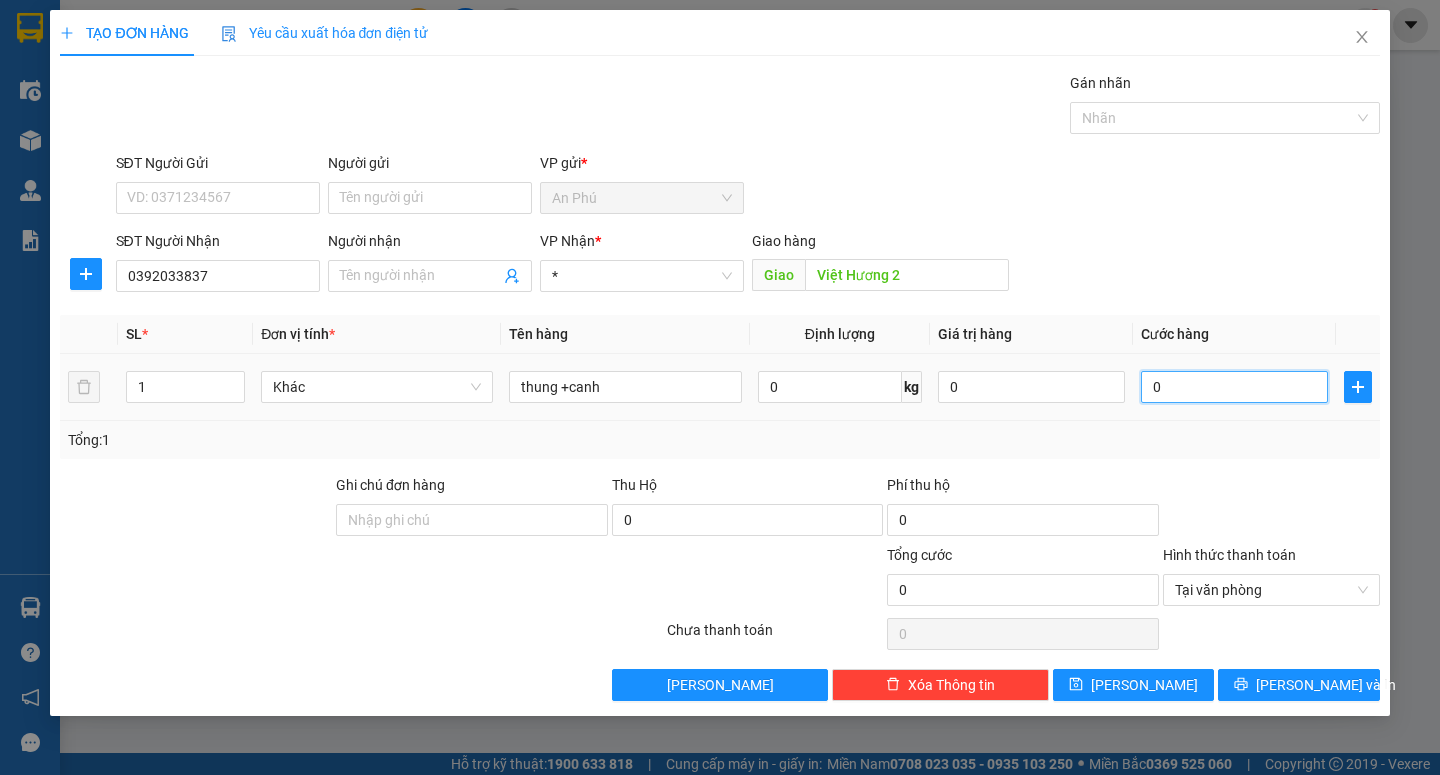 type on "1" 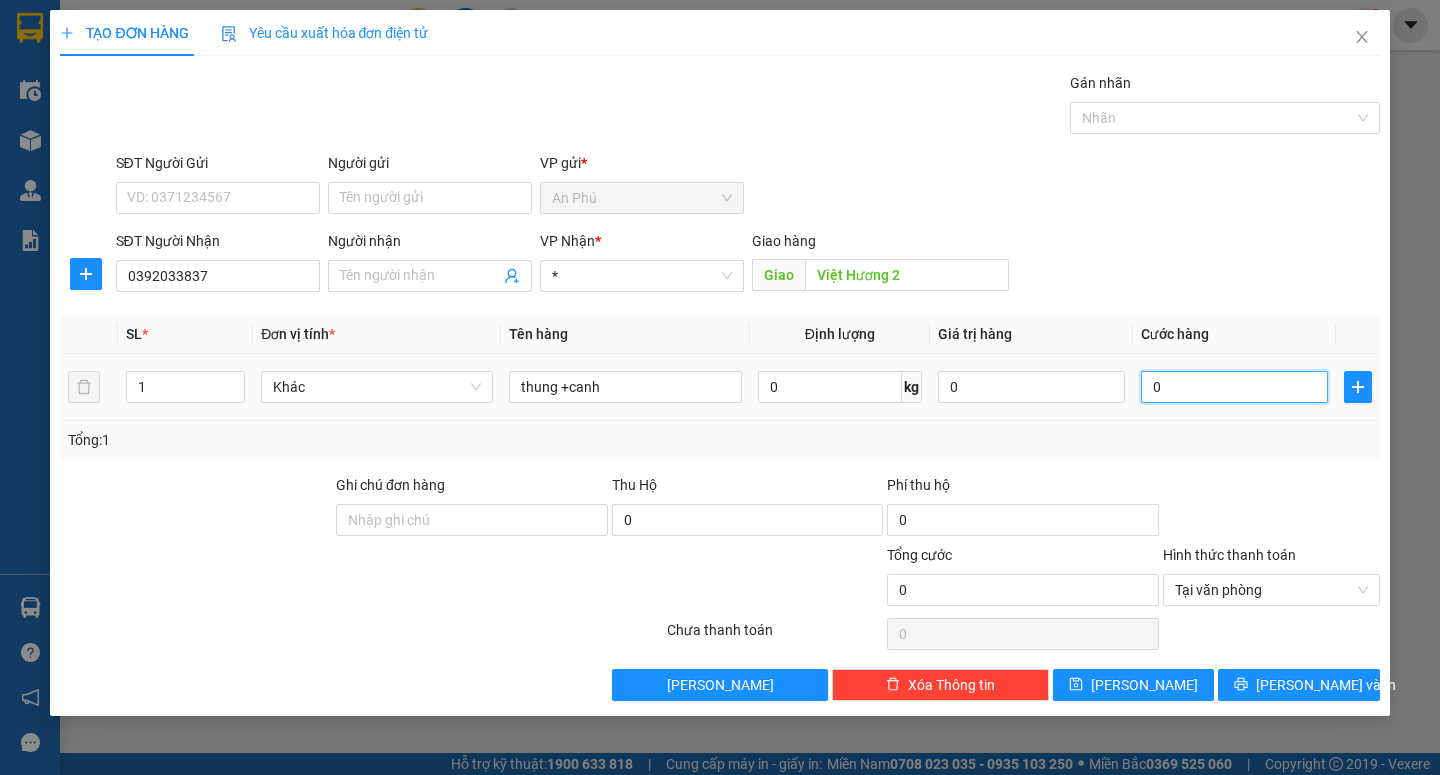 type on "1" 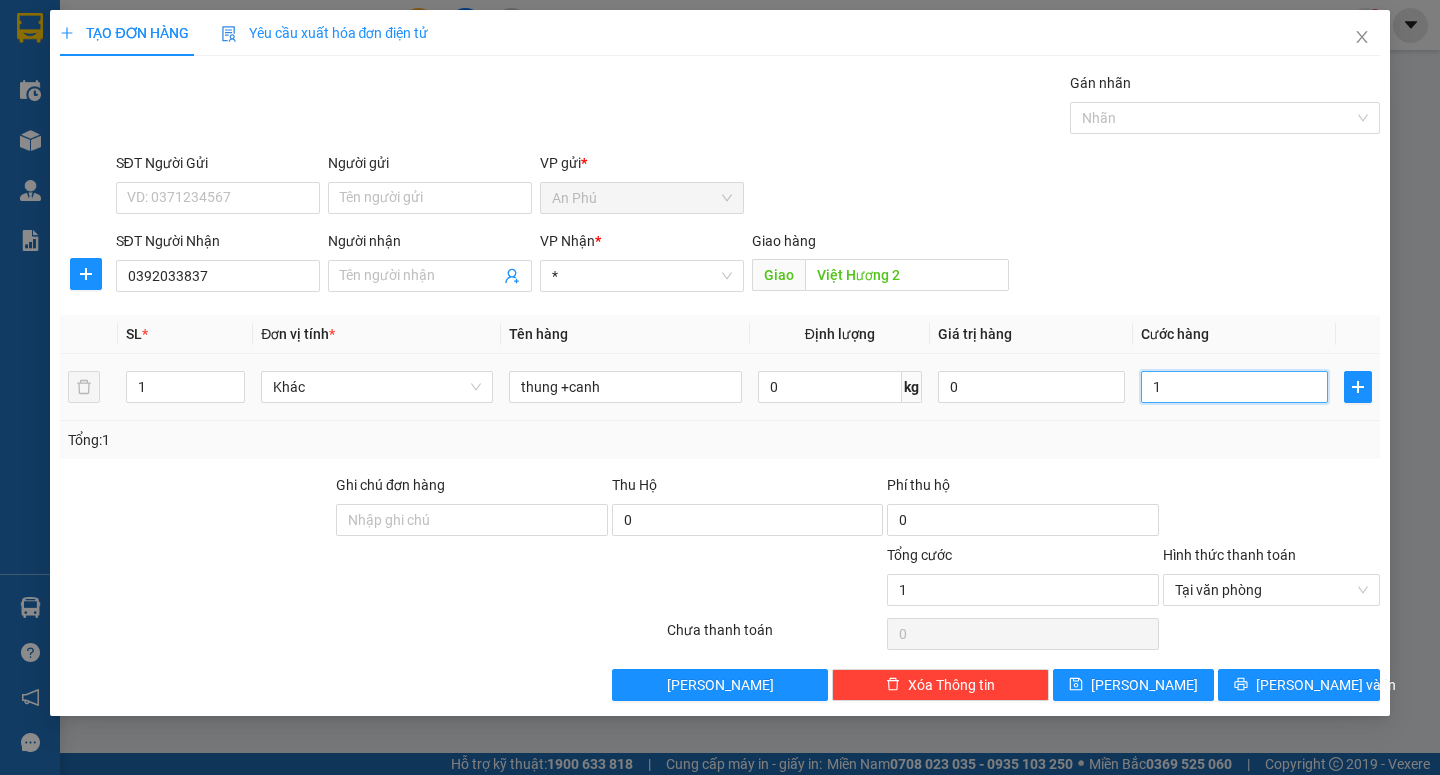 type on "10" 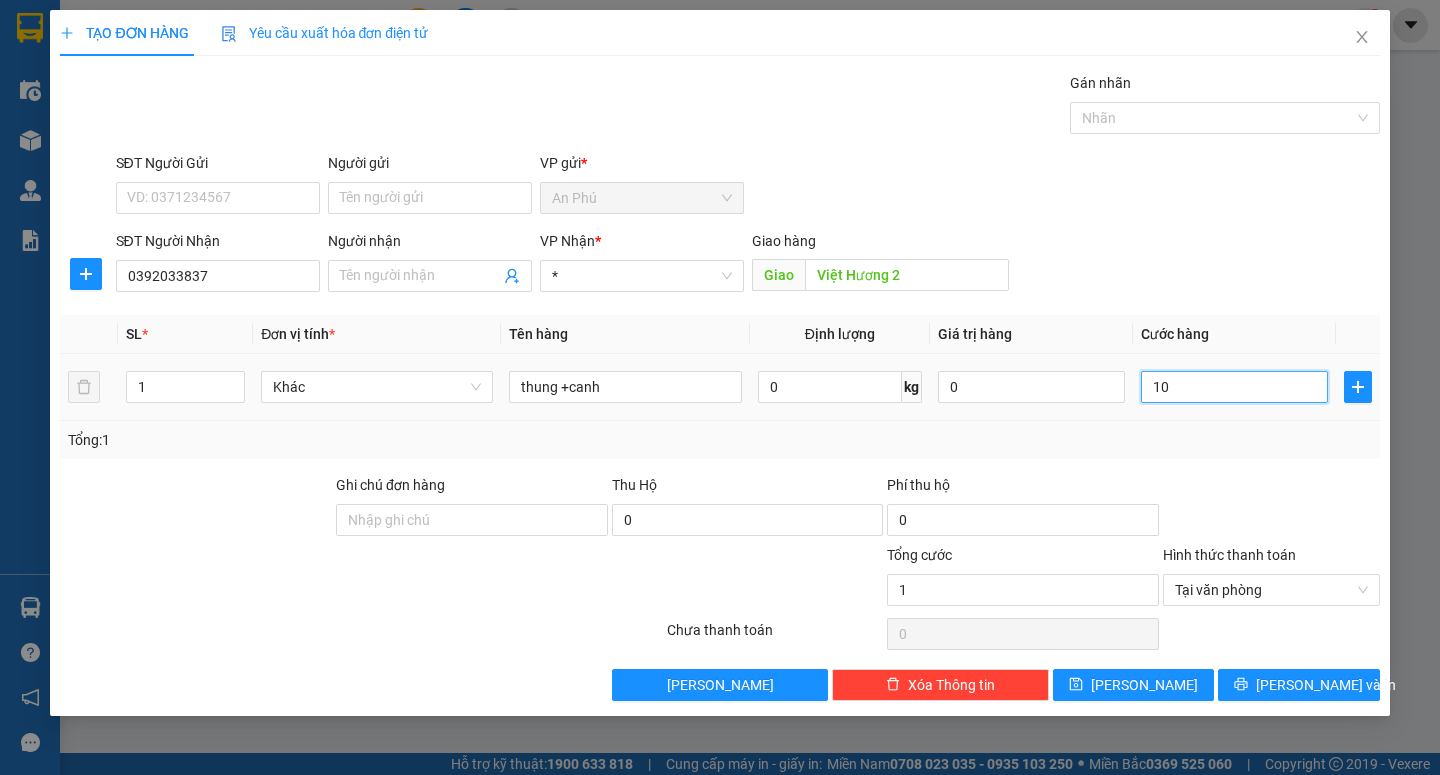 type on "10" 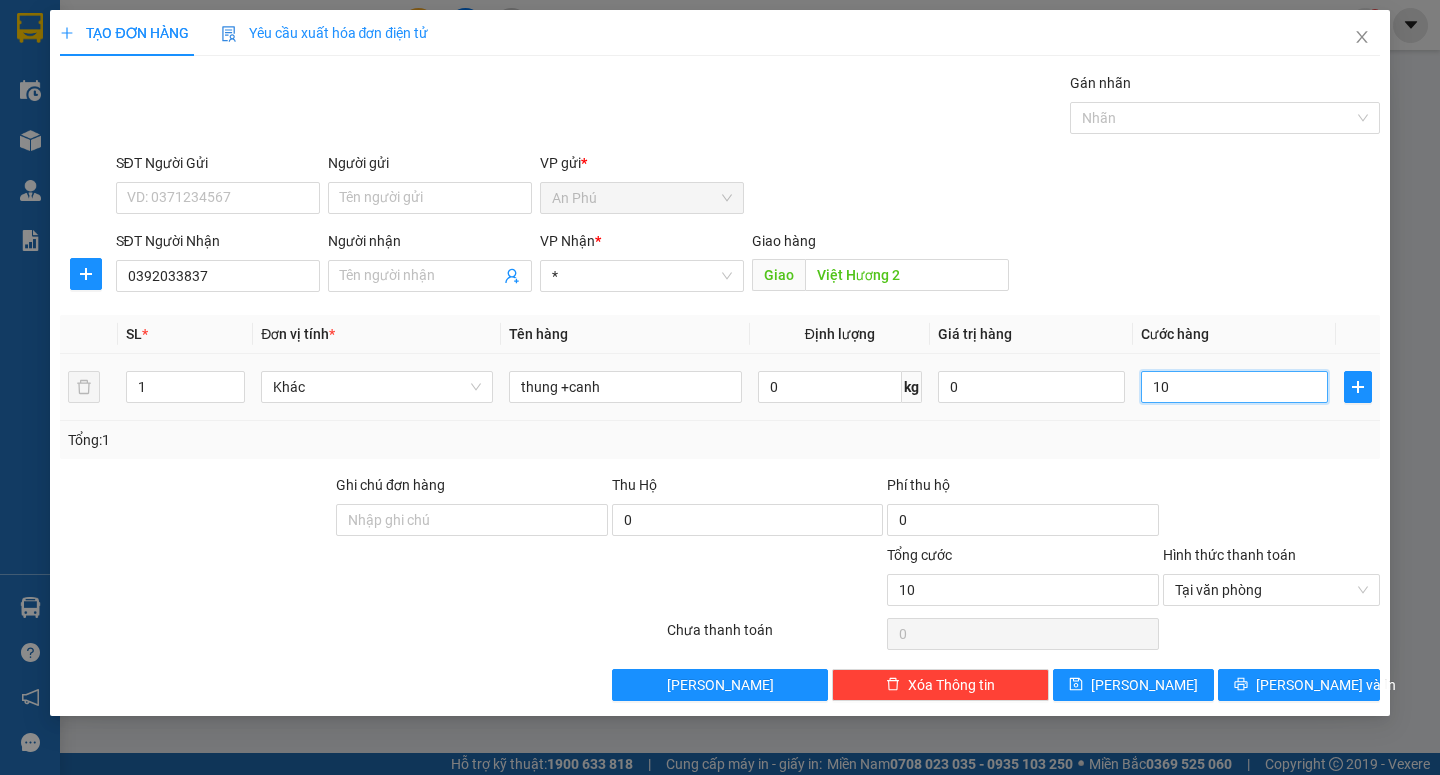 type on "100" 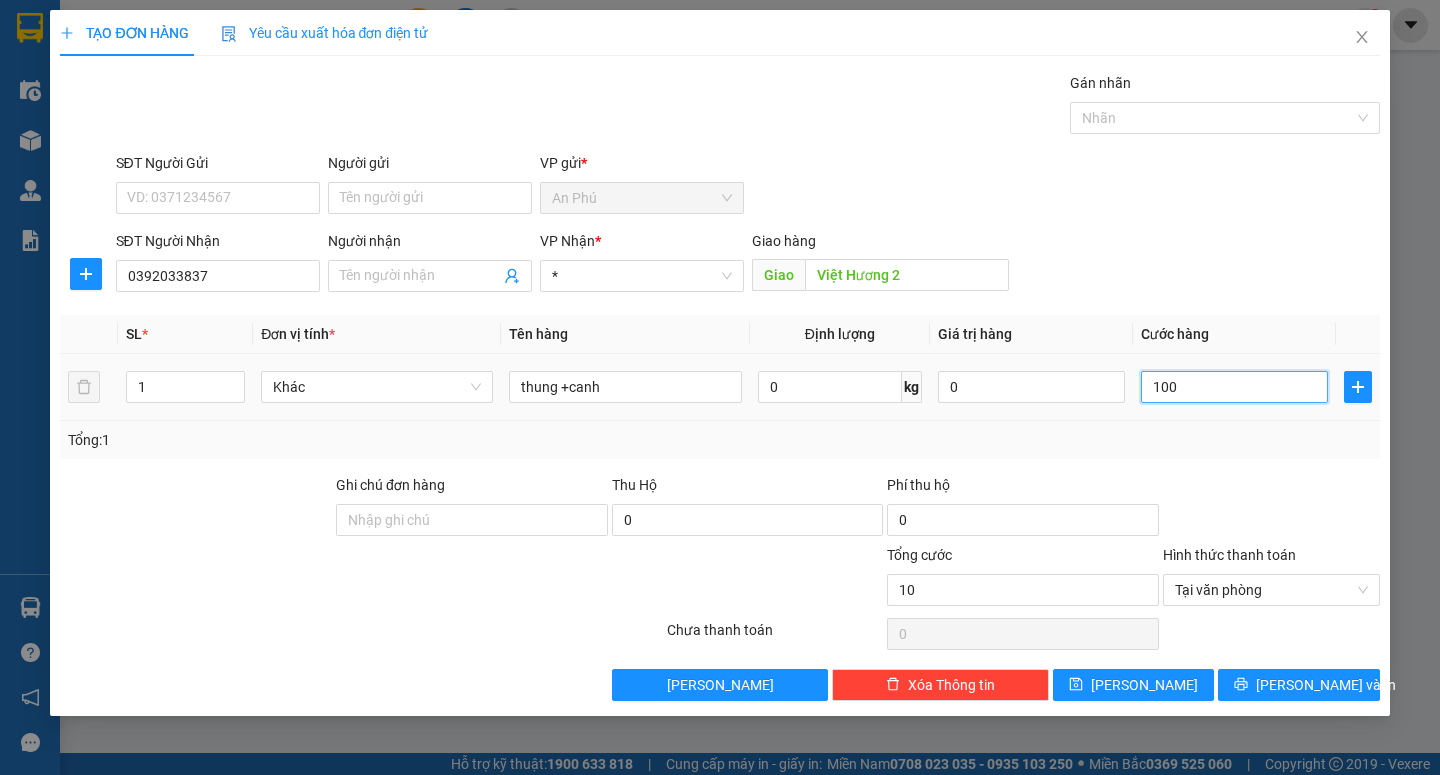 type on "100" 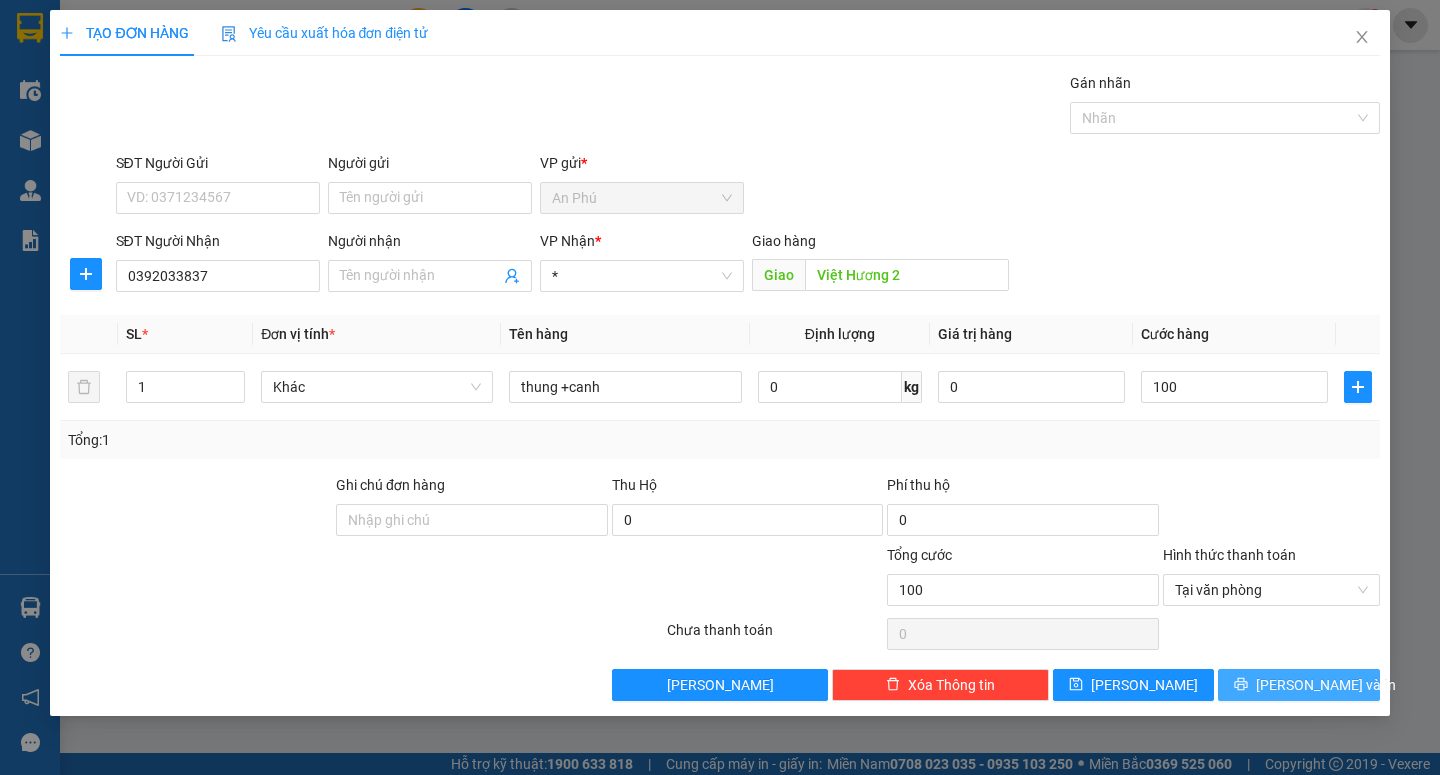 type on "100.000" 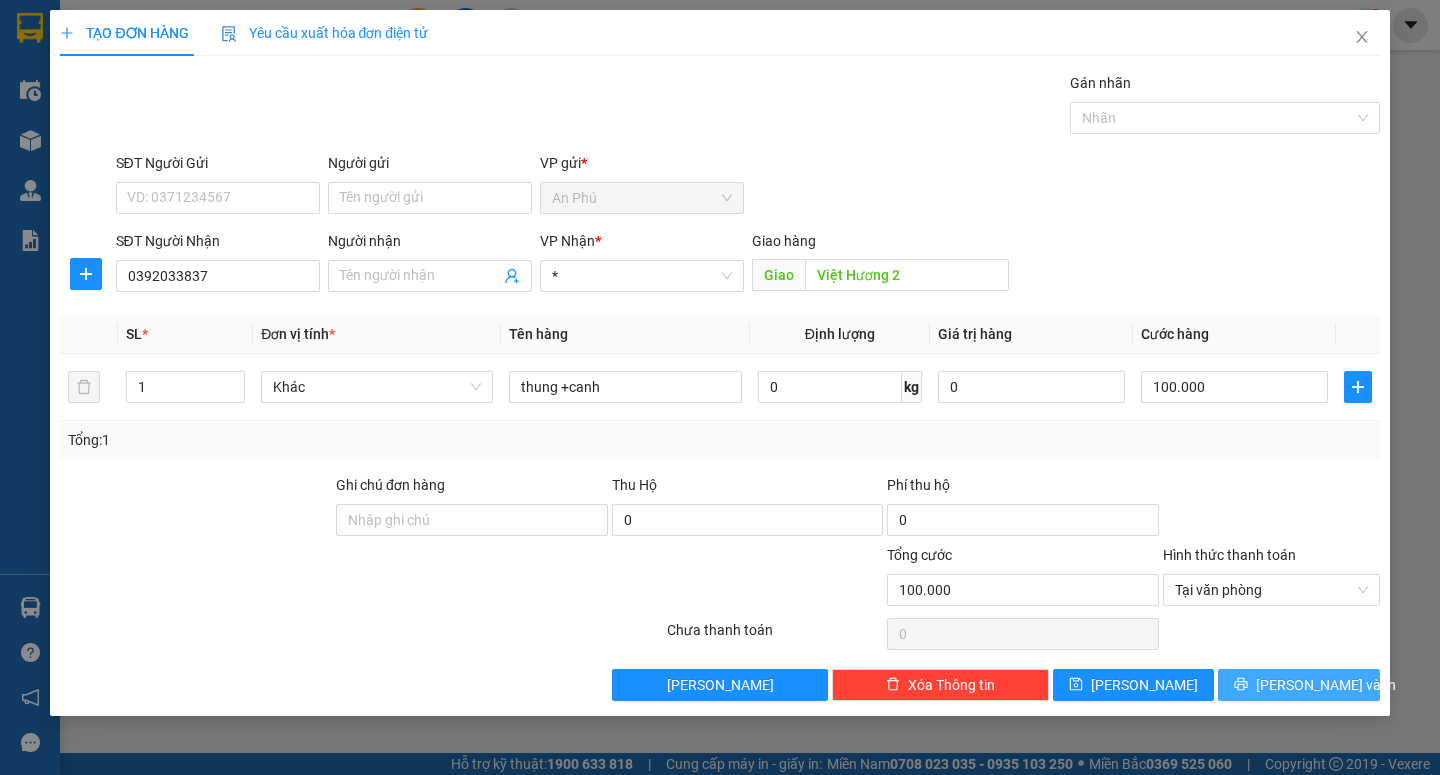 click on "[PERSON_NAME] và In" at bounding box center (1326, 685) 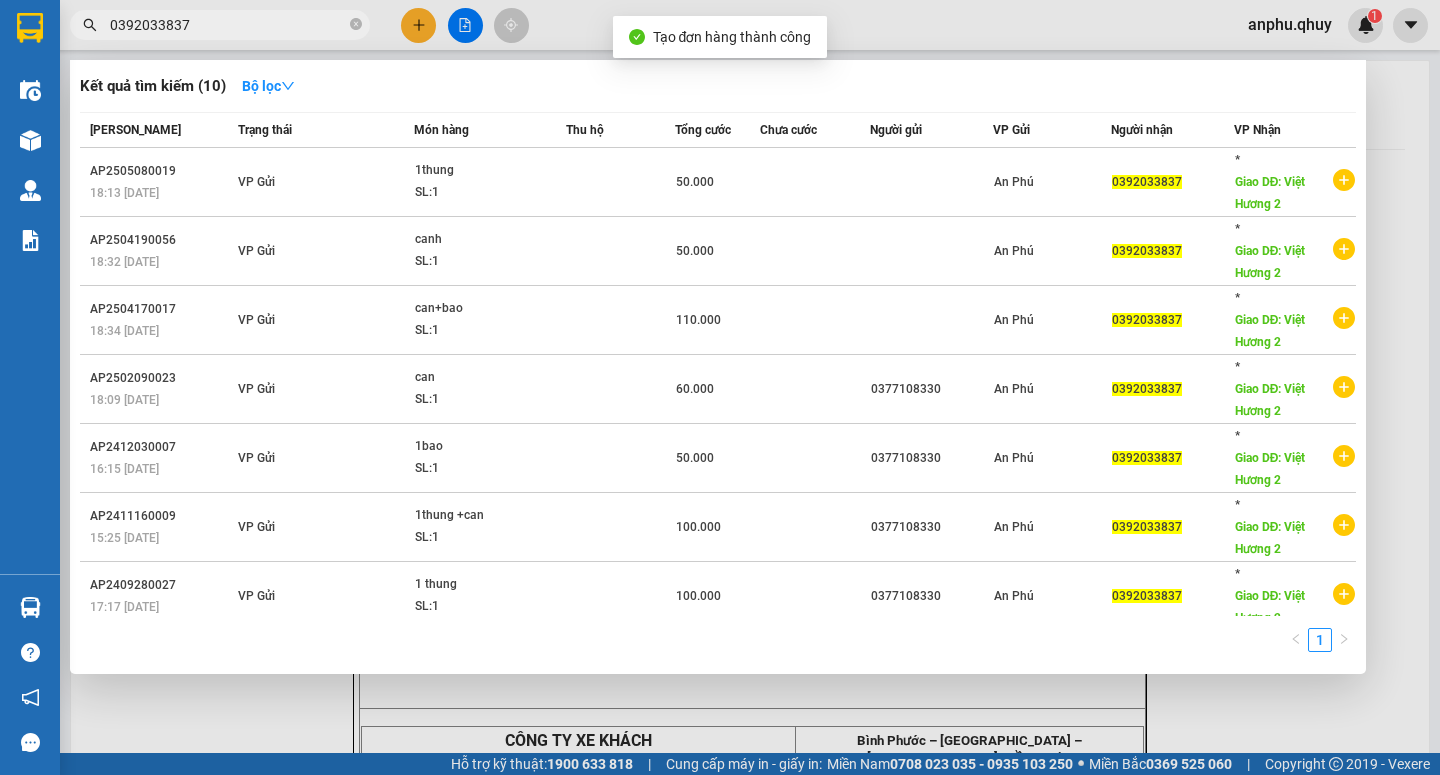 click at bounding box center [720, 387] 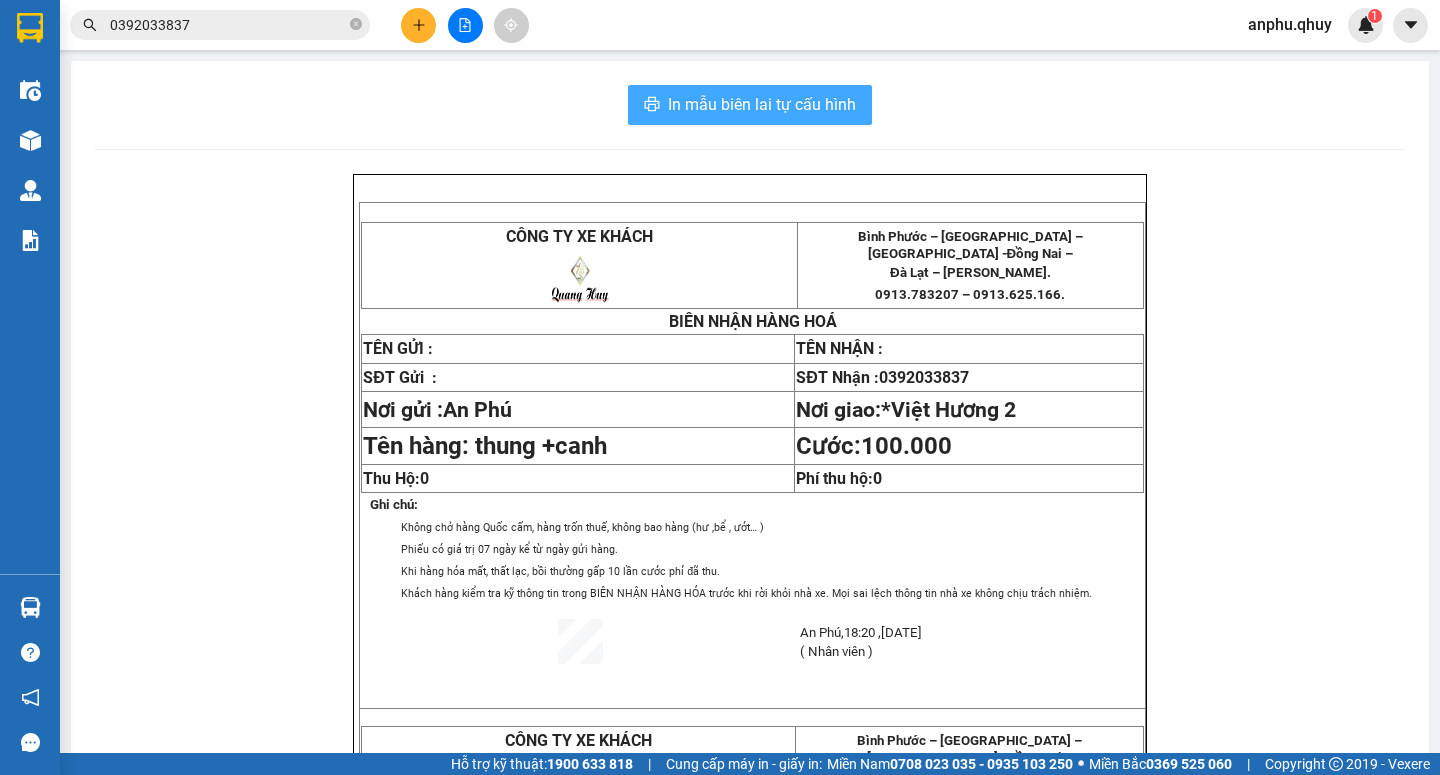 click on "In mẫu biên lai tự cấu hình" at bounding box center [750, 105] 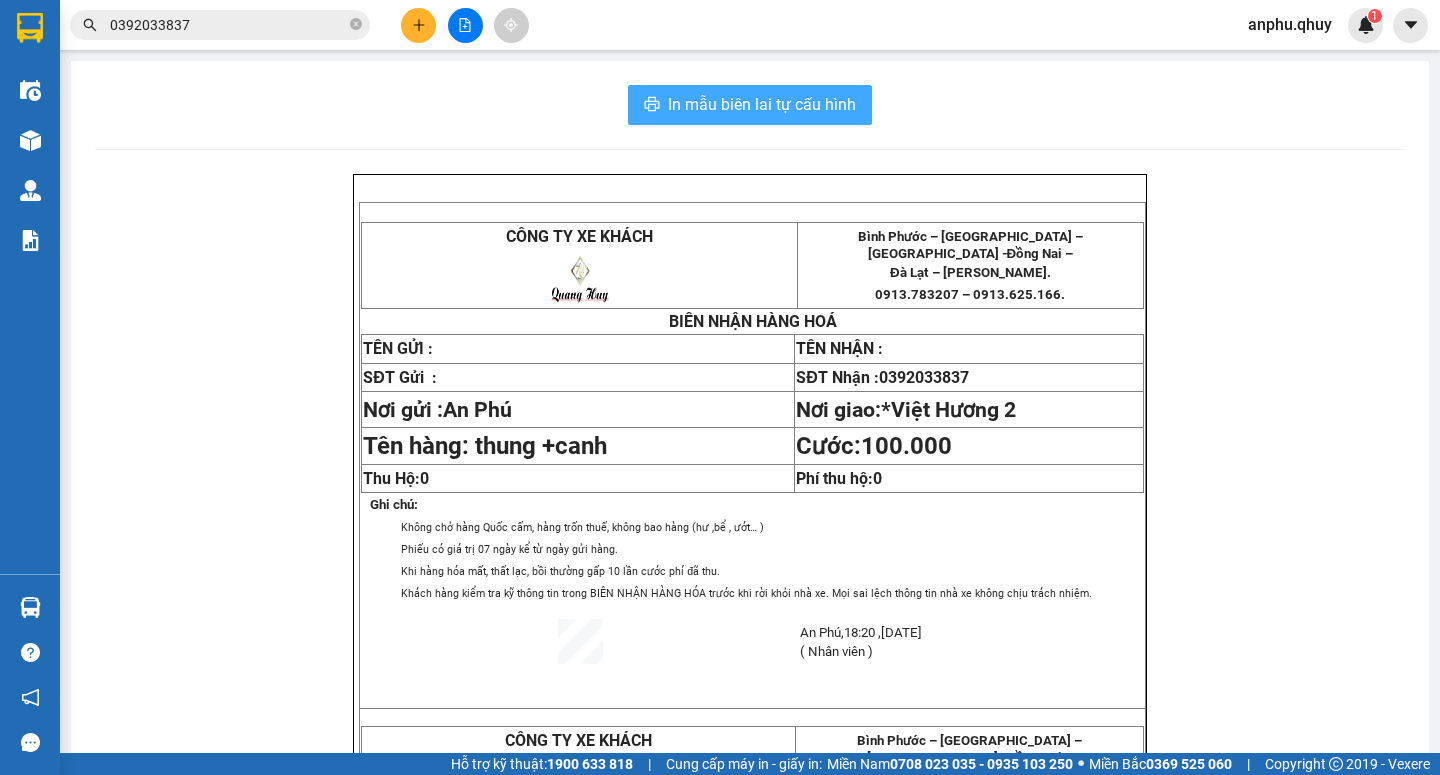 scroll, scrollTop: 0, scrollLeft: 0, axis: both 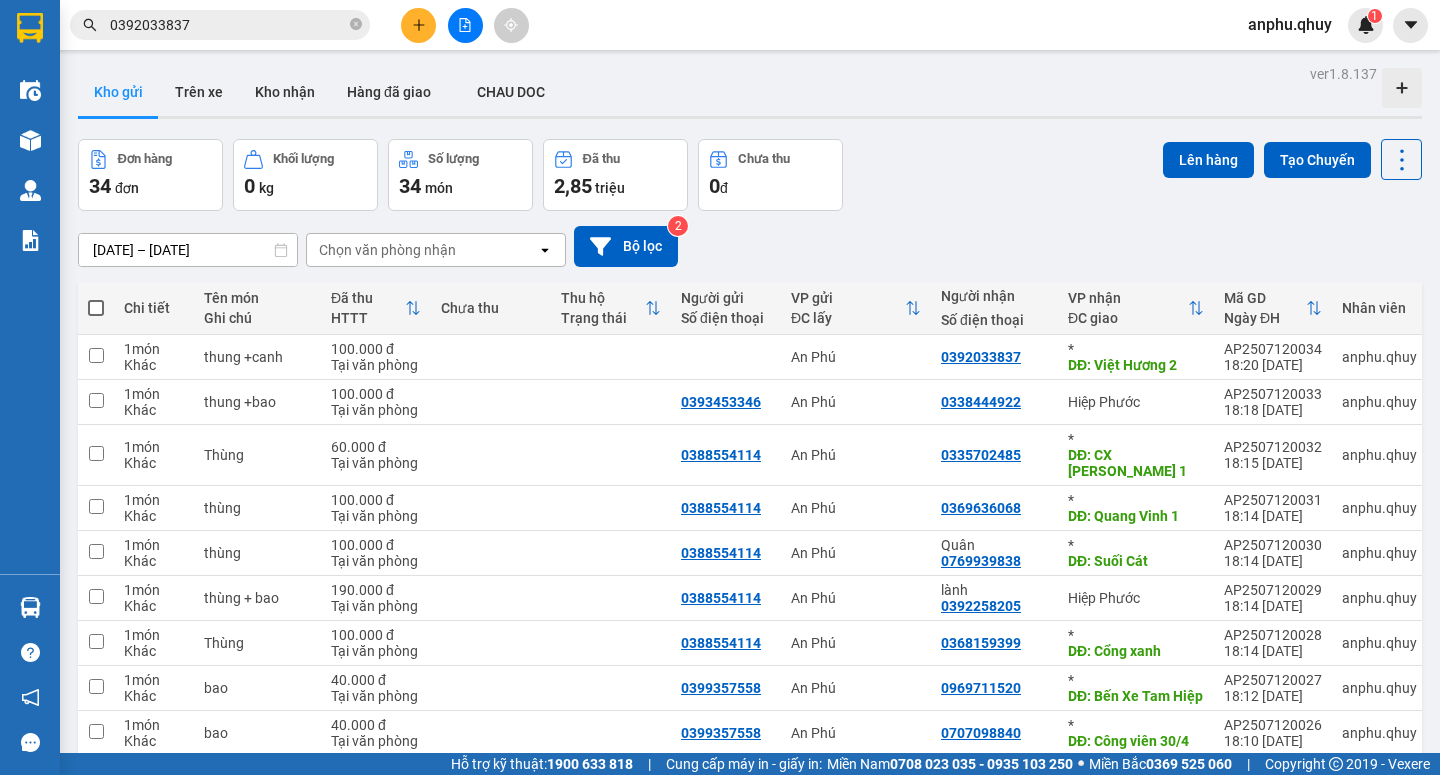 click on "0392033837" at bounding box center (228, 25) 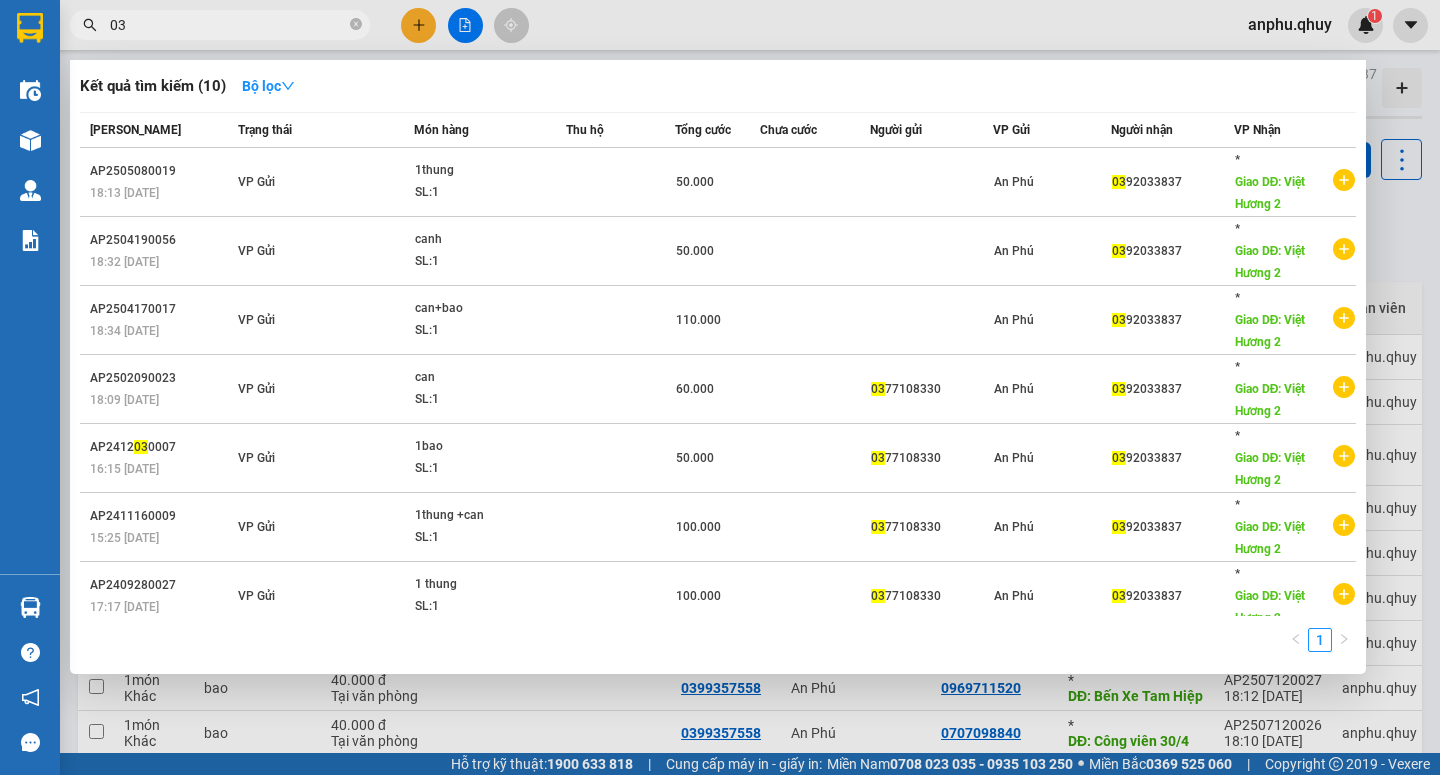 type on "0" 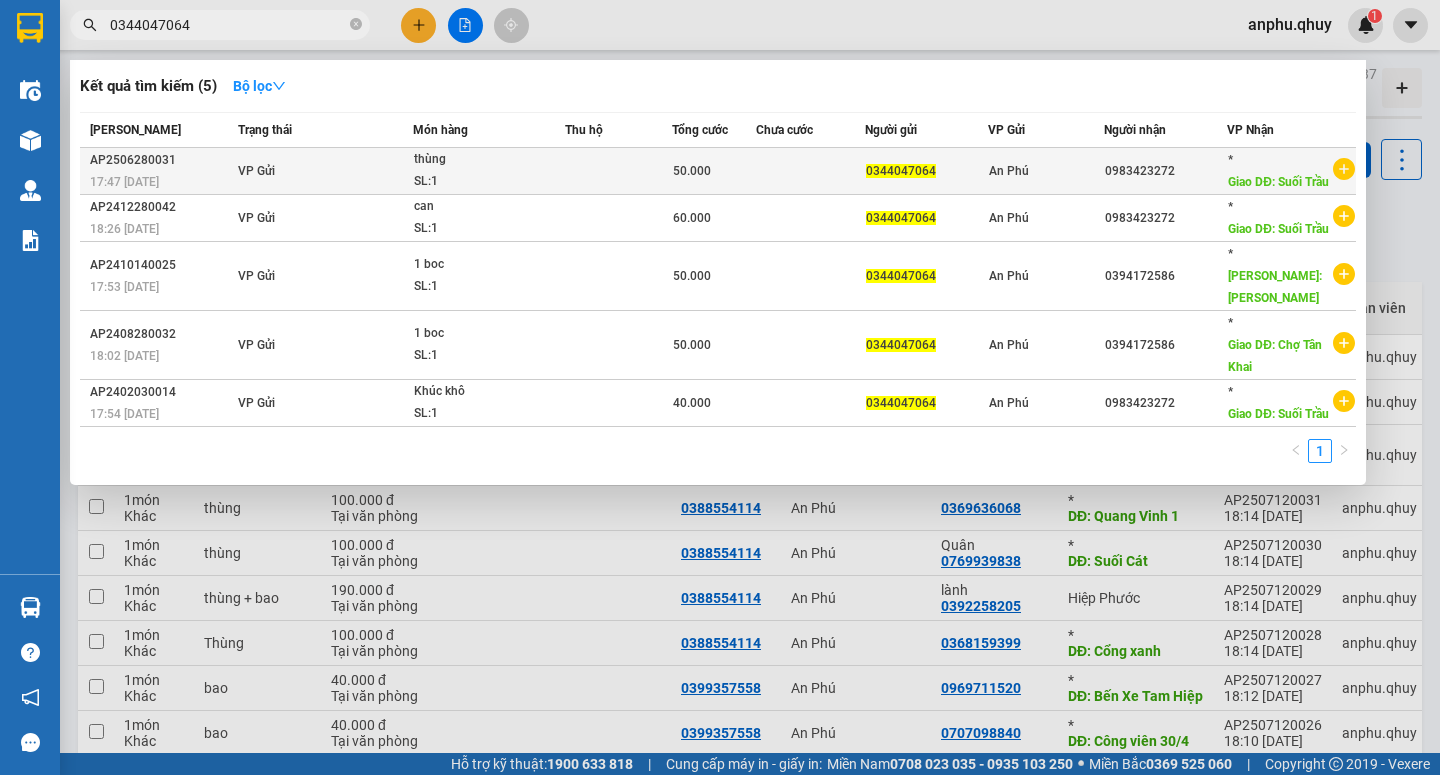type on "0344047064" 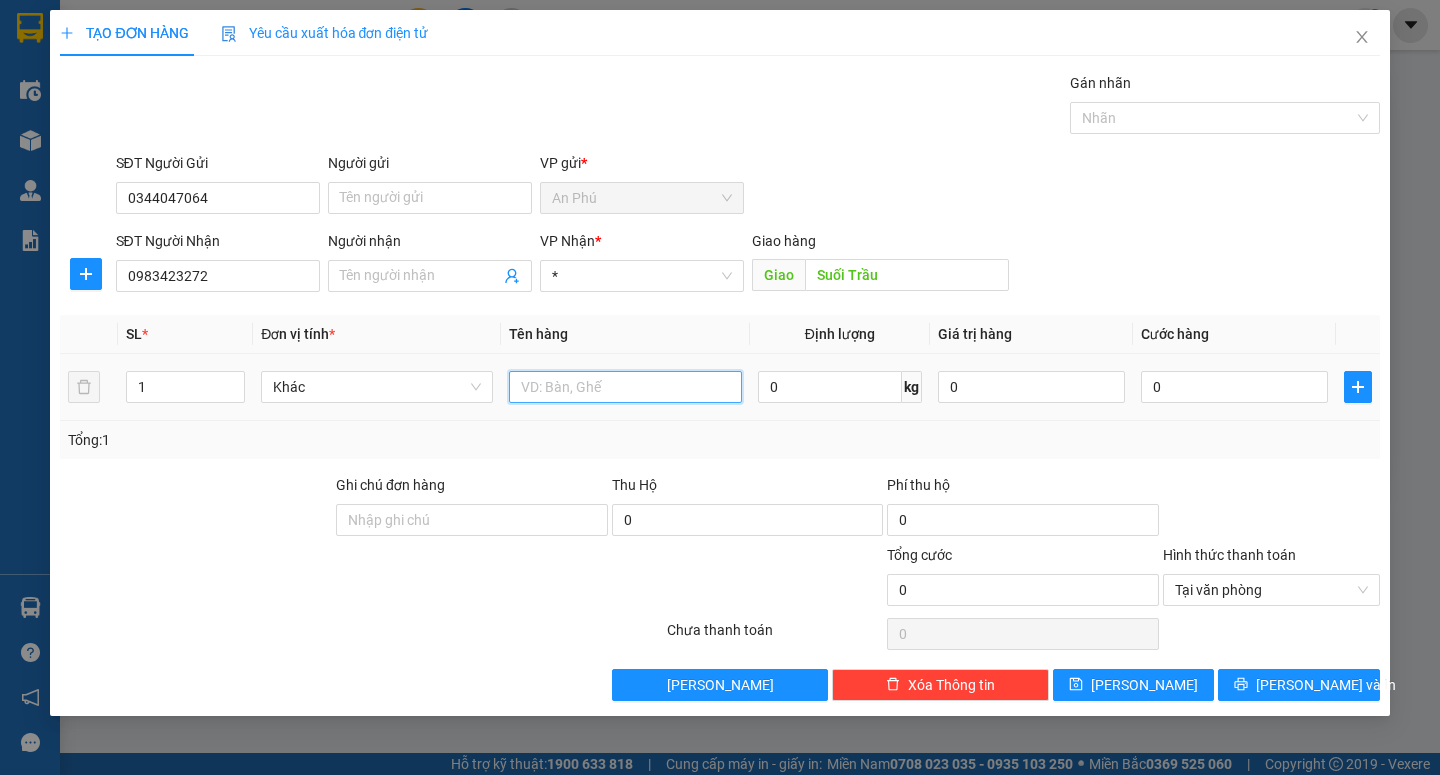 click at bounding box center (625, 387) 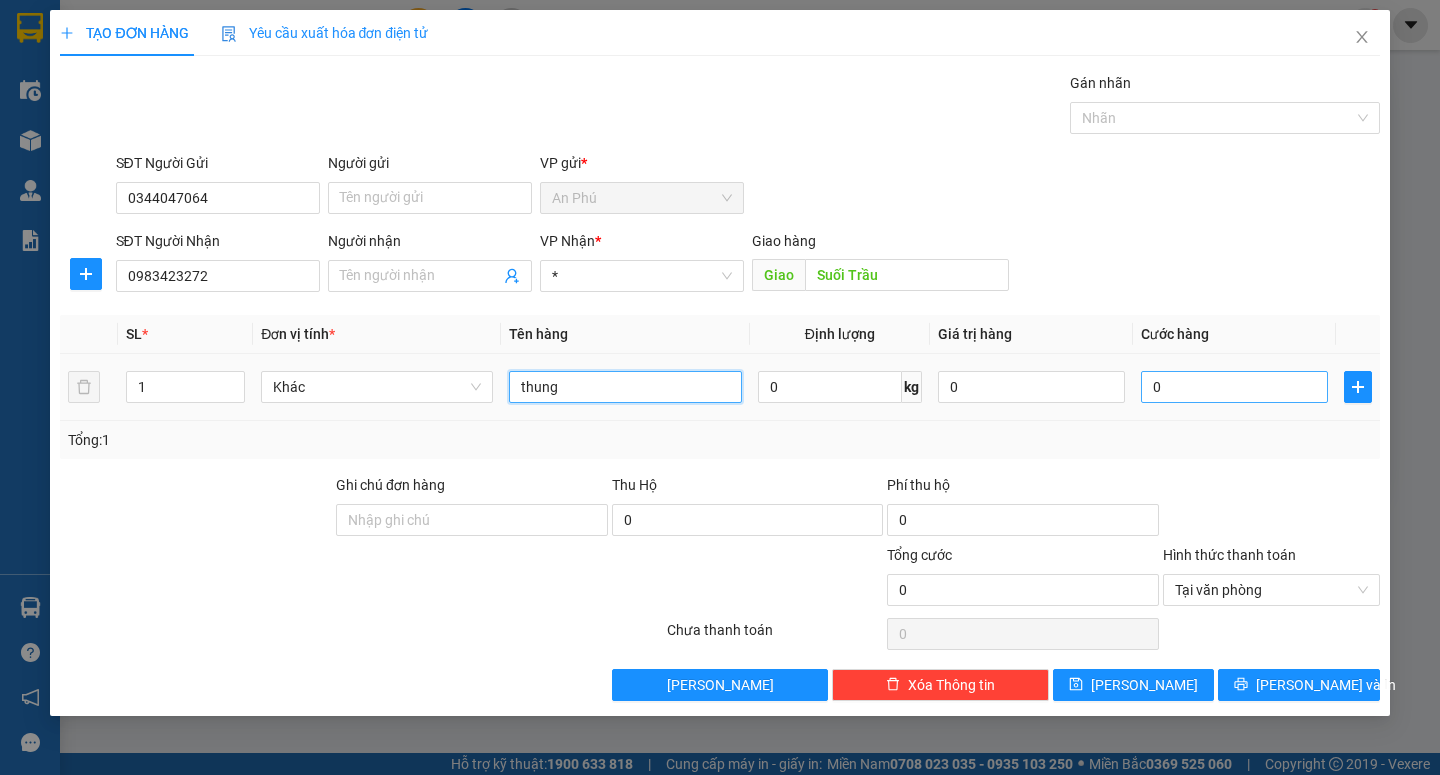 type on "thung" 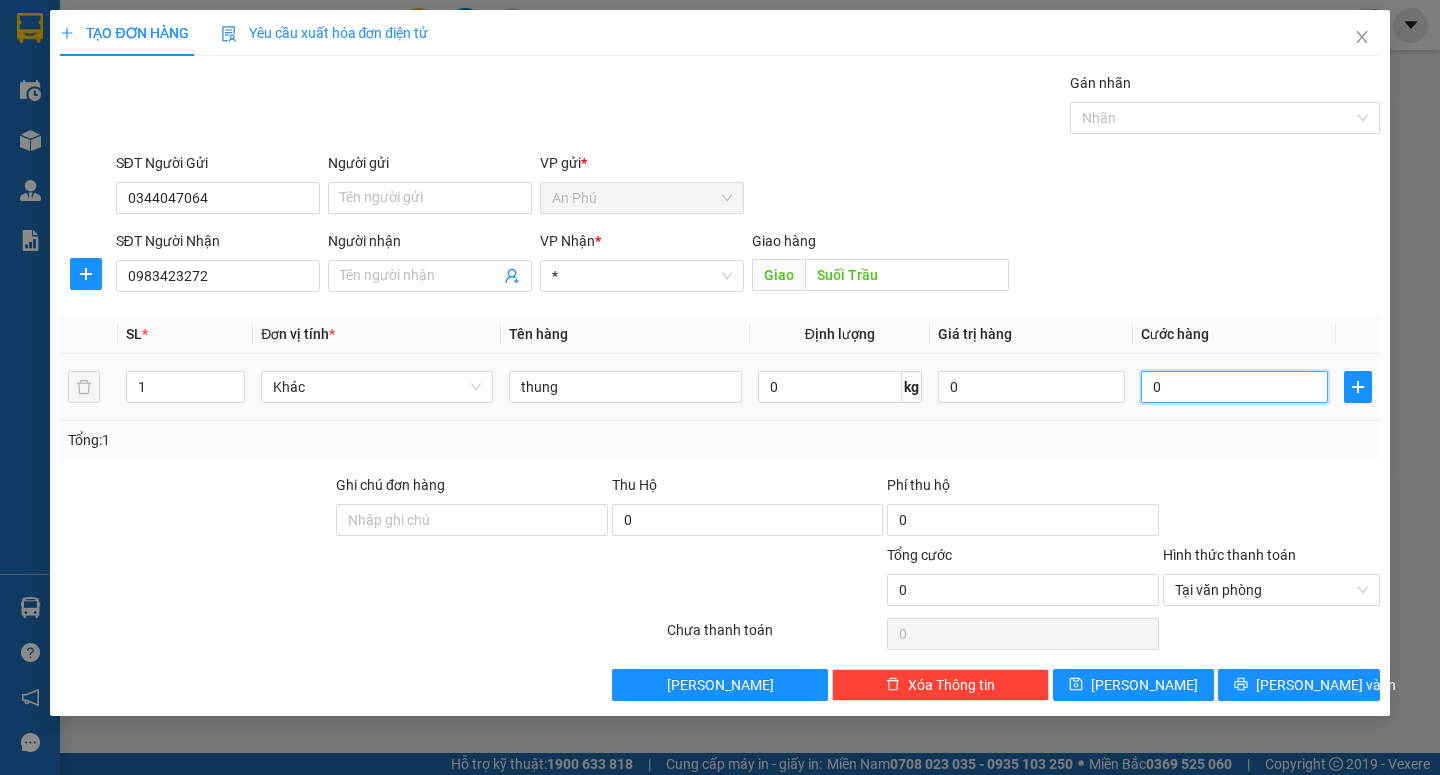 click on "0" at bounding box center (1234, 387) 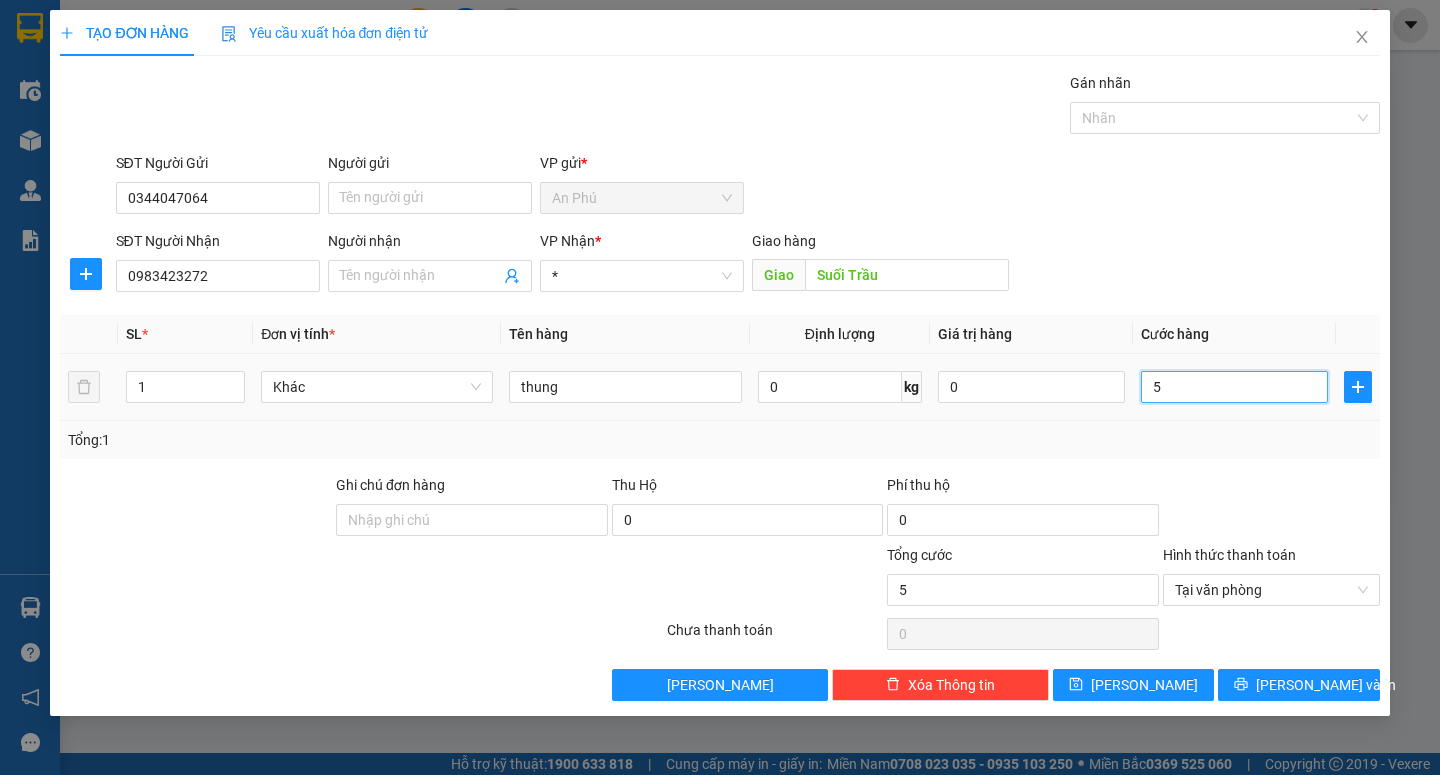 type on "50" 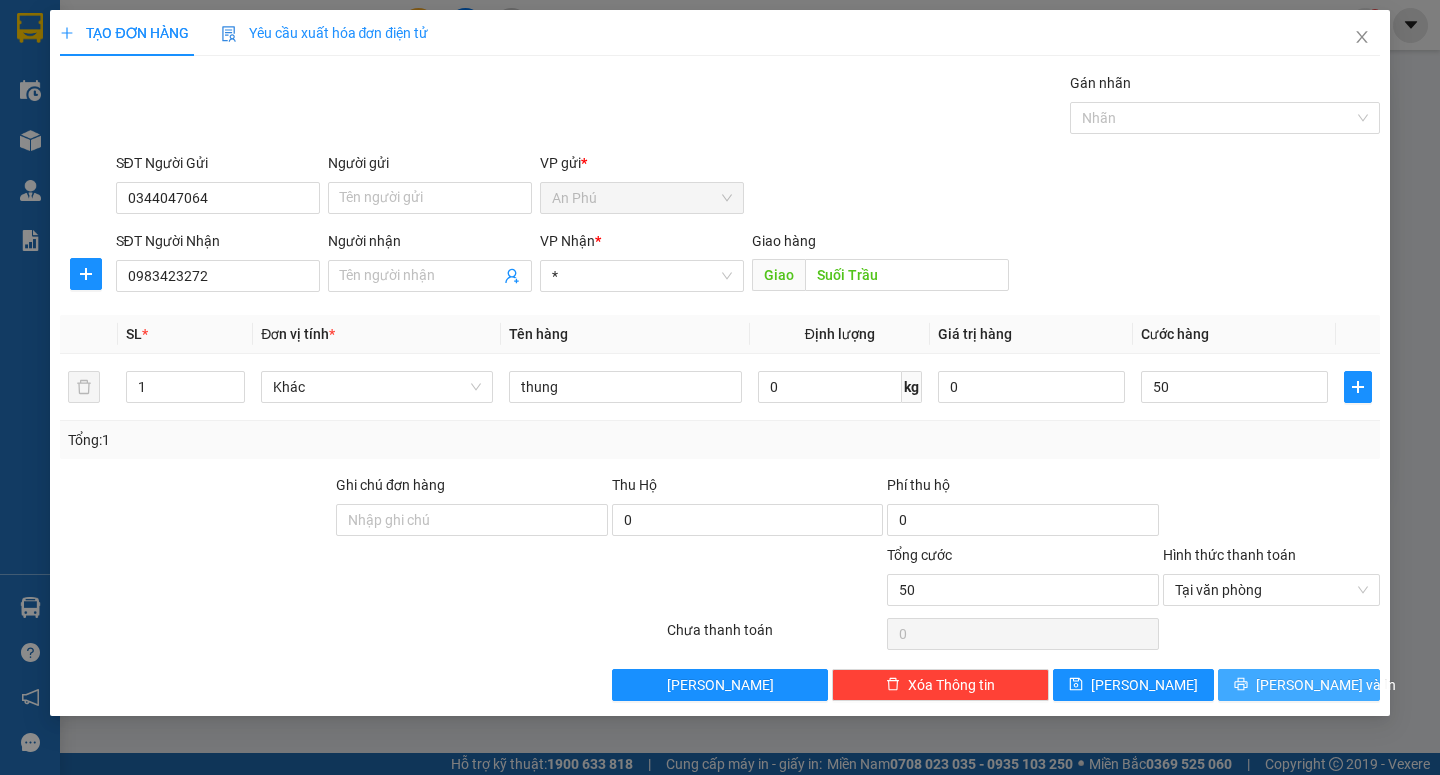 type on "50.000" 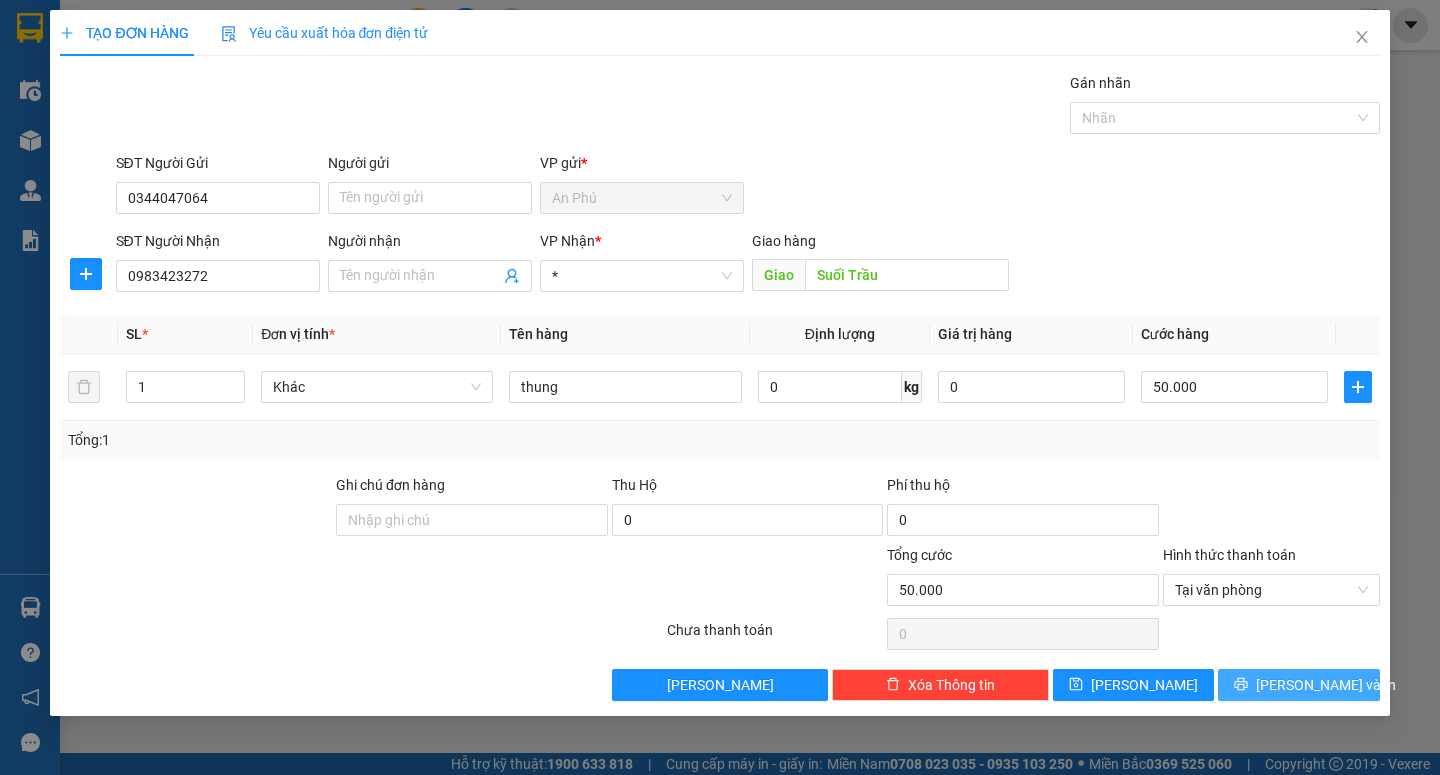 click on "[PERSON_NAME] và In" at bounding box center [1298, 685] 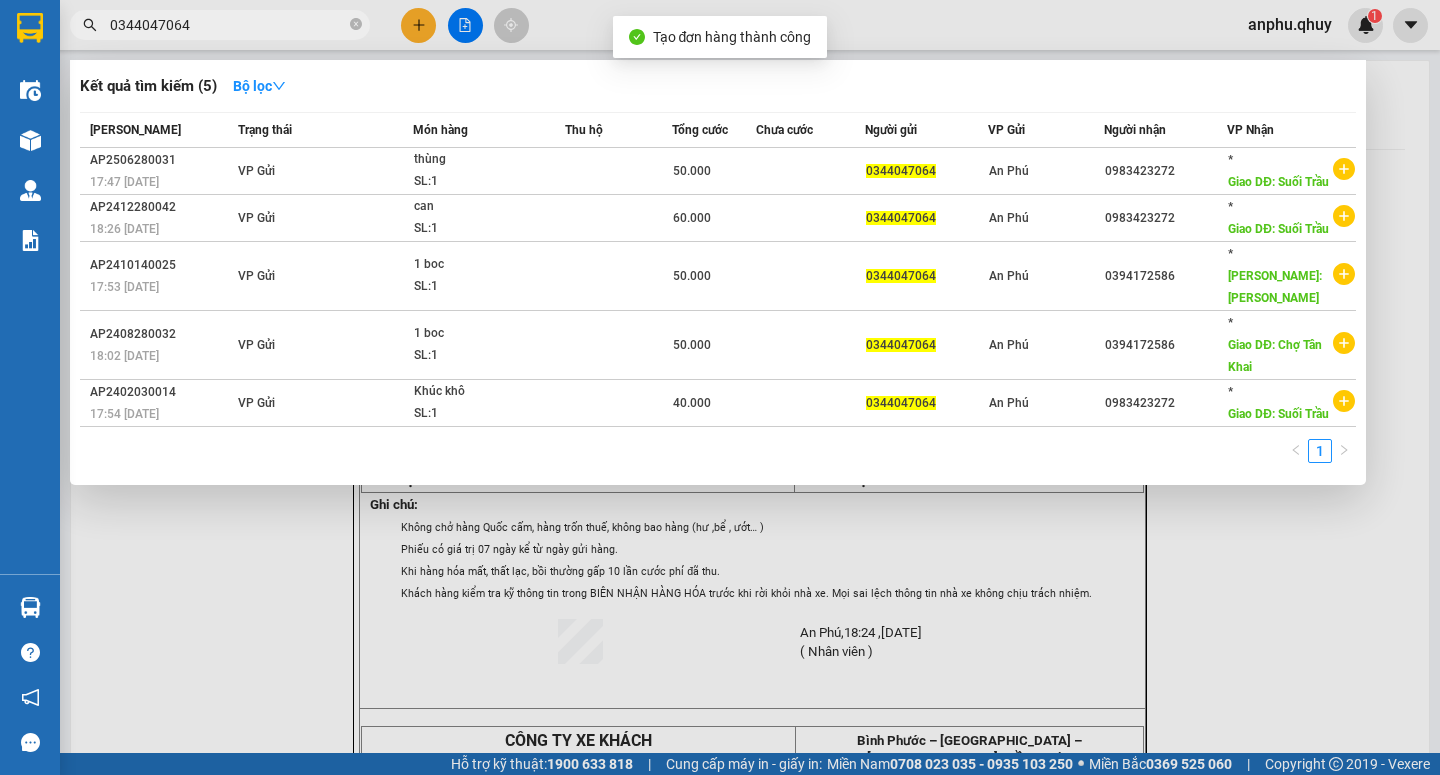 drag, startPoint x: 1228, startPoint y: 698, endPoint x: 1183, endPoint y: 633, distance: 79.05694 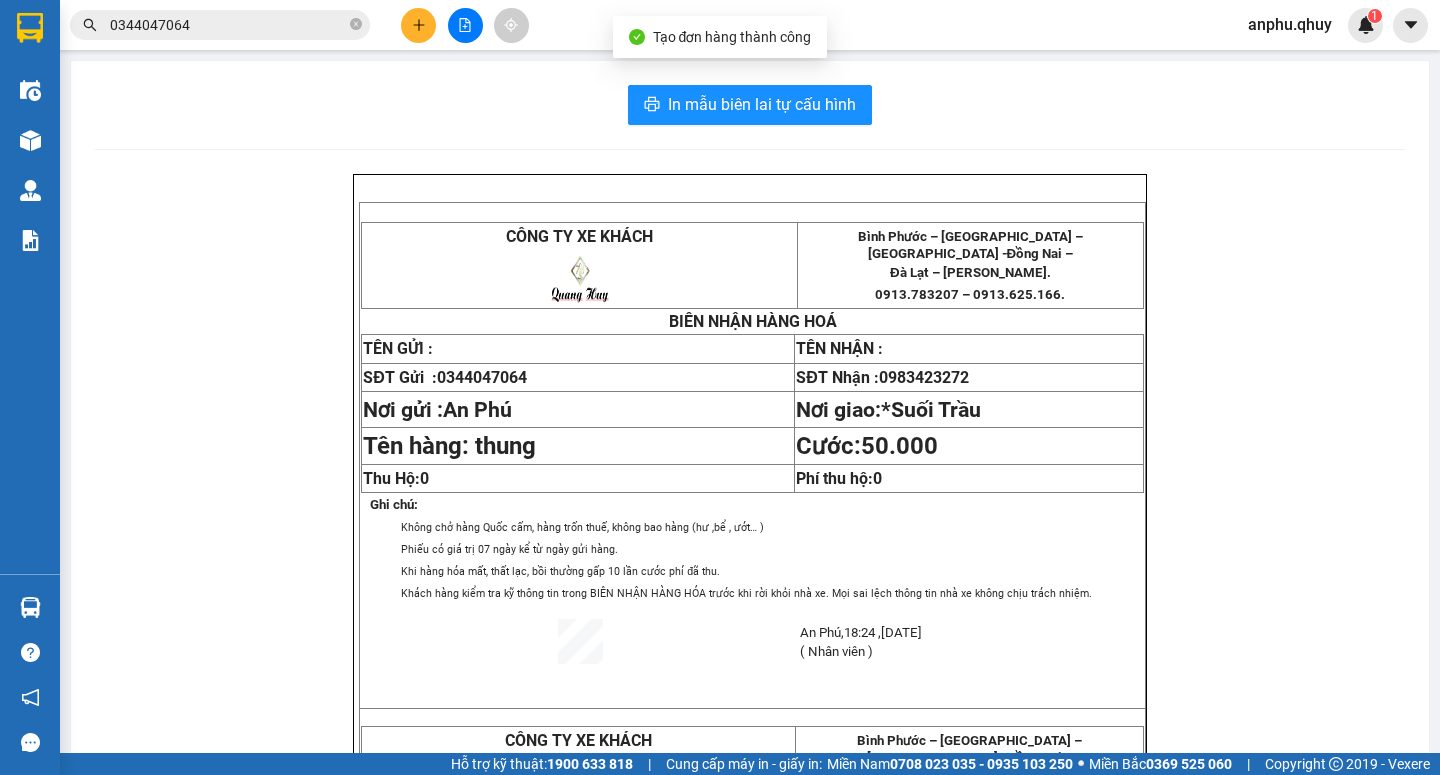click on "In mẫu biên lai tự cấu hình
CÔNG TY XE KHÁCH
Bình Phước – Bình Dương – Củ Chi -  Đồng Nai –
Đà Lạt – Phan Thiết.
0913.783207 – 0913.625.166.
BIÊN NHẬN HÀNG HOÁ
TÊN GỬI :
TÊN NHẬN :
SĐT Gửi  :  0344047064
SĐT Nhận :  0983423272
Nơi gửi :  An Phú
Nơi giao:  *    Suối Trầu
Tên hàng:   thung
Cước:  50.000
Thu Hộ:  0
Phí thu hộ:  0
Ghi chú:
Không chở hàng Quốc cấm, hàng trốn thuế, không bao hàng (hư ,bể , ướt… )
Phiếu có giá trị 07 ngày kể từ ngày gửi hàng.
Khi hàng hóa mất, thất lạc, bồi thường gấp 10 lần cước phí đã thu.
Khách hàng kiểm tra kỹ thông tin trong BIÊN NHẬN HÀNG HÓA trước khi rời khỏi nhà xe. Mọi sai lệch thông tin nhà xe không chịu trách nhiệm.
An Phú ,  18:24 ," at bounding box center (750, 672) 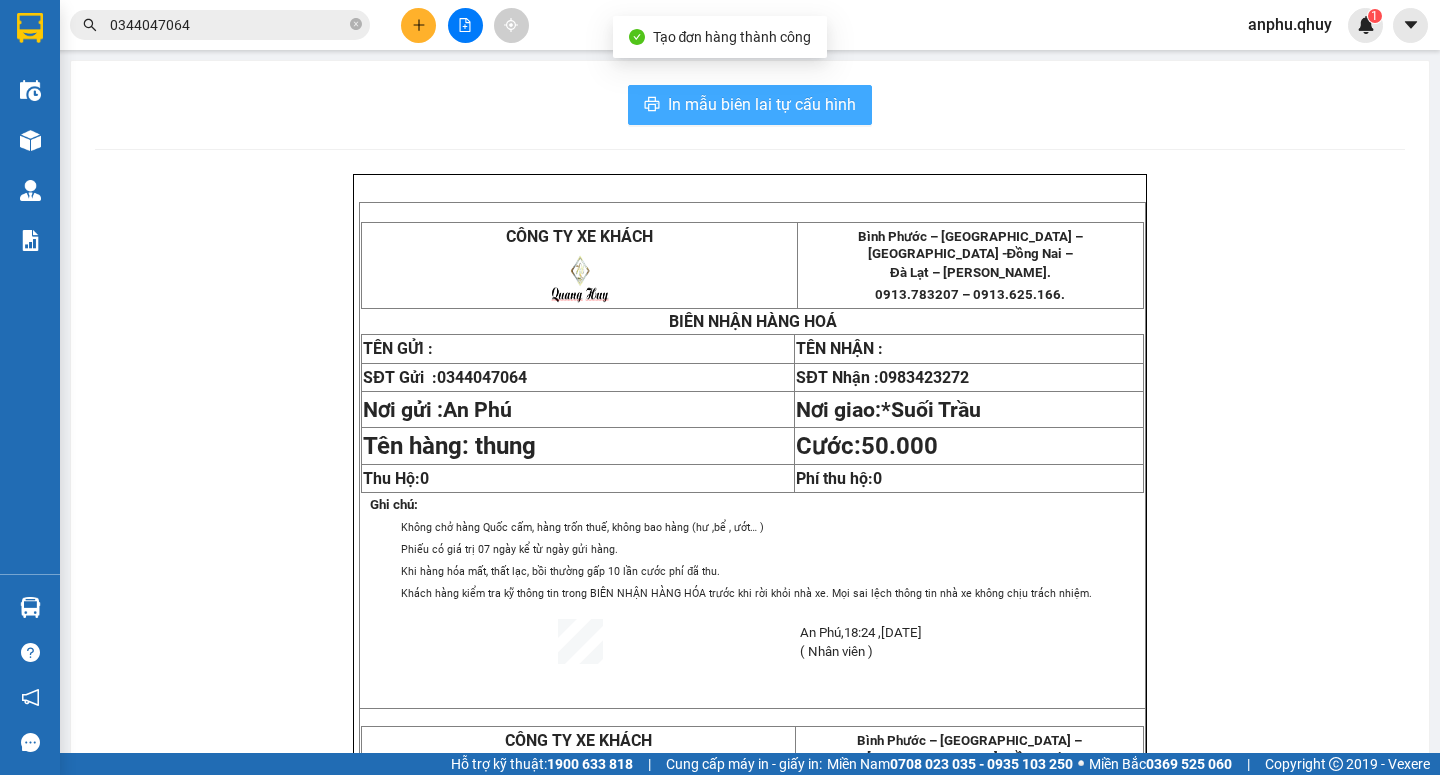 click on "In mẫu biên lai tự cấu hình" at bounding box center [762, 104] 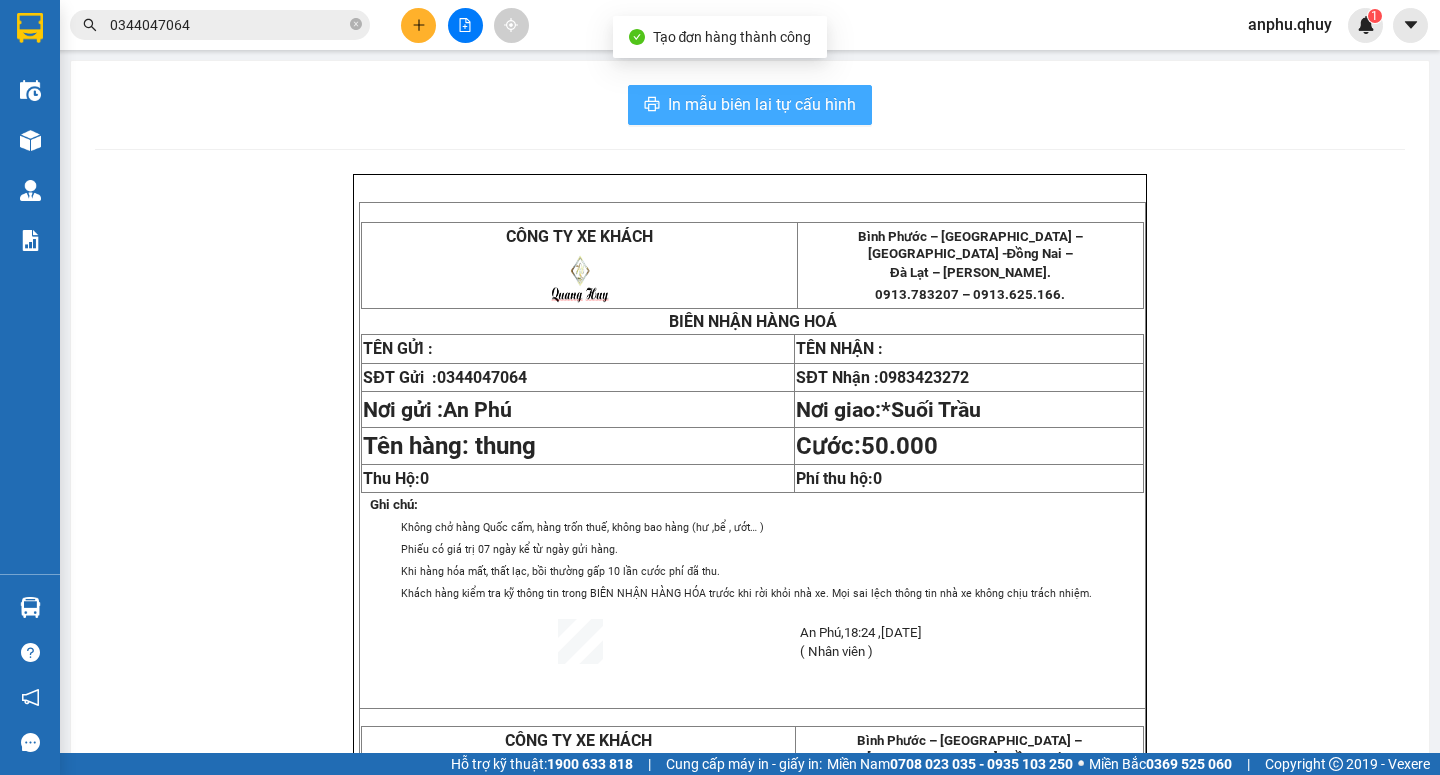 scroll, scrollTop: 0, scrollLeft: 0, axis: both 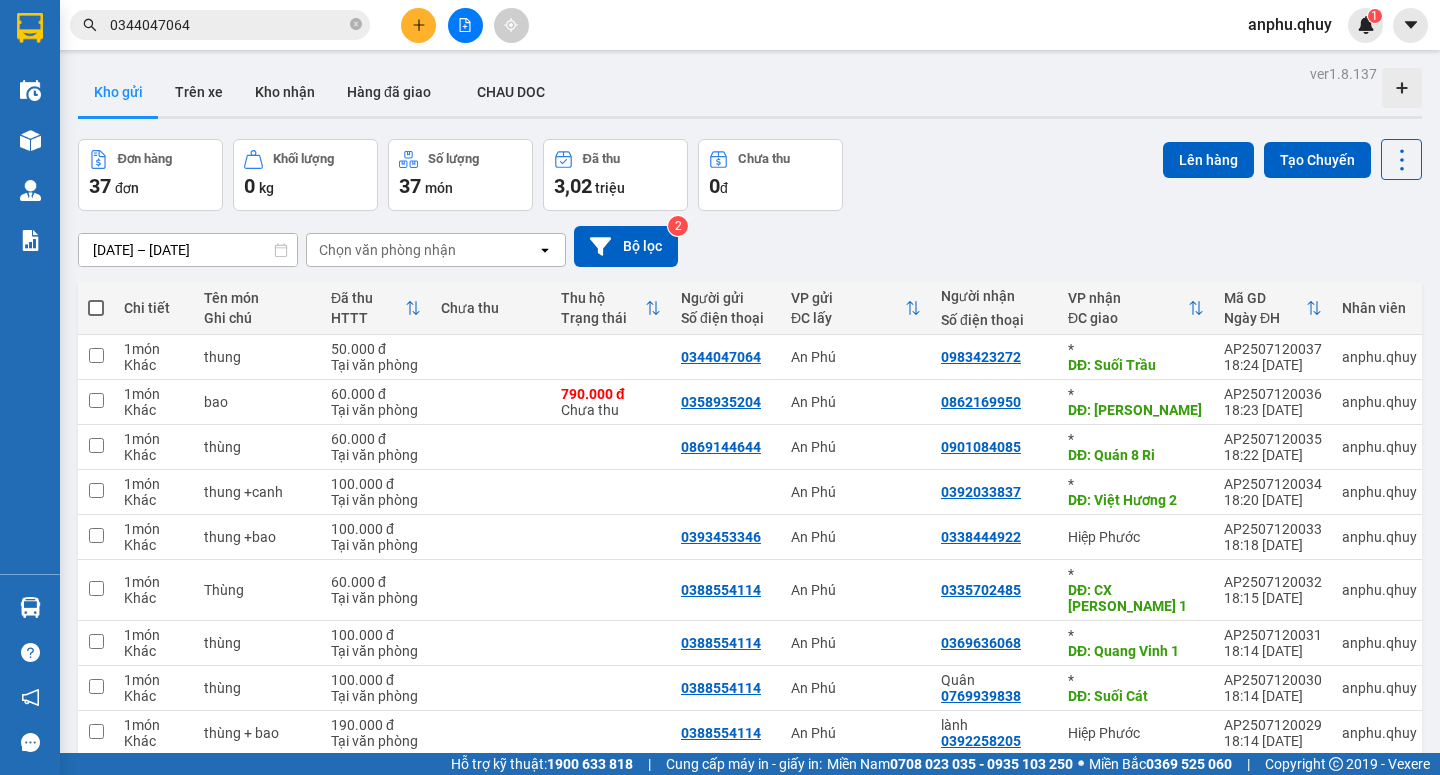 click on "0344047064" at bounding box center [228, 25] 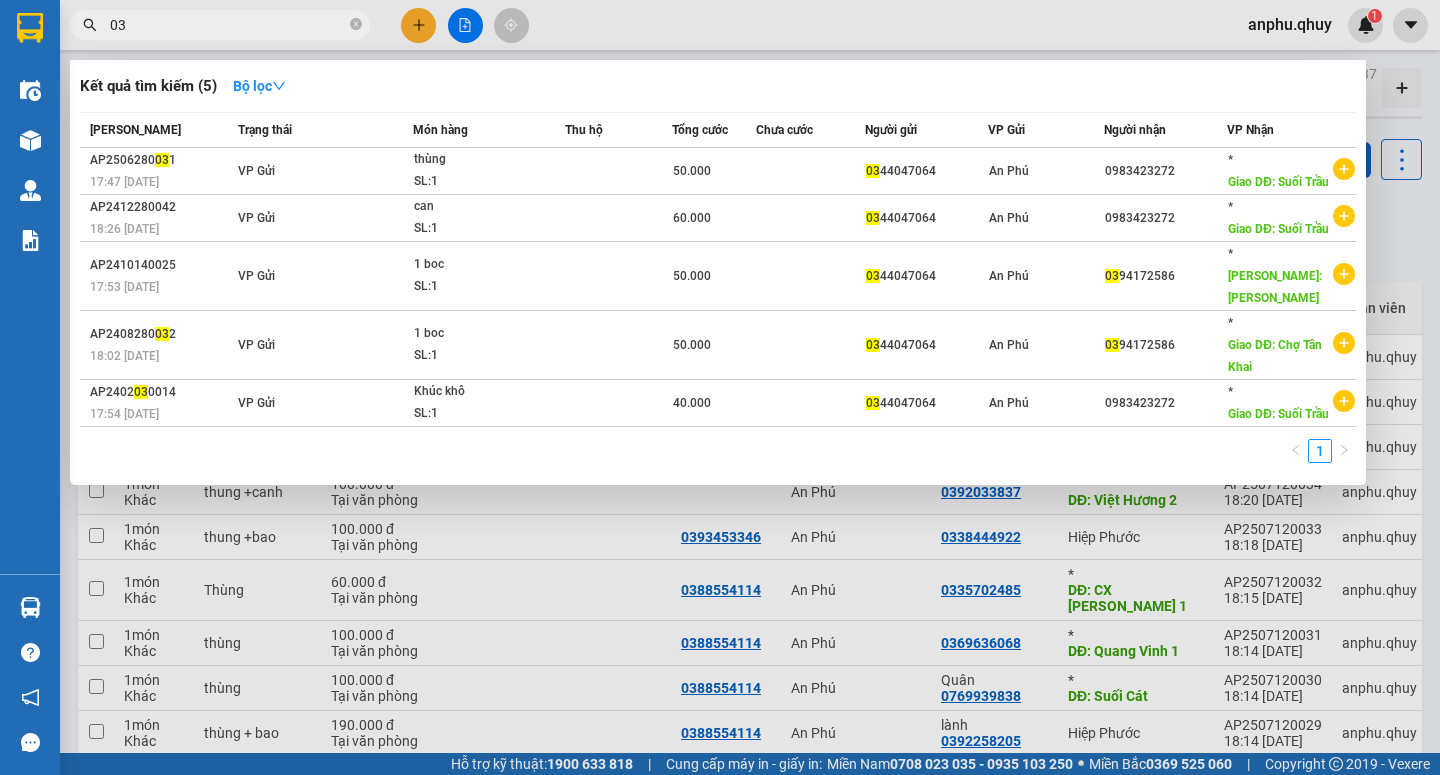type on "0" 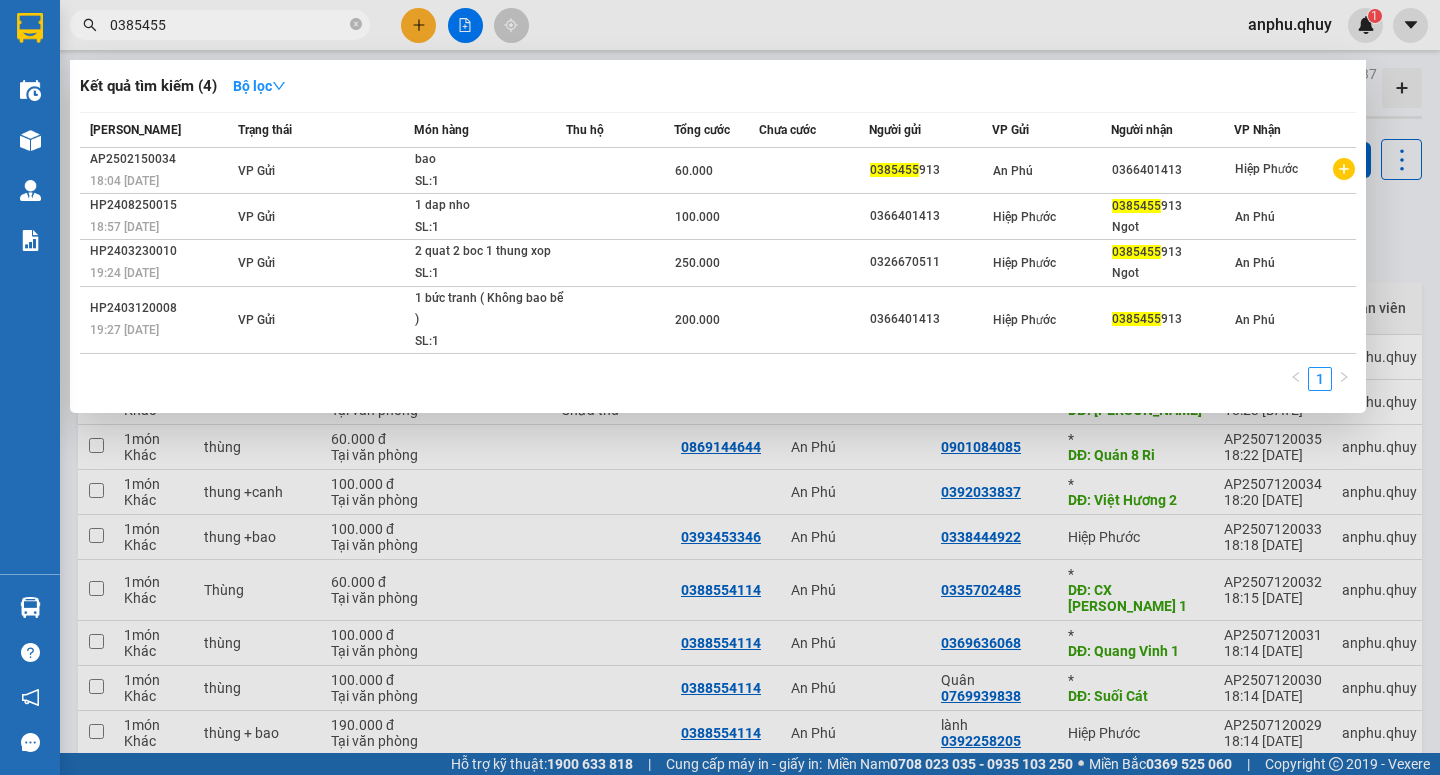type on "0385455" 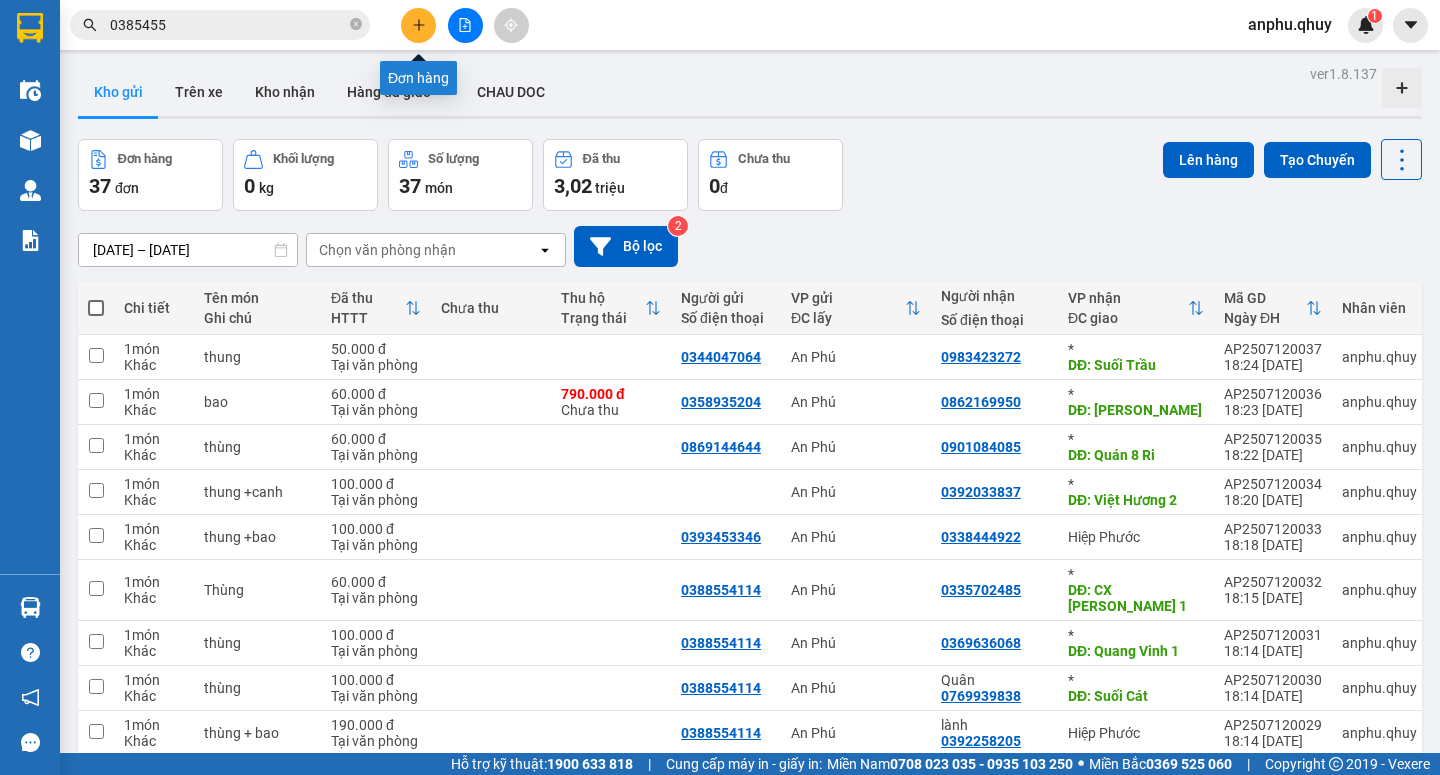 click 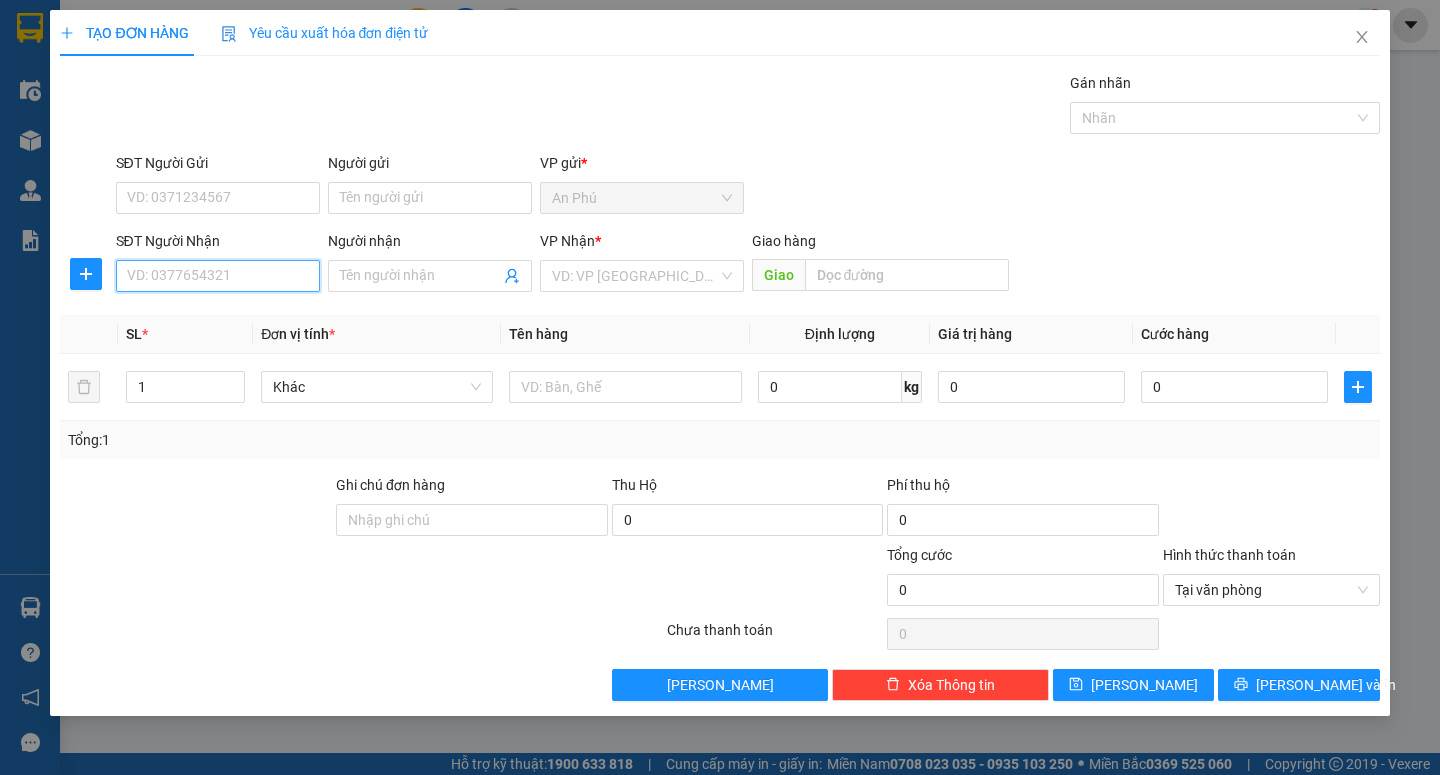 click on "SĐT Người Nhận" at bounding box center [218, 276] 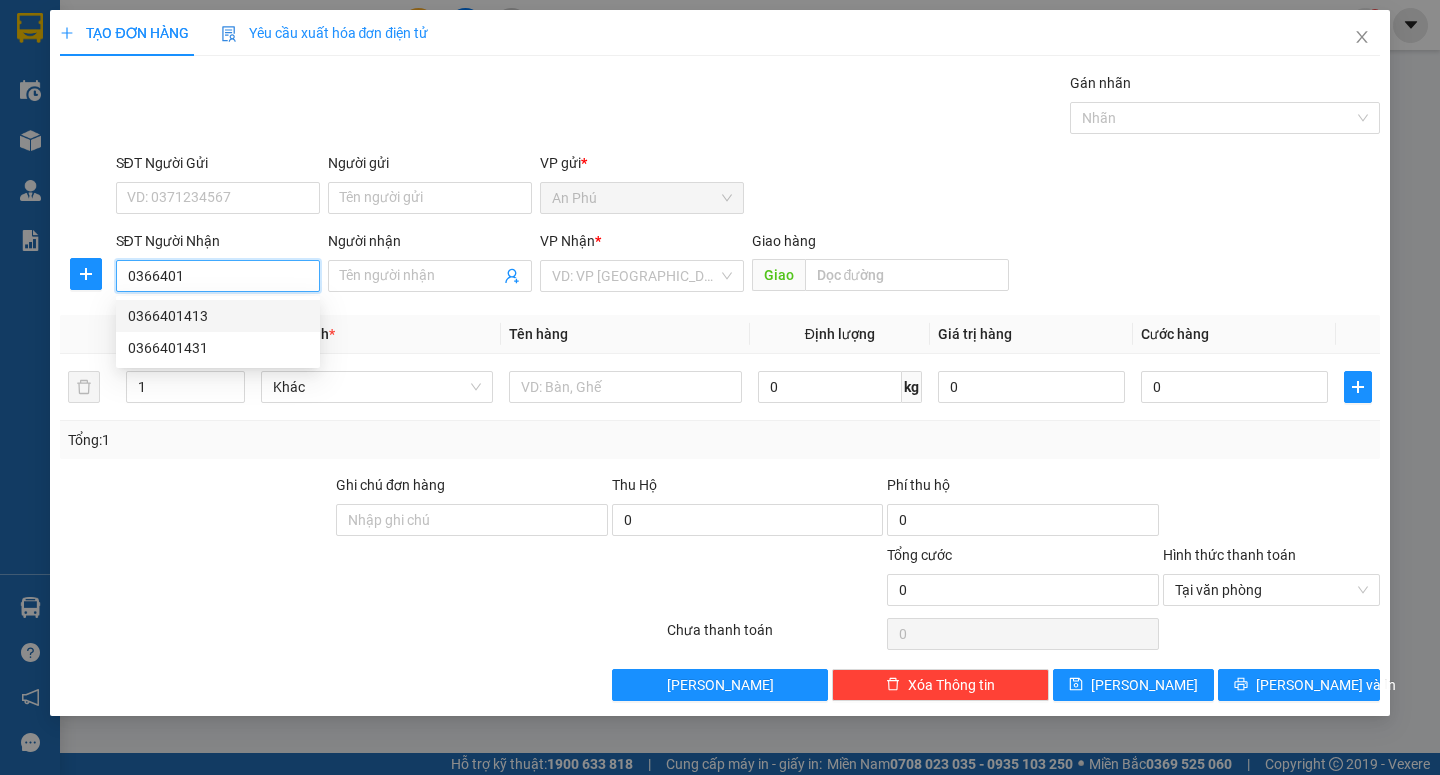 click on "0366401413" at bounding box center (218, 316) 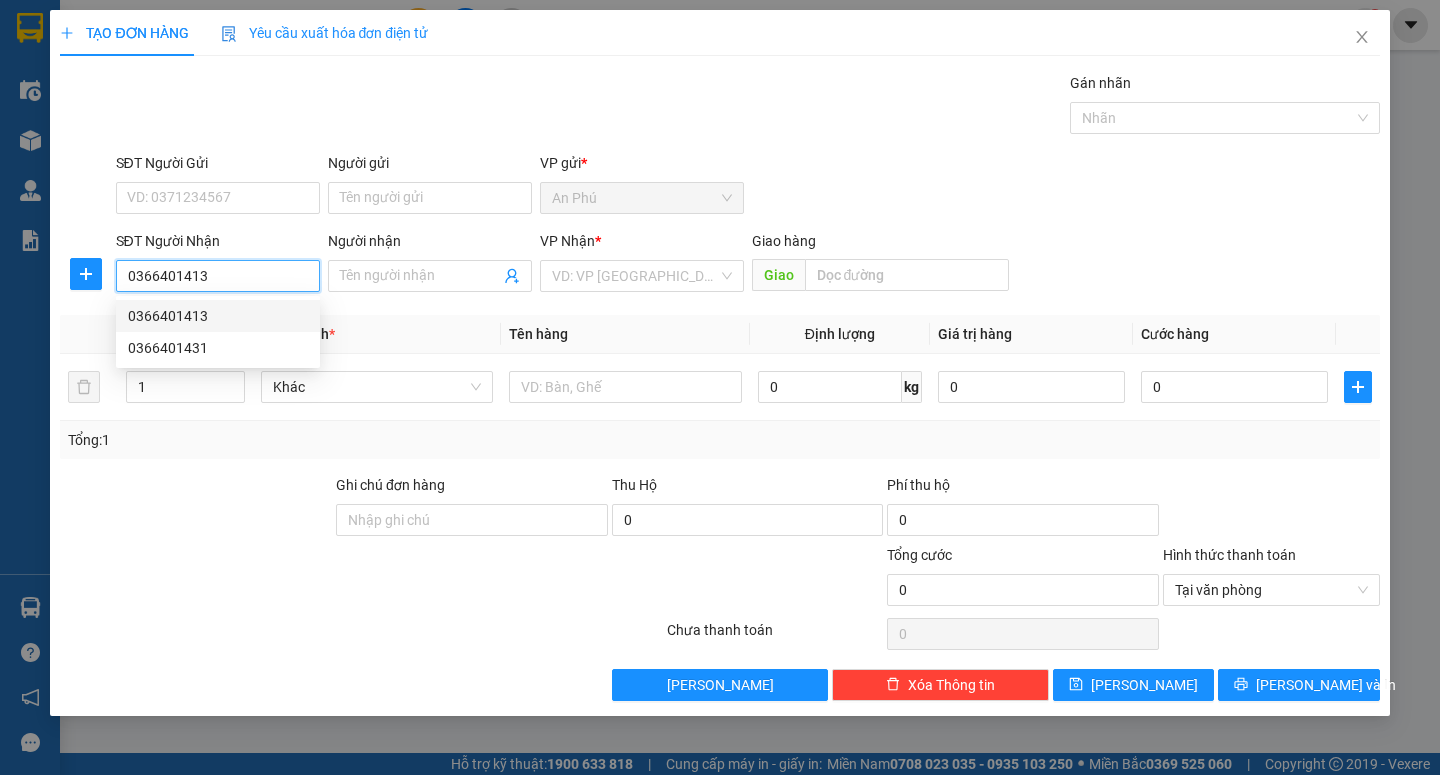 type on "60.000" 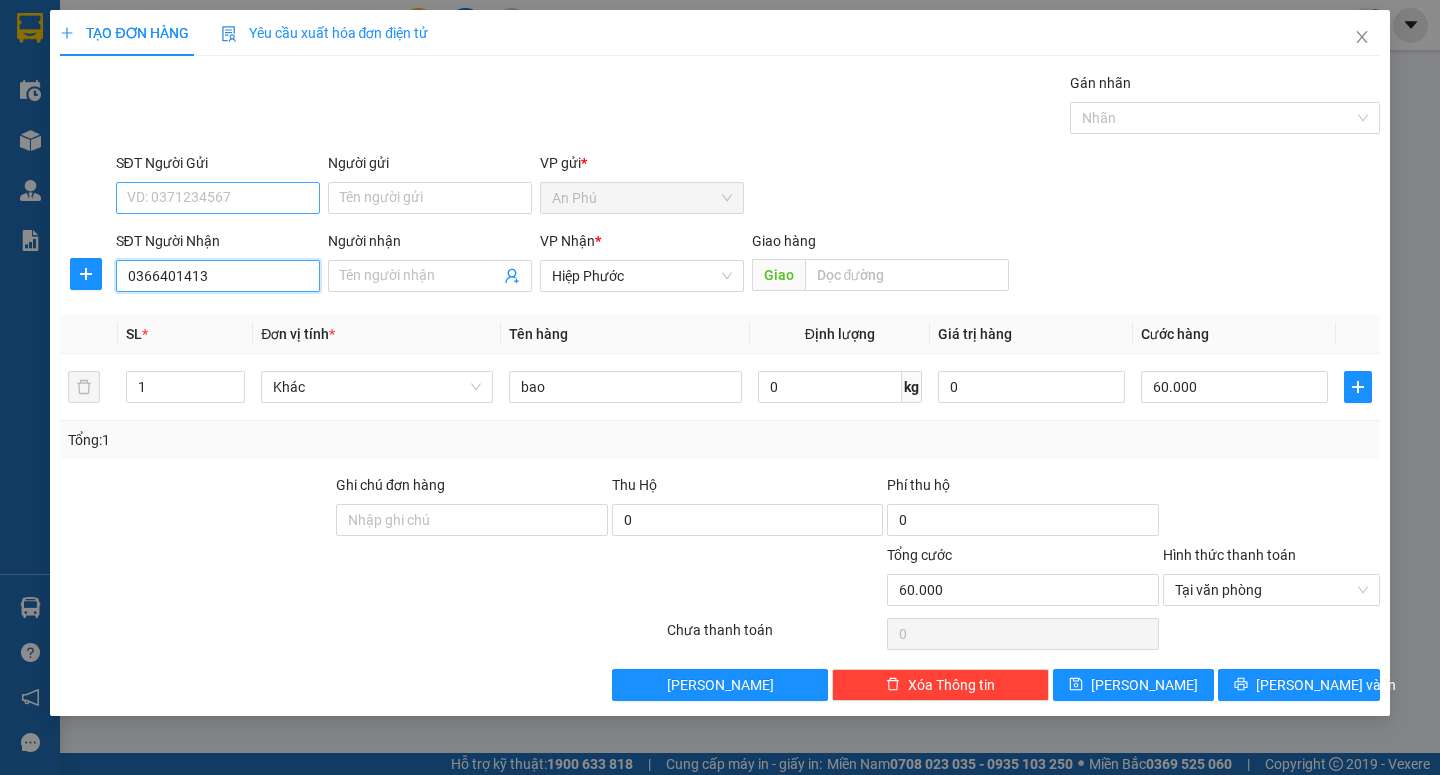type on "0366401413" 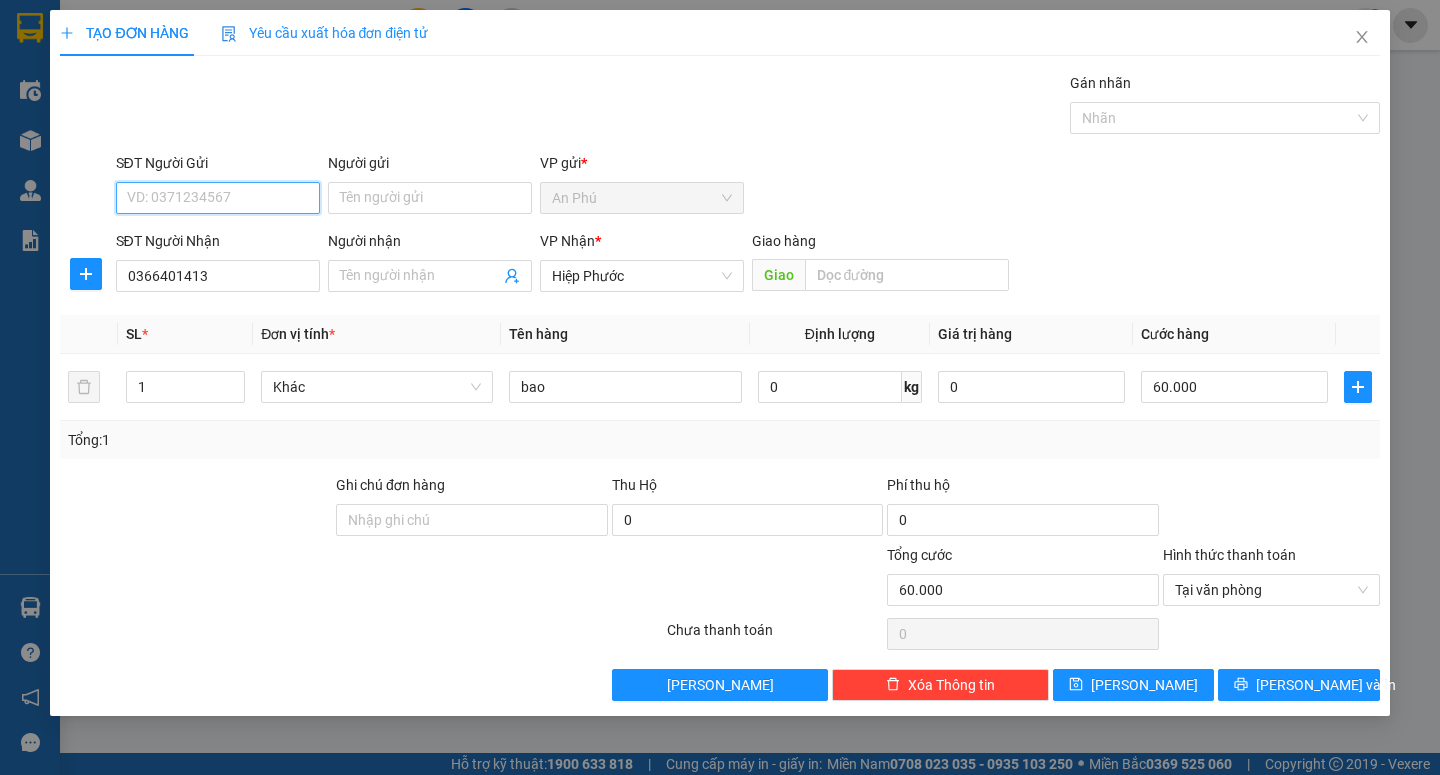 click on "SĐT Người Gửi" at bounding box center [218, 198] 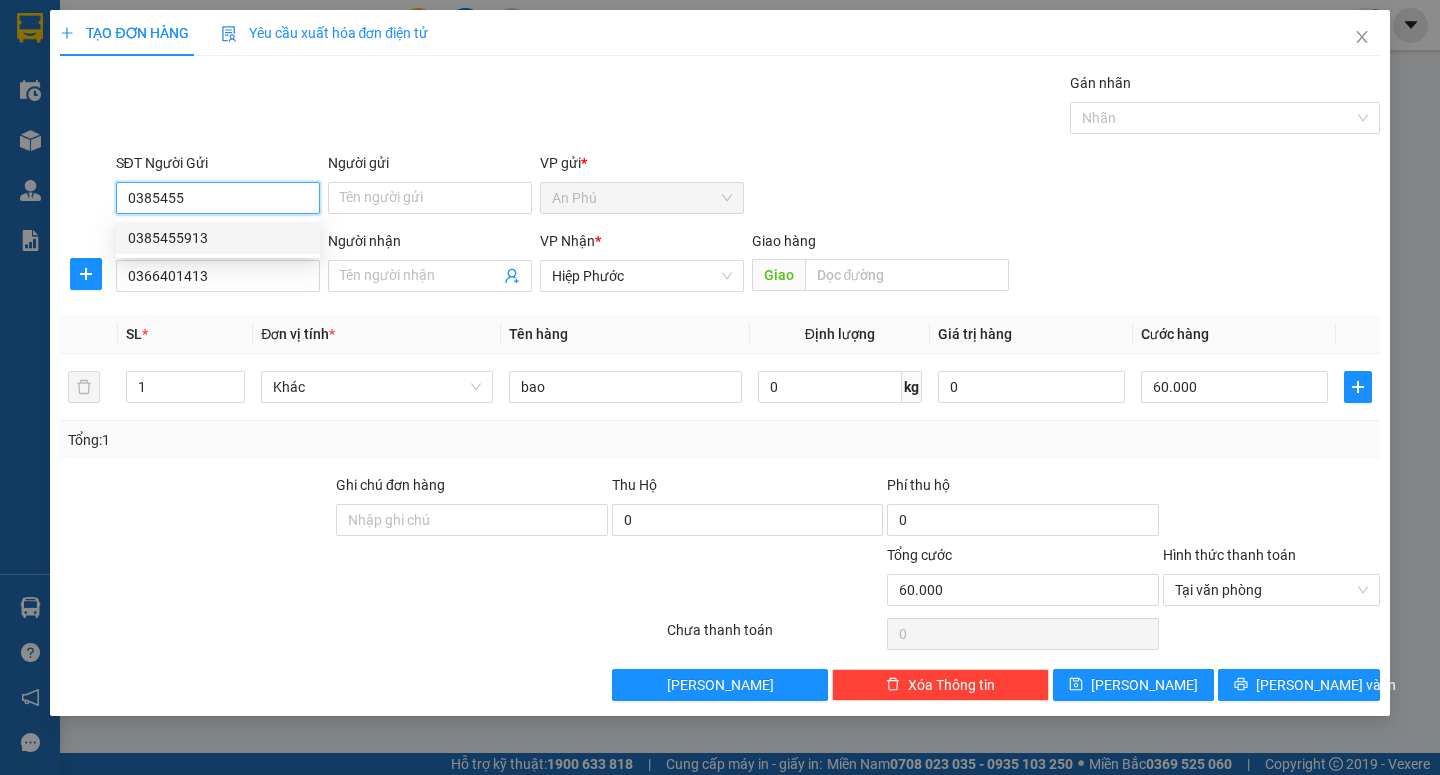 click on "0385455913" at bounding box center (218, 238) 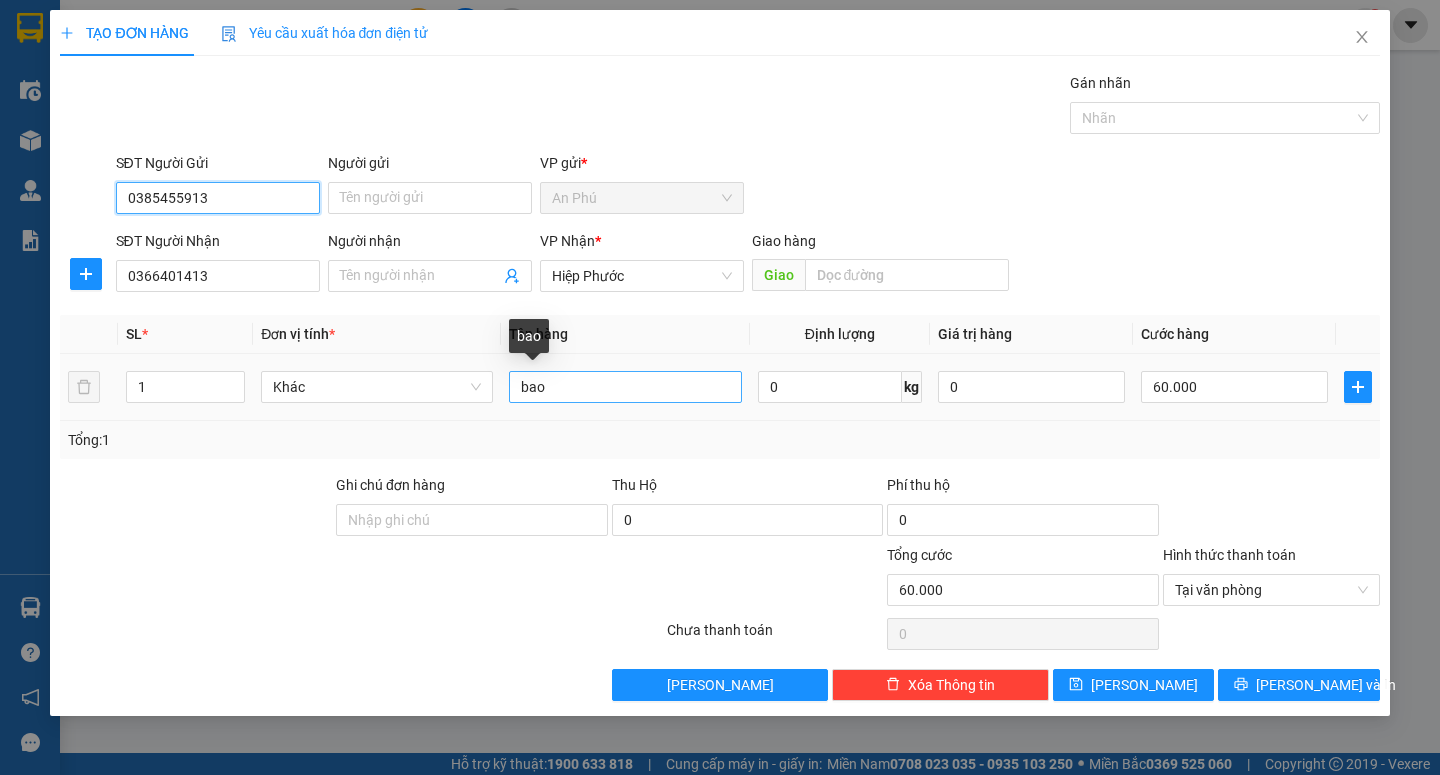 type on "0385455913" 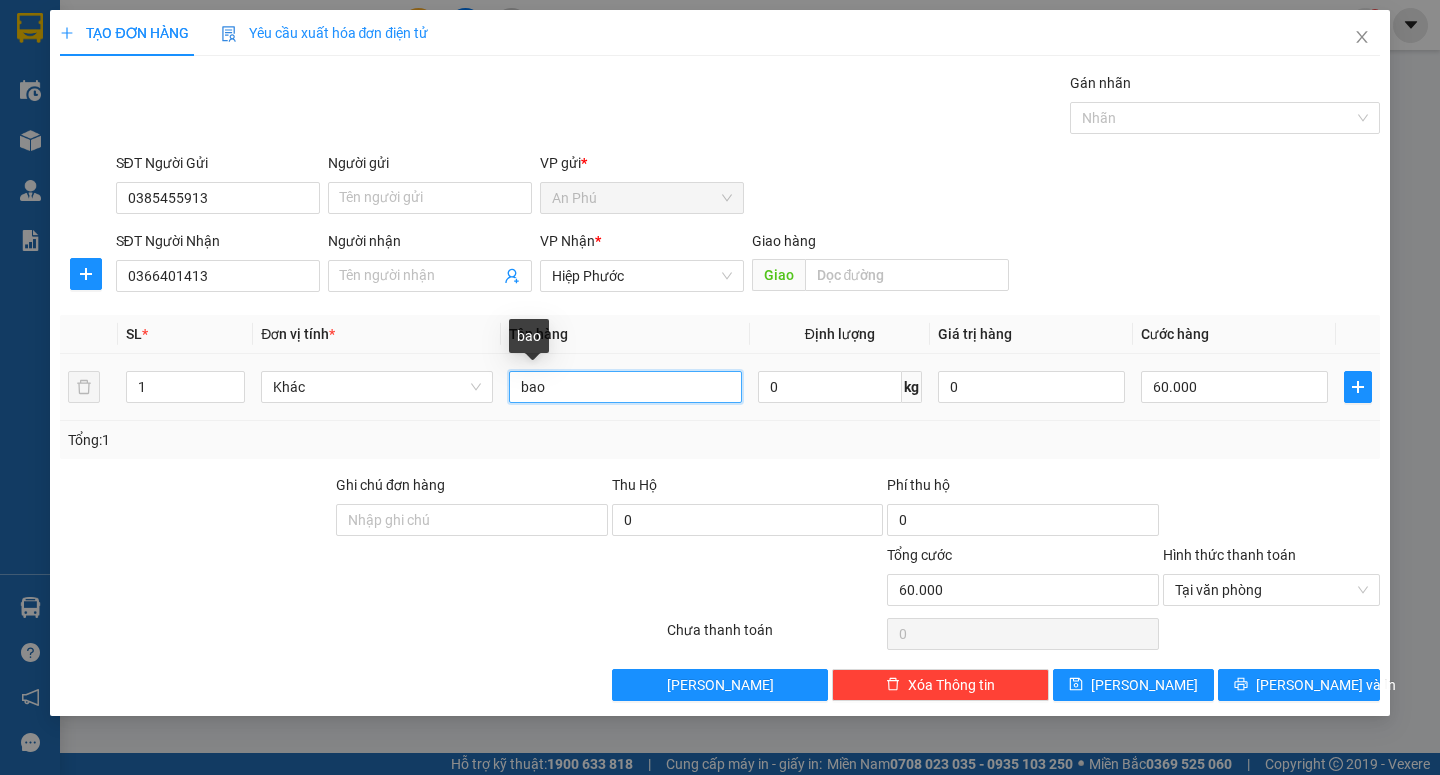 click on "bao" at bounding box center (625, 387) 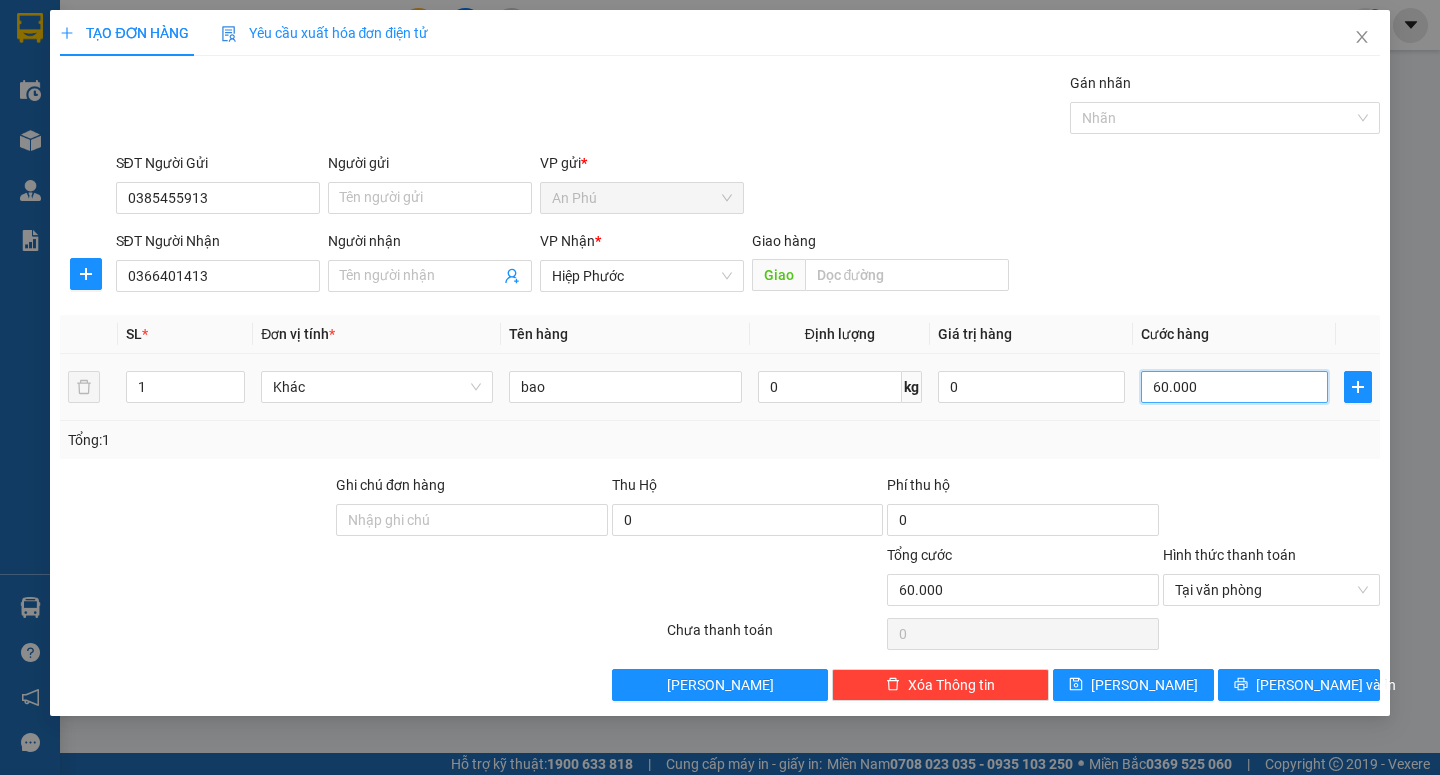 click on "60.000" at bounding box center [1234, 387] 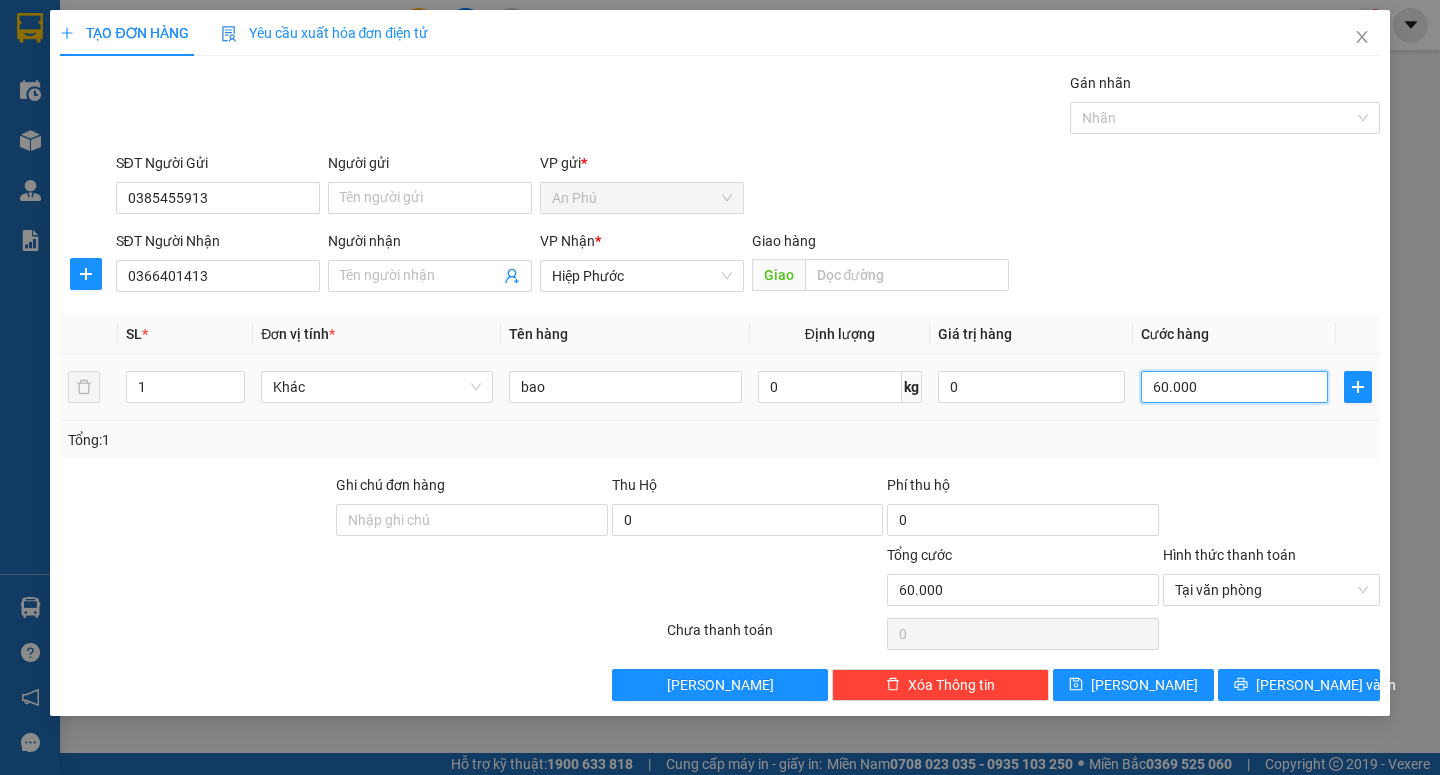 type on "0" 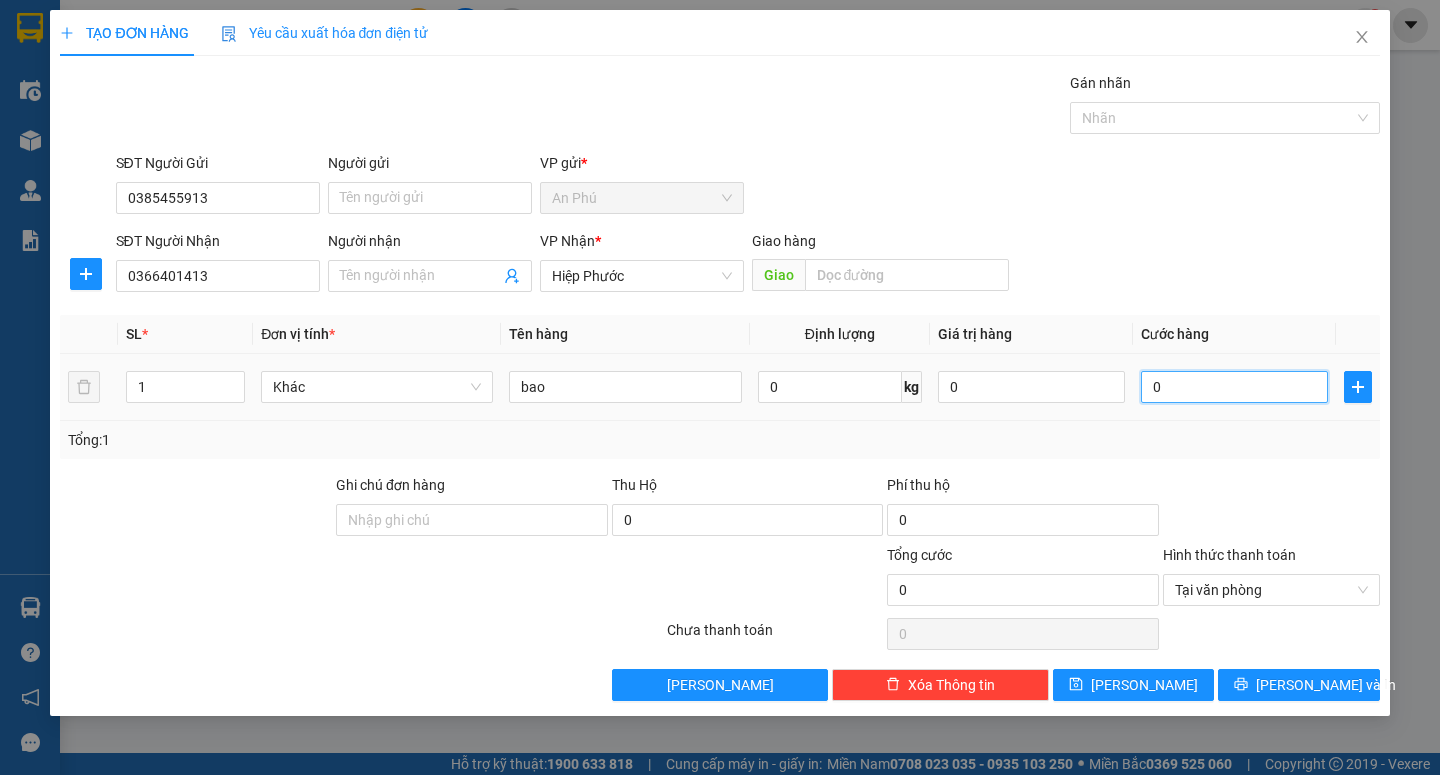 type on "0" 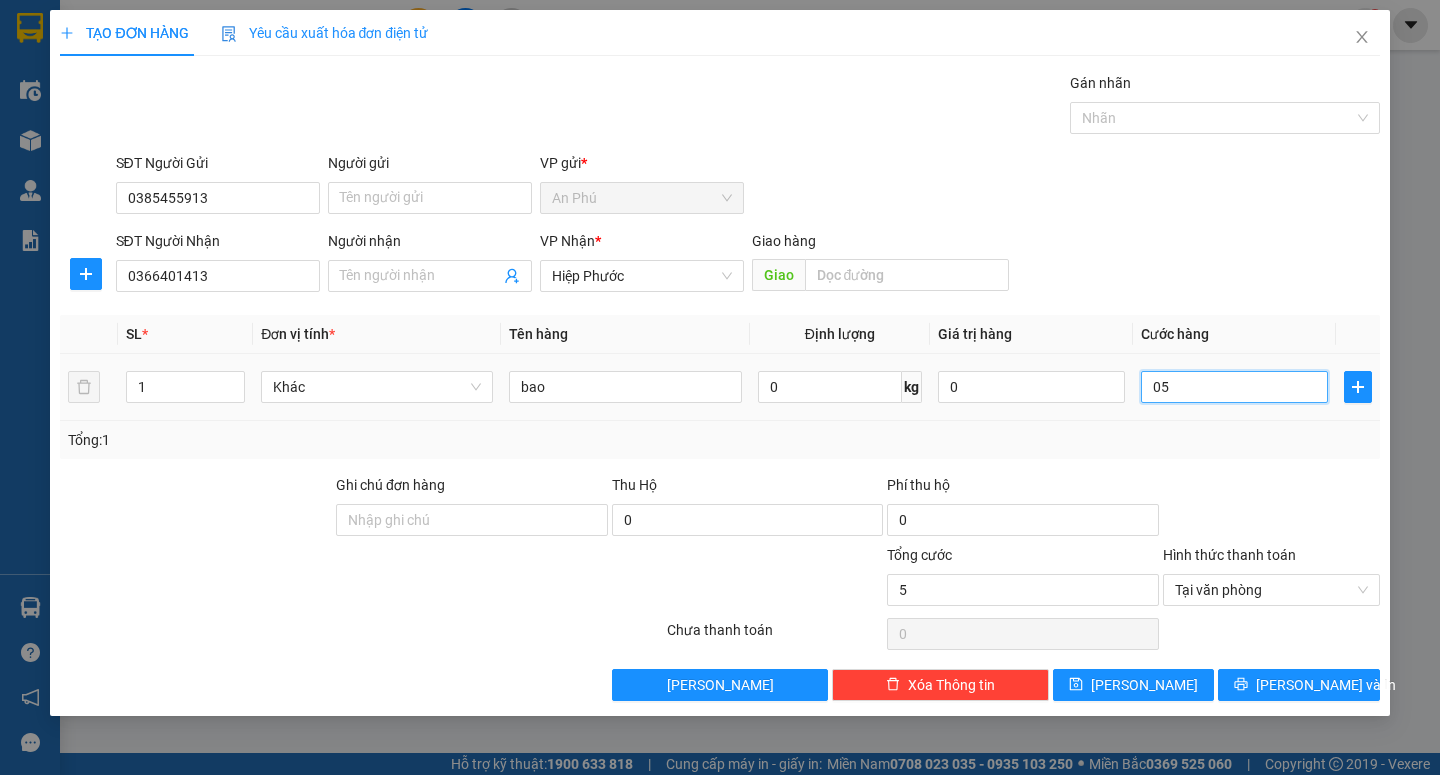 type on "50" 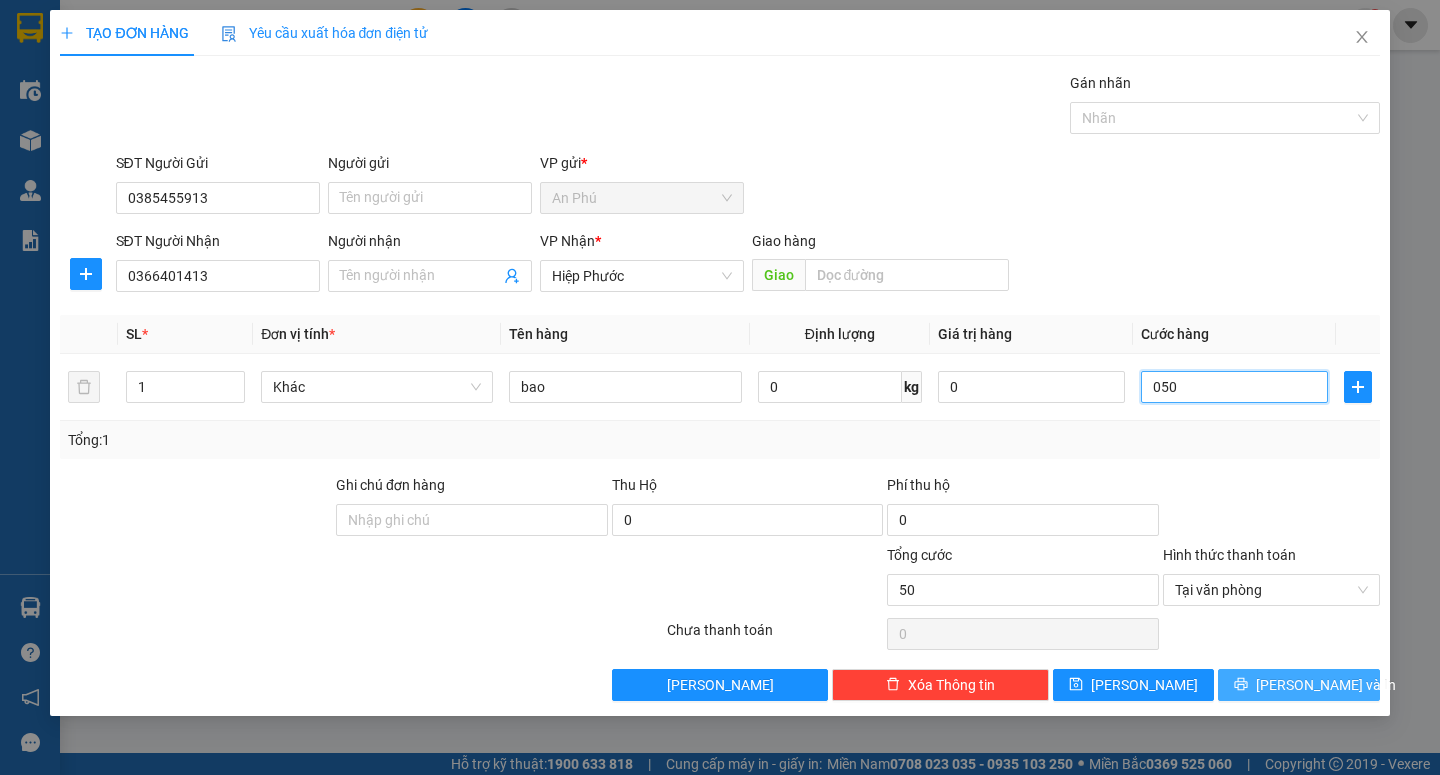type on "050" 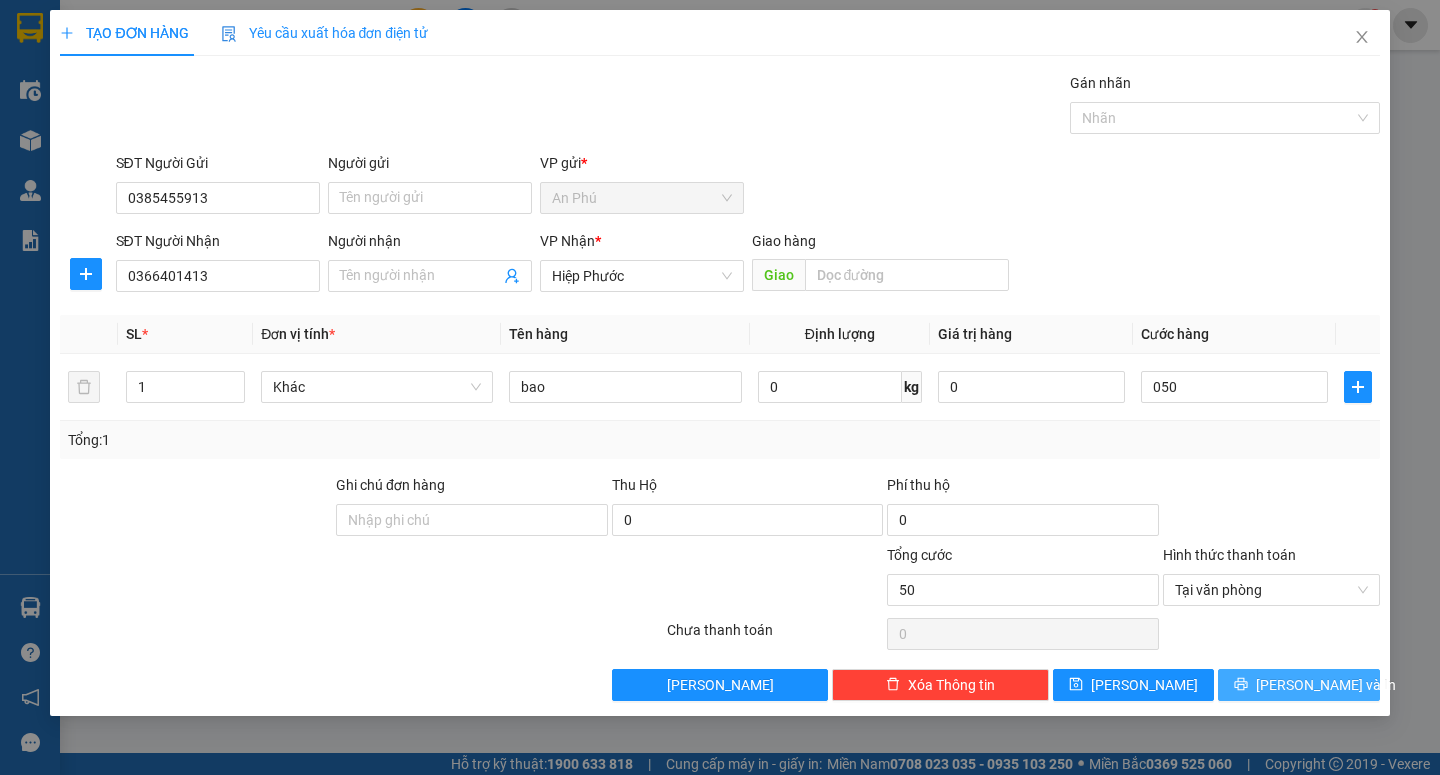 type on "50.000" 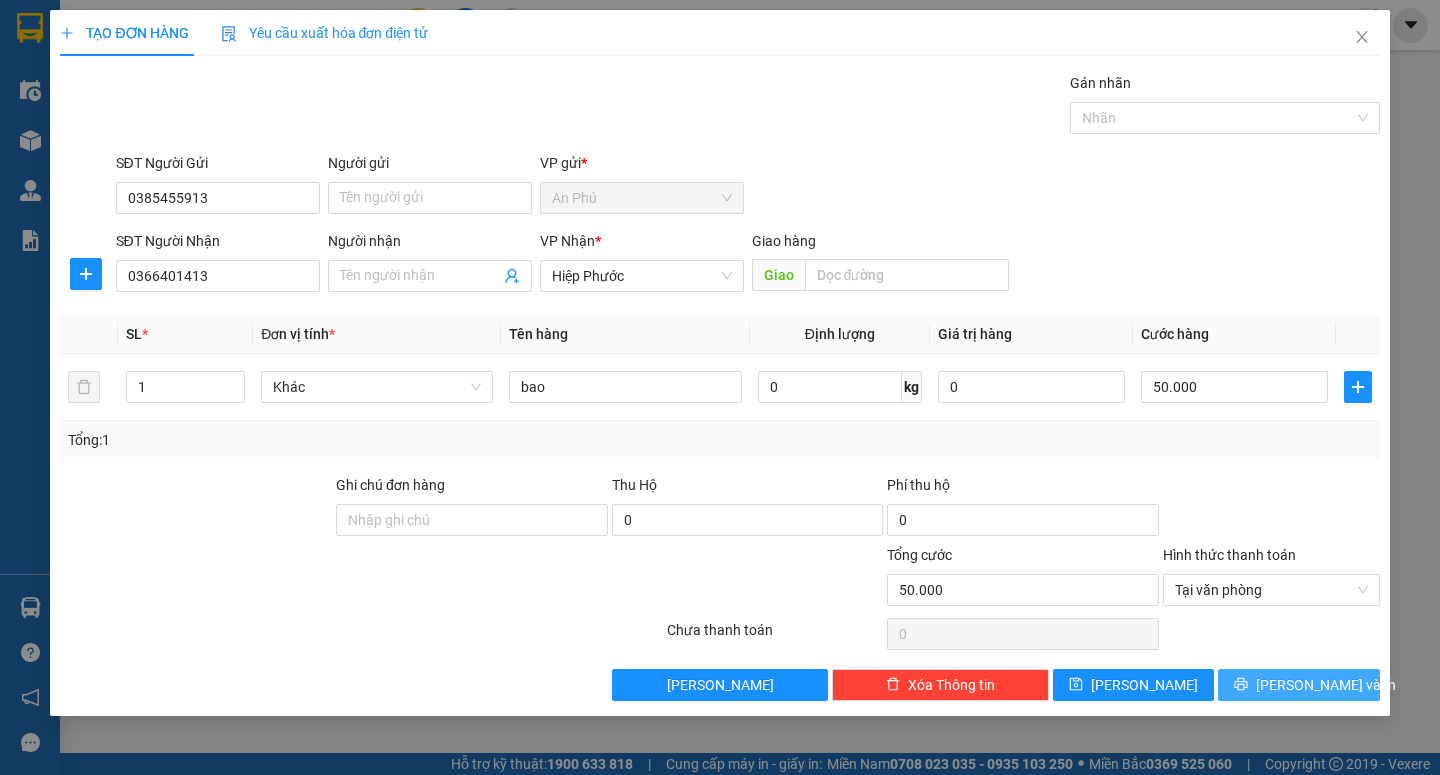 click on "[PERSON_NAME] và In" at bounding box center [1326, 685] 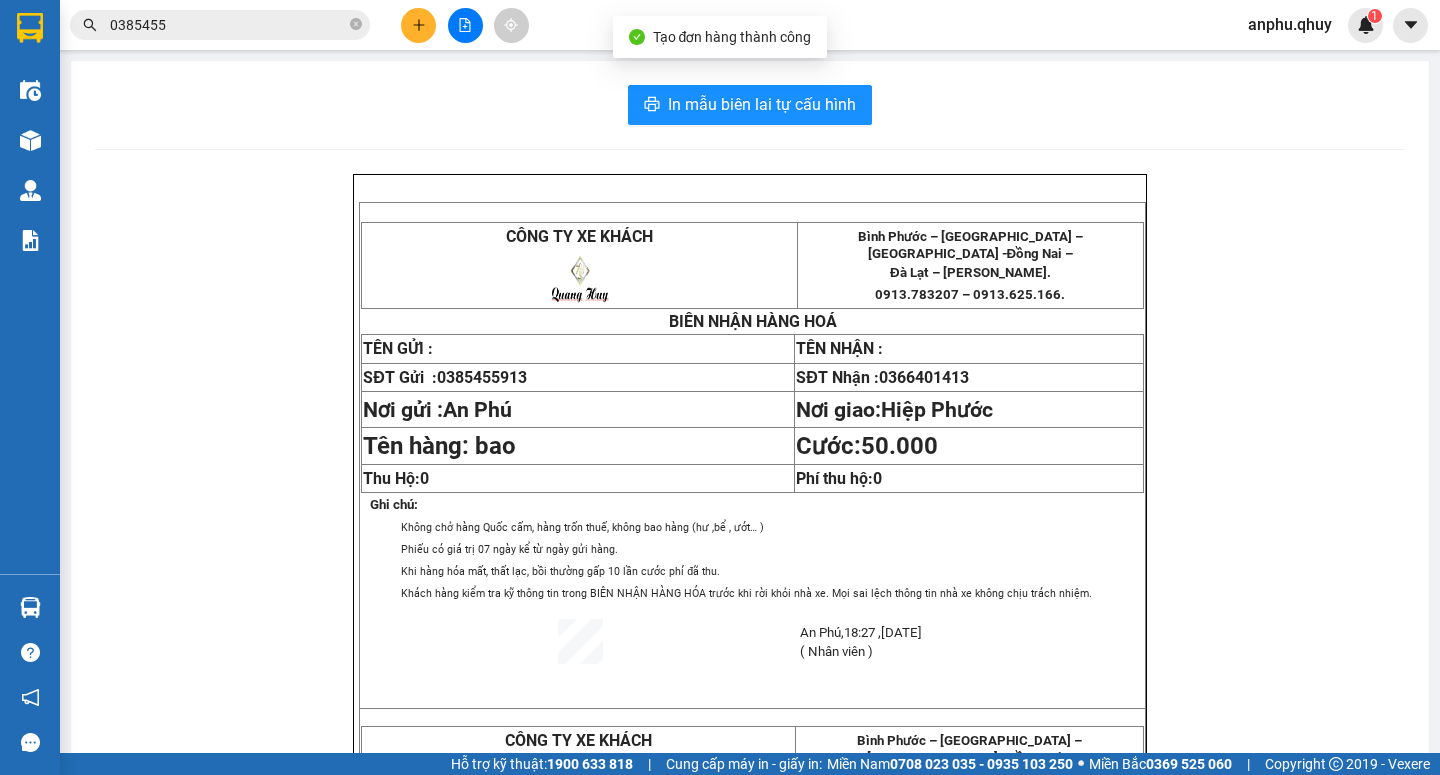 drag, startPoint x: 1266, startPoint y: 715, endPoint x: 1164, endPoint y: 523, distance: 217.41205 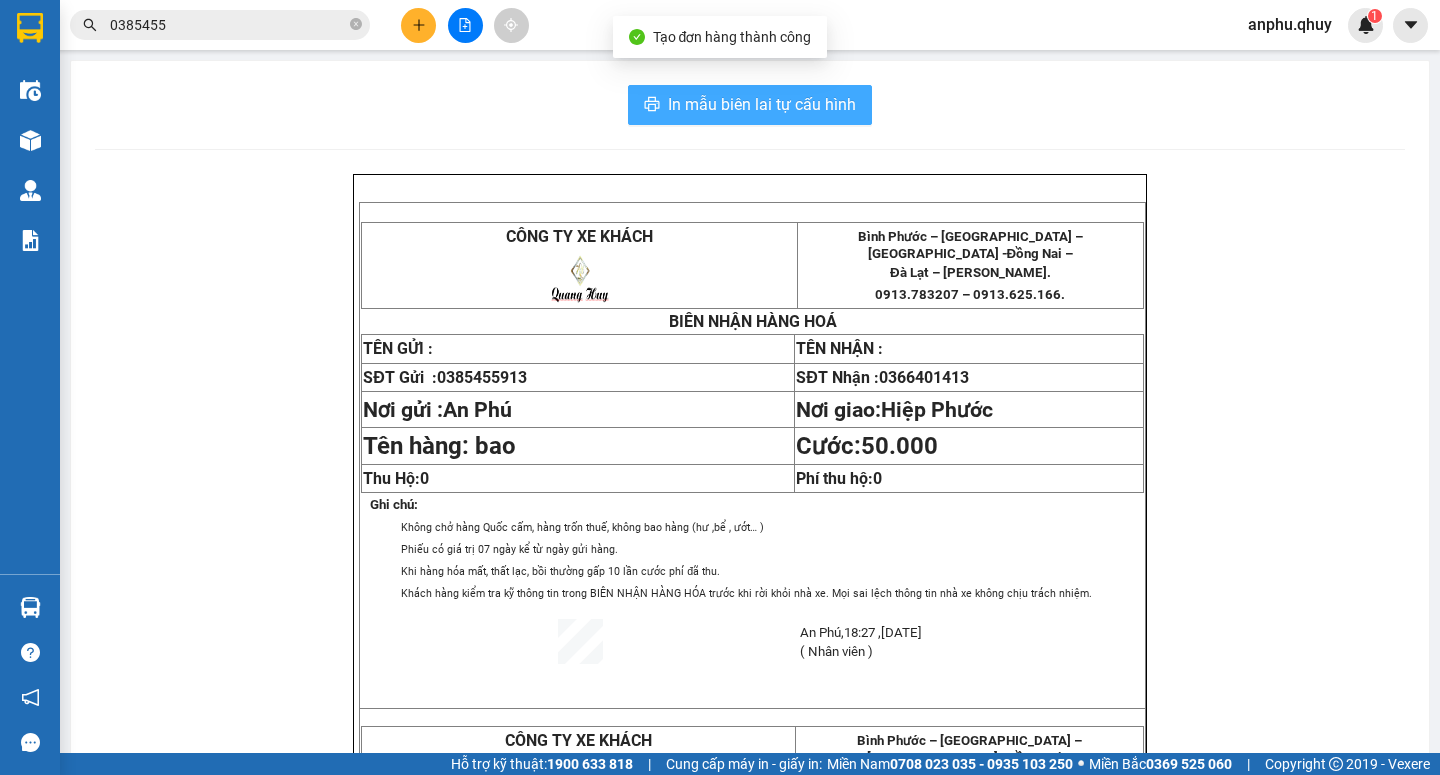 click on "In mẫu biên lai tự cấu hình
CÔNG TY XE KHÁCH
Bình Phước – Bình Dương – Củ Chi -  Đồng Nai –
Đà Lạt – Phan Thiết.
0913.783207 – 0913.625.166.
BIÊN NHẬN HÀNG HOÁ
TÊN GỬI :
TÊN NHẬN :
SĐT Gửi  :  0385455913
SĐT Nhận :  0366401413
Nơi gửi :  An Phú
Nơi giao:  Hiệp Phước
Tên hàng:   bao
Cước:  50.000
Thu Hộ:  0
Phí thu hộ:  0
Ghi chú:
Không chở hàng Quốc cấm, hàng trốn thuế, không bao hàng (hư ,bể , ướt… )
Phiếu có giá trị 07 ngày kể từ ngày gửi hàng.
Khi hàng hóa mất, thất lạc, bồi thường gấp 10 lần cước phí đã thu.
Khách hàng kiểm tra kỹ thông tin trong BIÊN NHẬN HÀNG HÓA trước khi rời khỏi nhà xe. Mọi sai lệch thông tin nhà xe không chịu trách nhiệm.
An Phú ,  18:27 ," at bounding box center (750, 672) 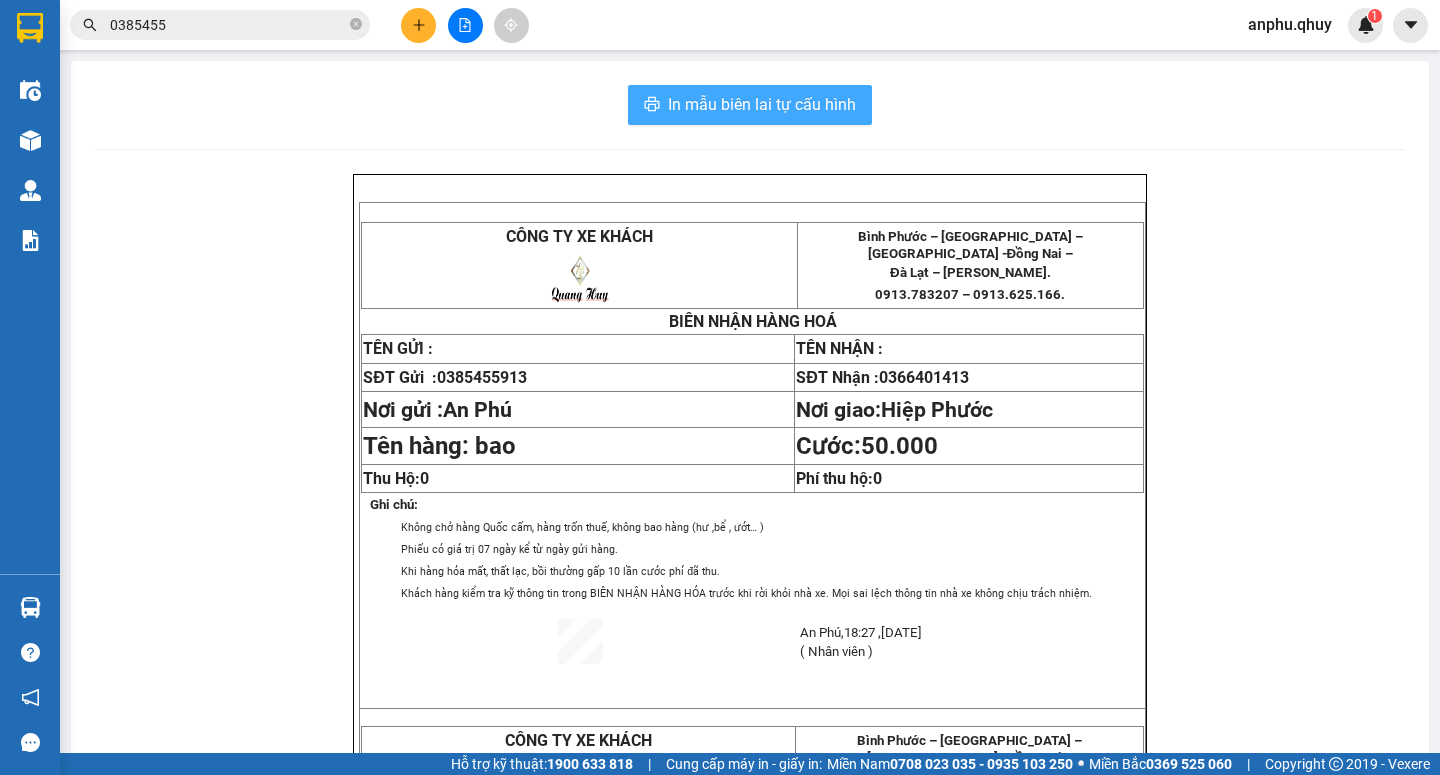 click on "In mẫu biên lai tự cấu hình" at bounding box center (762, 104) 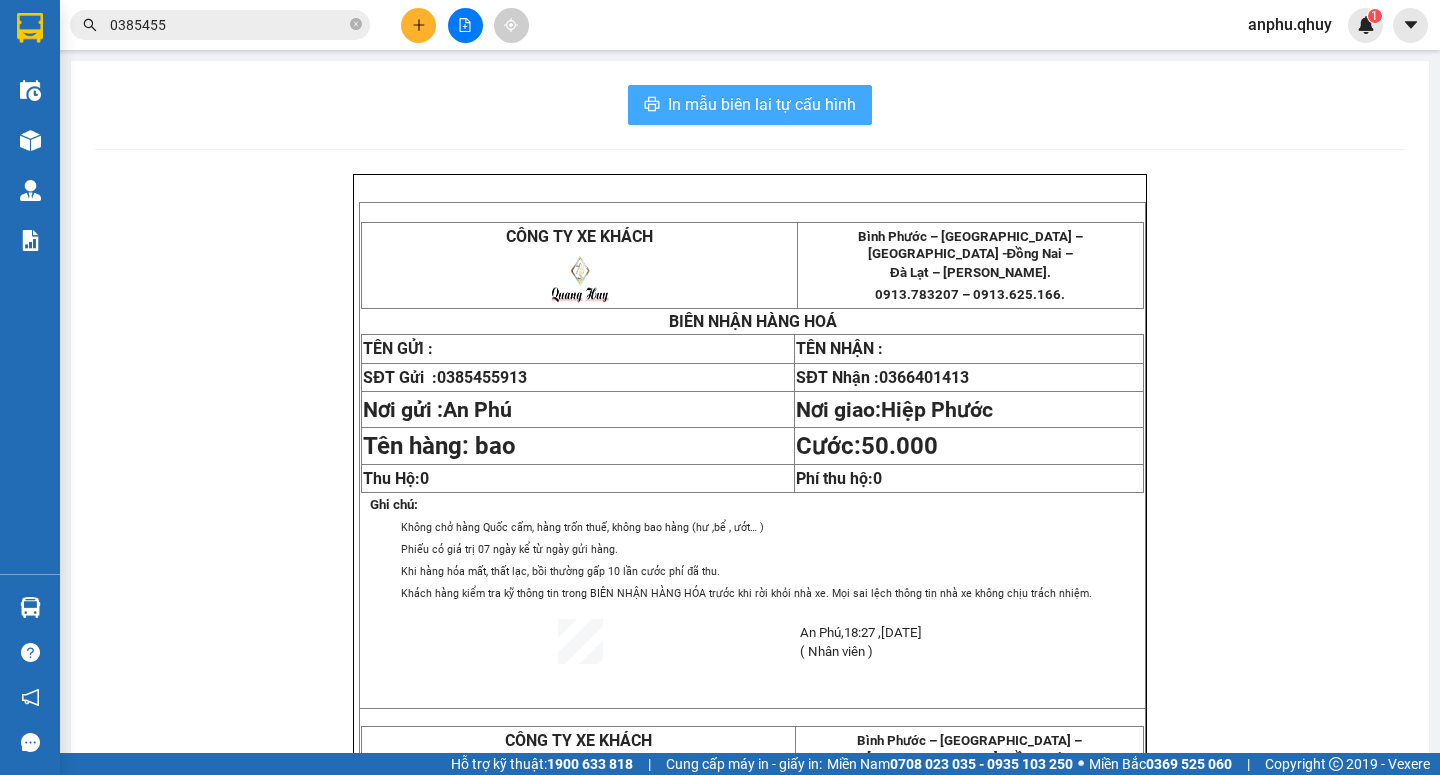 scroll, scrollTop: 0, scrollLeft: 0, axis: both 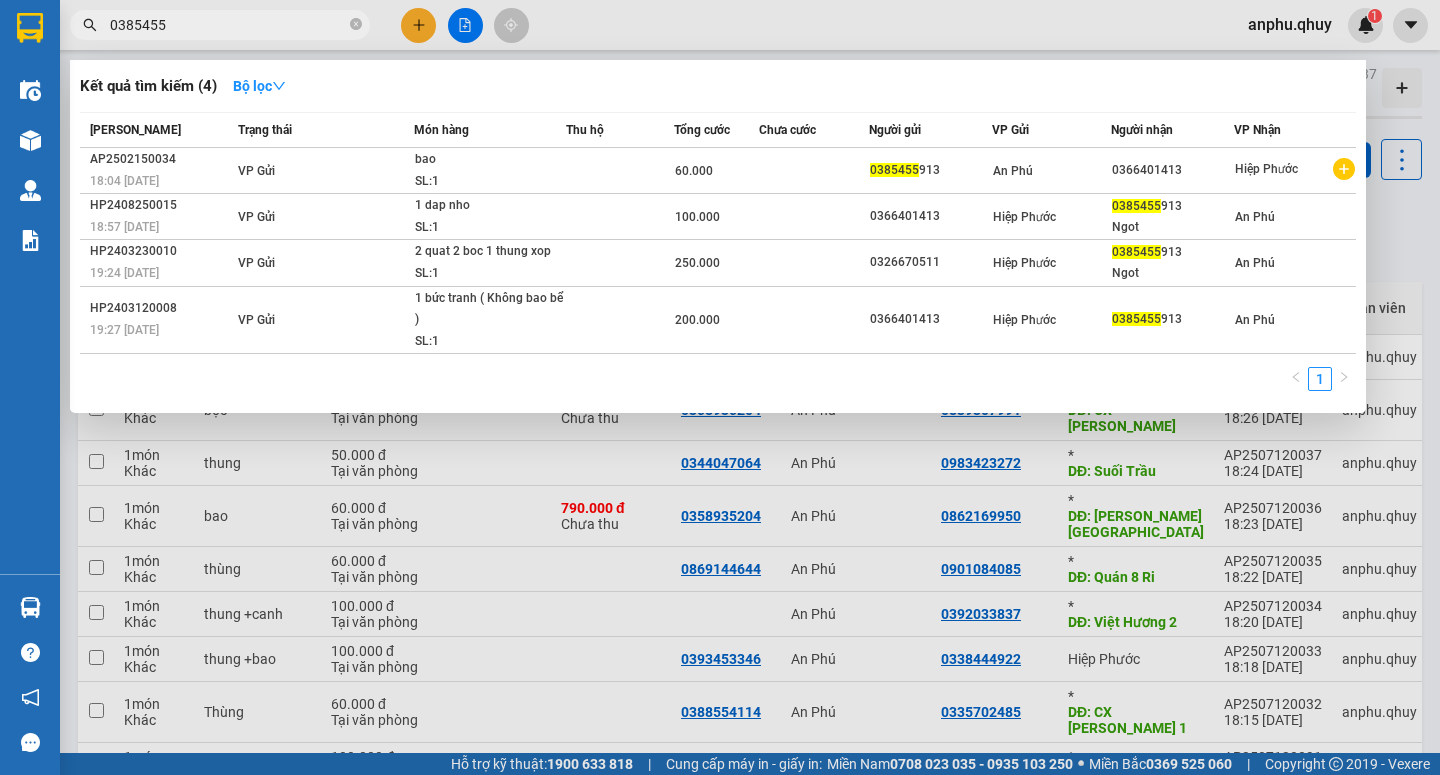 click on "0385455" at bounding box center [228, 25] 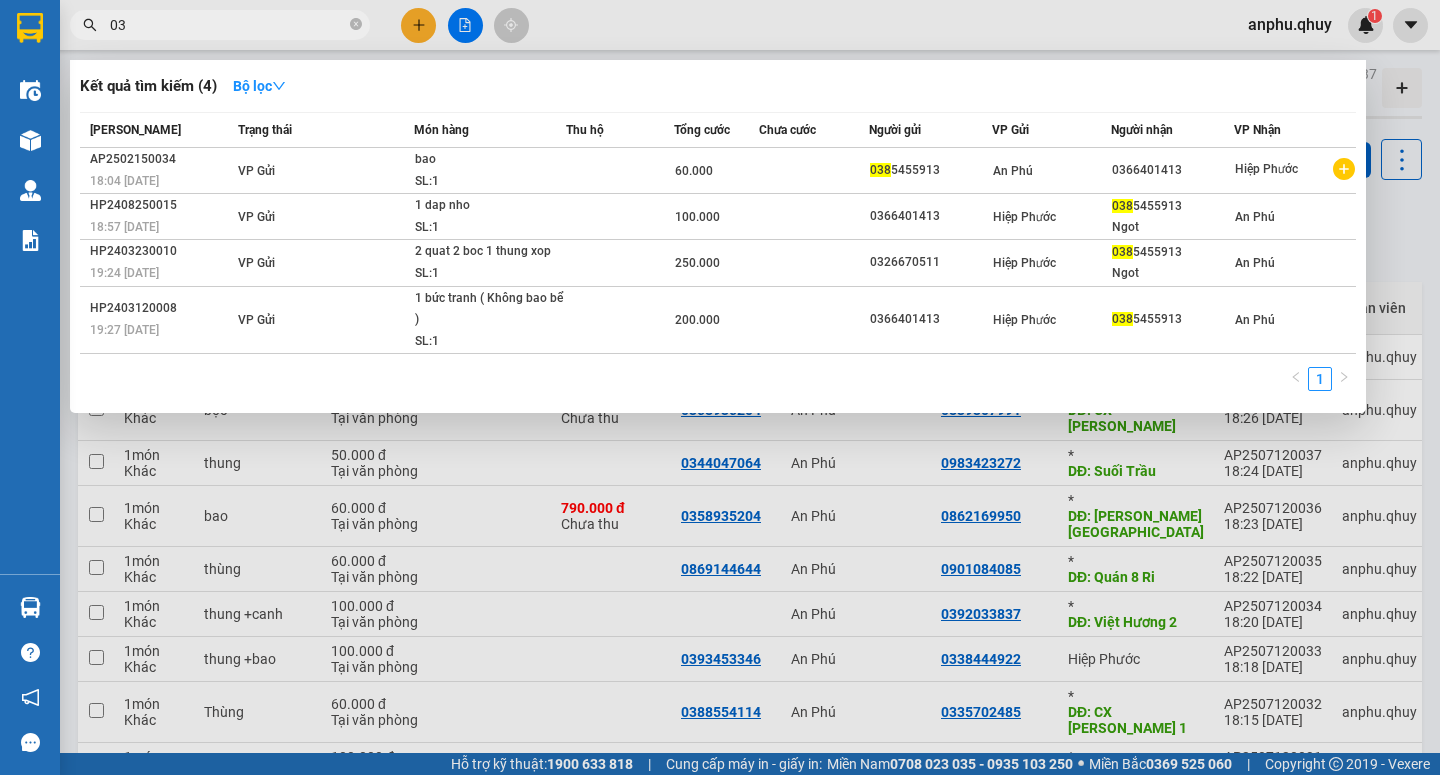 type on "0" 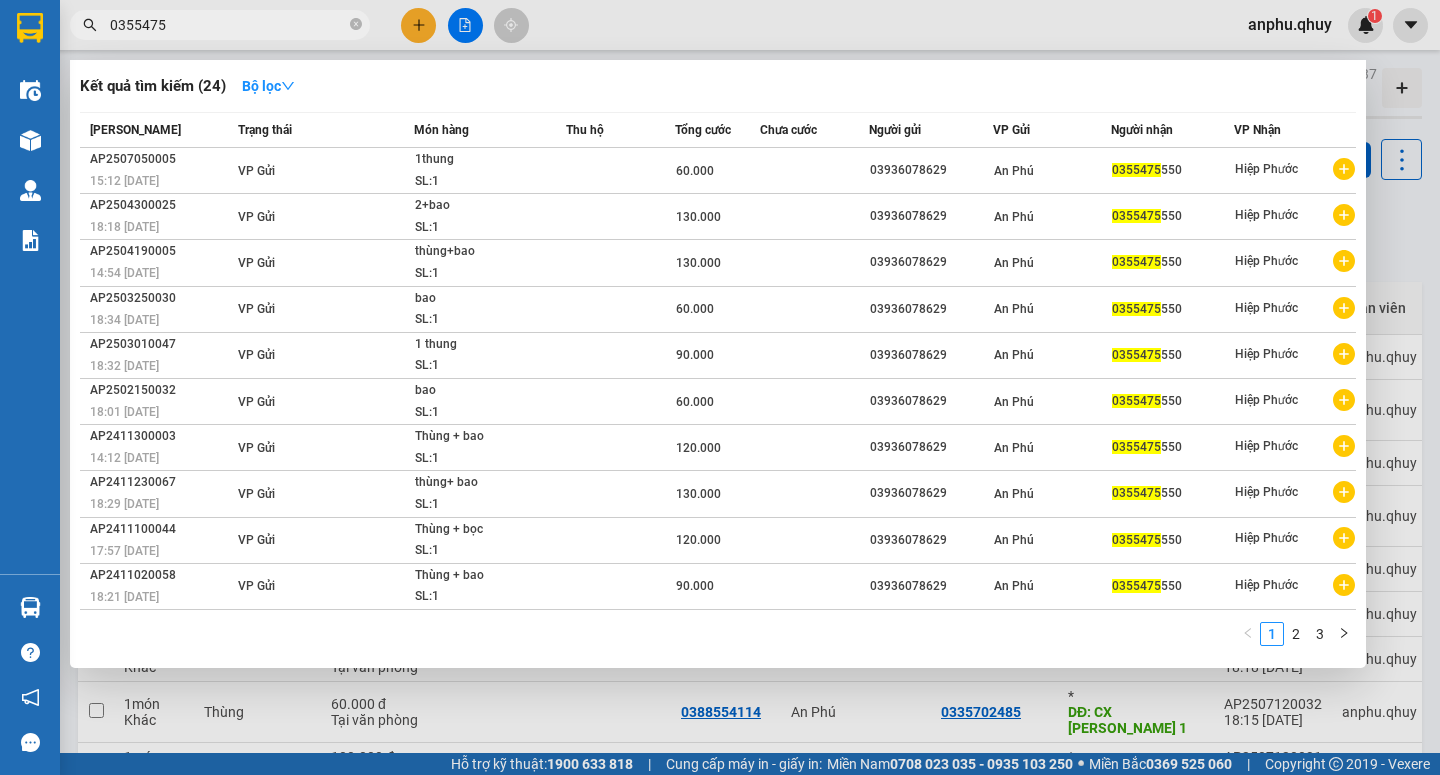 type on "0355475" 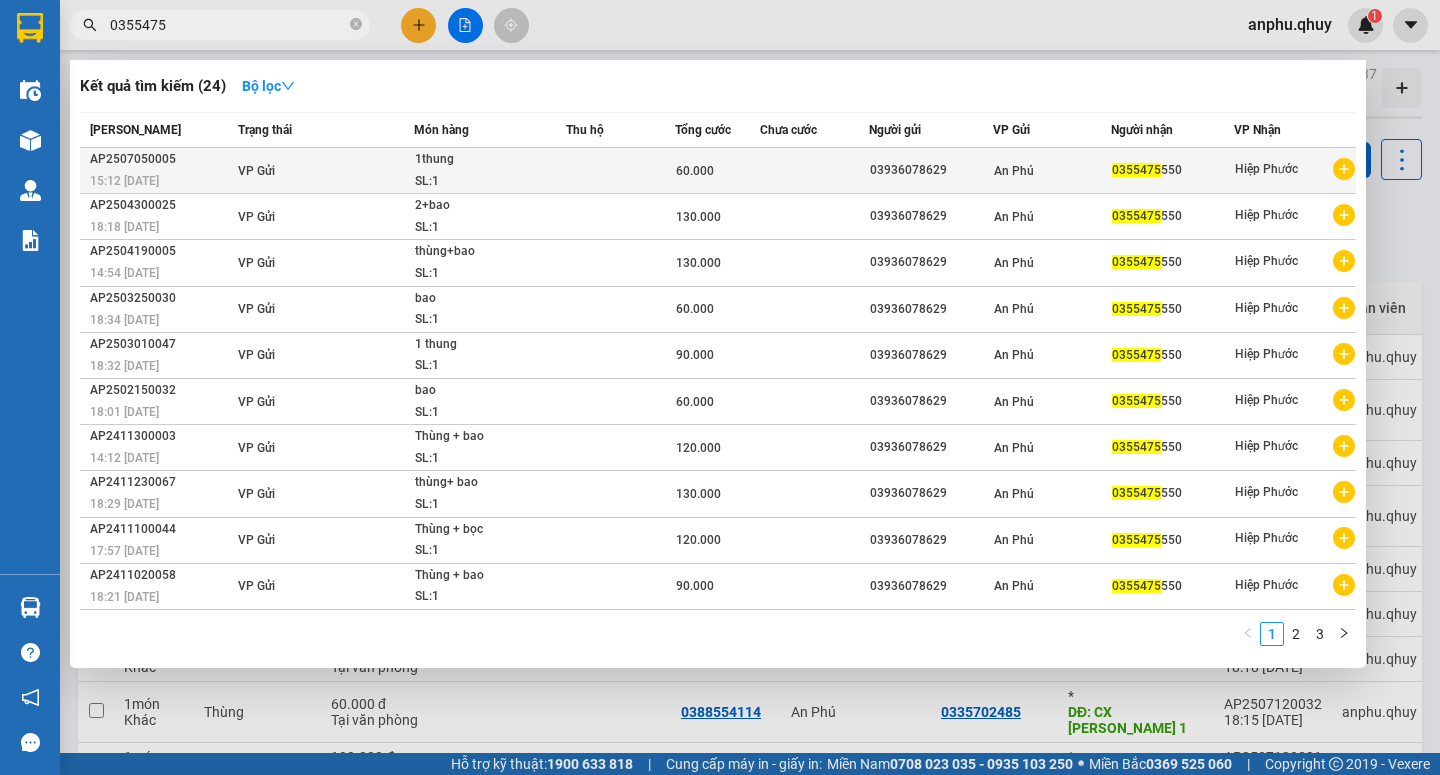 click on "VP Nhận" at bounding box center [1295, 130] 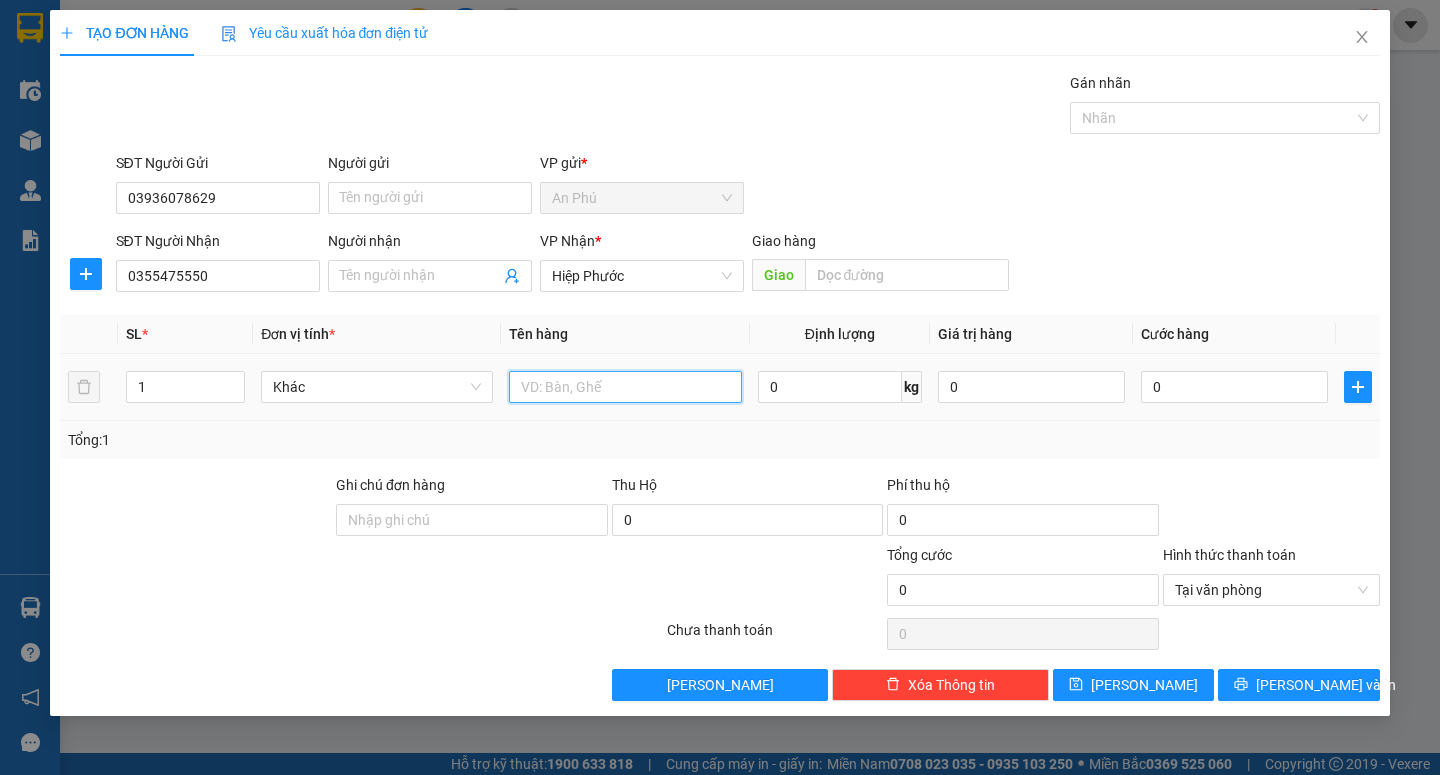 click at bounding box center (625, 387) 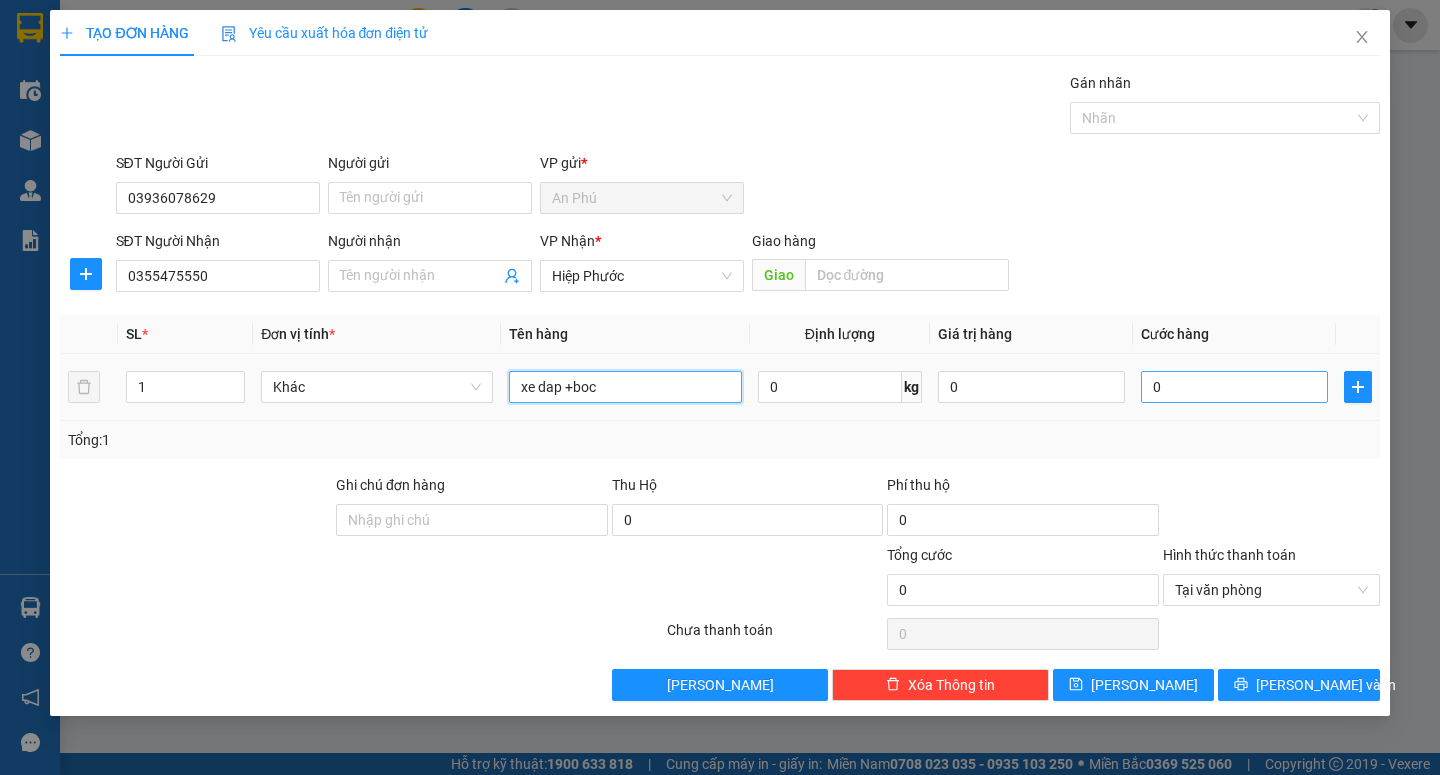 type on "xe dap +boc" 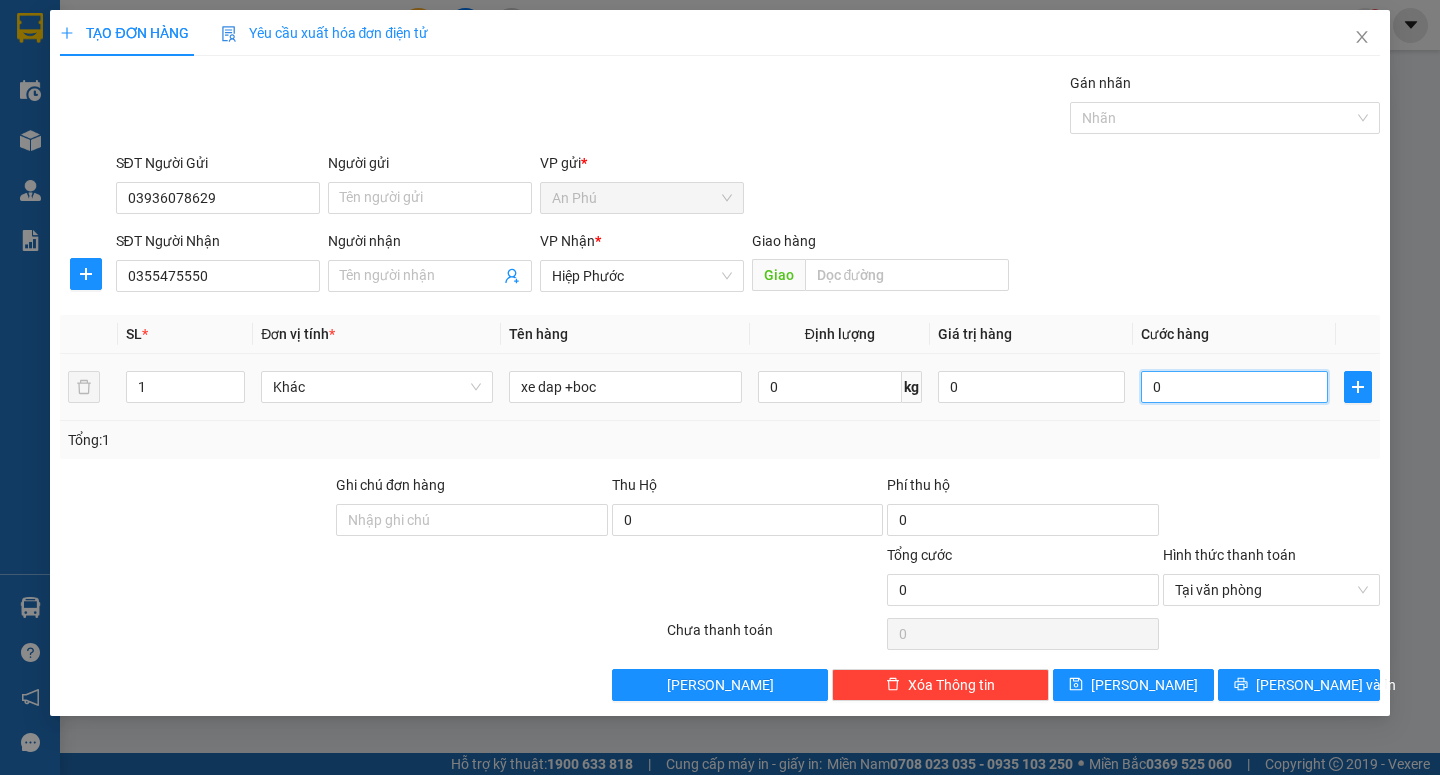 click on "0" at bounding box center [1234, 387] 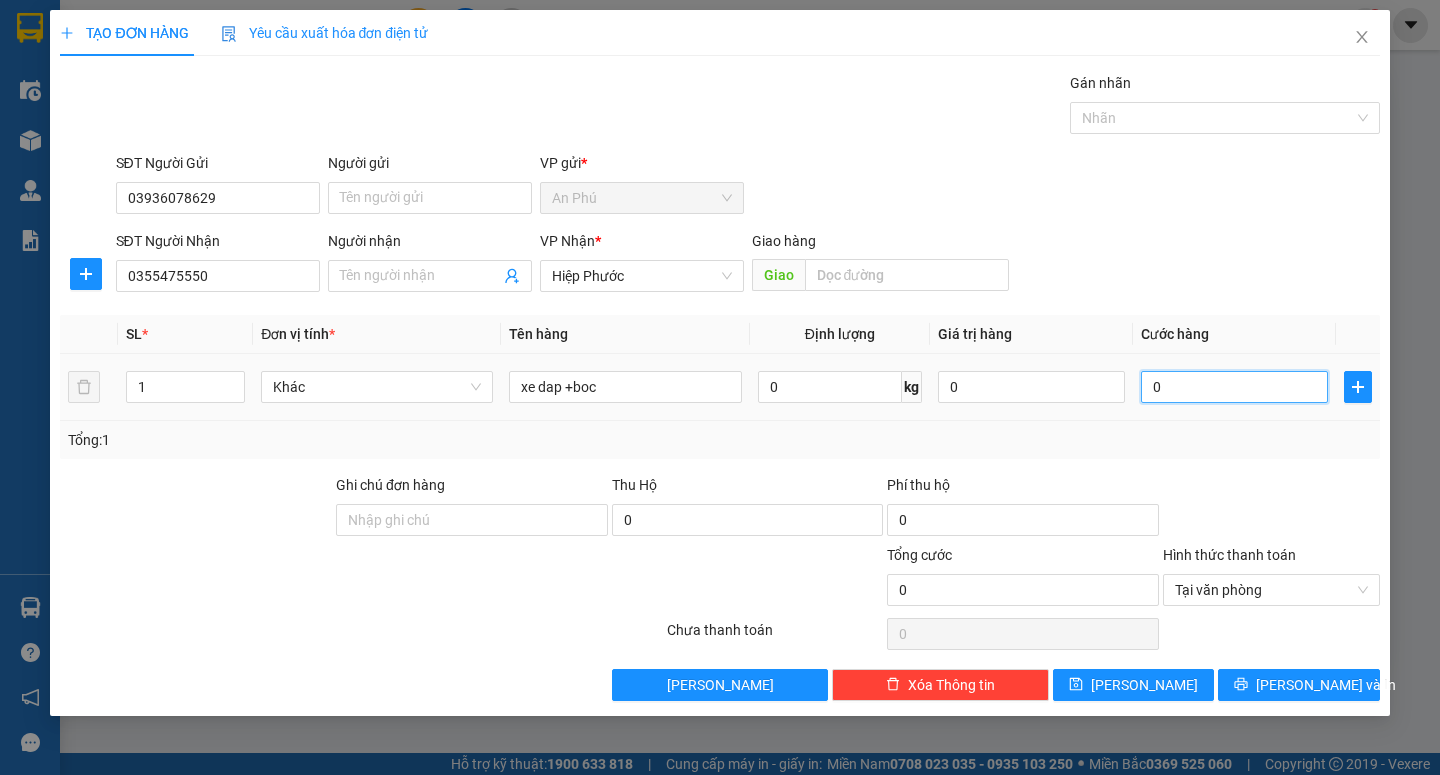 type on "1" 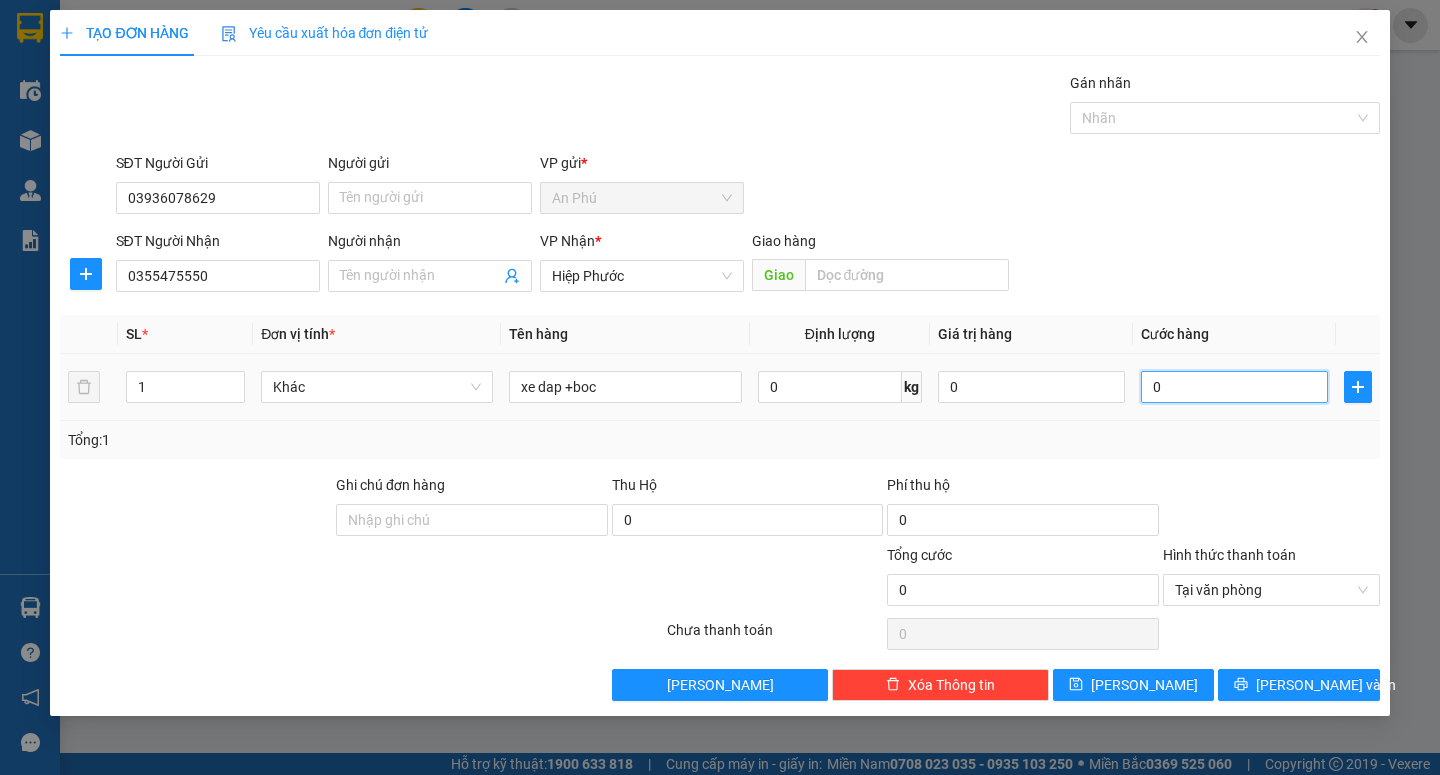 type on "1" 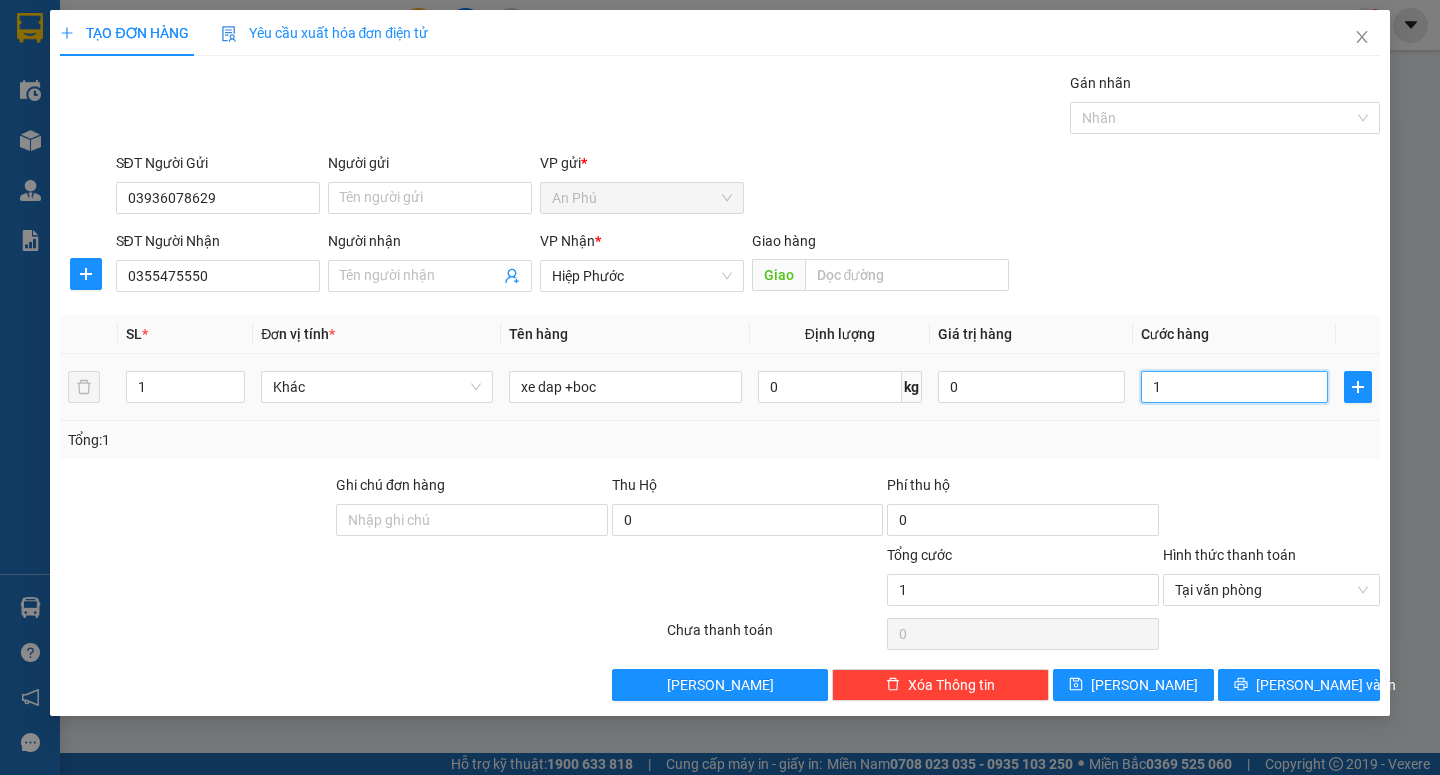 type on "10" 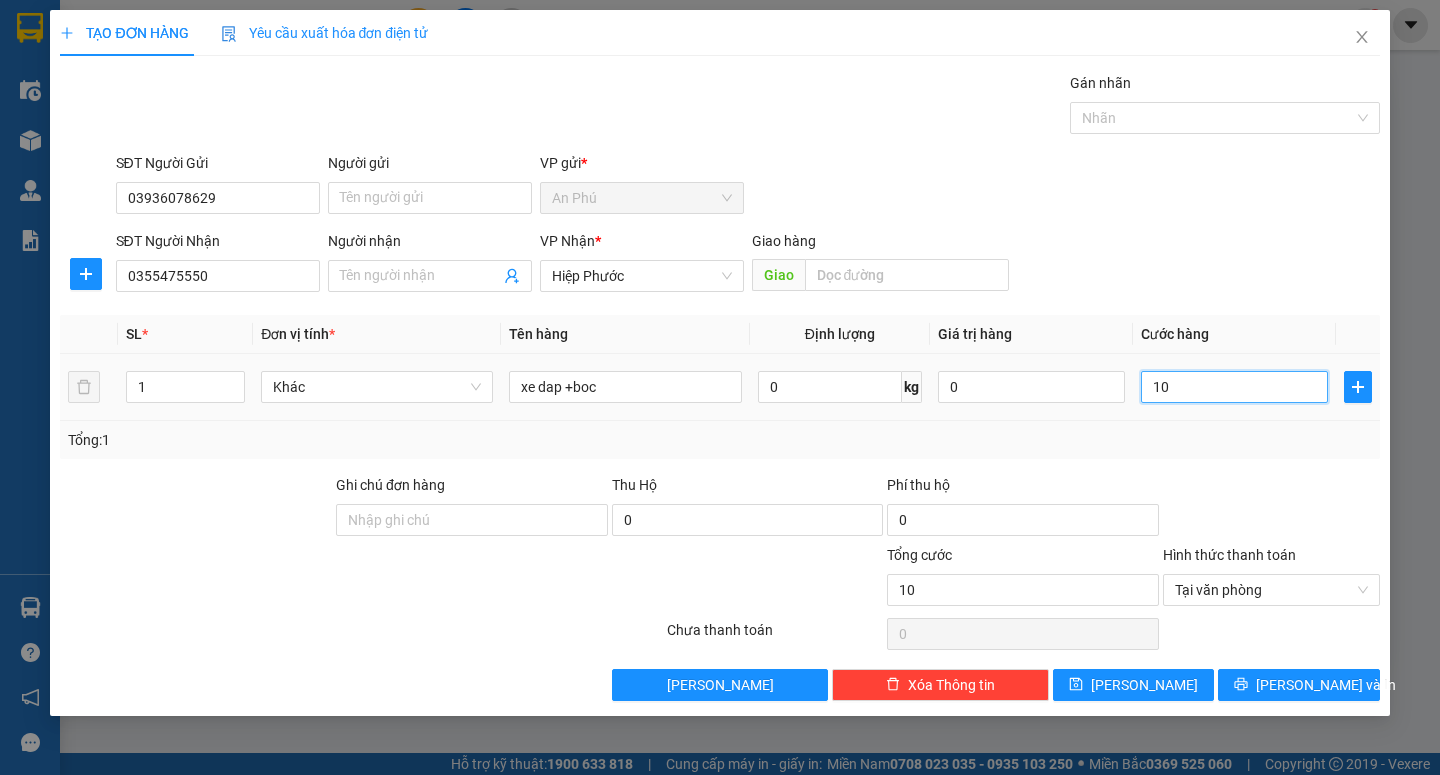 type on "1" 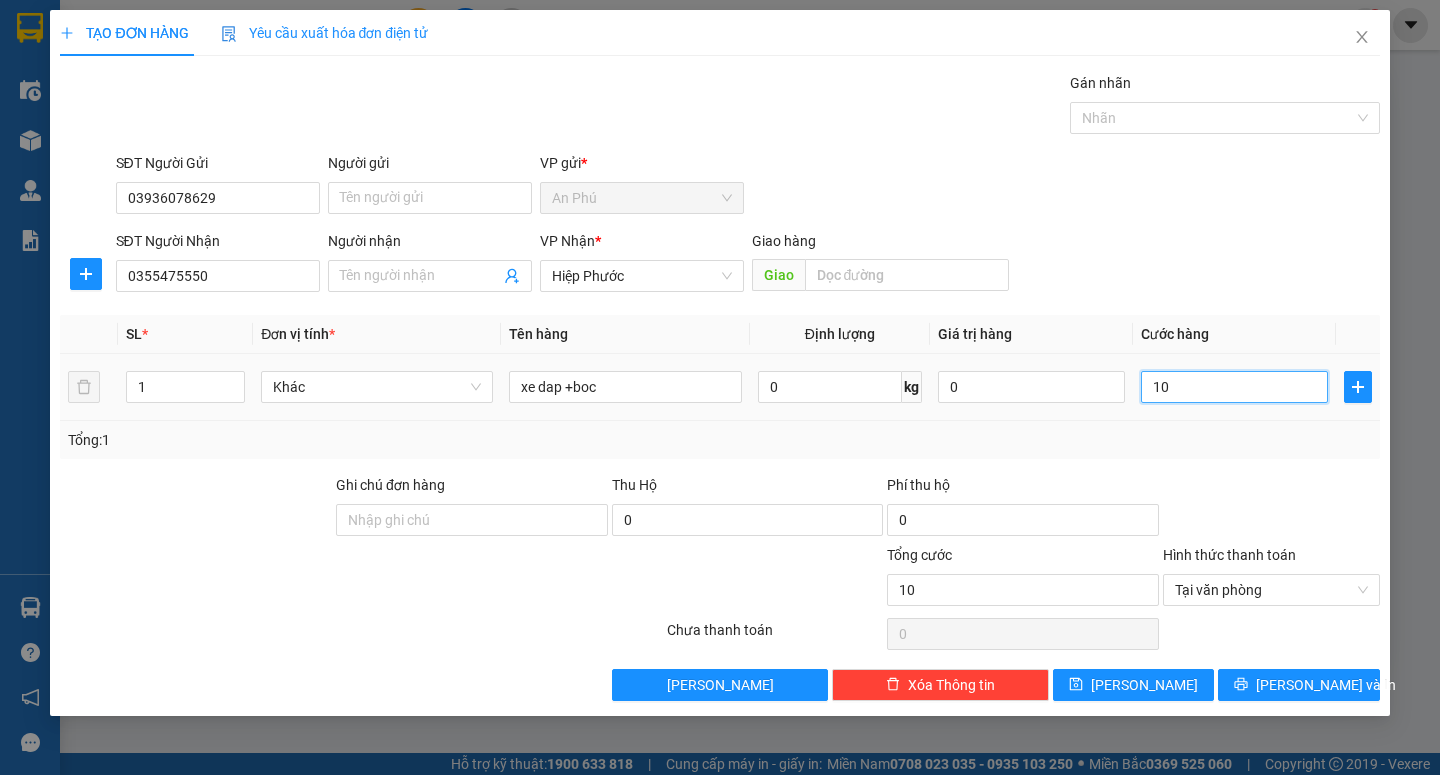 type on "1" 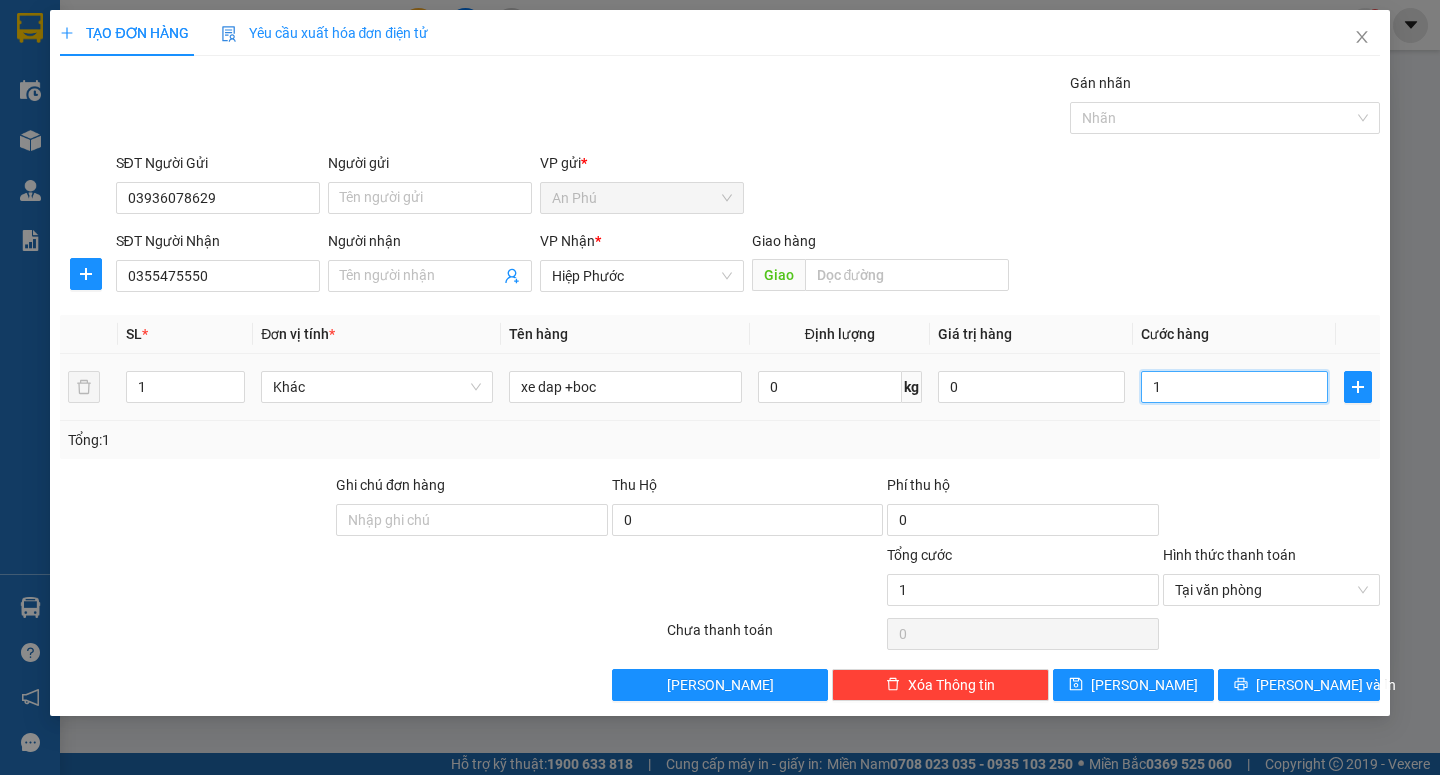 type on "19" 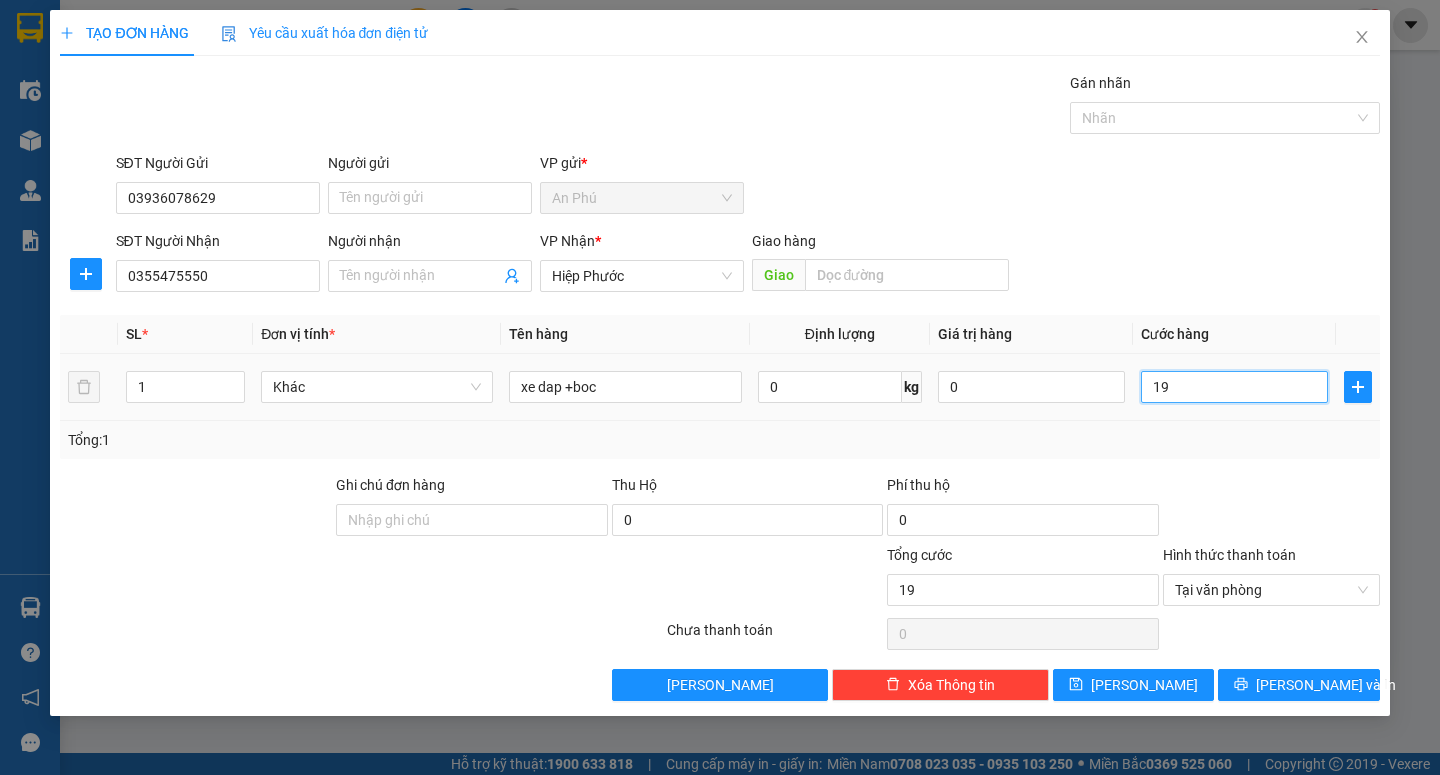 type on "190" 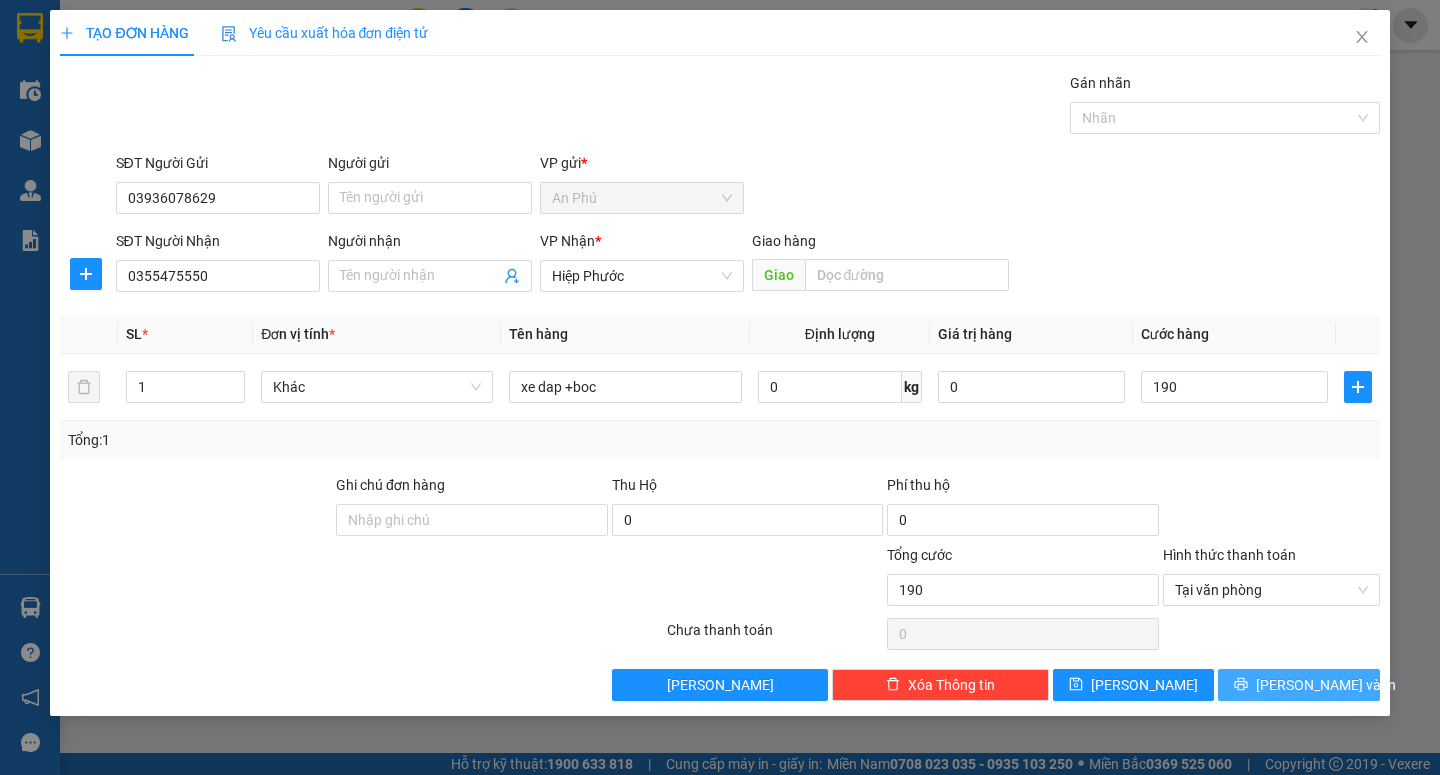 type on "190.000" 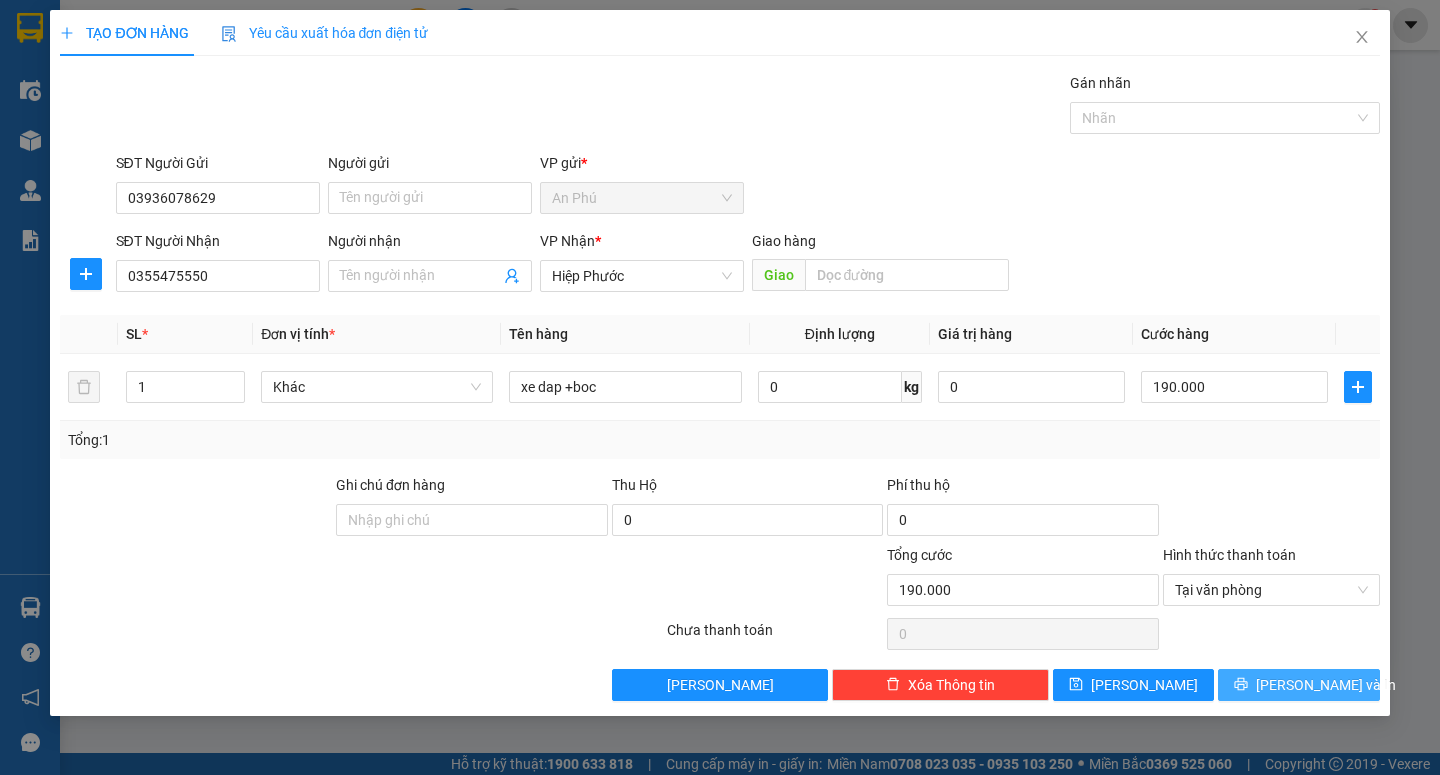 click on "[PERSON_NAME] và In" at bounding box center [1298, 685] 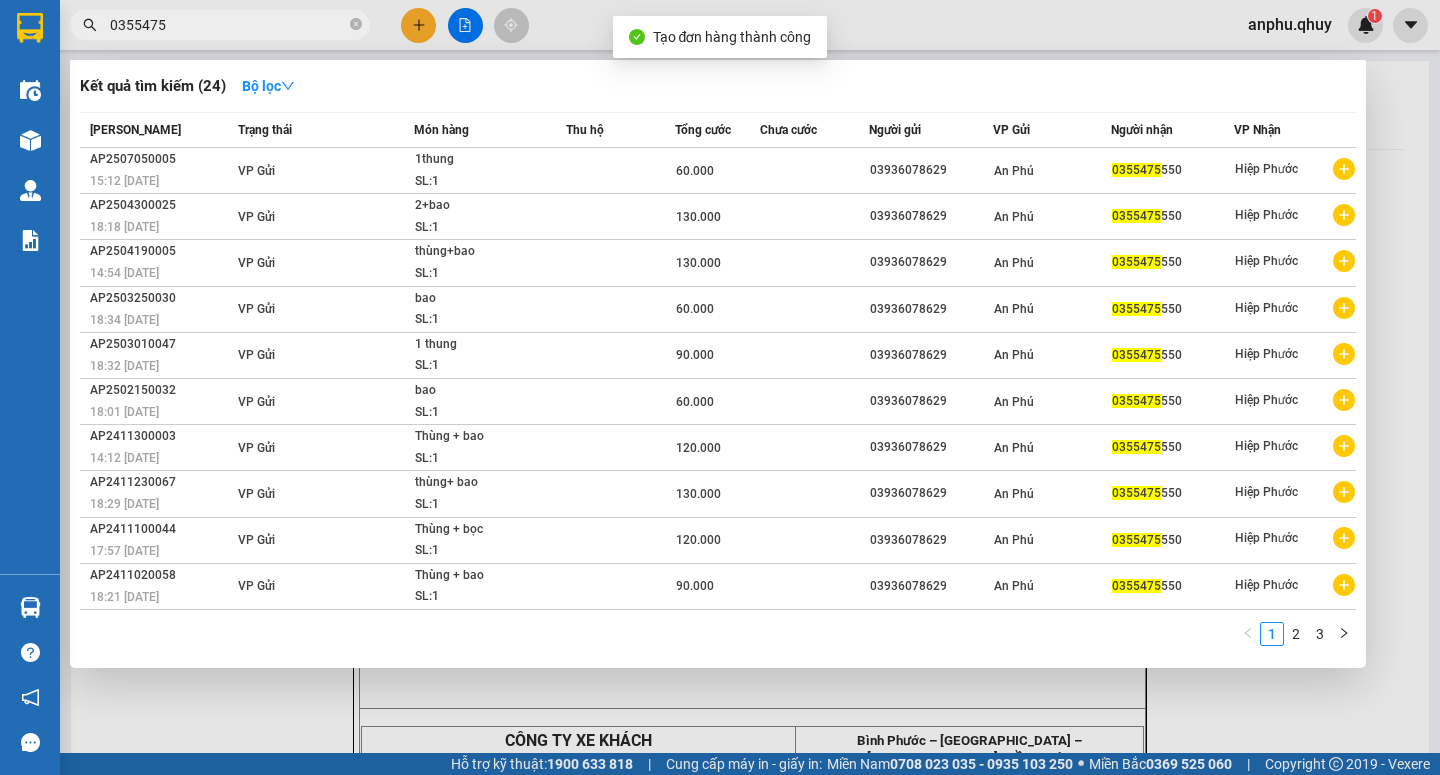 click at bounding box center (720, 387) 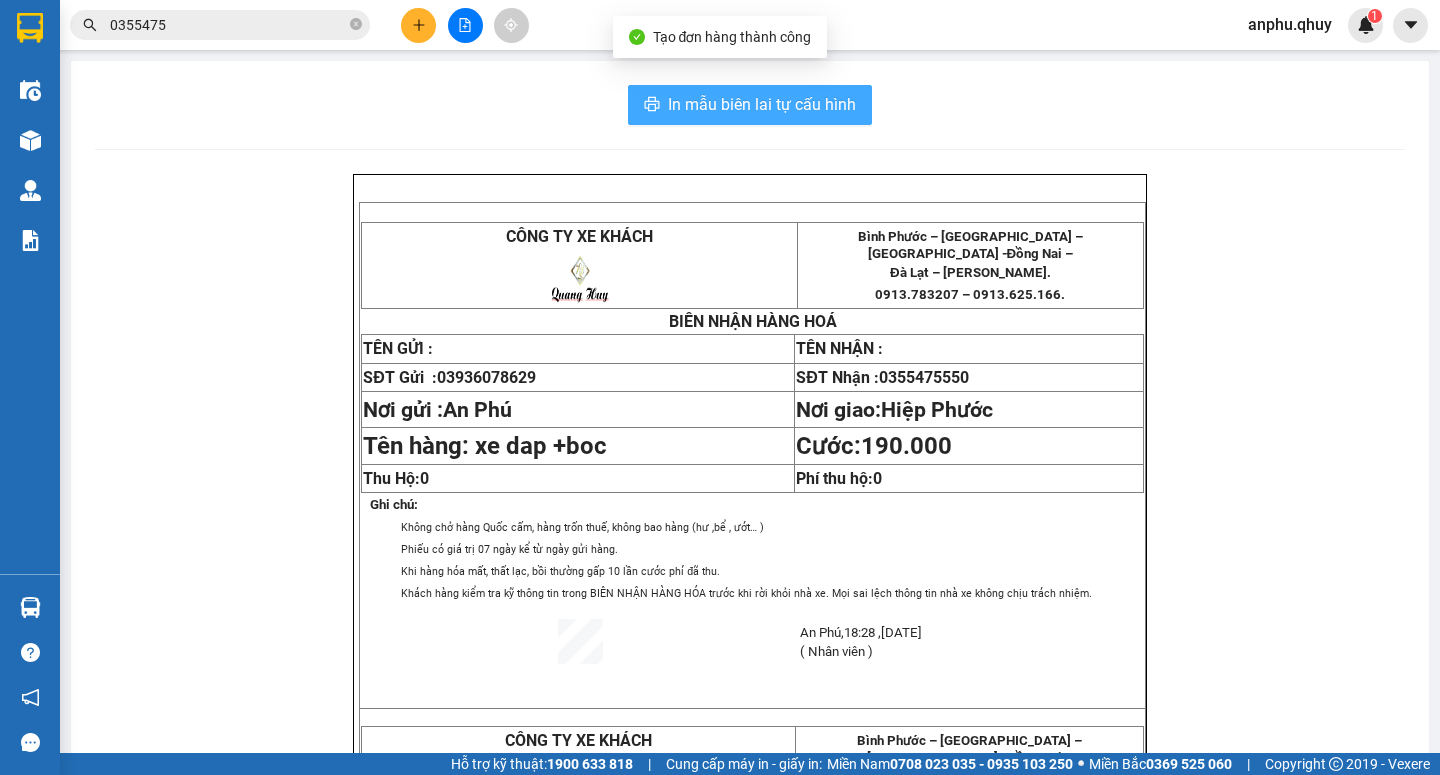 click on "In mẫu biên lai tự cấu hình" at bounding box center (762, 104) 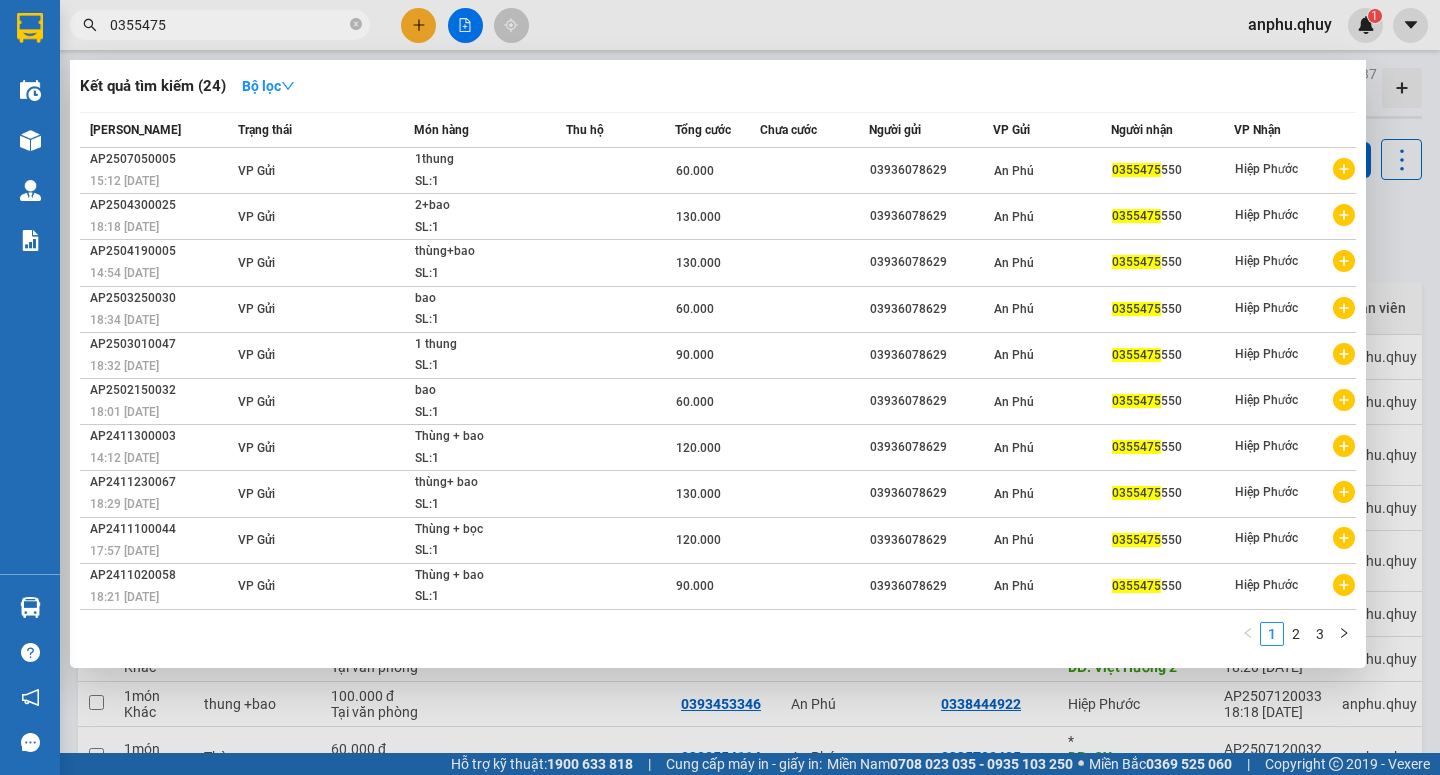 click on "0355475" at bounding box center (228, 25) 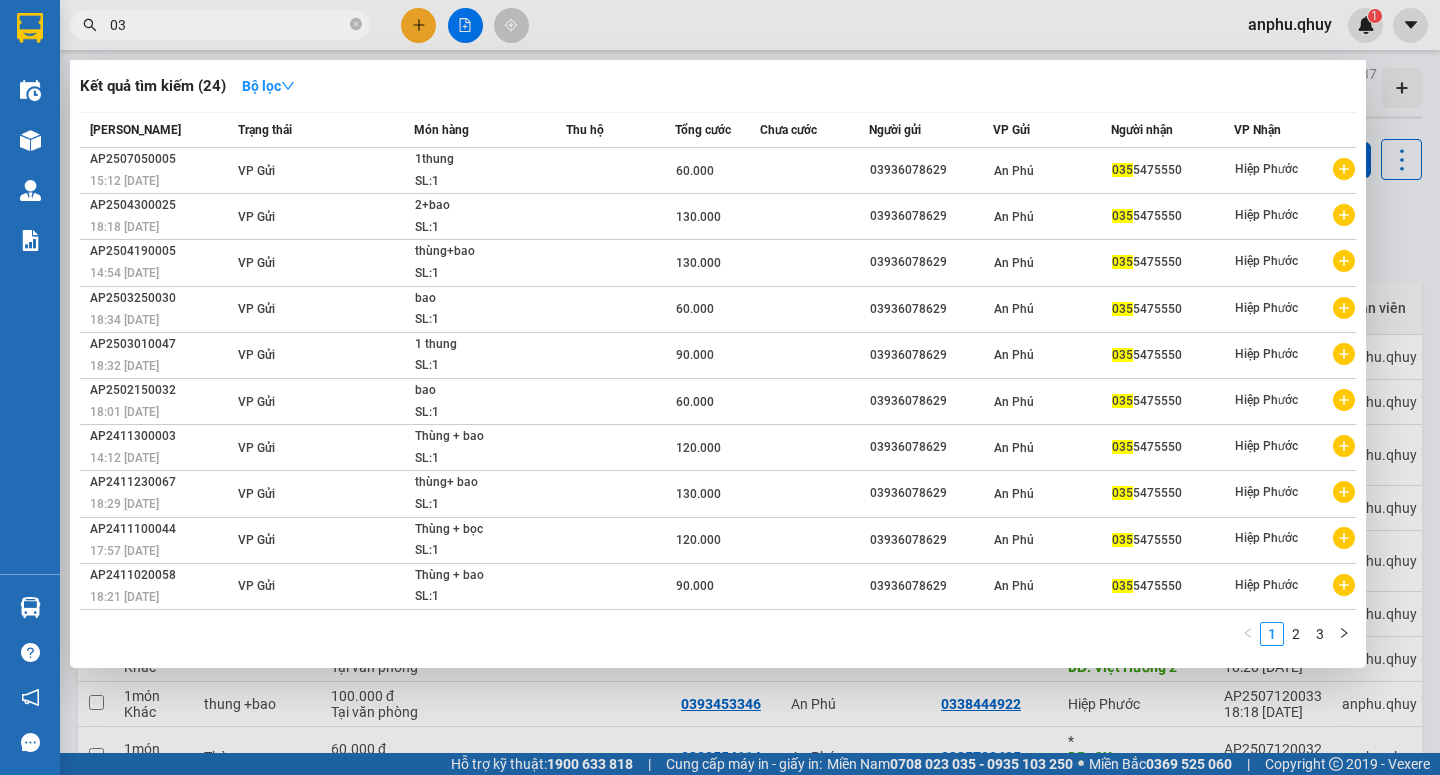 type on "0" 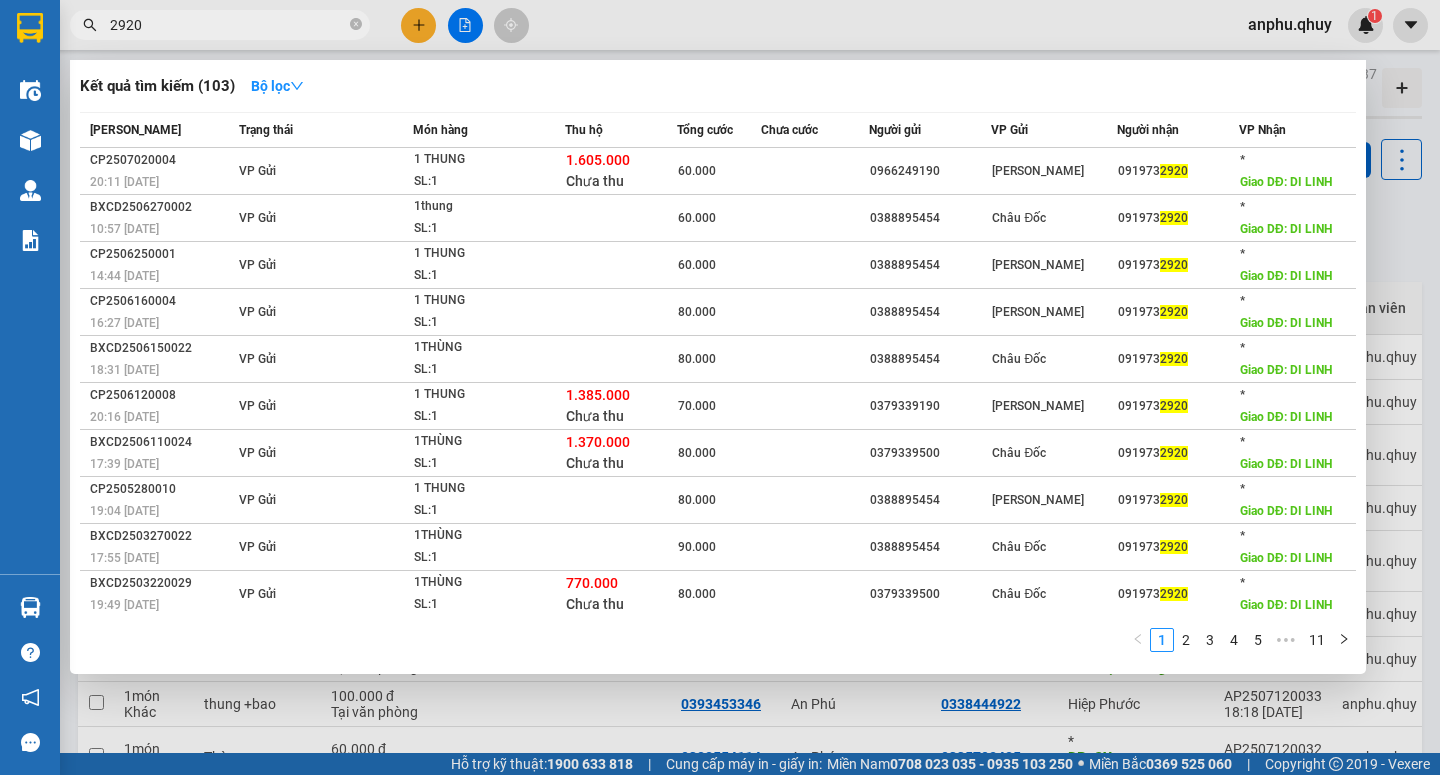 type on "2920" 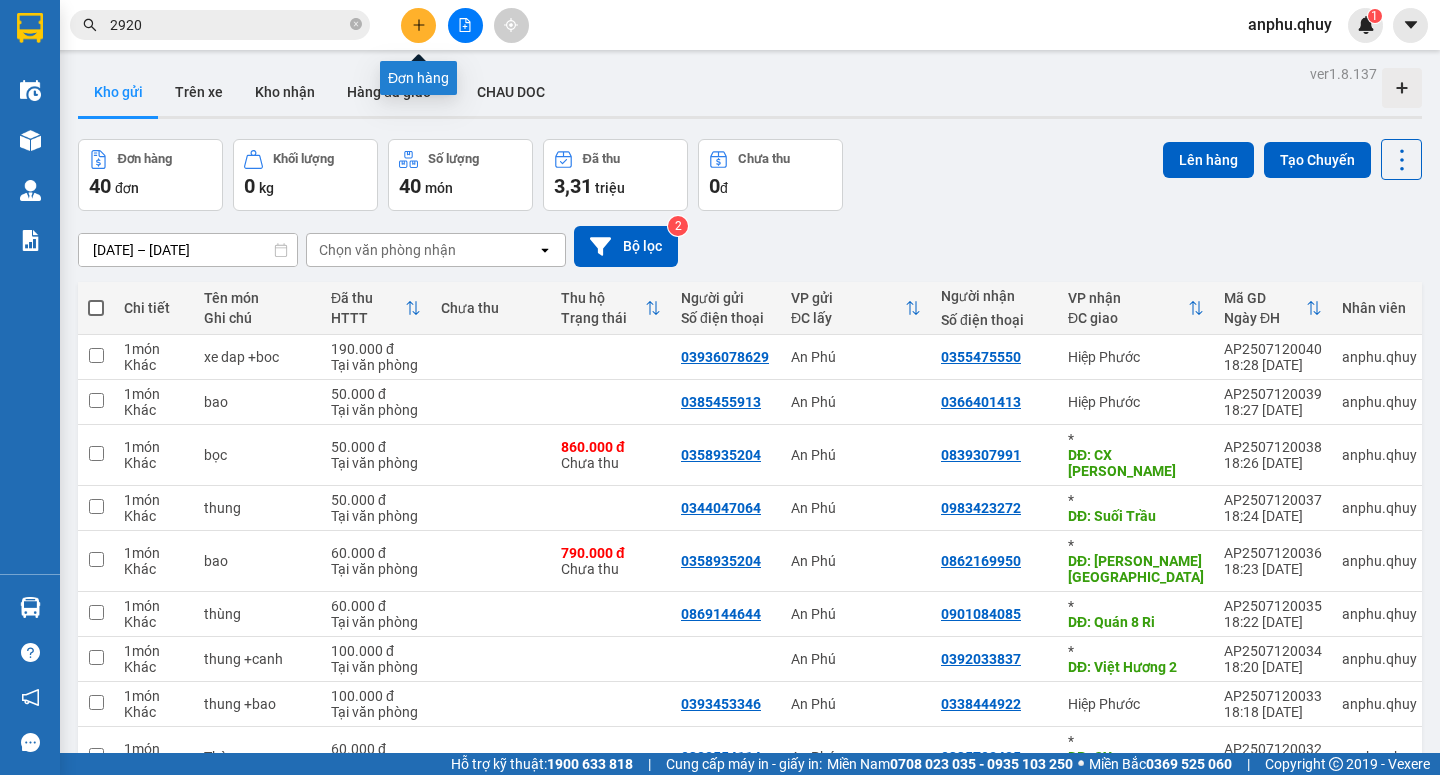 click 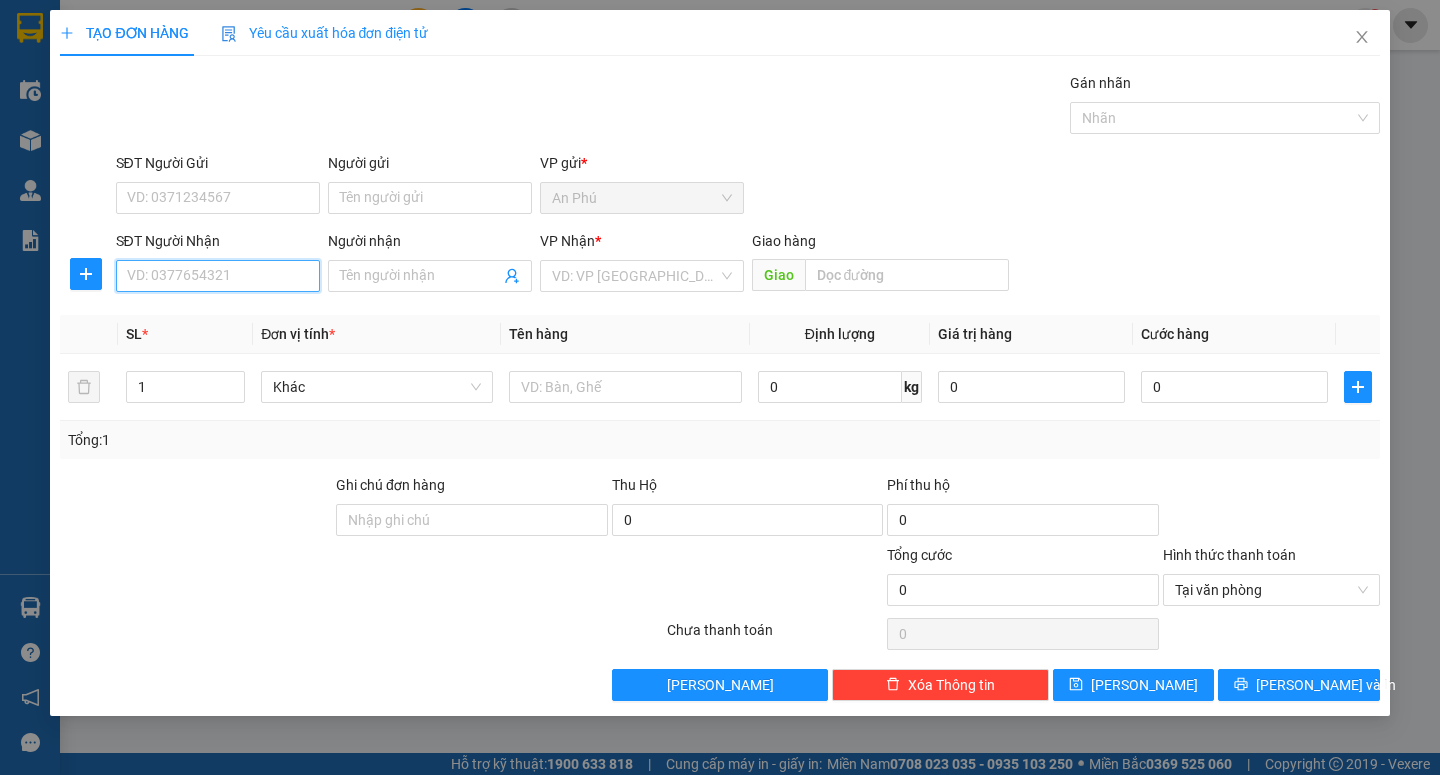 click on "SĐT Người Nhận" at bounding box center (218, 276) 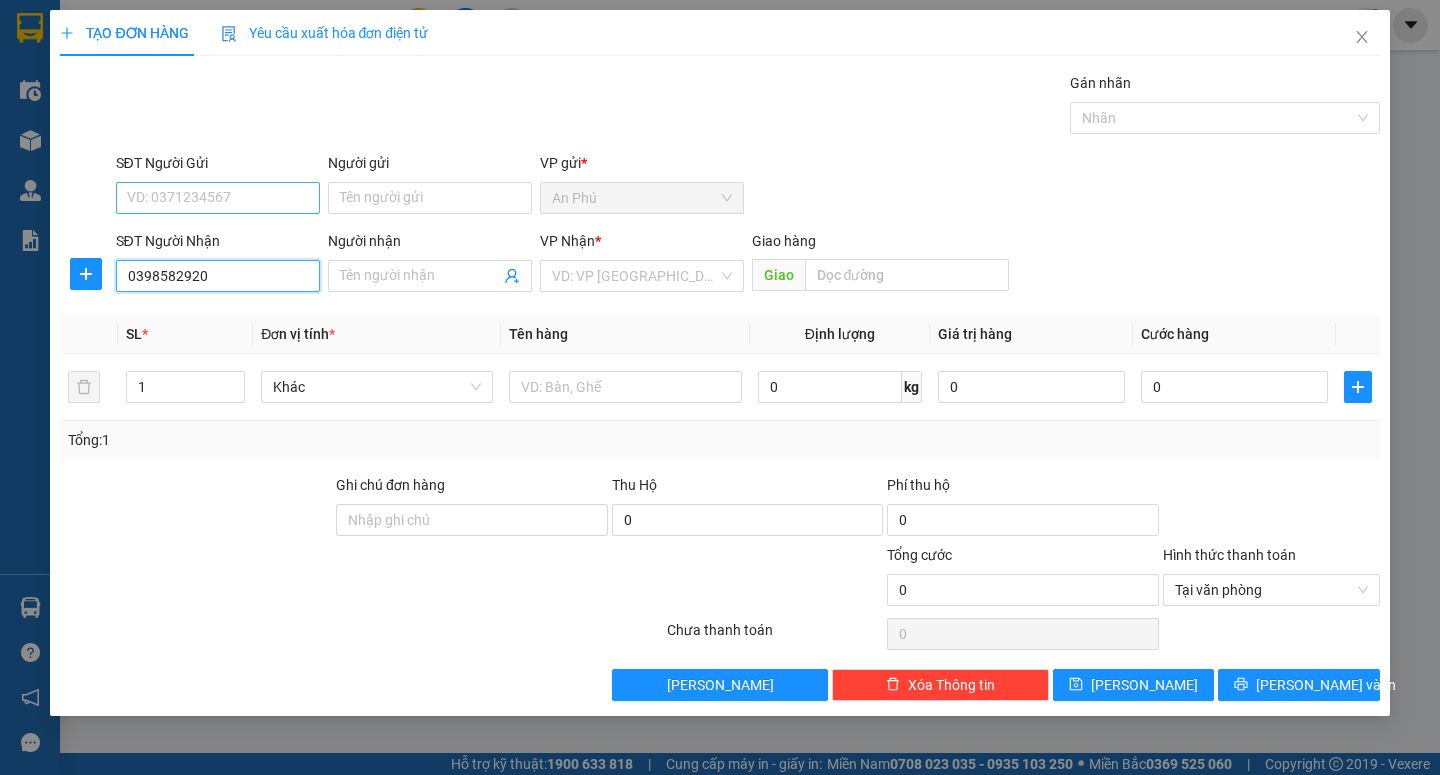 type on "0398582920" 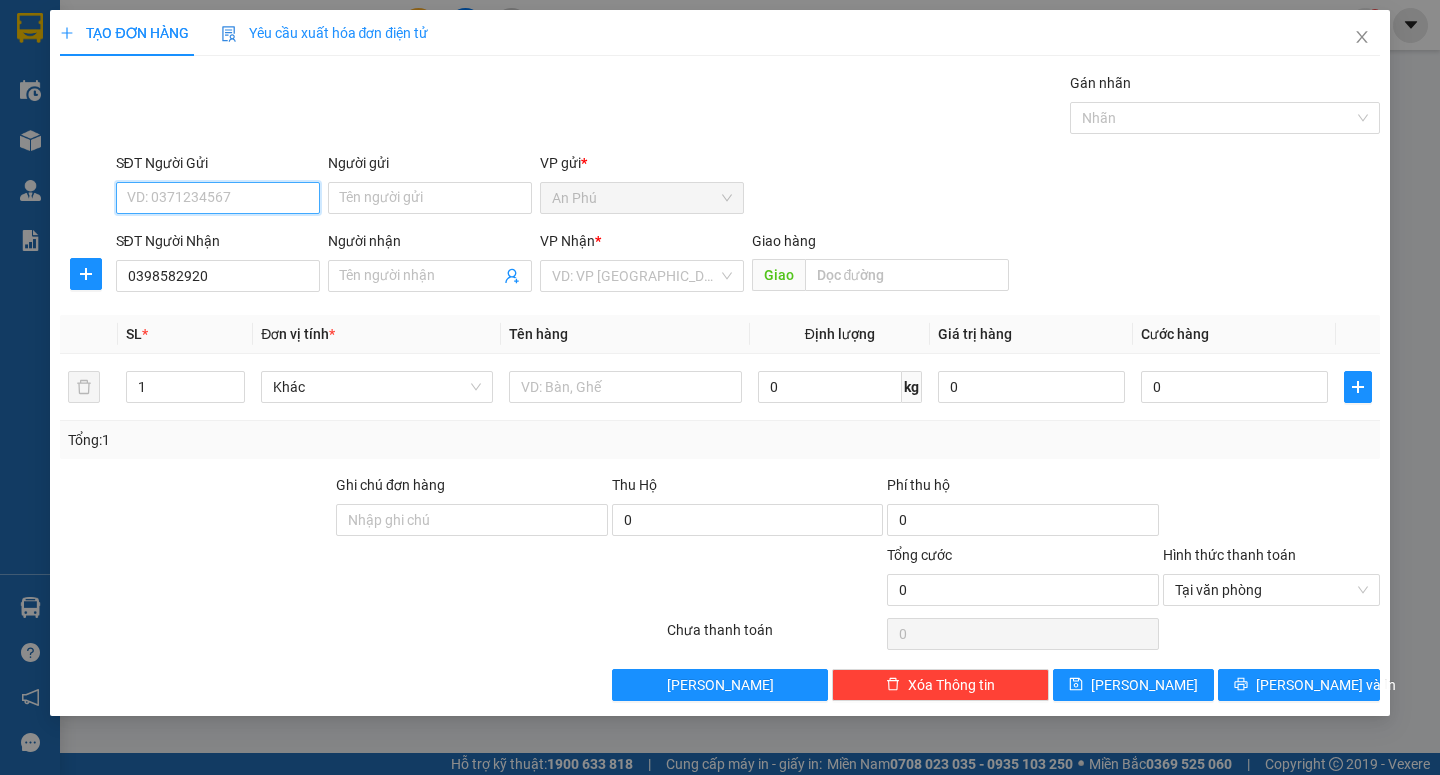 click on "SĐT Người Gửi" at bounding box center [218, 198] 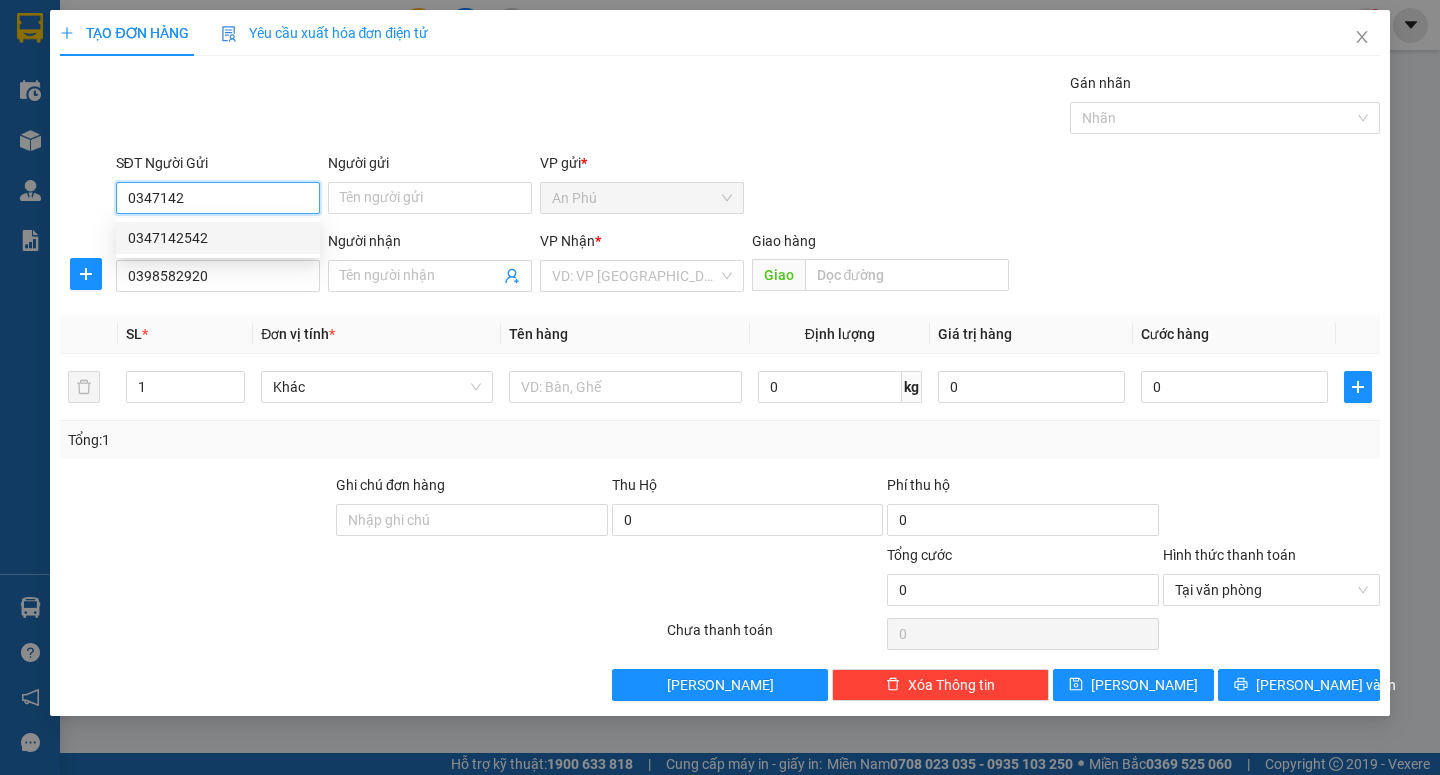 click on "0347142542" at bounding box center [218, 238] 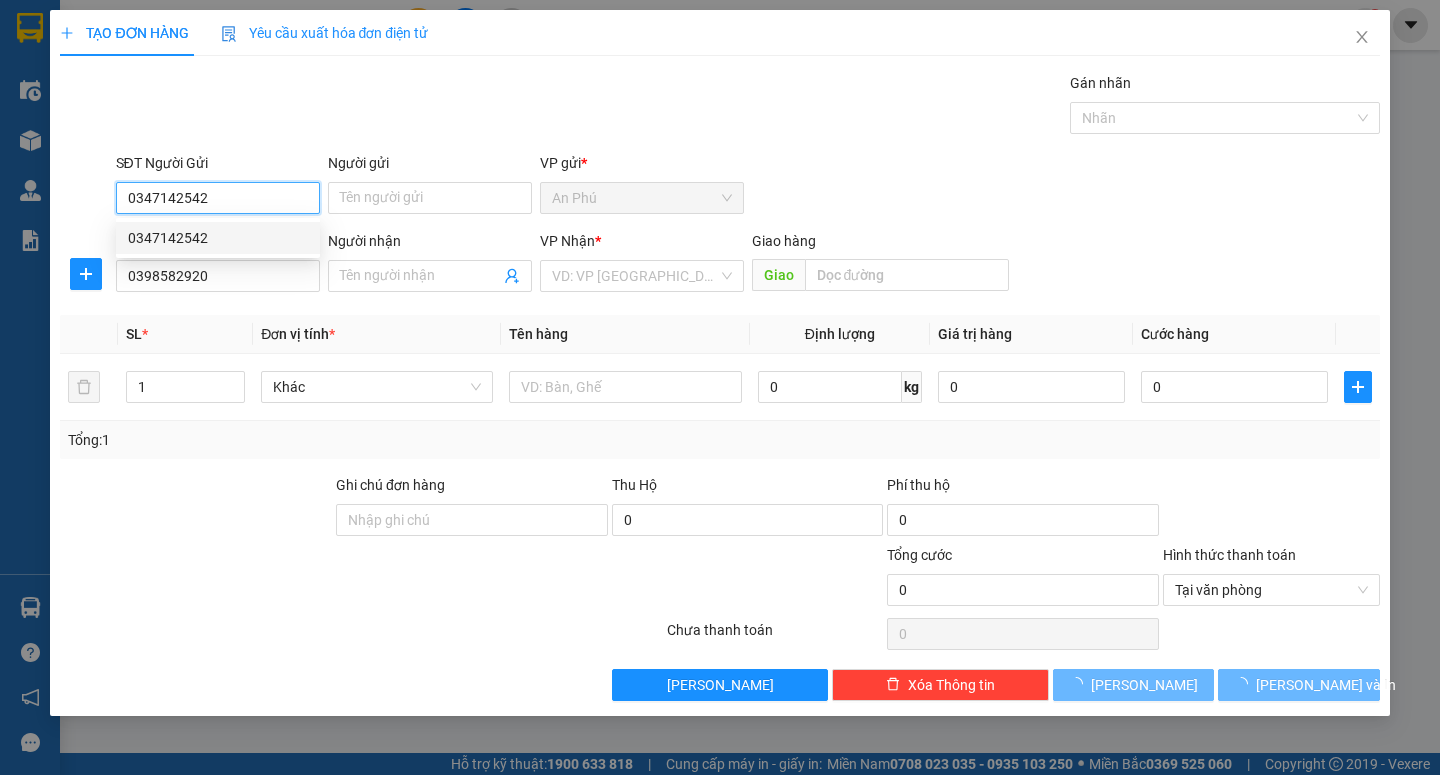 type on "40.000" 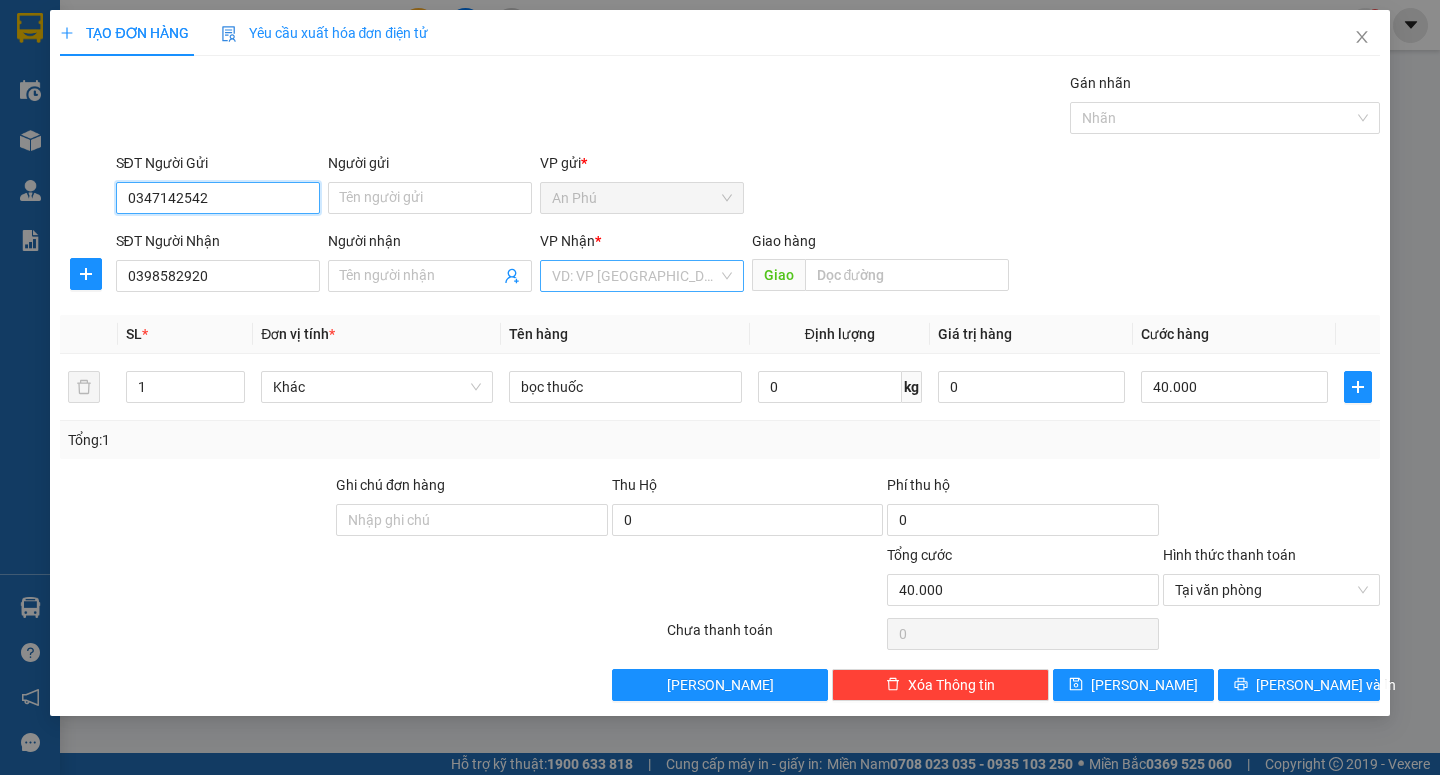 type on "0347142542" 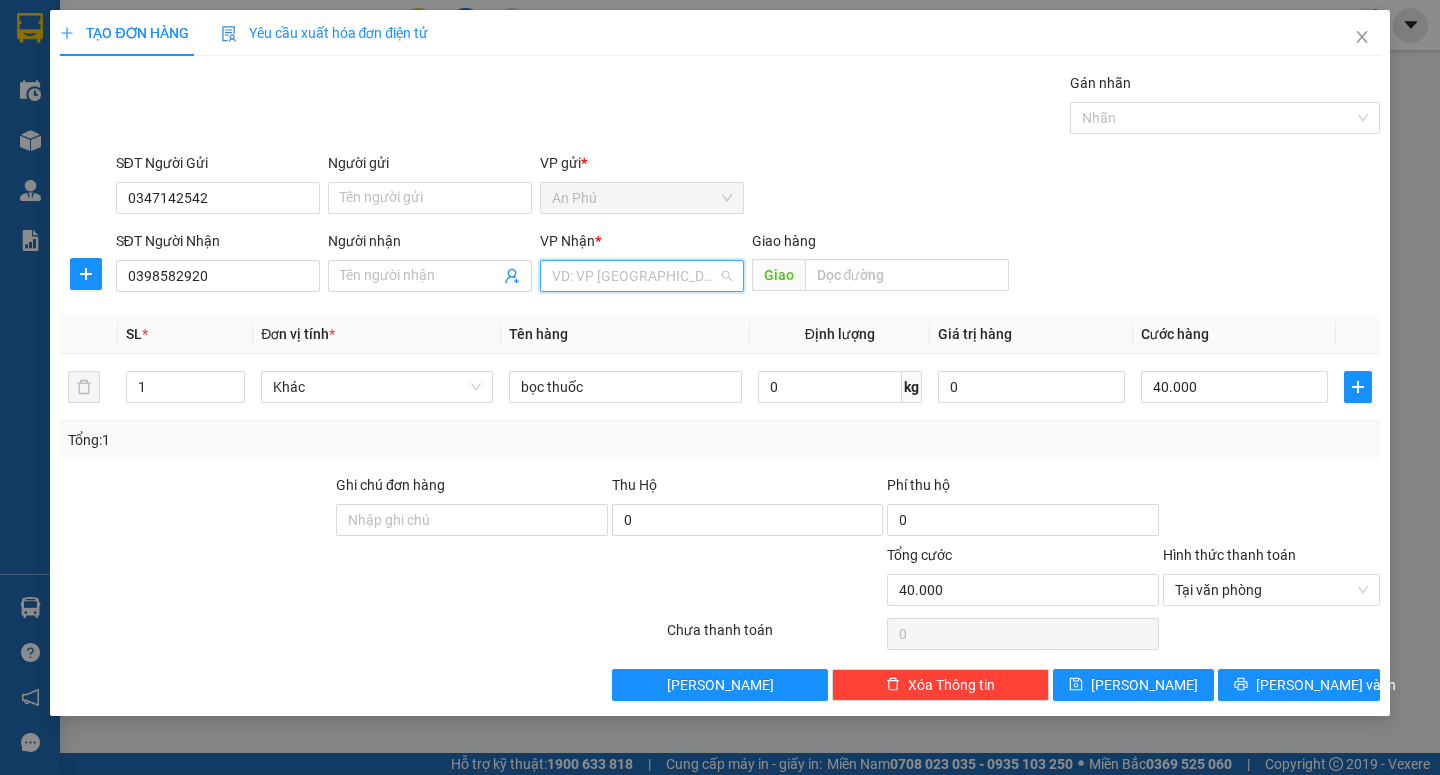 click at bounding box center (635, 276) 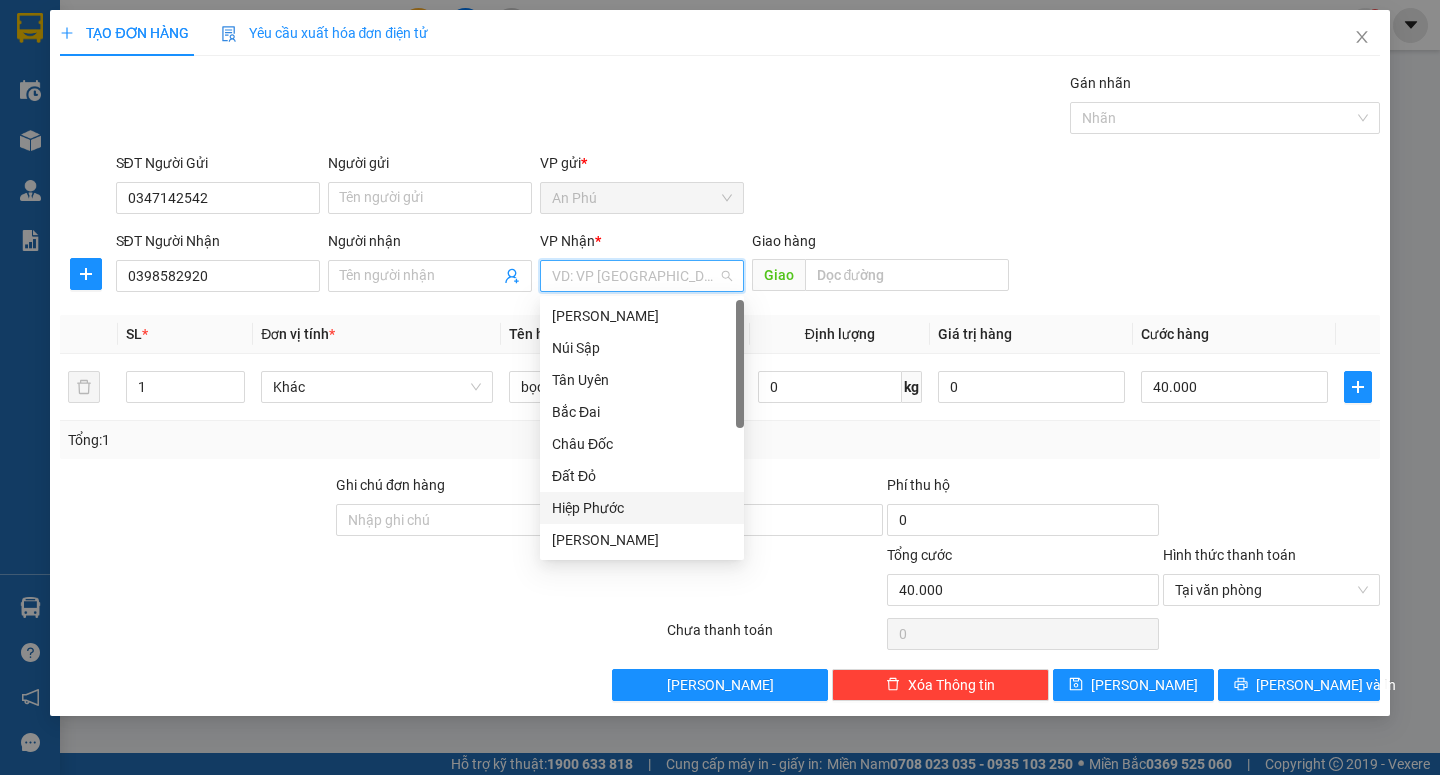 click on "Hiệp Phước" at bounding box center [642, 508] 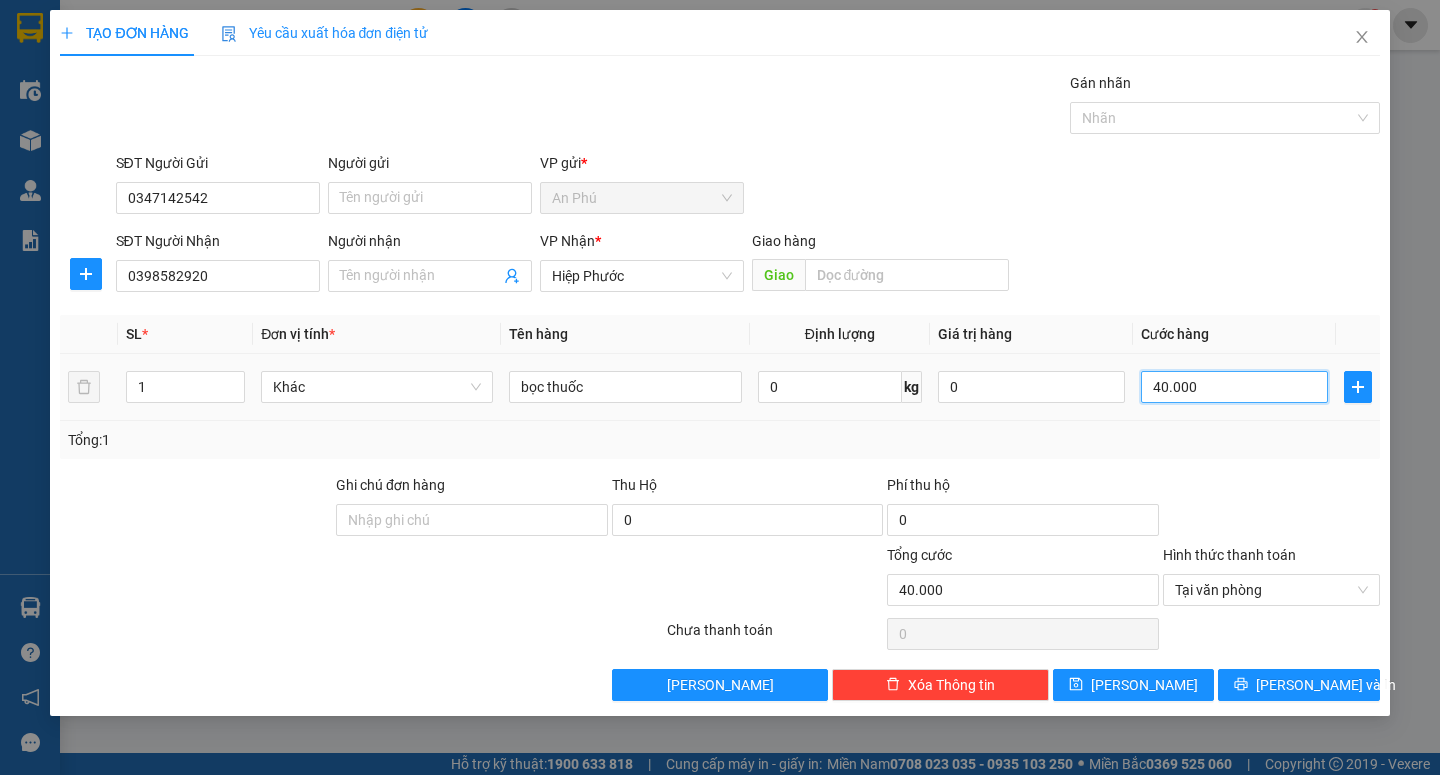 click on "40.000" at bounding box center (1234, 387) 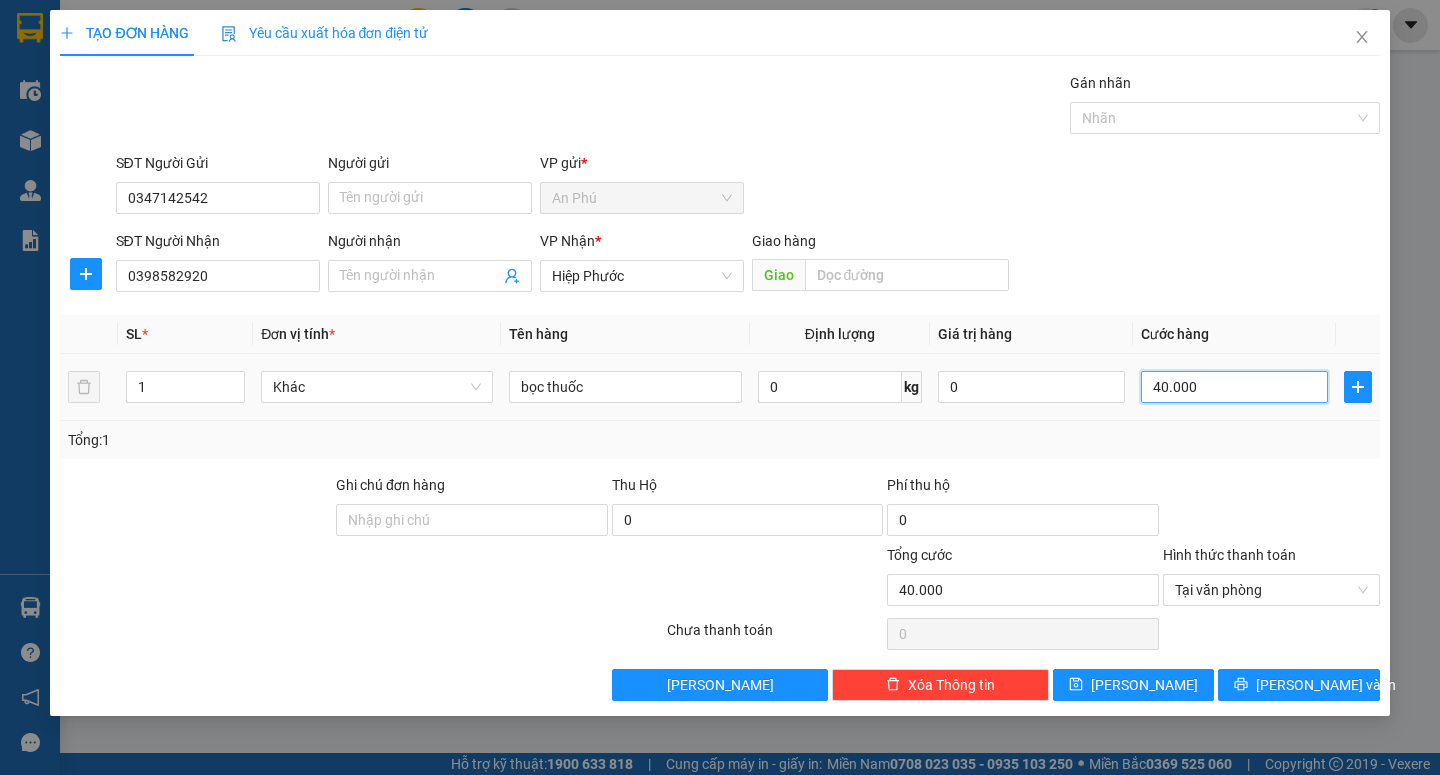 type on "0" 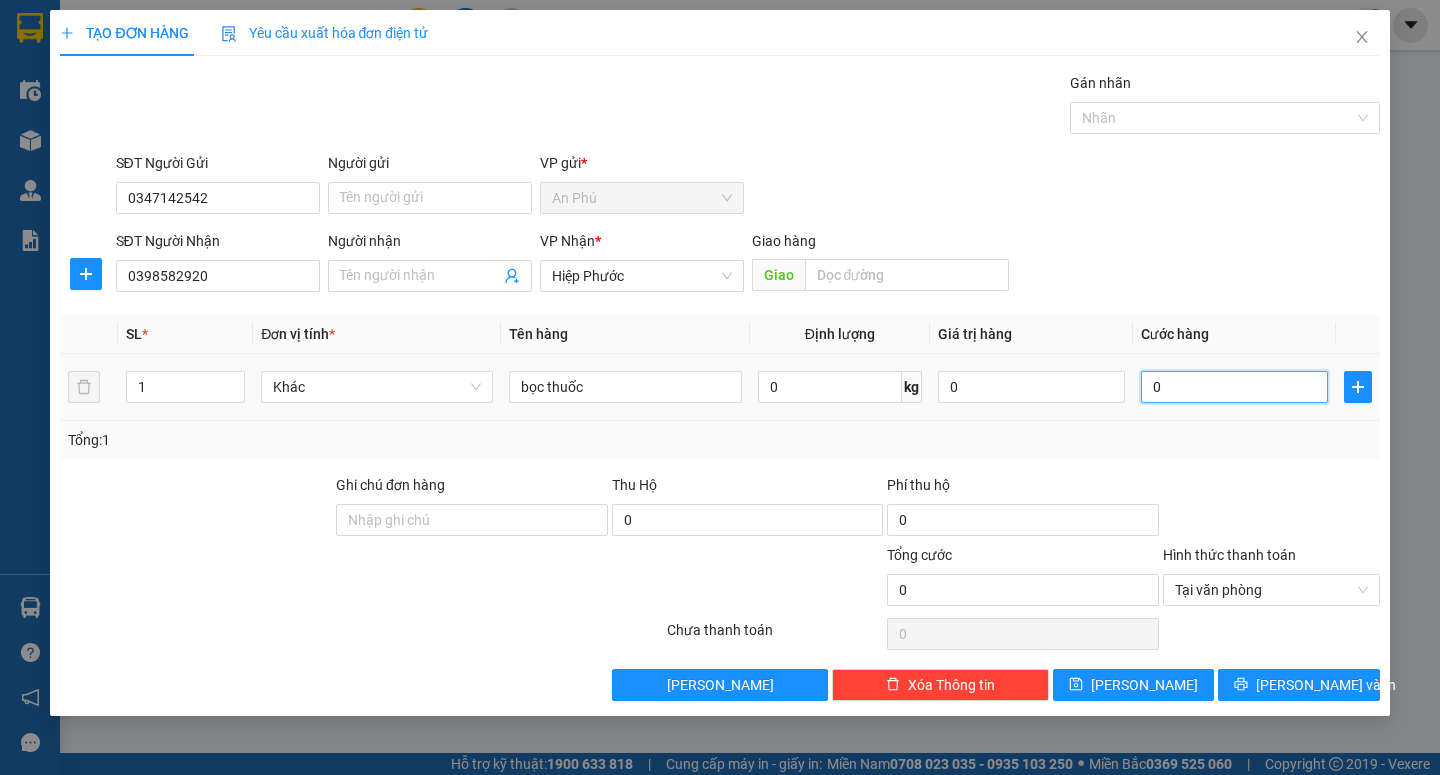 type on "0" 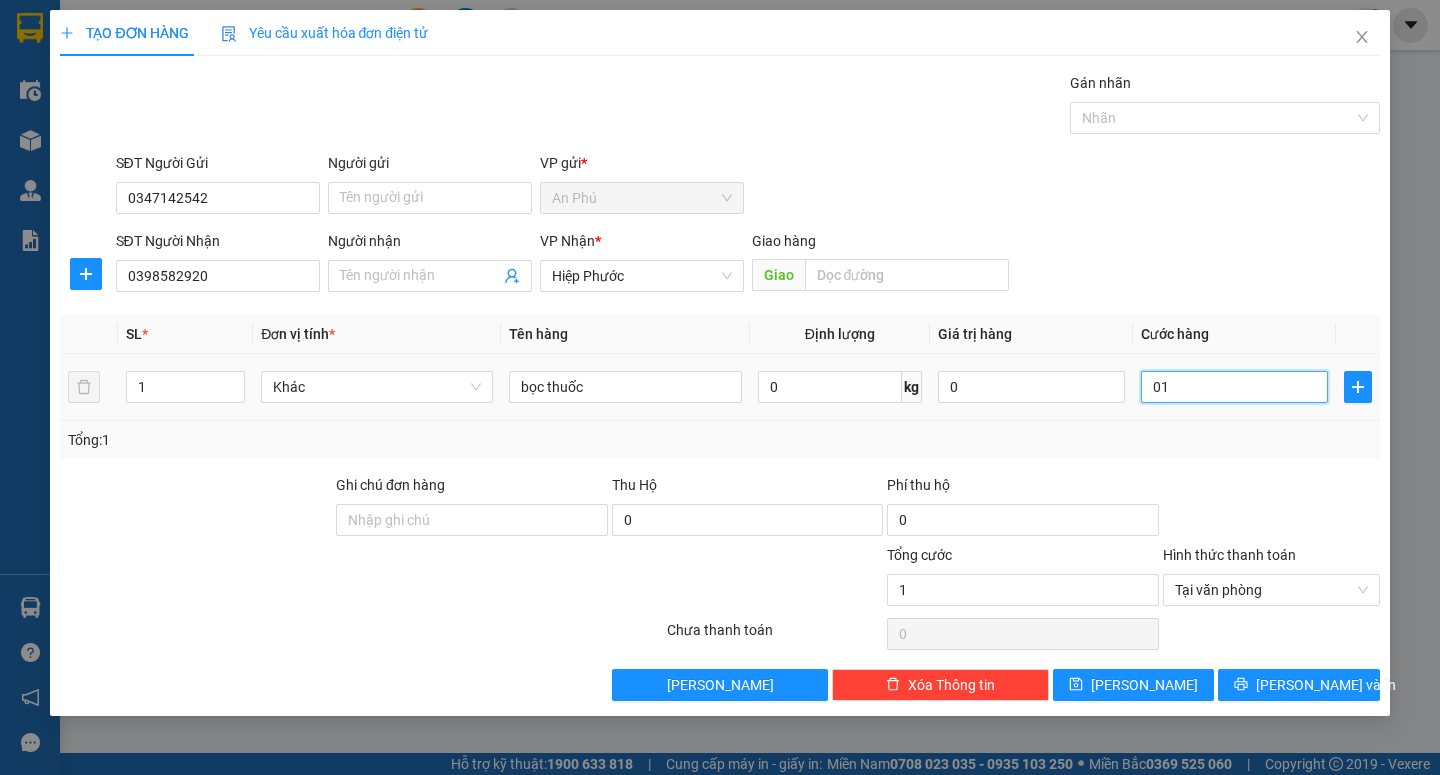 type on "10" 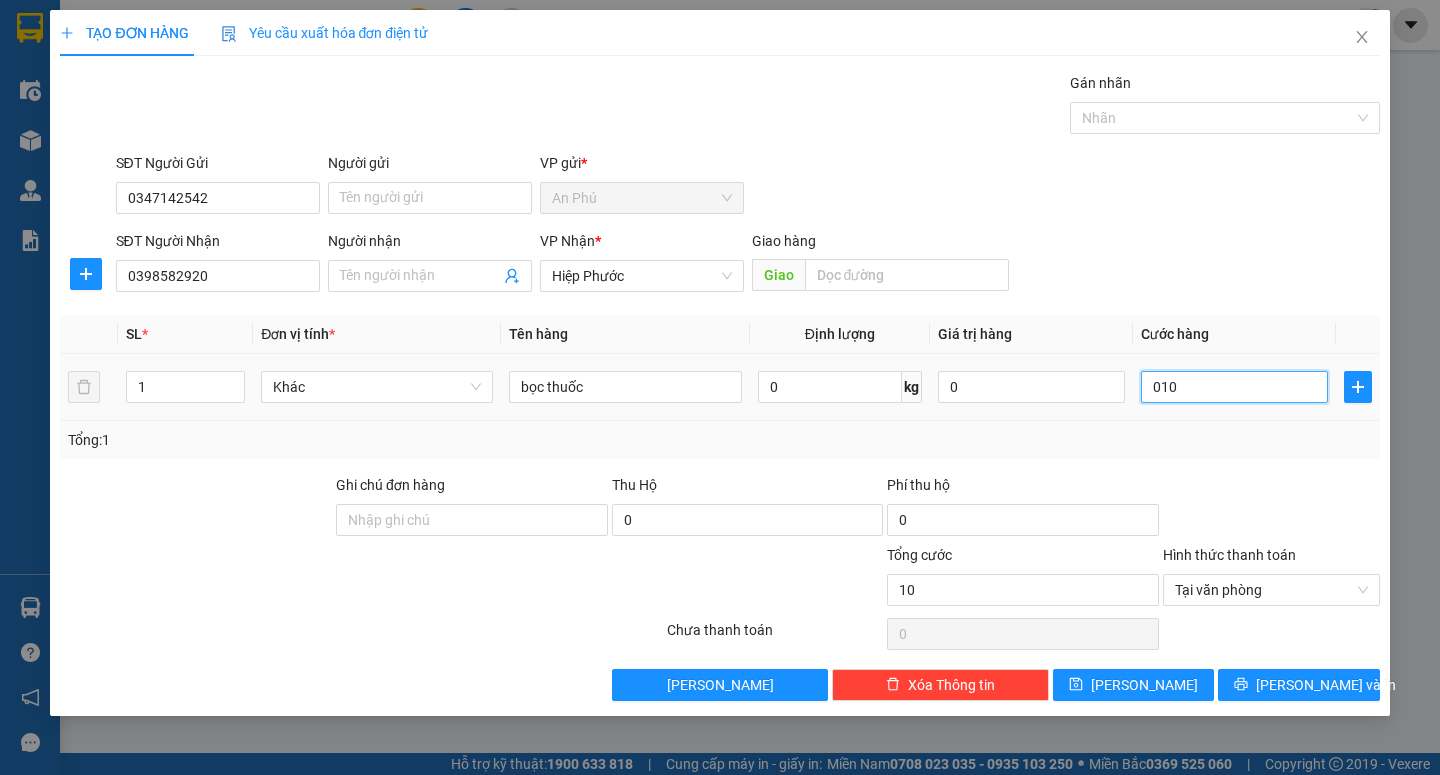 type on "100" 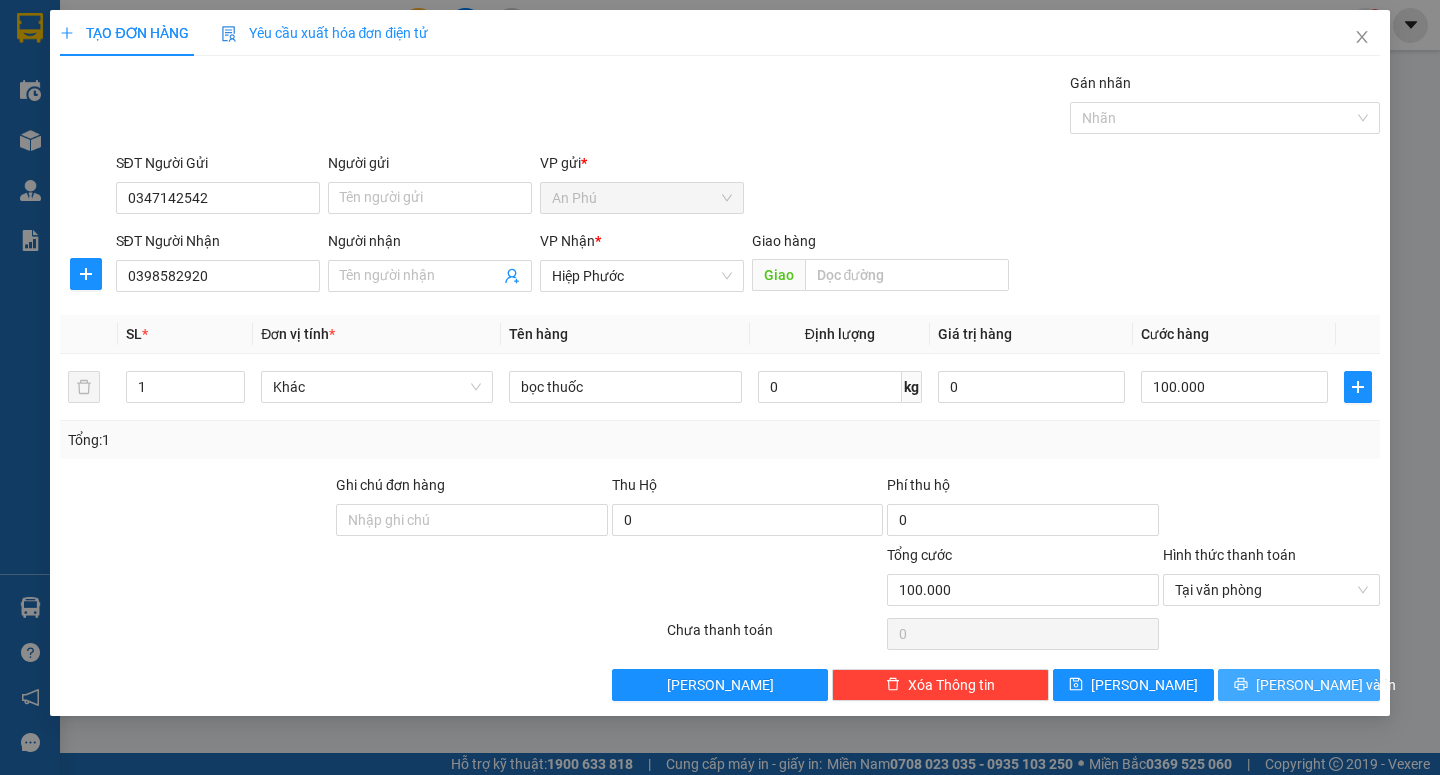 click on "[PERSON_NAME] và In" at bounding box center (1326, 685) 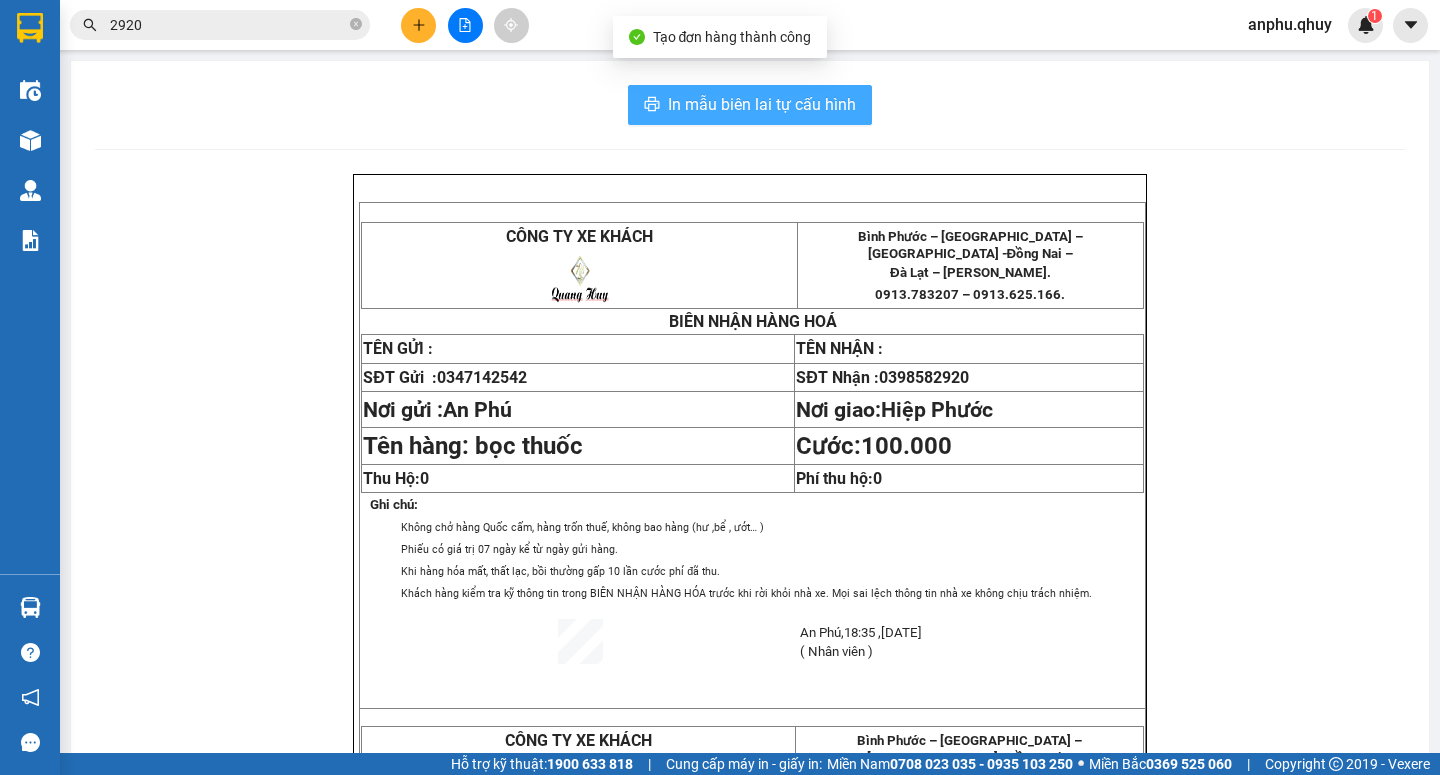 click on "In mẫu biên lai tự cấu hình" at bounding box center [750, 105] 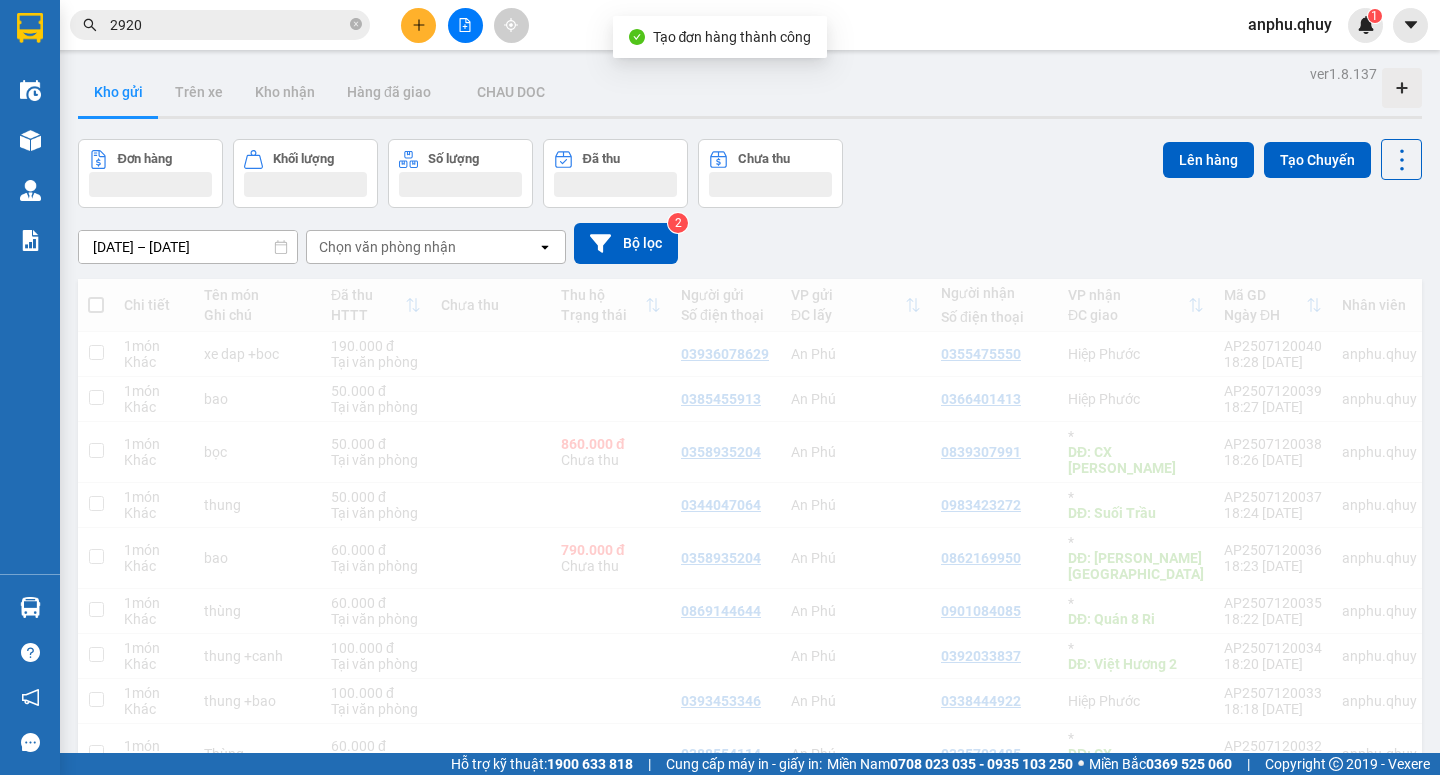 click on "Kho gửi Trên xe Kho nhận Hàng đã giao CHAU DOC" at bounding box center [750, 94] 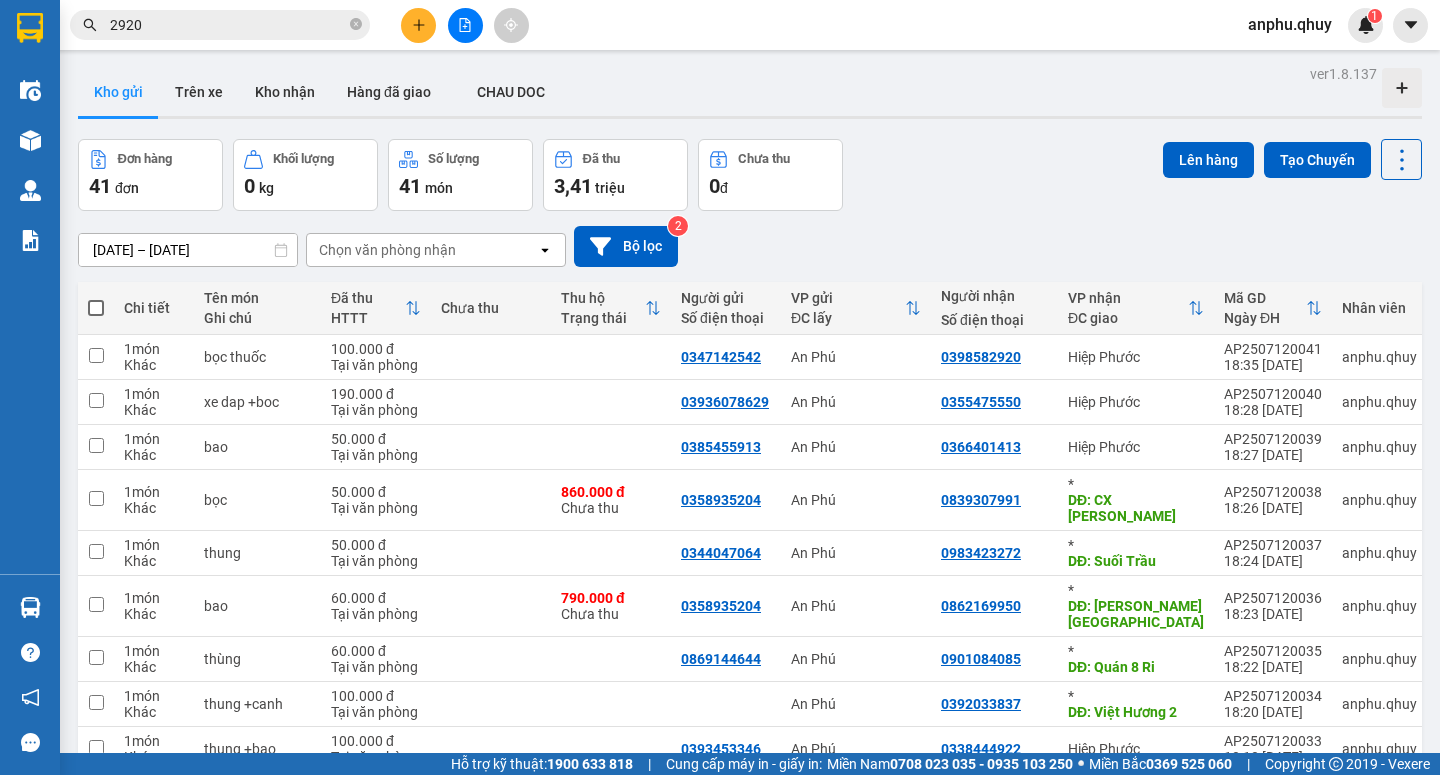 click on "Tại văn phòng" at bounding box center (376, 908) 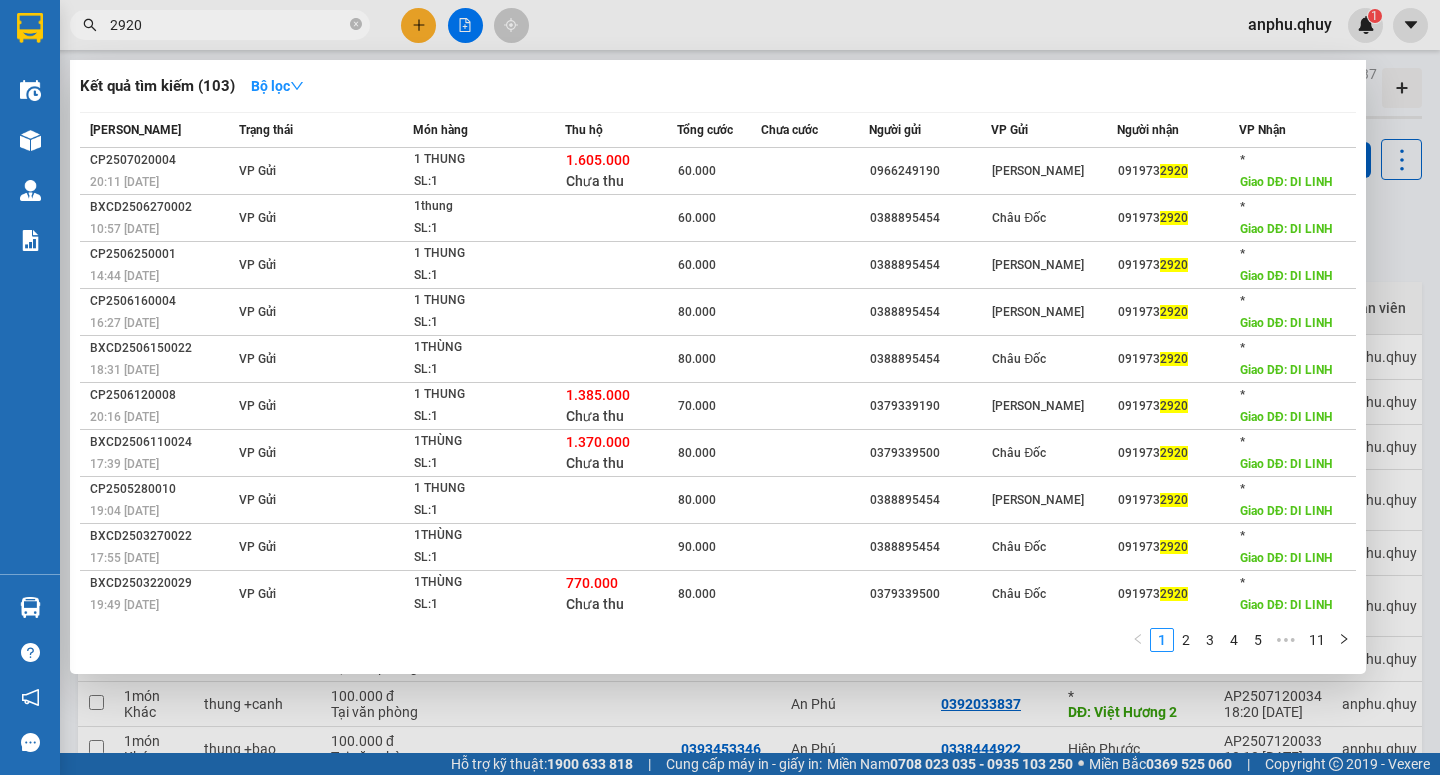 click on "2920" at bounding box center [228, 25] 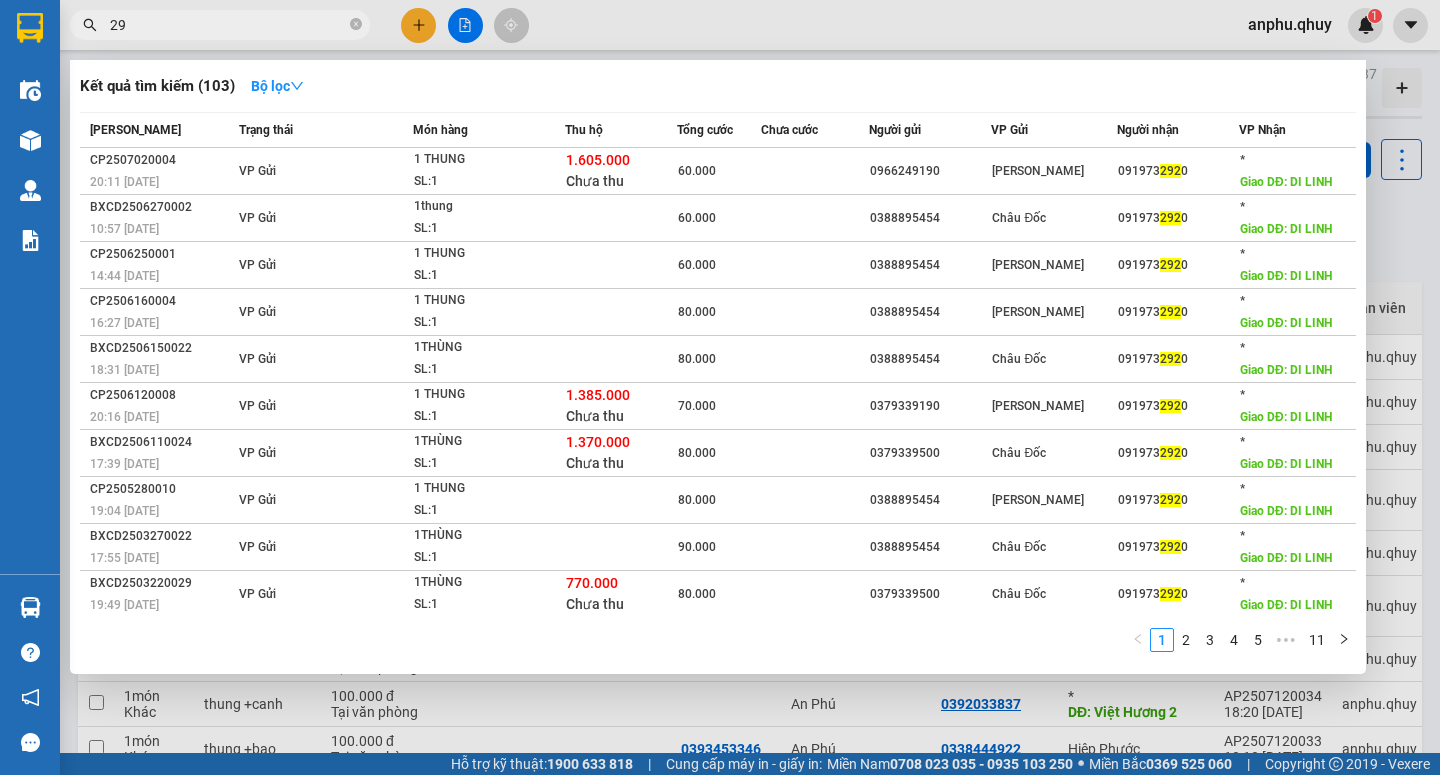 type on "2" 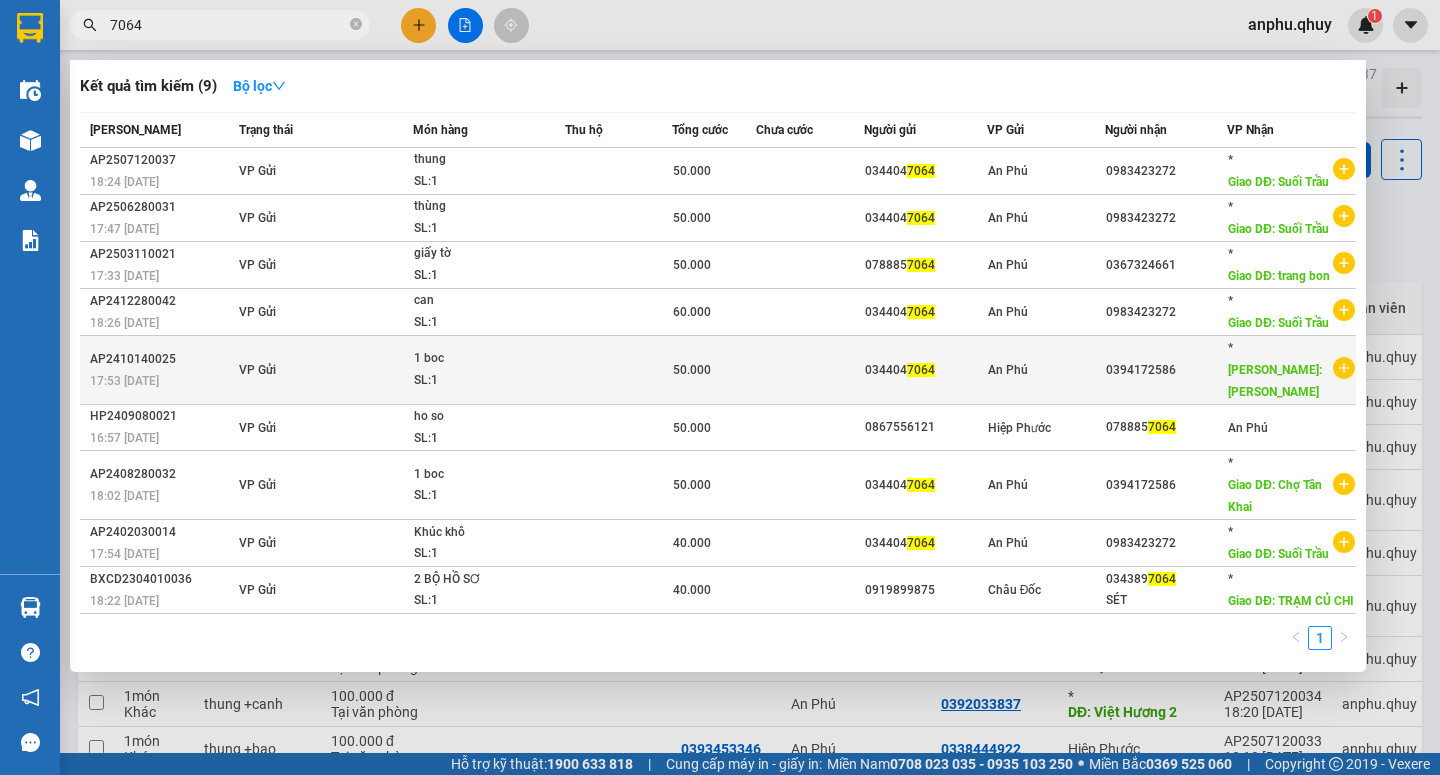 type on "7064" 